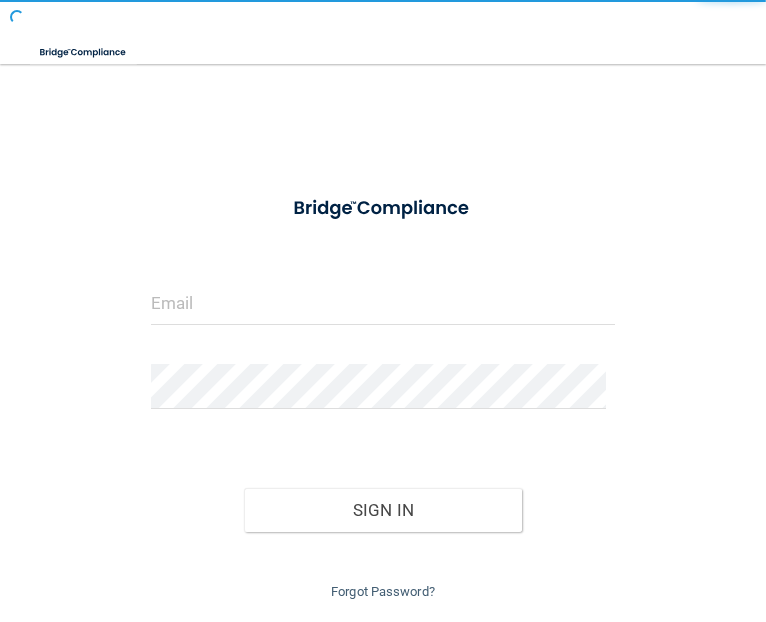 scroll, scrollTop: 0, scrollLeft: 0, axis: both 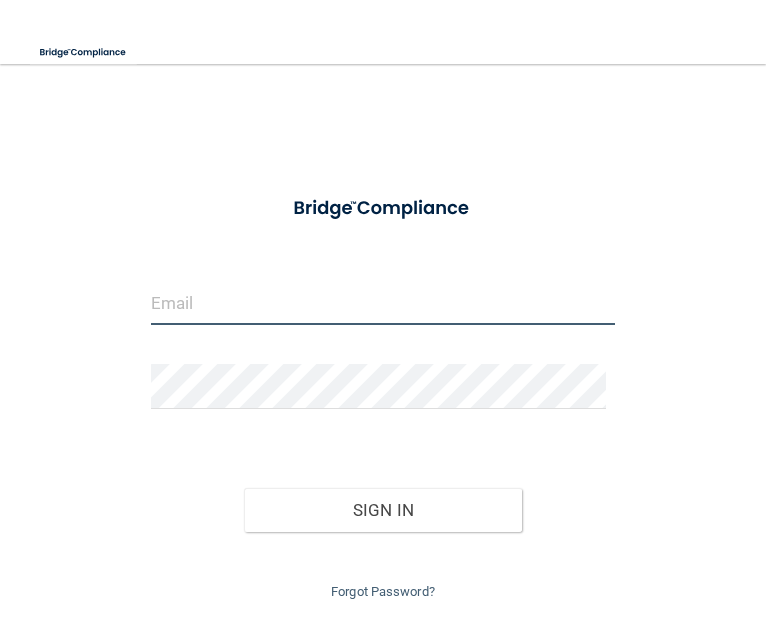 click at bounding box center [383, 302] 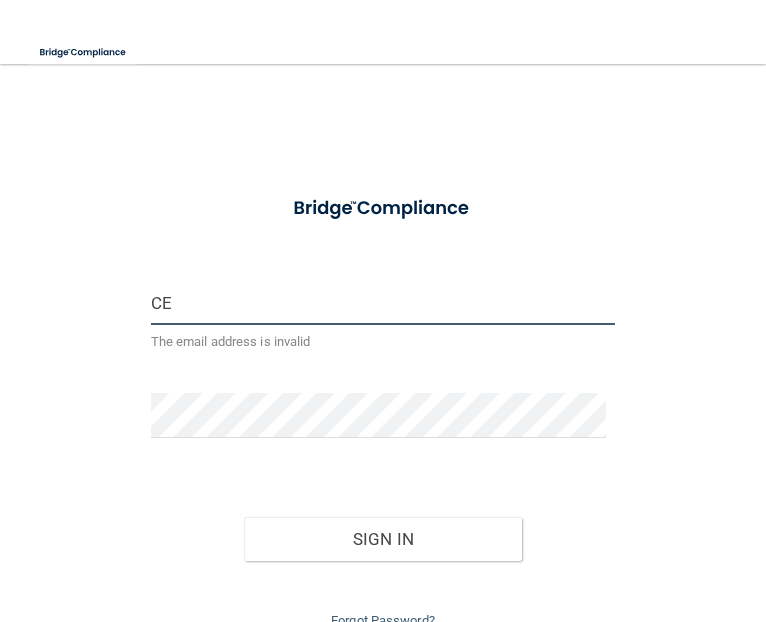 type on "C" 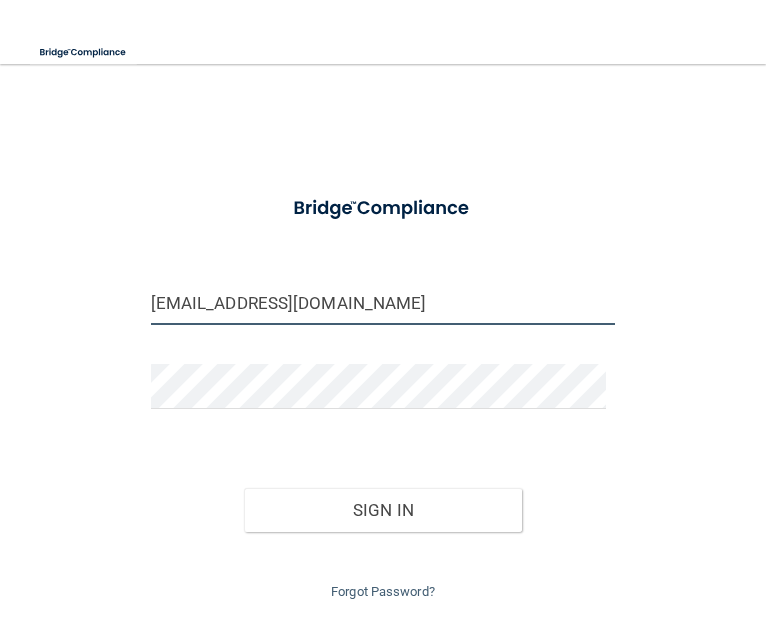 type on "[EMAIL_ADDRESS][DOMAIN_NAME]" 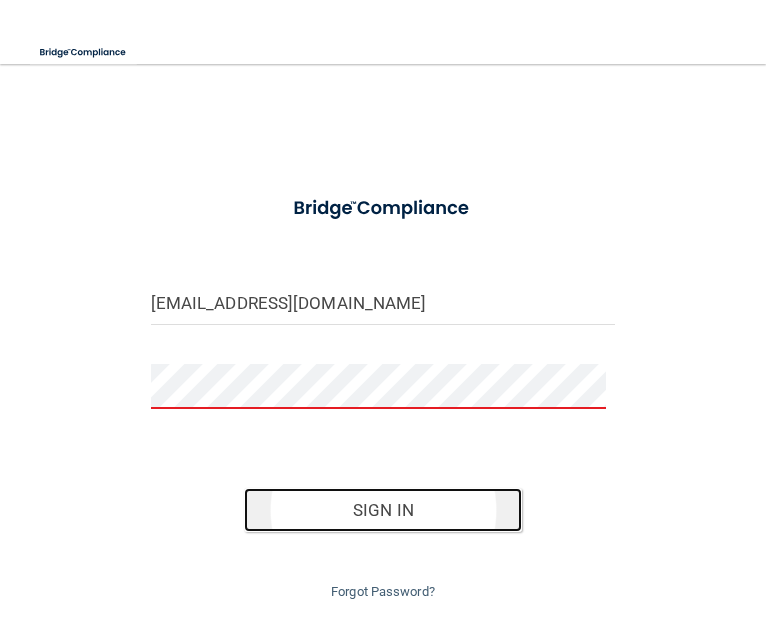 click on "Sign In" at bounding box center (383, 510) 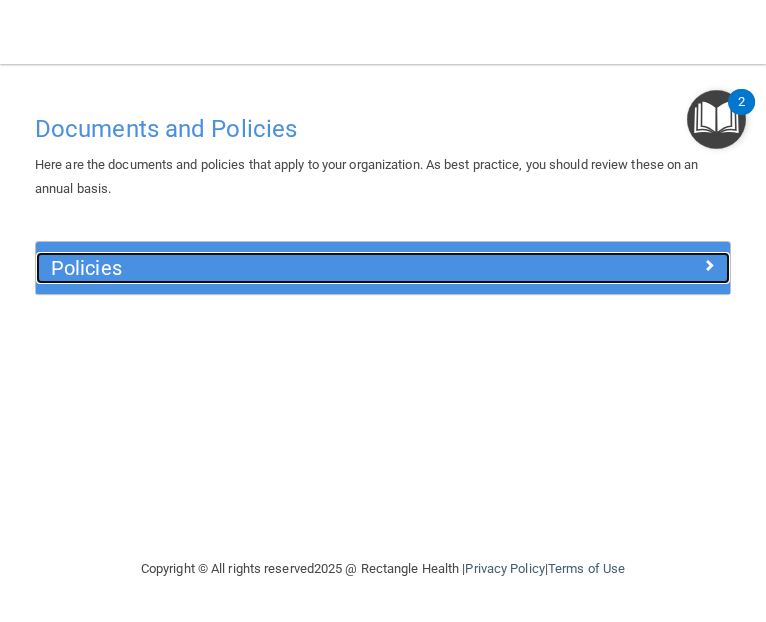 click on "Policies" at bounding box center (296, 268) 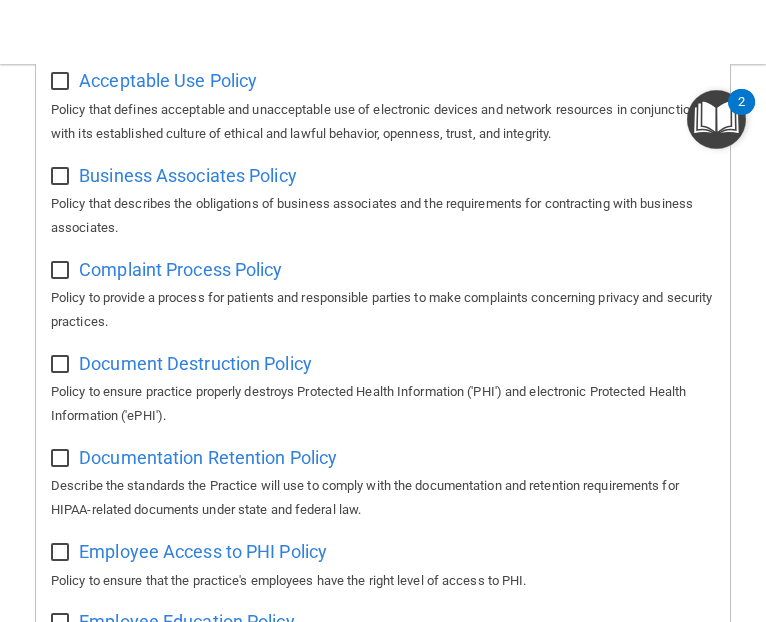 scroll, scrollTop: 374, scrollLeft: 0, axis: vertical 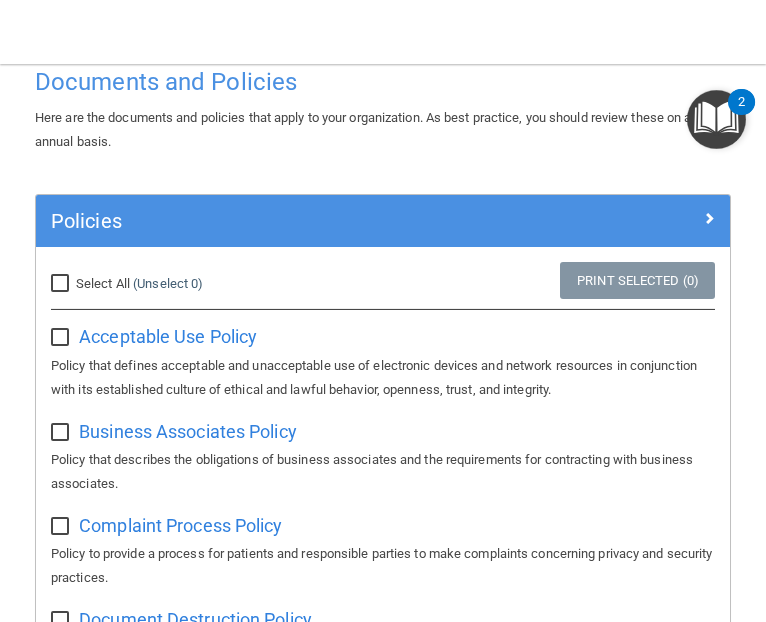 click on "Select All   (Unselect 0)    Unselect All" at bounding box center [62, 284] 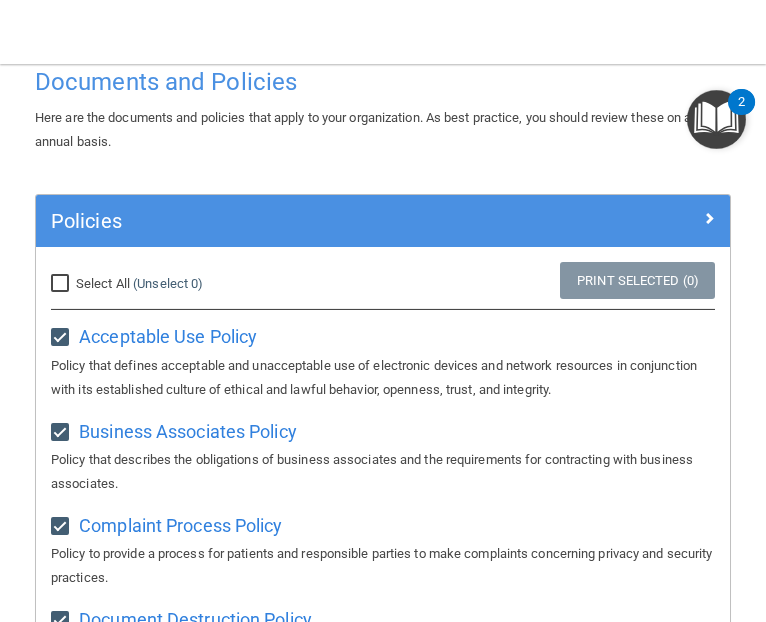 checkbox on "true" 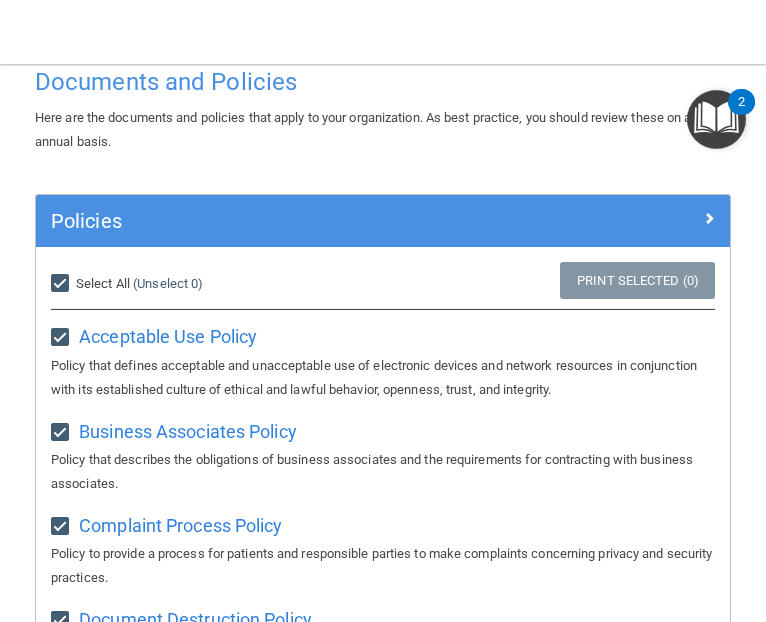 checkbox on "true" 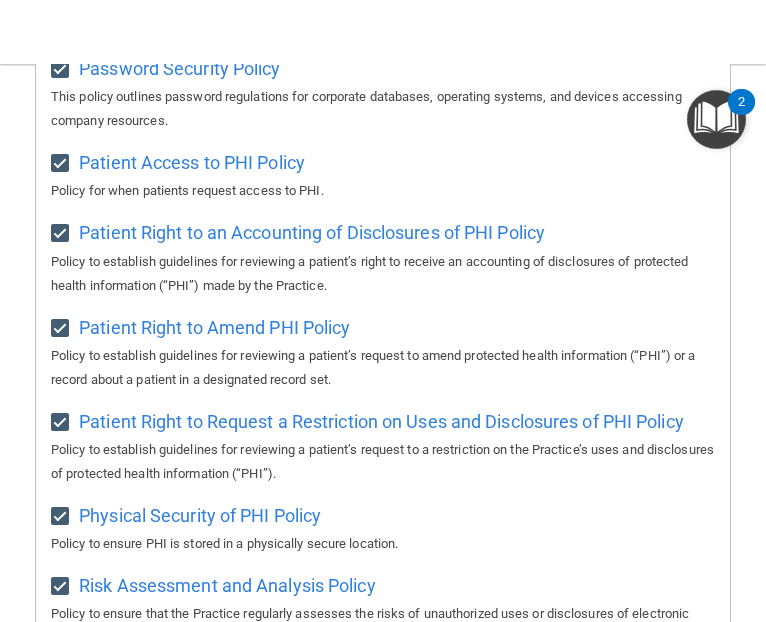 scroll, scrollTop: 1541, scrollLeft: 0, axis: vertical 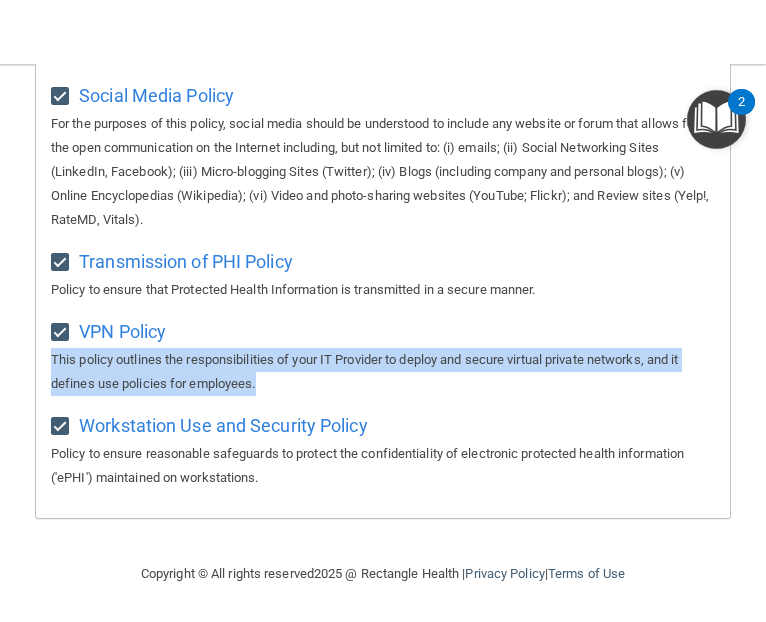 drag, startPoint x: 722, startPoint y: 380, endPoint x: 715, endPoint y: 319, distance: 61.400326 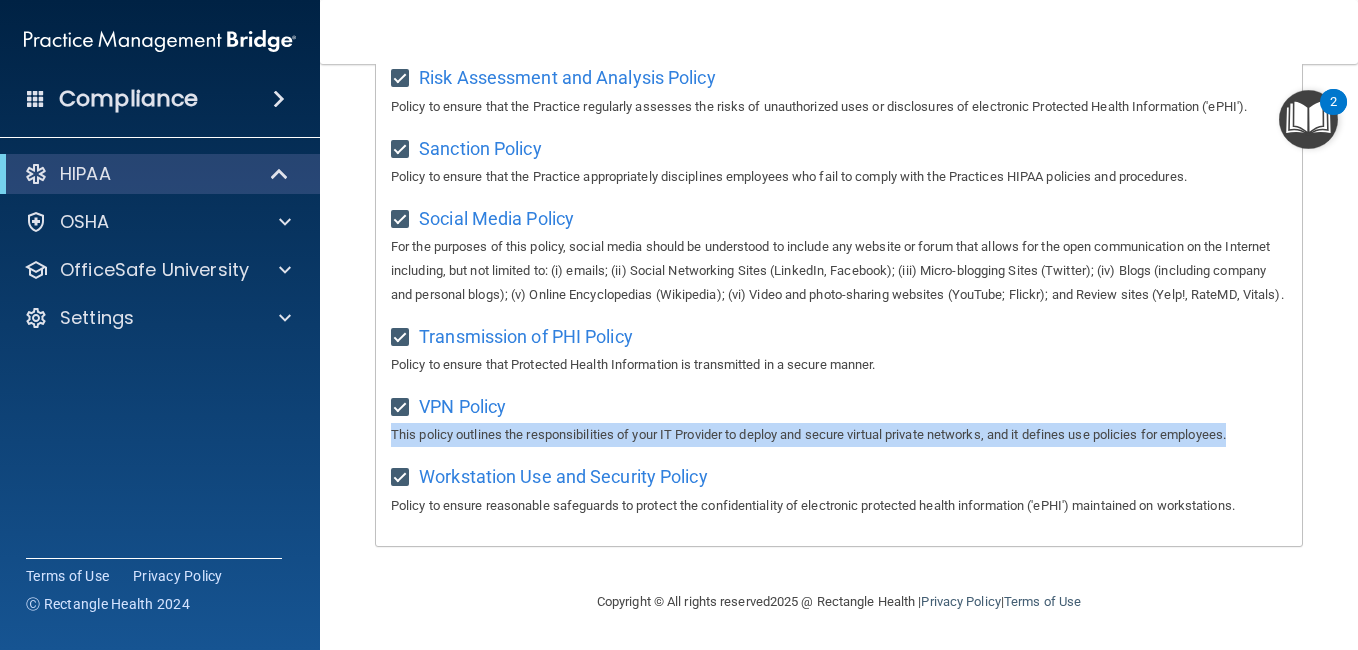 scroll, scrollTop: 1547, scrollLeft: 0, axis: vertical 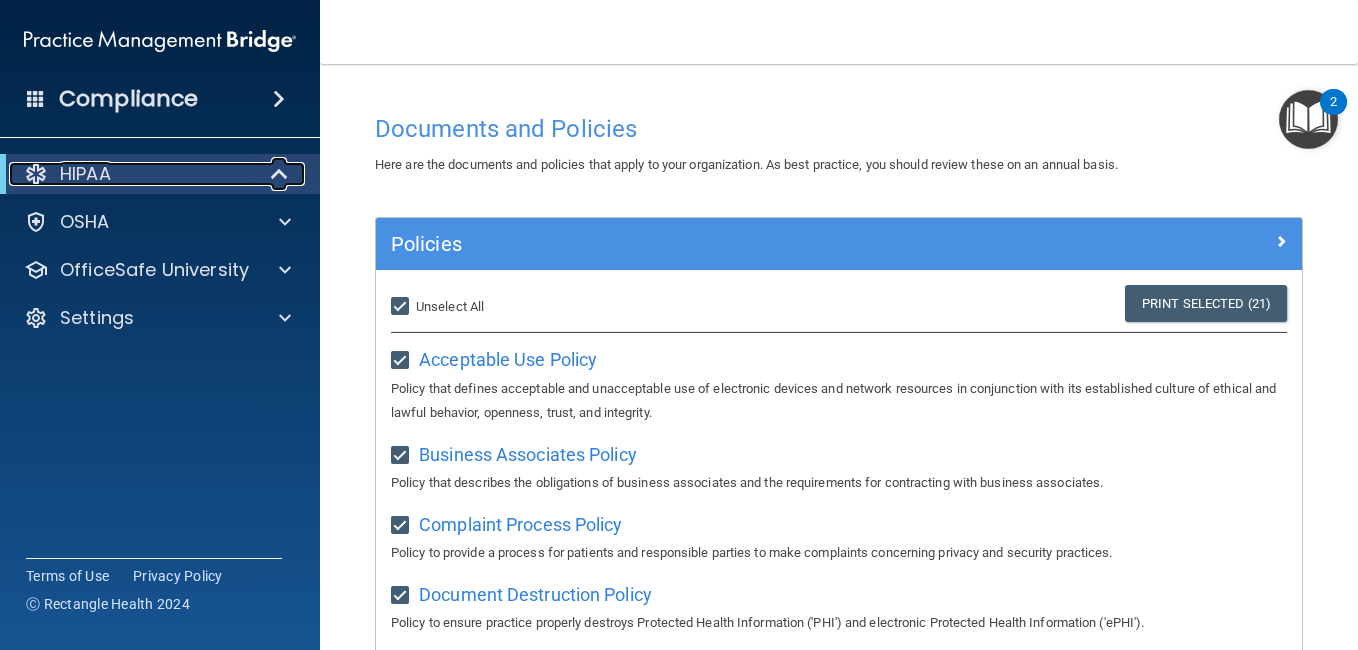 click on "HIPAA" at bounding box center [85, 174] 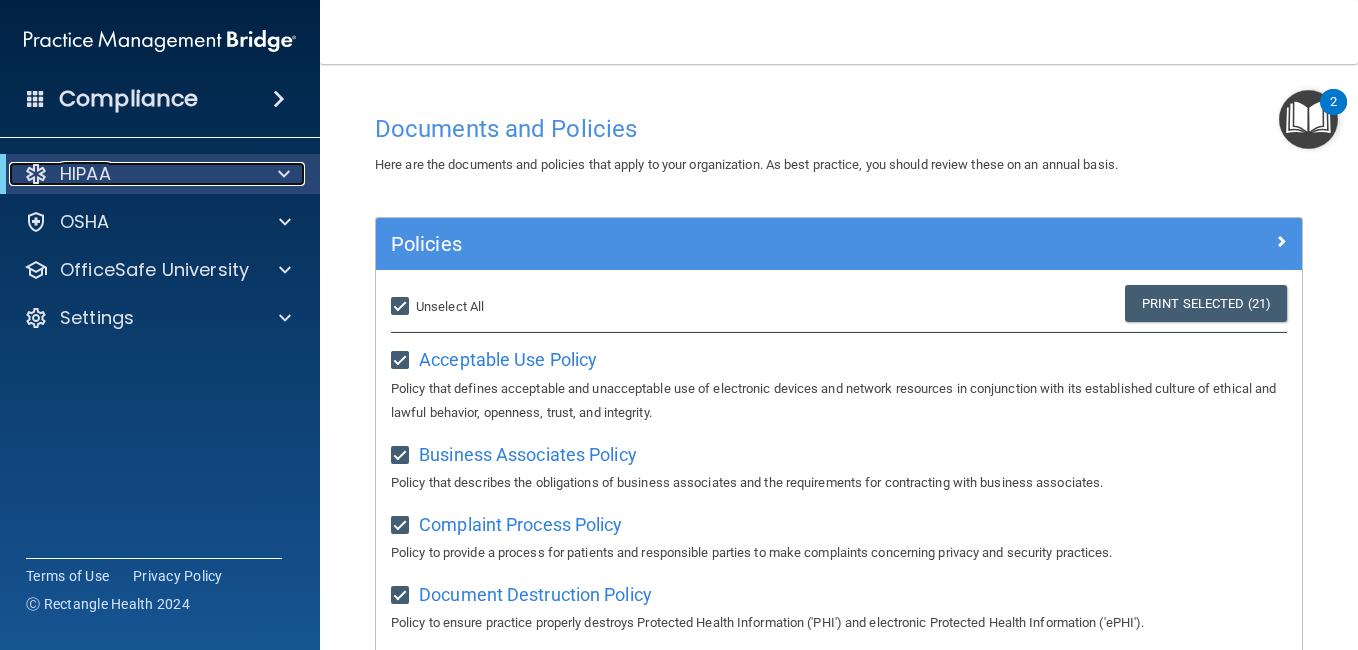 click on "HIPAA" at bounding box center [85, 174] 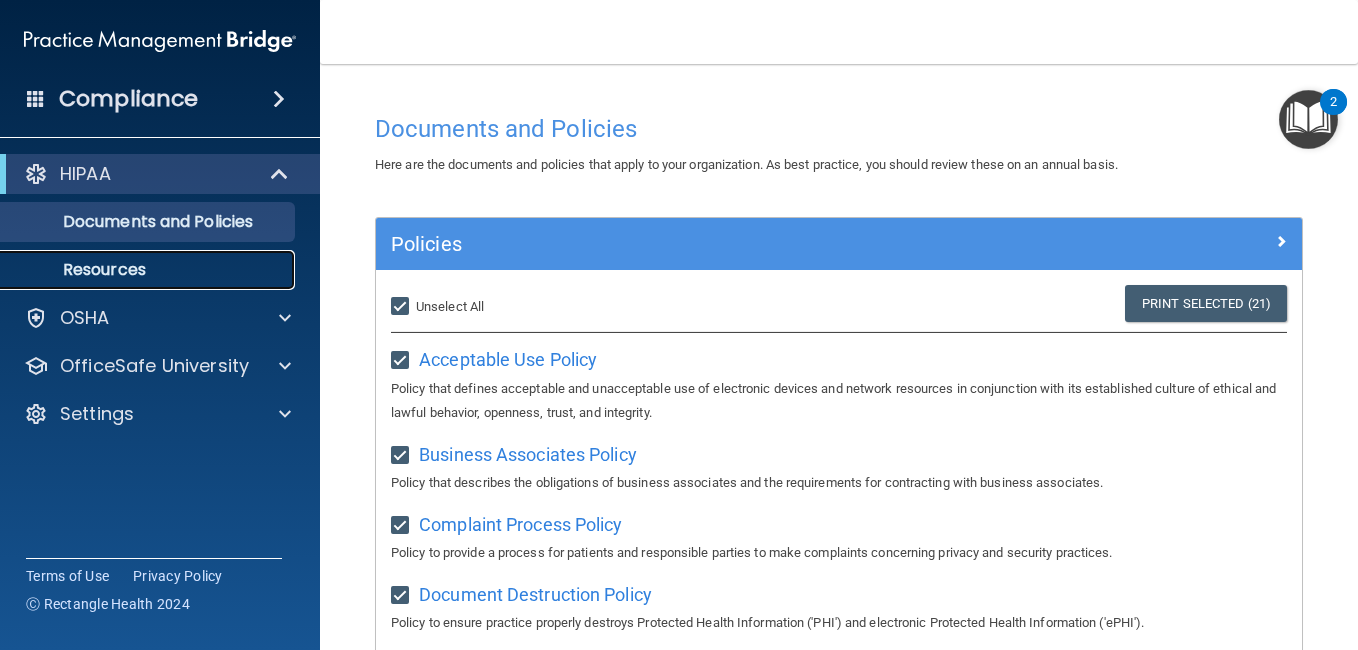 click on "Resources" at bounding box center [137, 270] 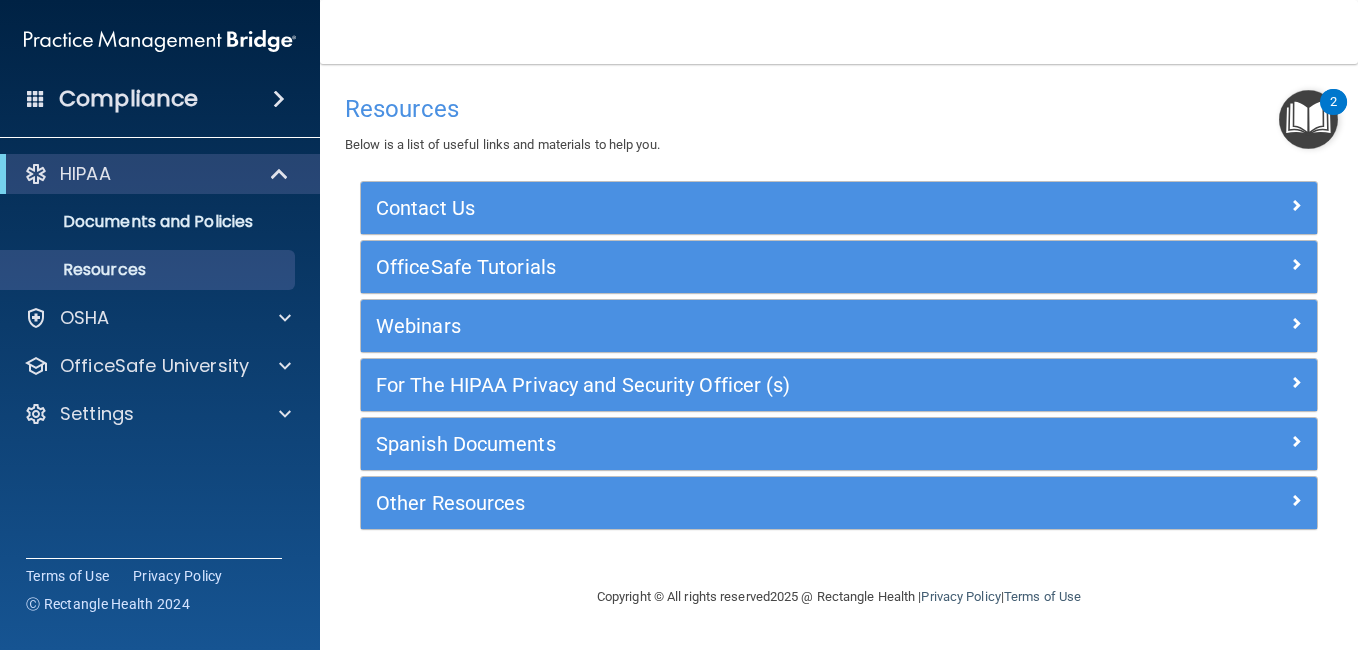 click on "Compliance" at bounding box center [128, 99] 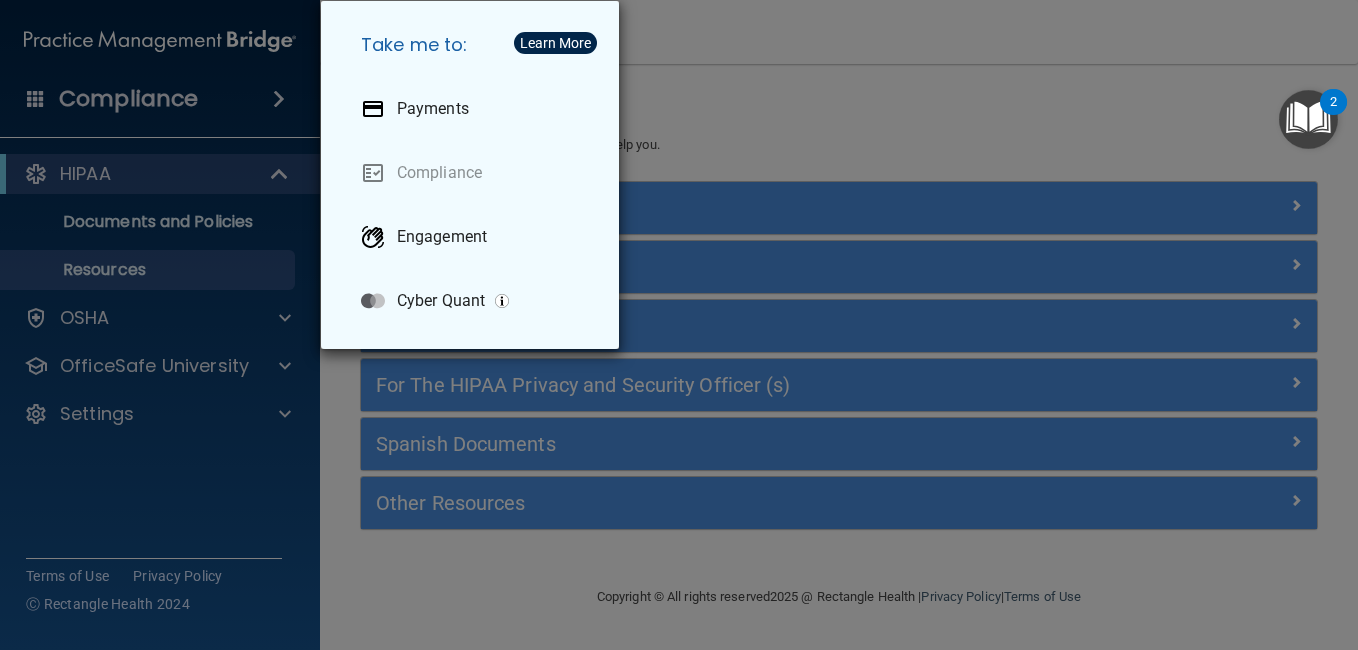 click on "Take me to:             Payments                   Compliance                     Engagement                     Cyber Quant" at bounding box center [679, 325] 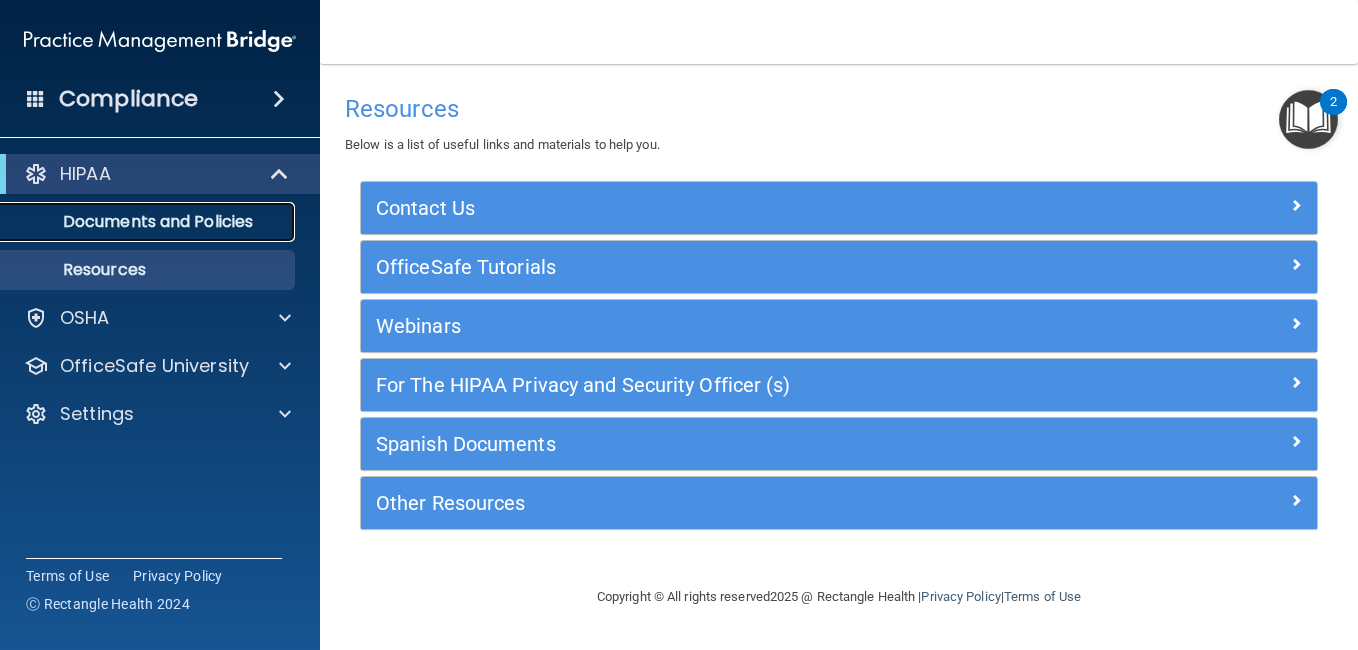 click on "Documents and Policies" at bounding box center (137, 222) 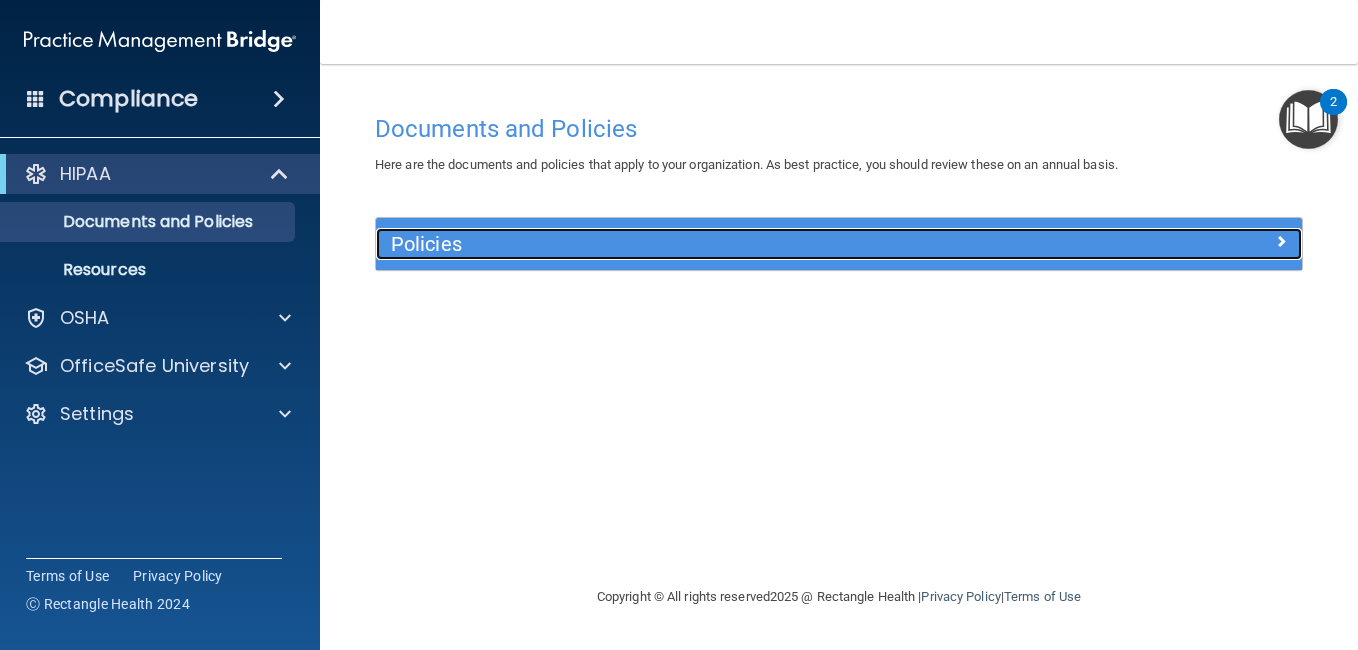 click on "Policies" at bounding box center (723, 244) 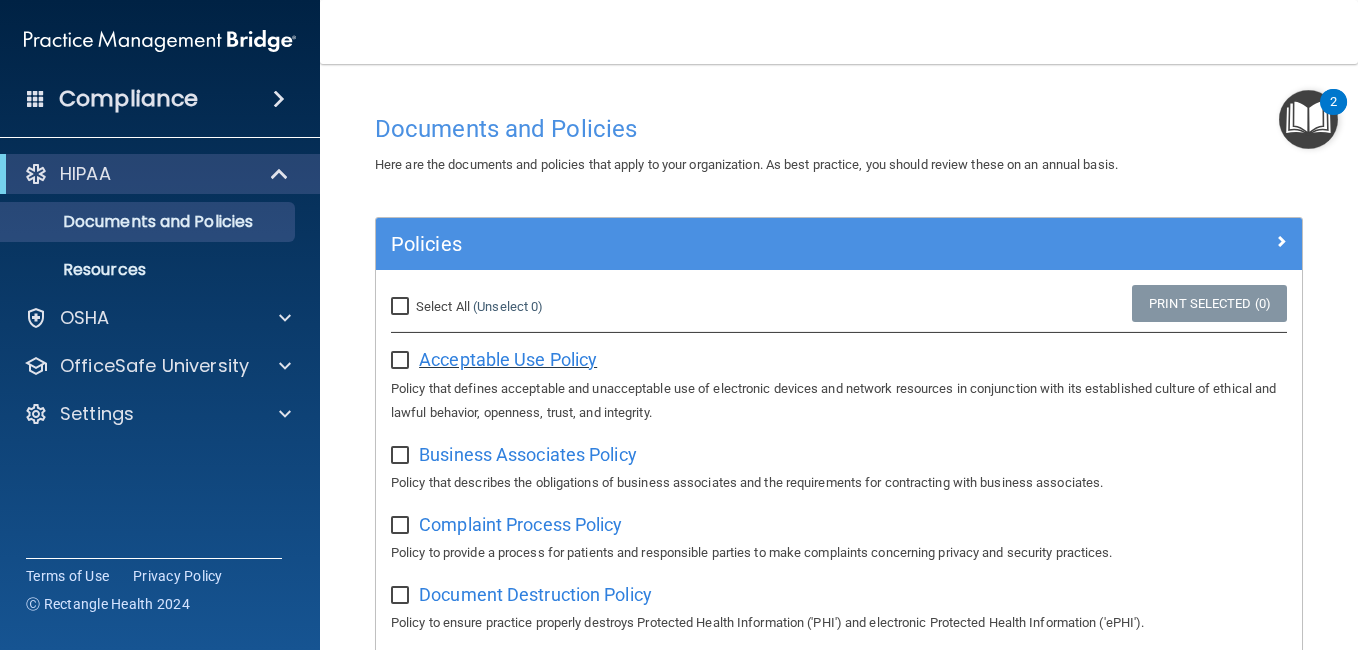 click on "Acceptable Use Policy" at bounding box center (508, 359) 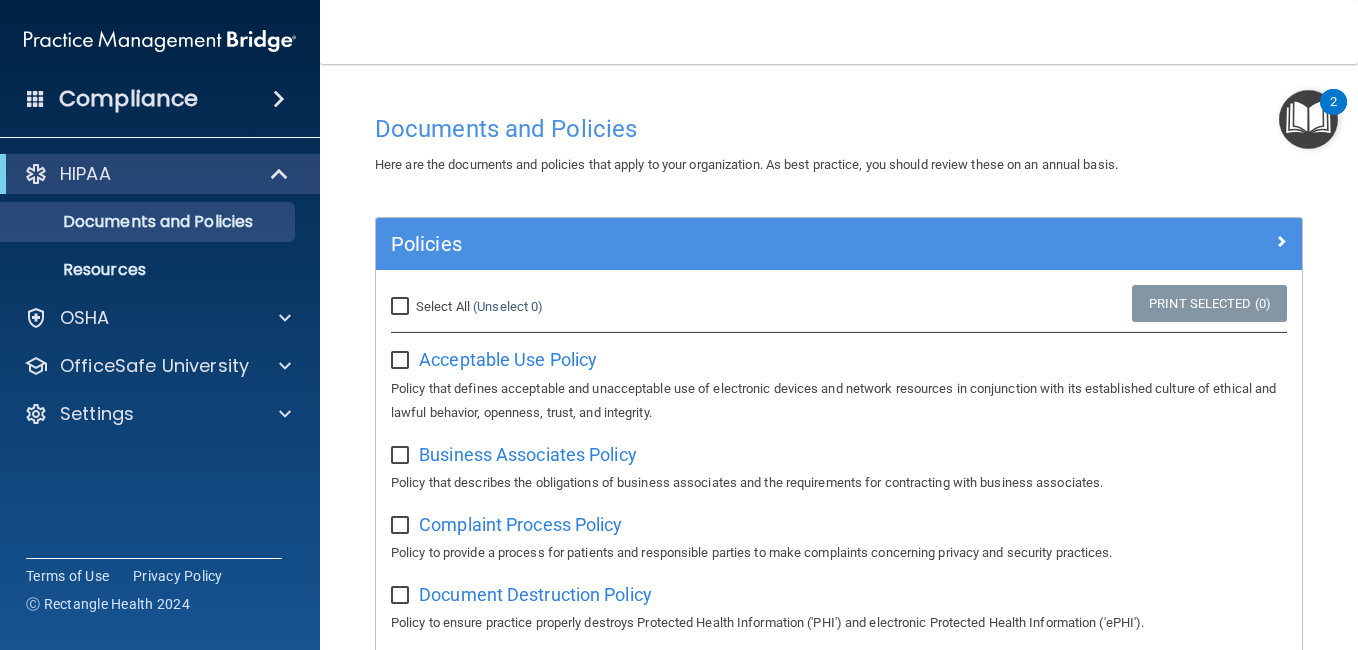 click on "2" at bounding box center [1333, 102] 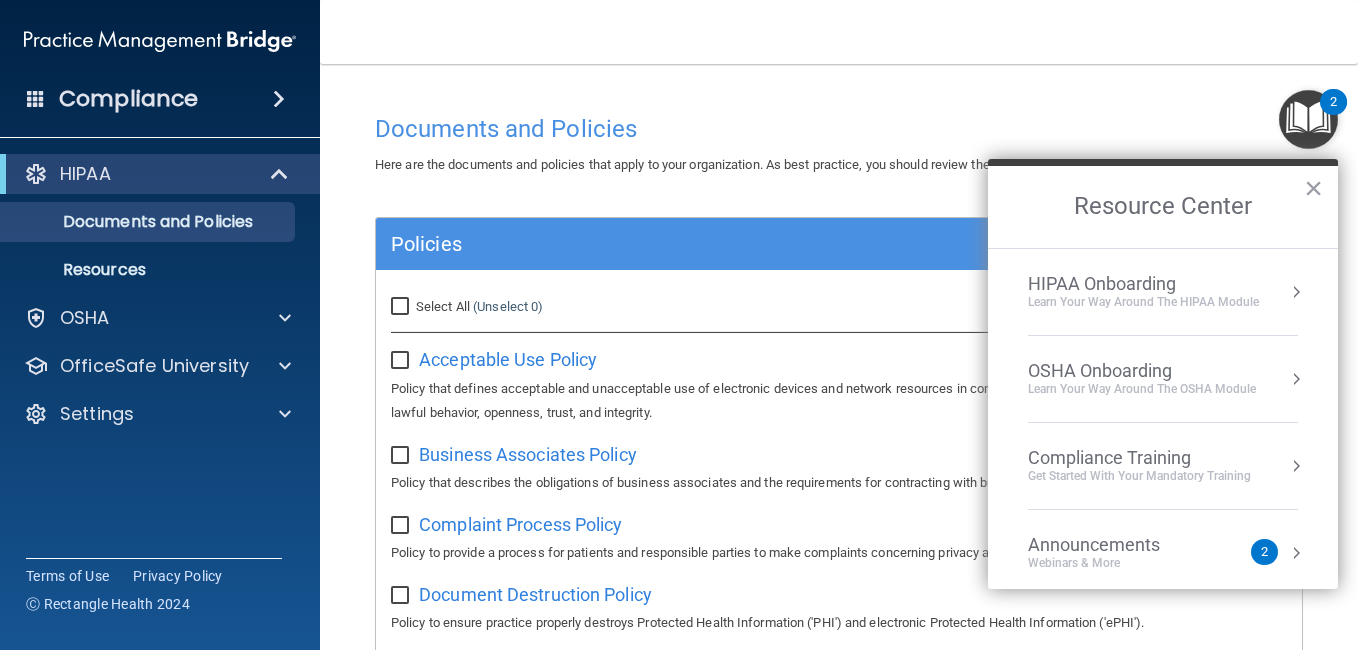 click on "Get Started with your mandatory training" at bounding box center [1139, 476] 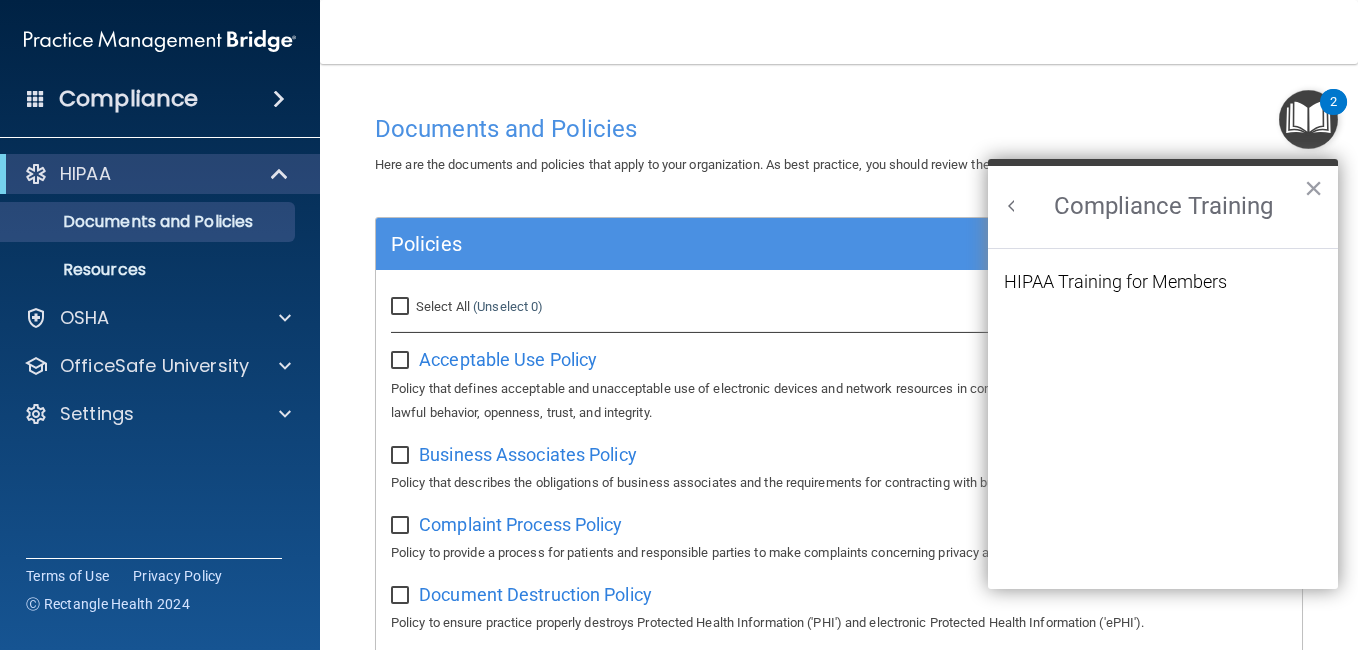 scroll, scrollTop: 0, scrollLeft: 0, axis: both 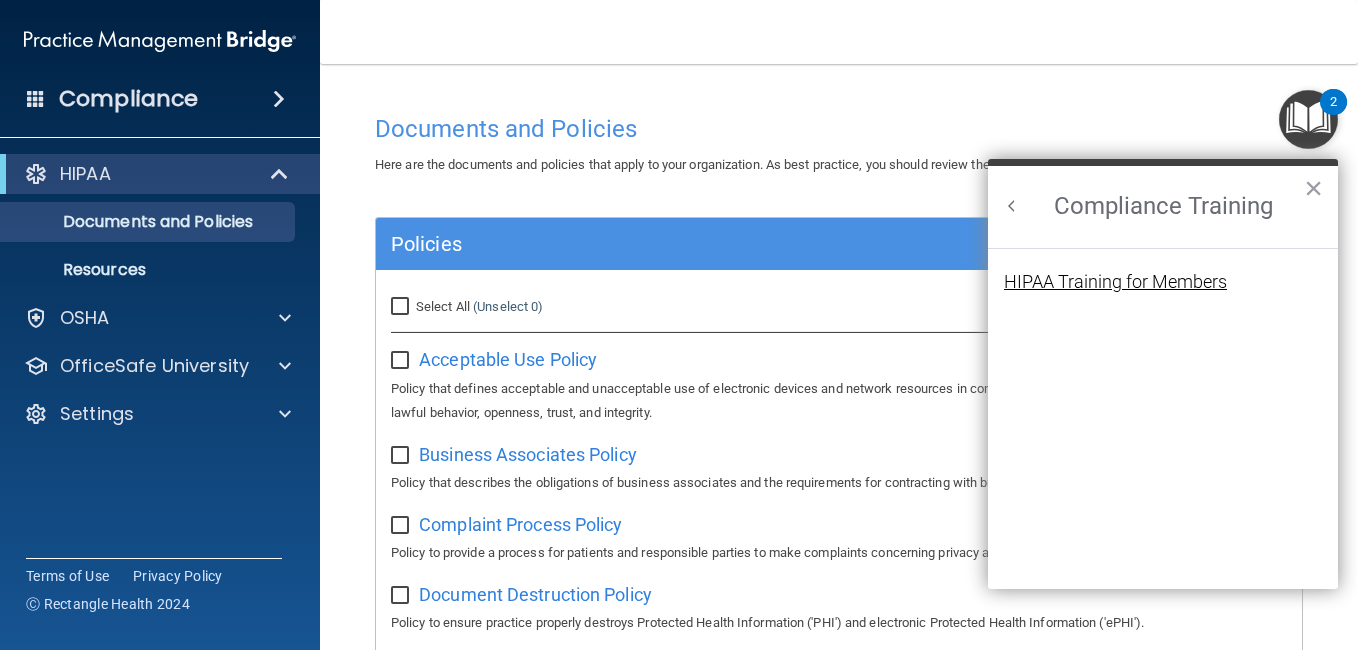 click on "HIPAA Training for Members" at bounding box center [1115, 282] 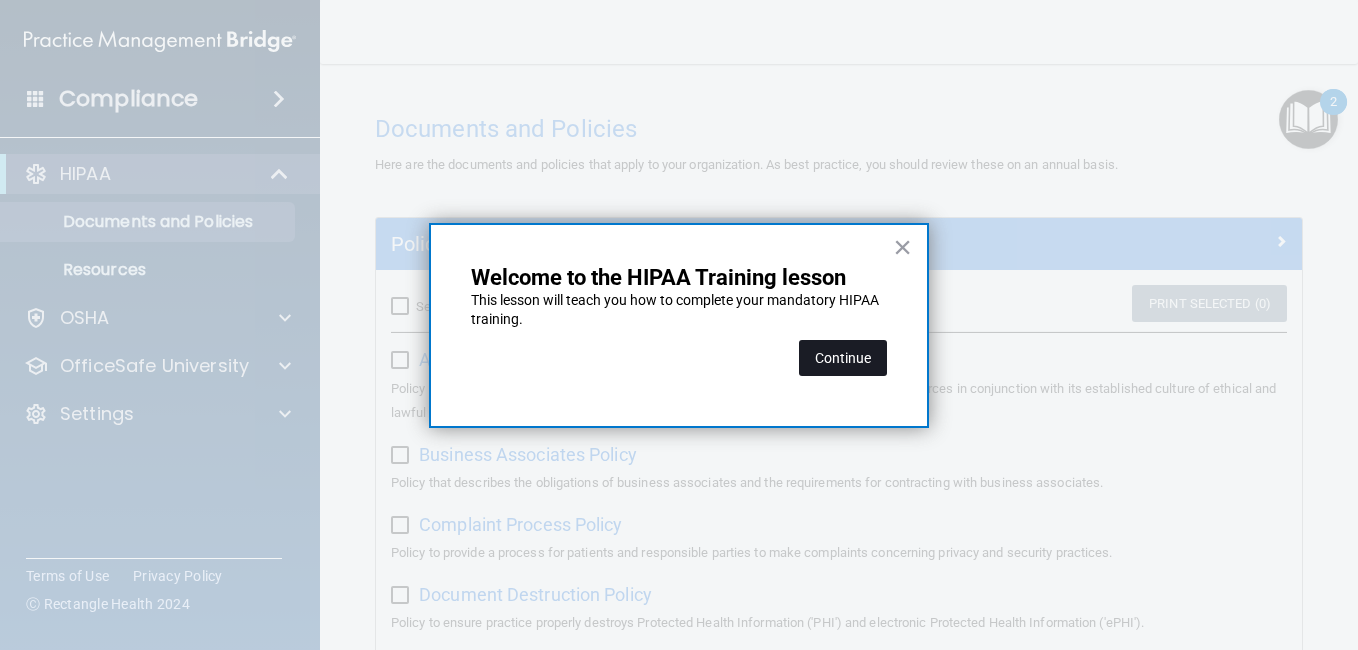 click on "Continue" at bounding box center [843, 358] 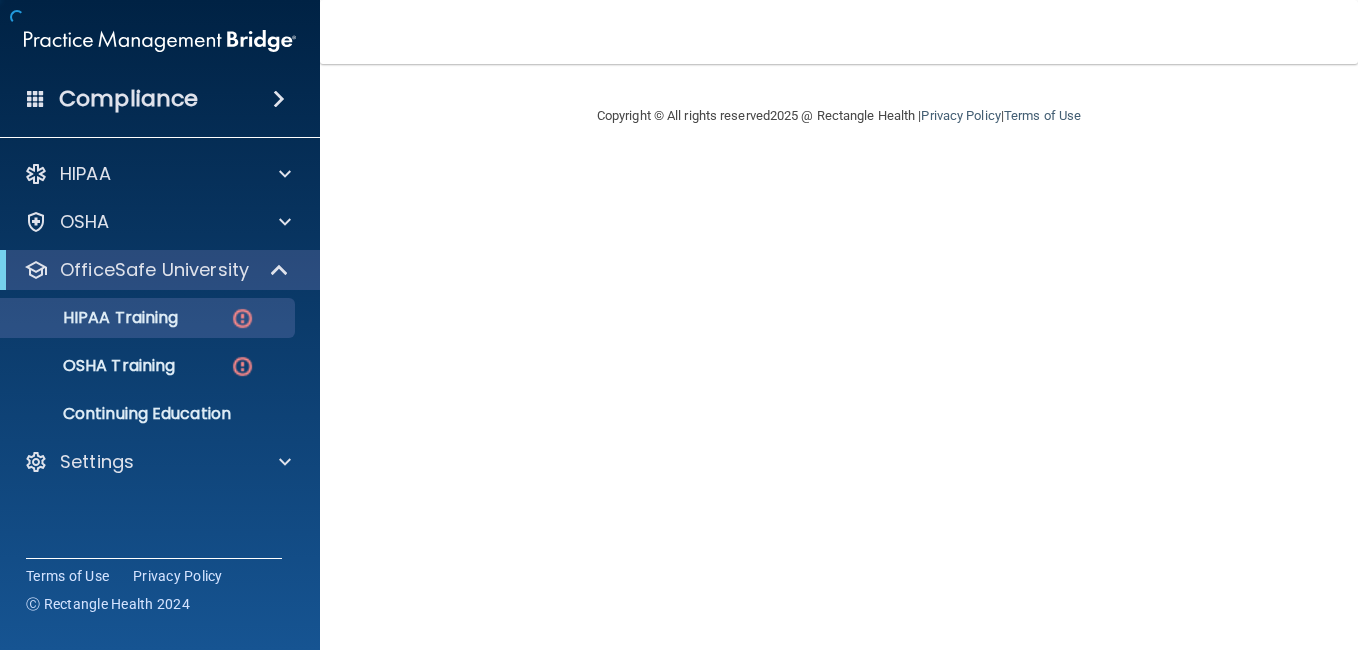 scroll, scrollTop: 0, scrollLeft: 0, axis: both 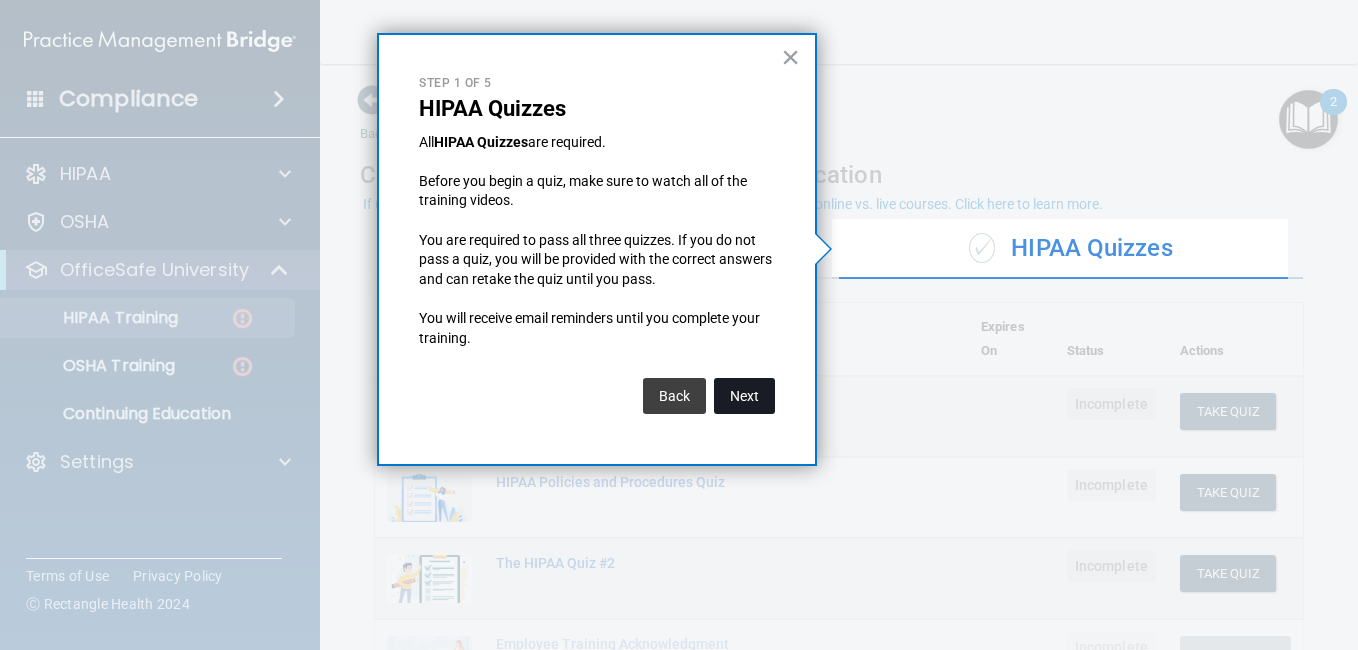 click on "Next" at bounding box center [744, 396] 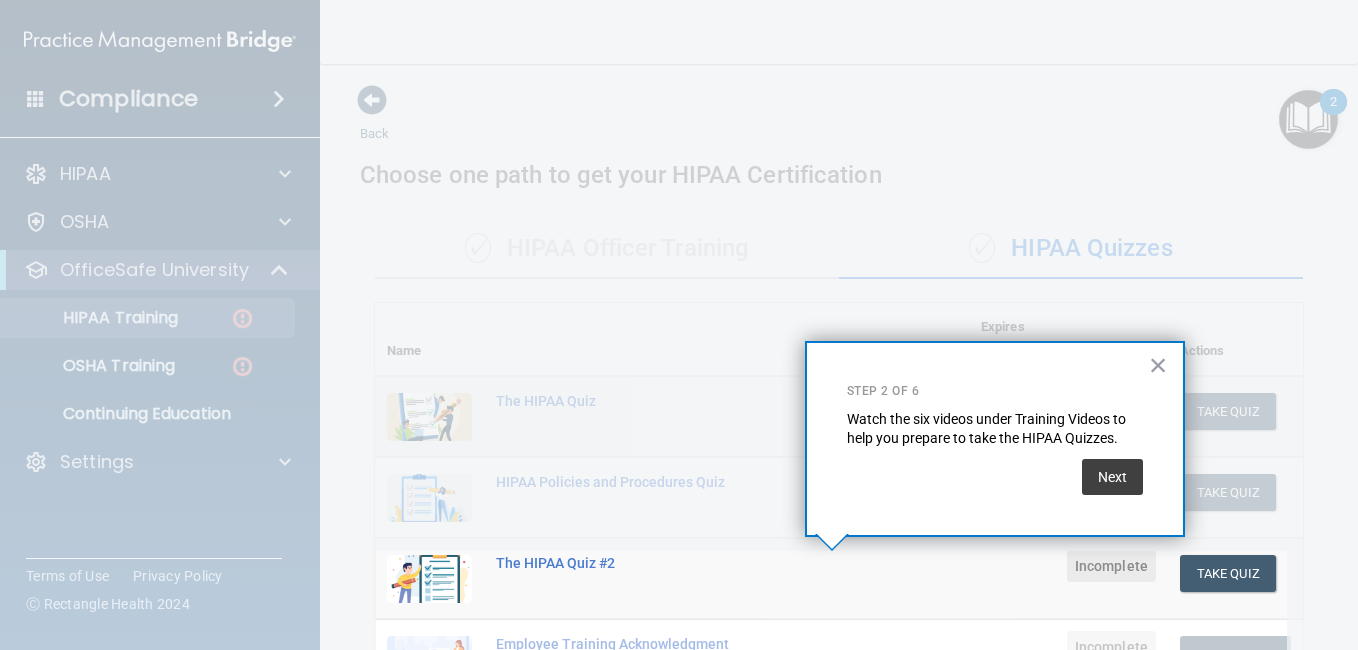 scroll, scrollTop: 288, scrollLeft: 0, axis: vertical 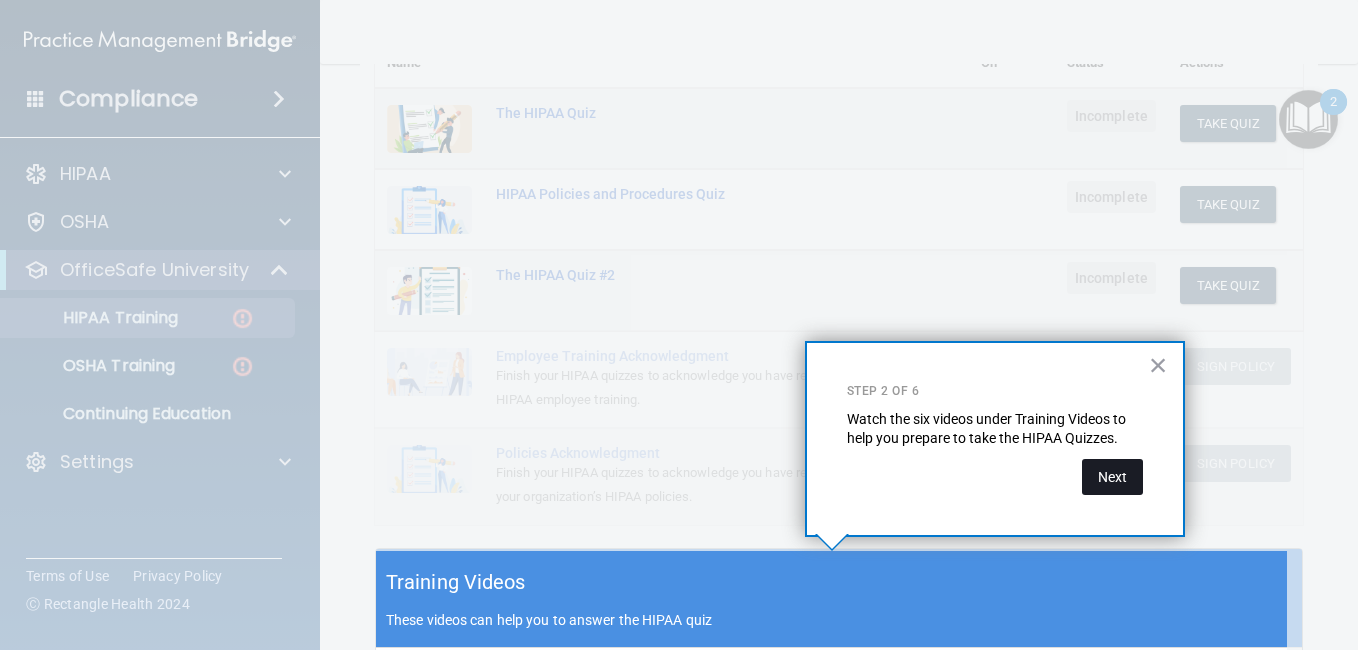 click on "Next" at bounding box center [1112, 477] 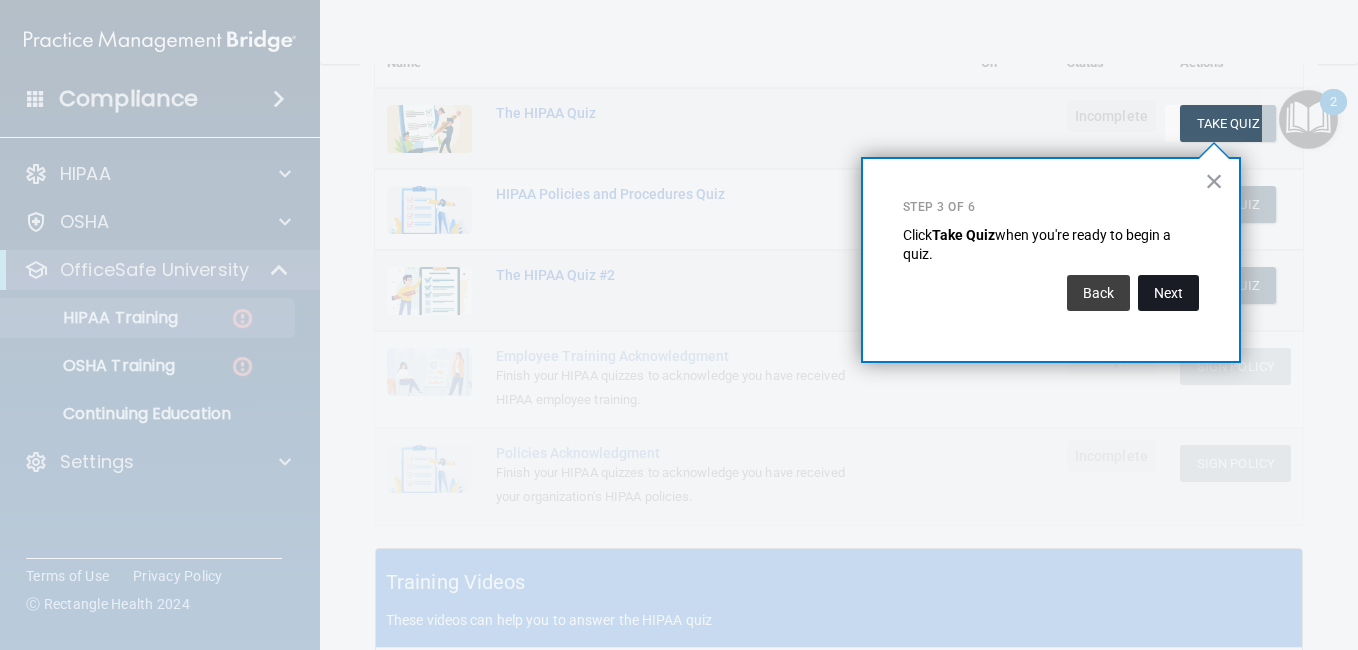 click on "Next" at bounding box center [1168, 293] 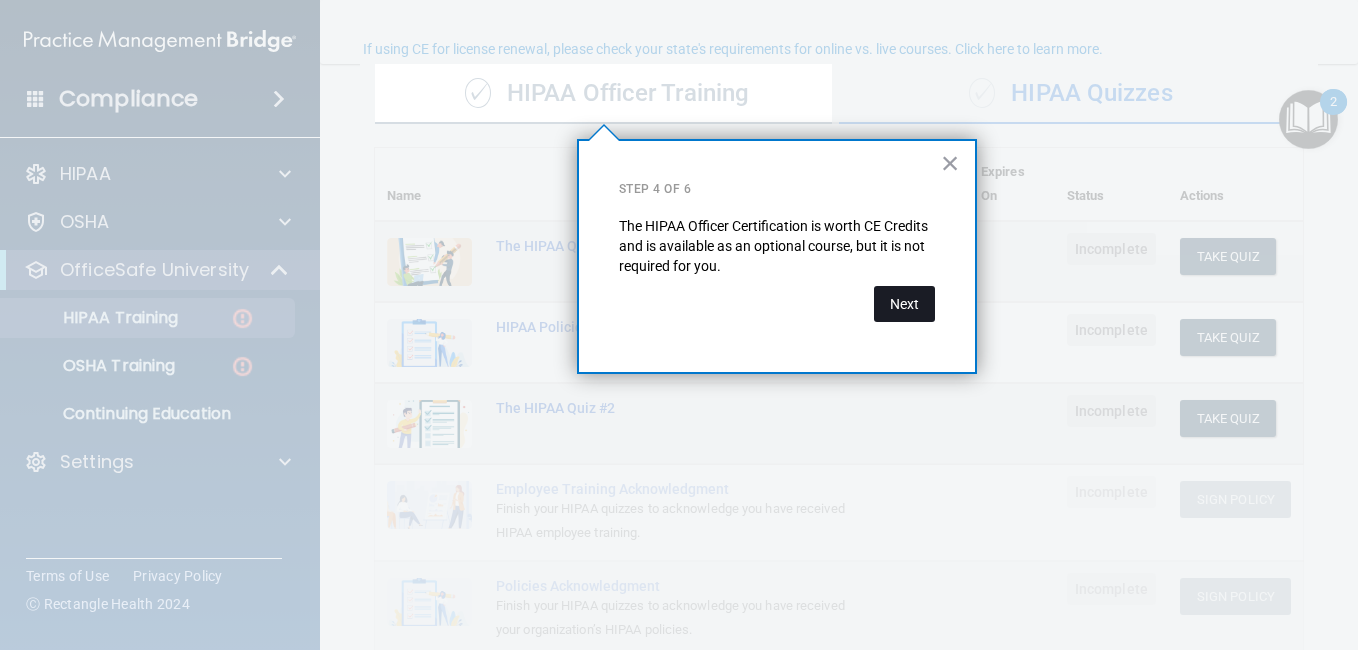 click on "Next" at bounding box center [904, 304] 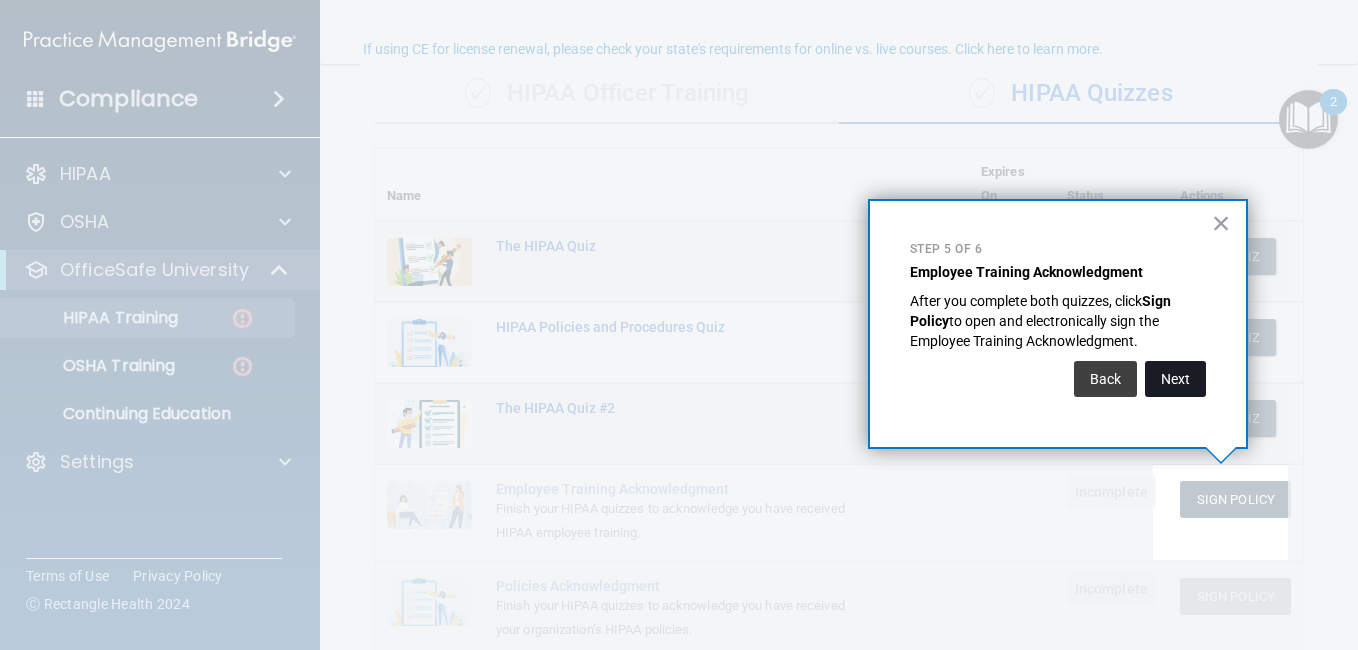 click on "Next" at bounding box center [1175, 379] 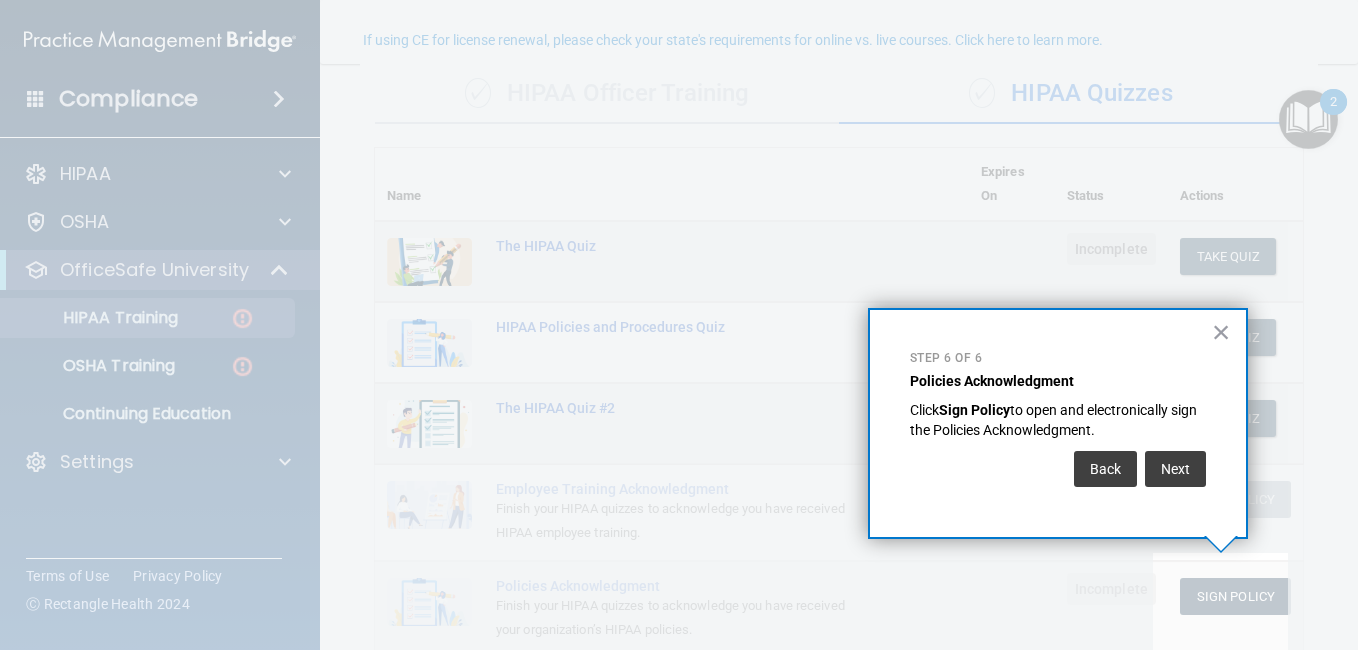 scroll, scrollTop: 164, scrollLeft: 0, axis: vertical 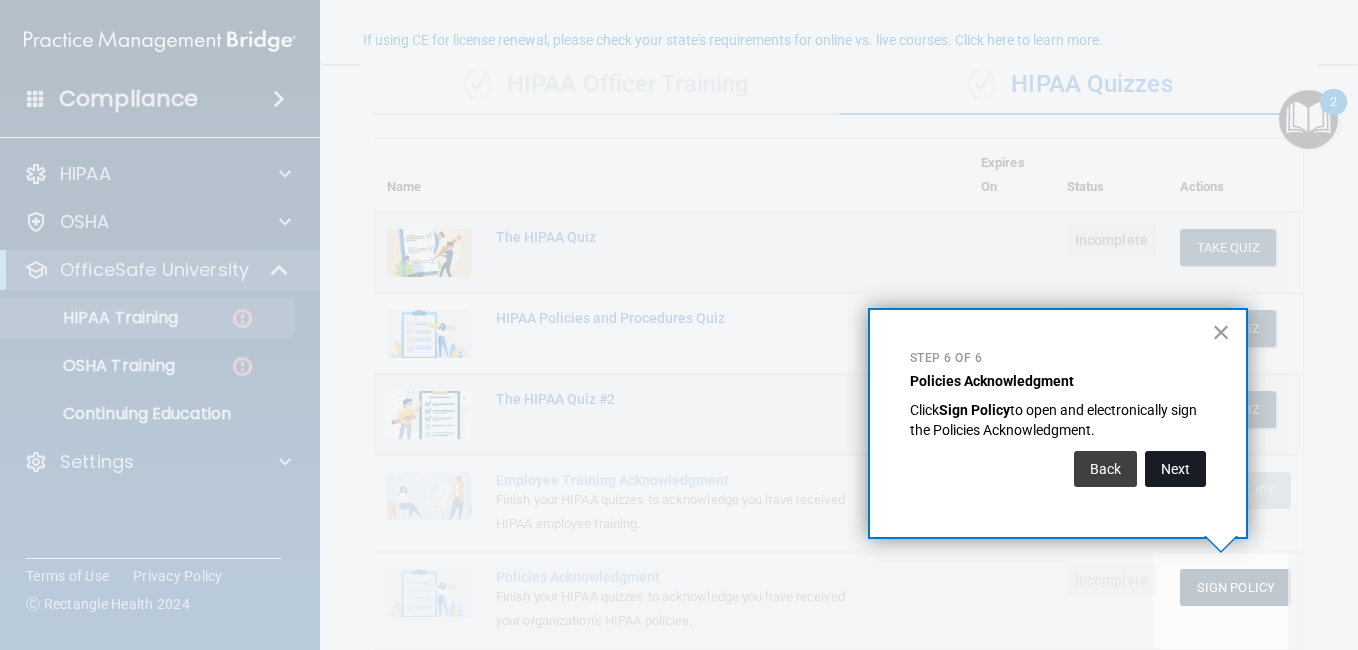 click on "Next" at bounding box center [1175, 469] 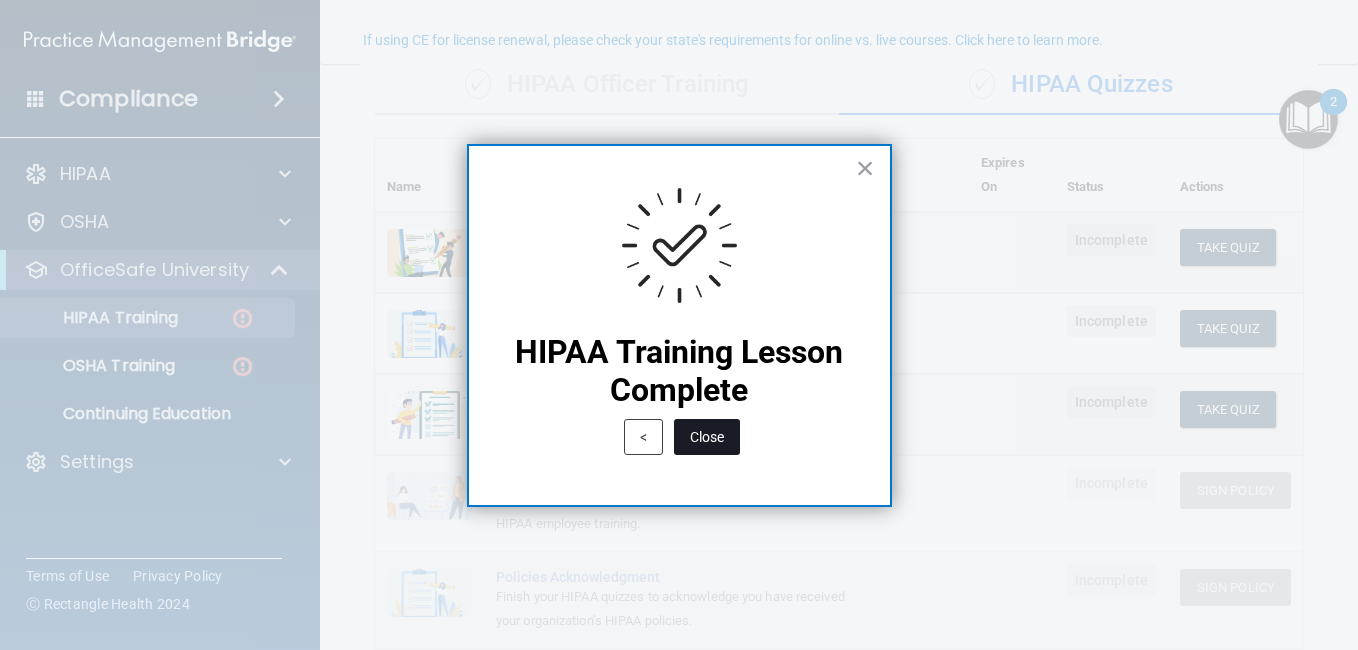 click on "Close" at bounding box center (707, 437) 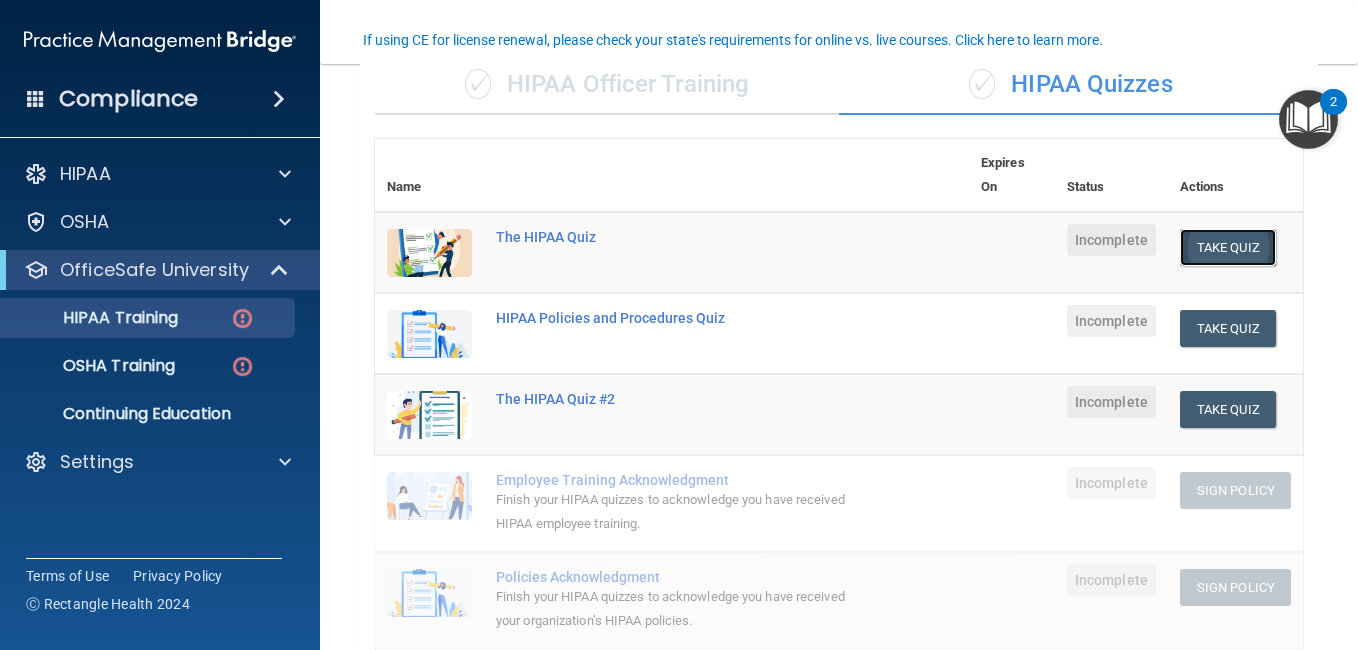 click on "Take Quiz" at bounding box center (1228, 247) 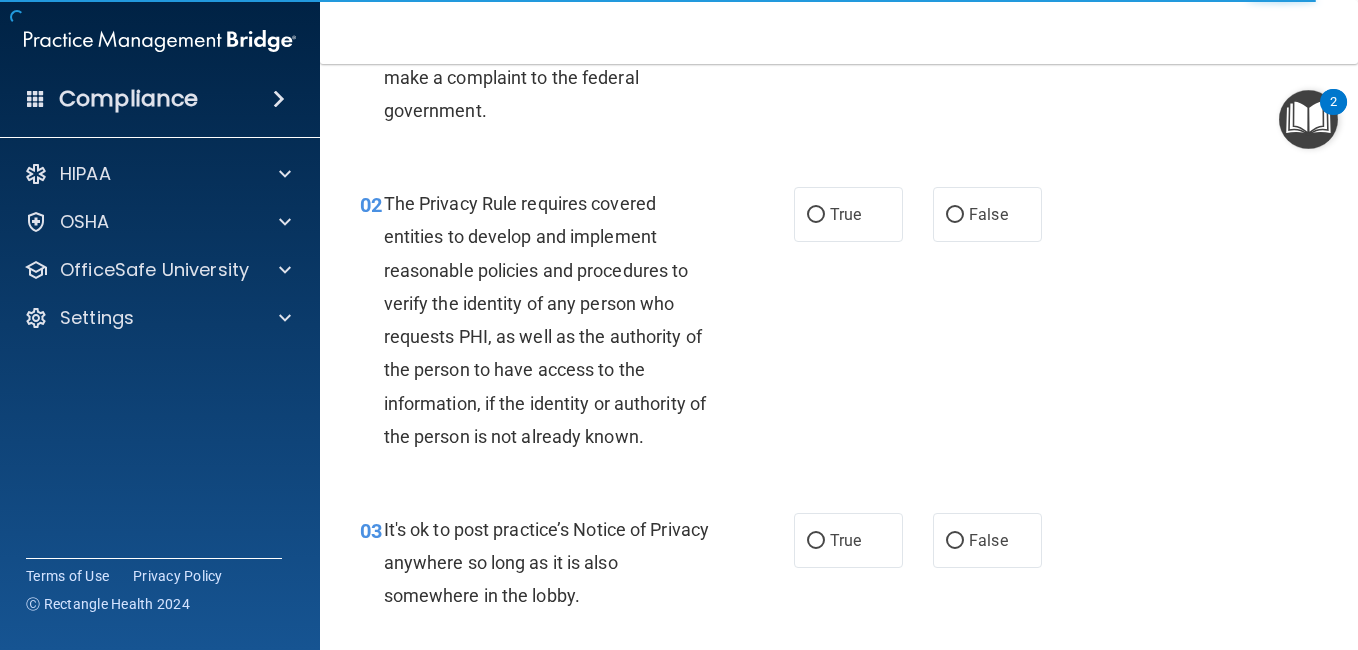 scroll, scrollTop: 0, scrollLeft: 0, axis: both 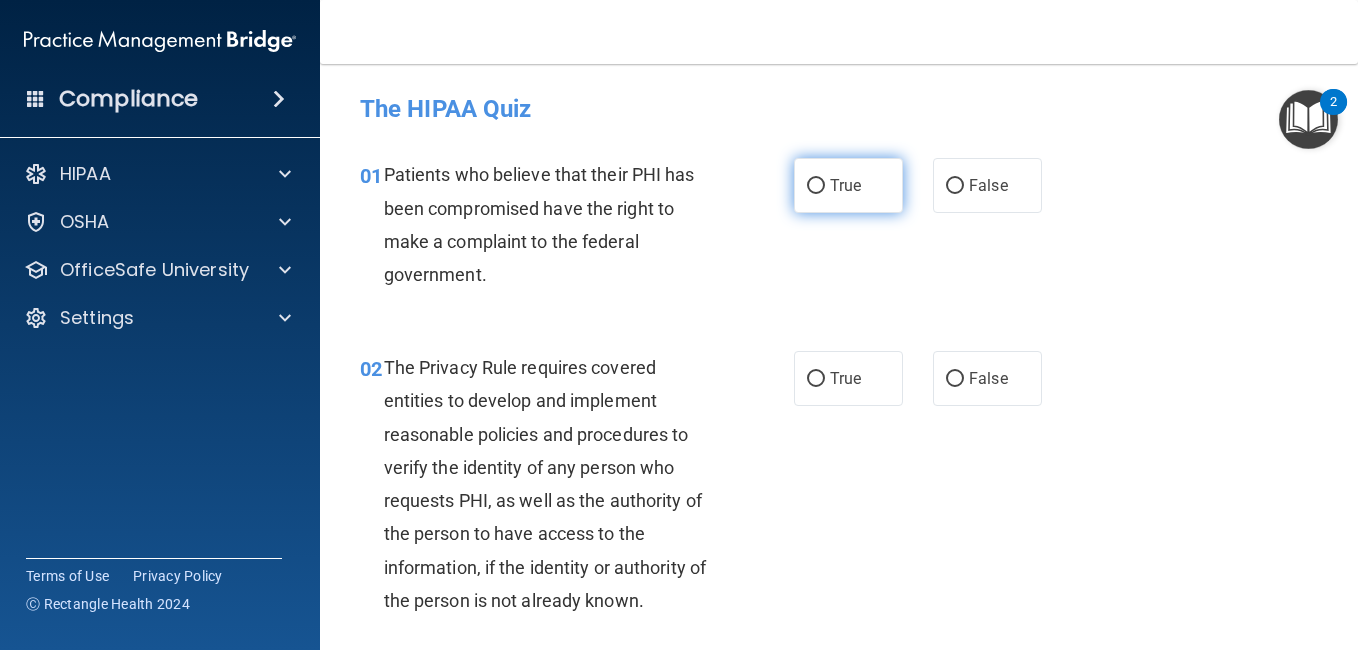 click on "True" at bounding box center (816, 186) 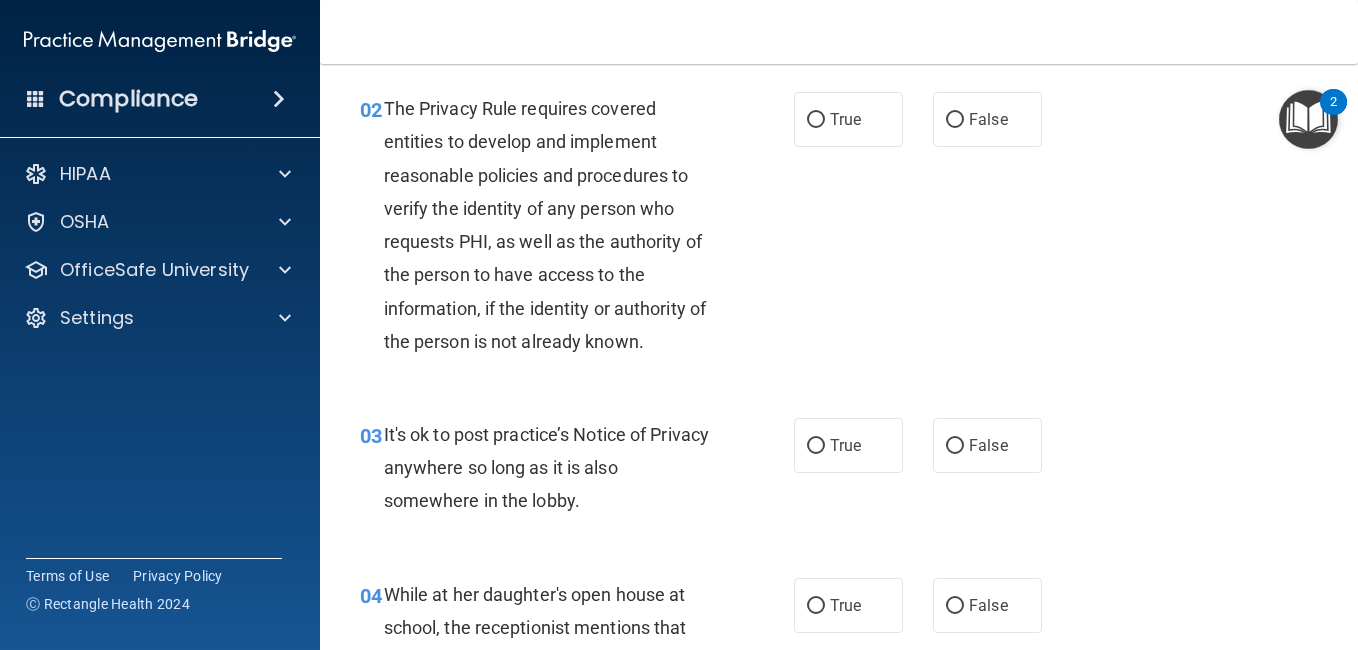 scroll, scrollTop: 248, scrollLeft: 0, axis: vertical 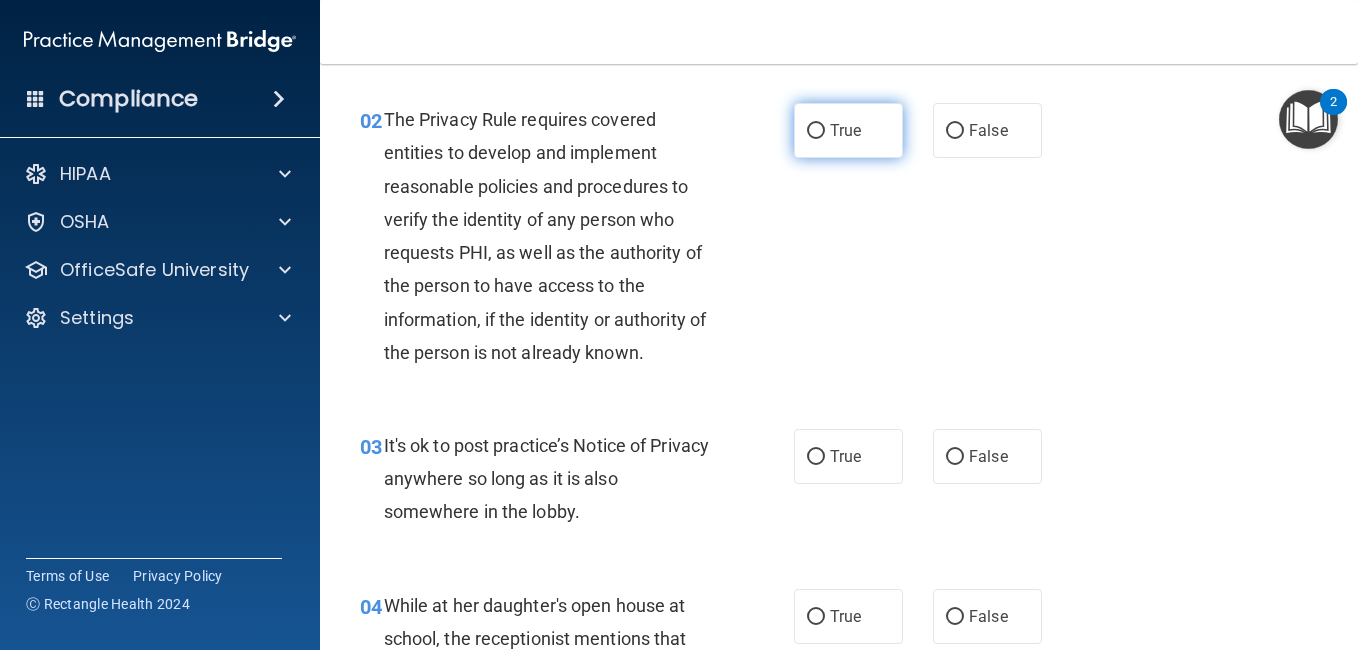 click on "True" at bounding box center [848, 130] 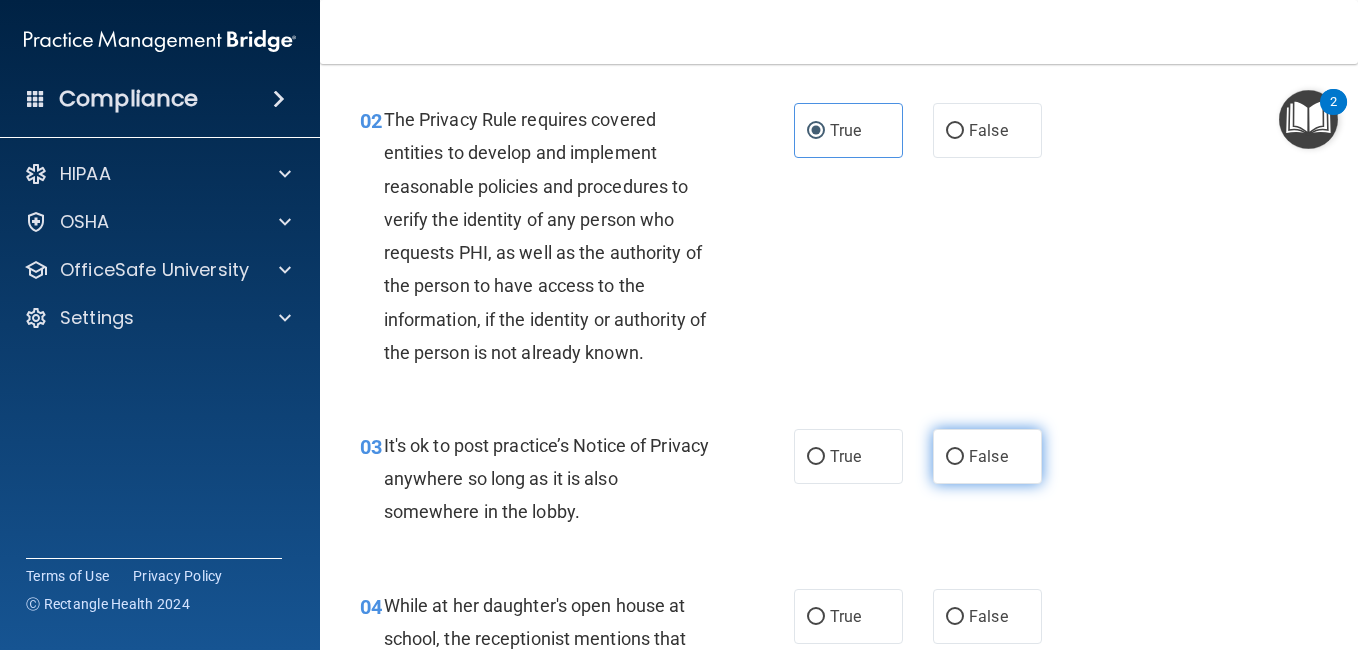 click on "False" at bounding box center (987, 456) 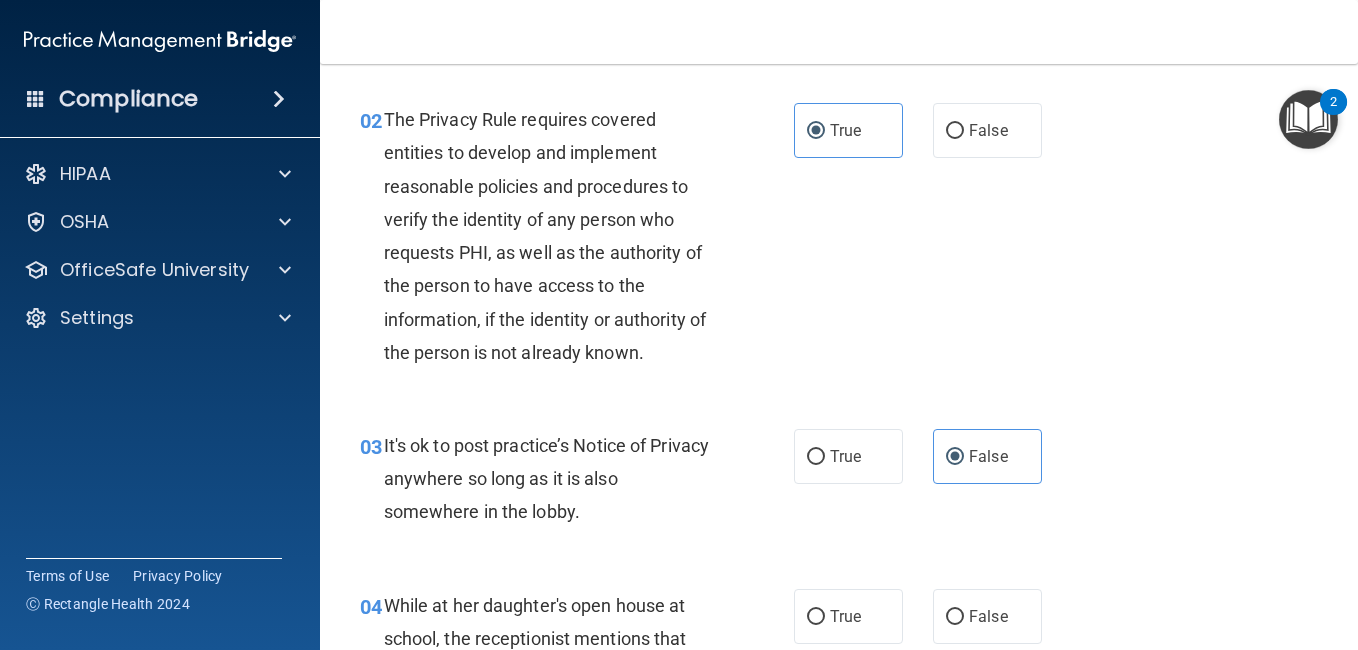 scroll, scrollTop: 760, scrollLeft: 0, axis: vertical 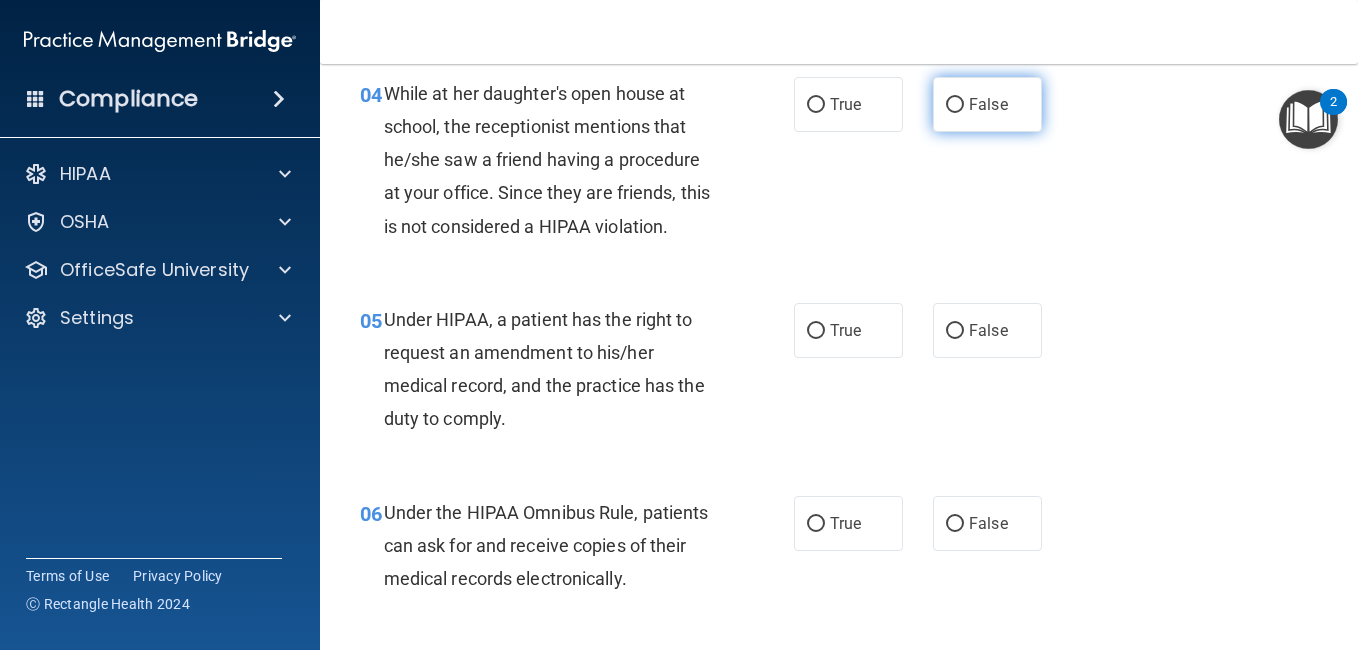 click on "False" at bounding box center [988, 104] 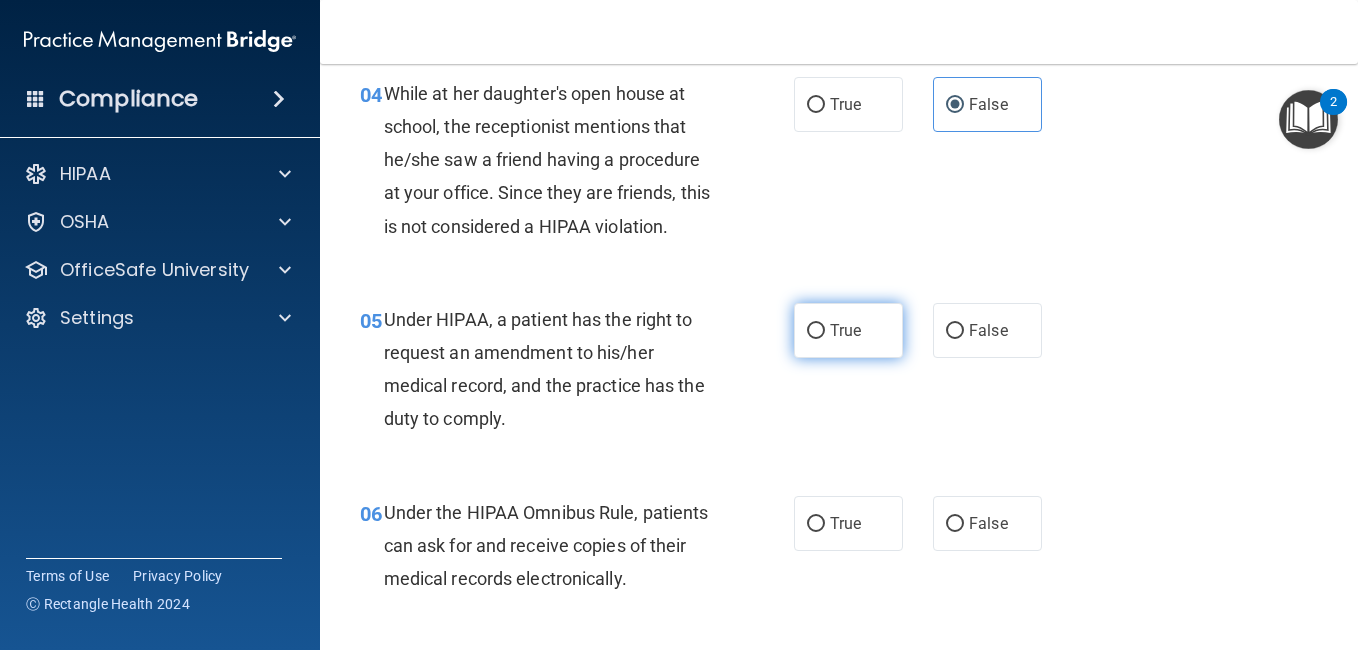 click on "True" at bounding box center (848, 330) 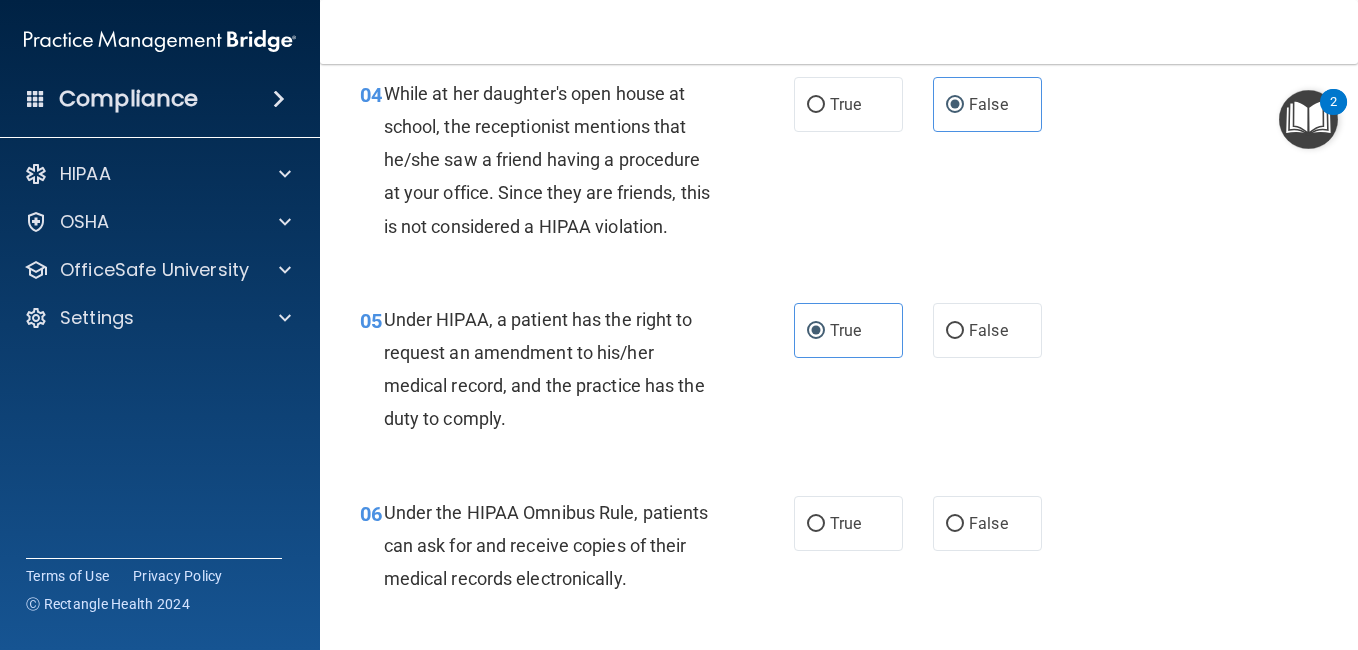 scroll, scrollTop: 1272, scrollLeft: 0, axis: vertical 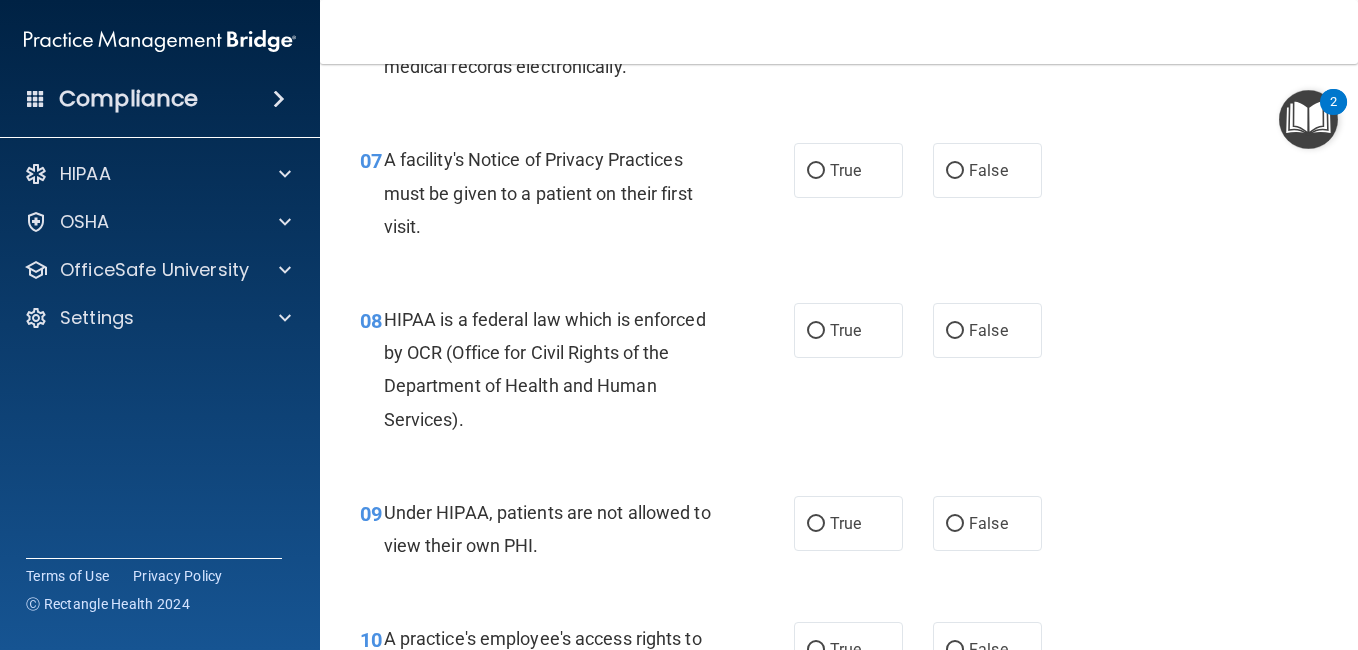 click on "07       A facility's Notice of Privacy Practices must be given to a patient on their first visit.                 True           False" at bounding box center (839, 198) 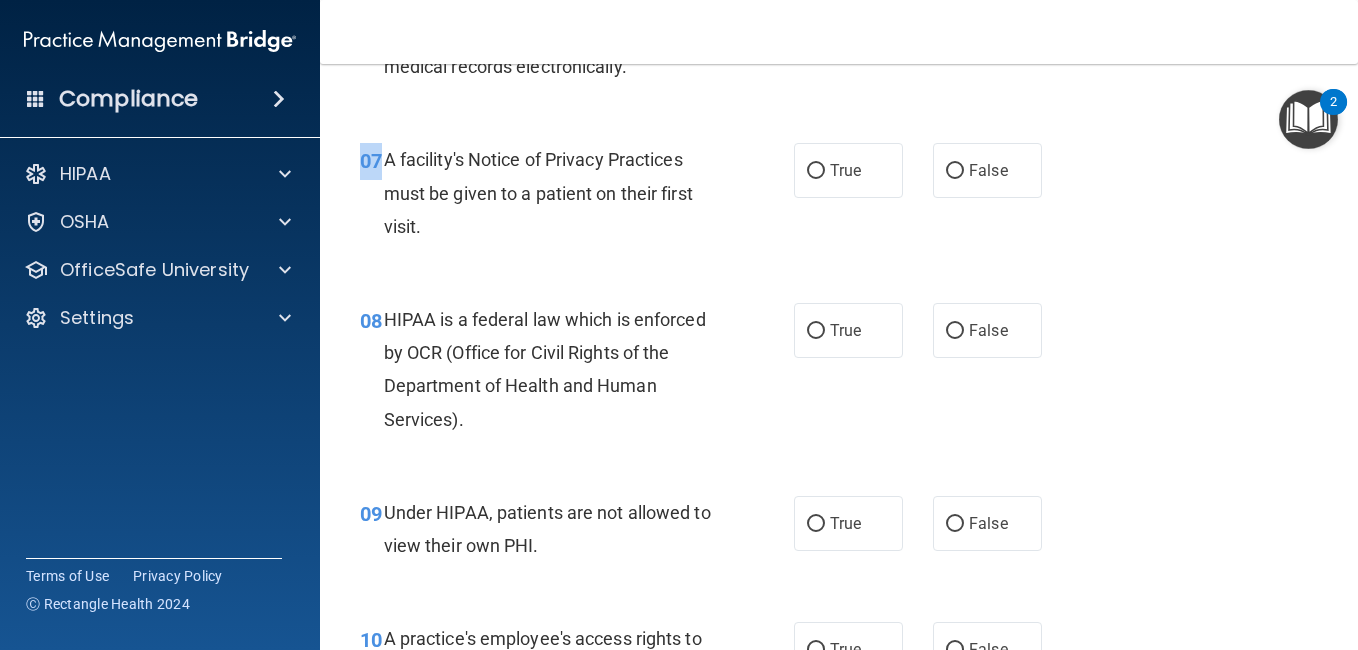 click on "07       A facility's Notice of Privacy Practices must be given to a patient on their first visit.                 True           False" at bounding box center (839, 198) 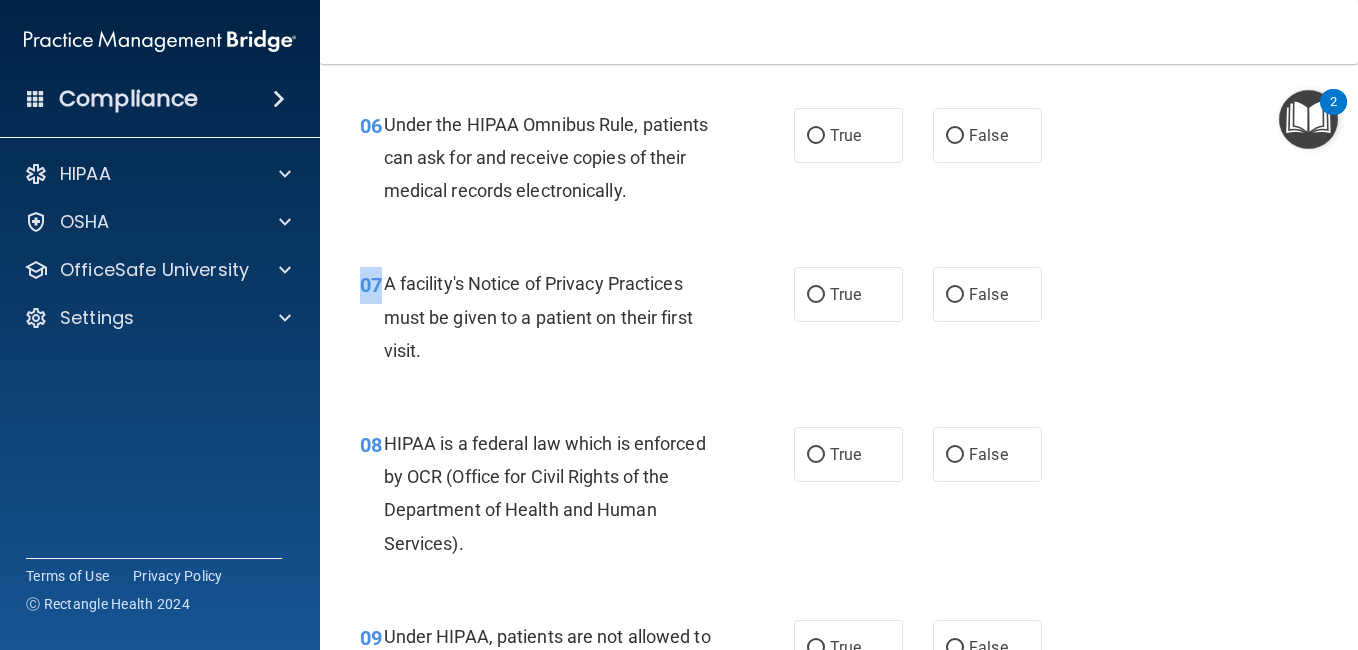 scroll, scrollTop: 1125, scrollLeft: 0, axis: vertical 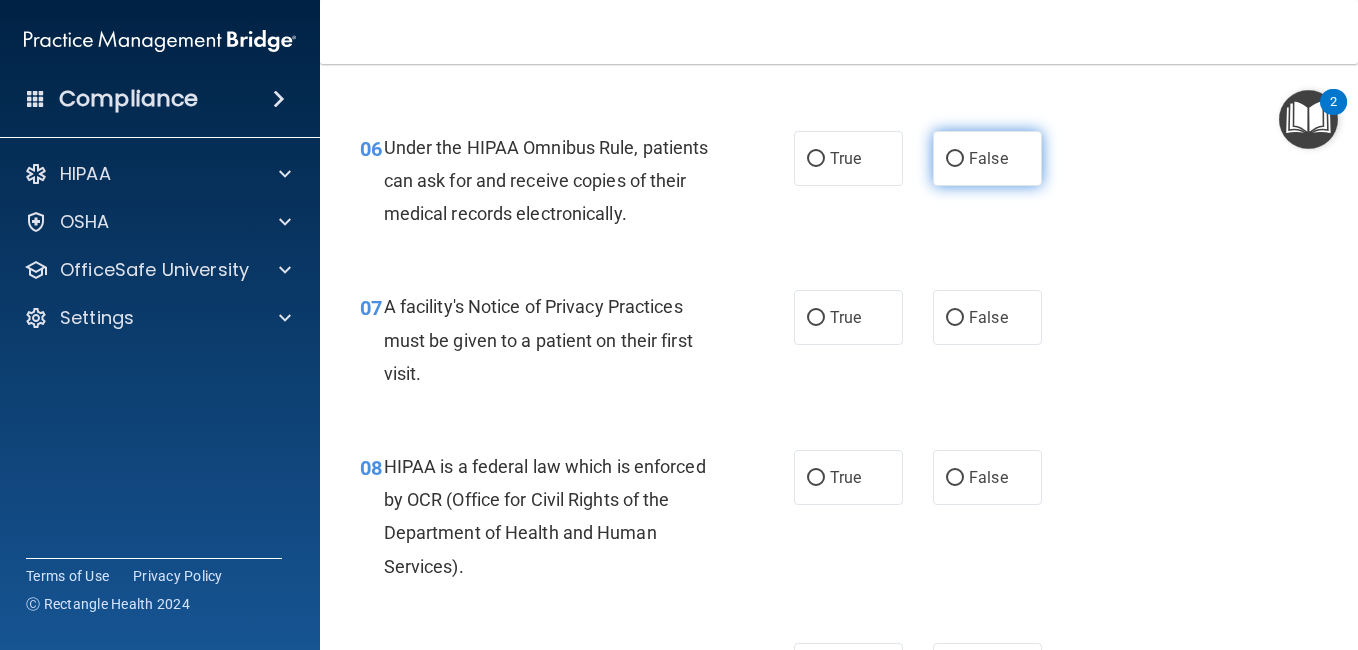 click on "False" at bounding box center (987, 158) 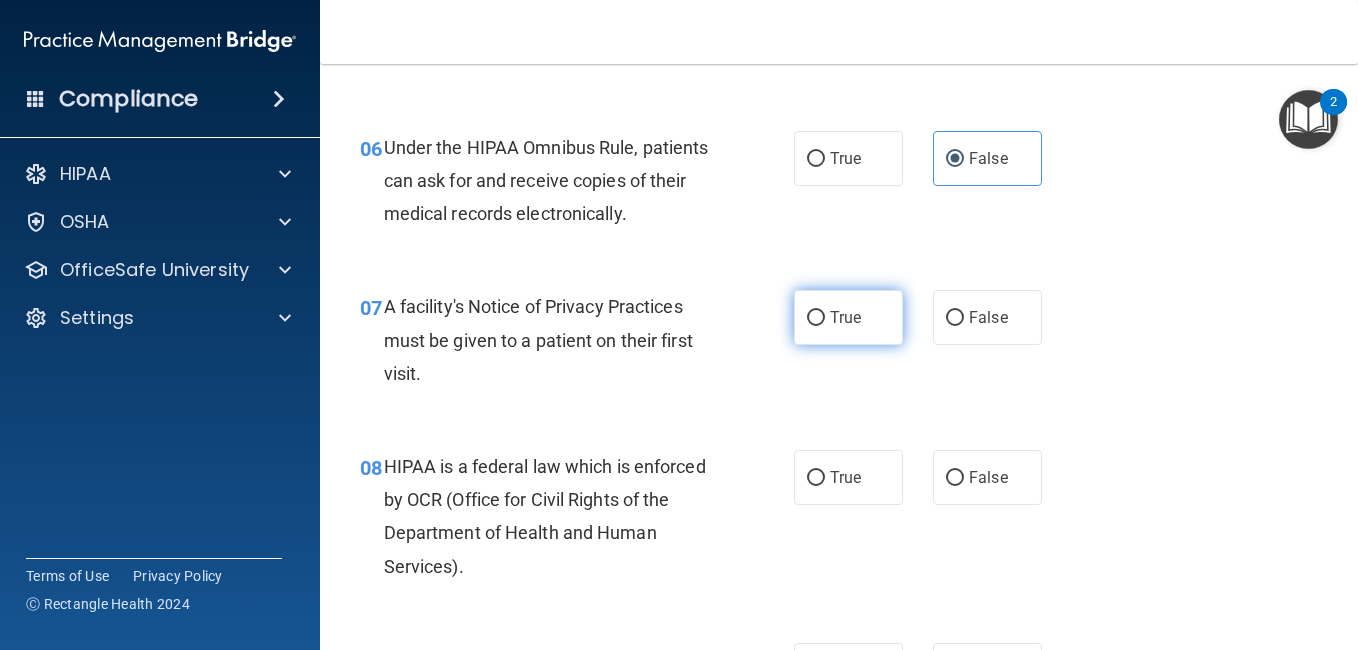 click on "True" at bounding box center (848, 317) 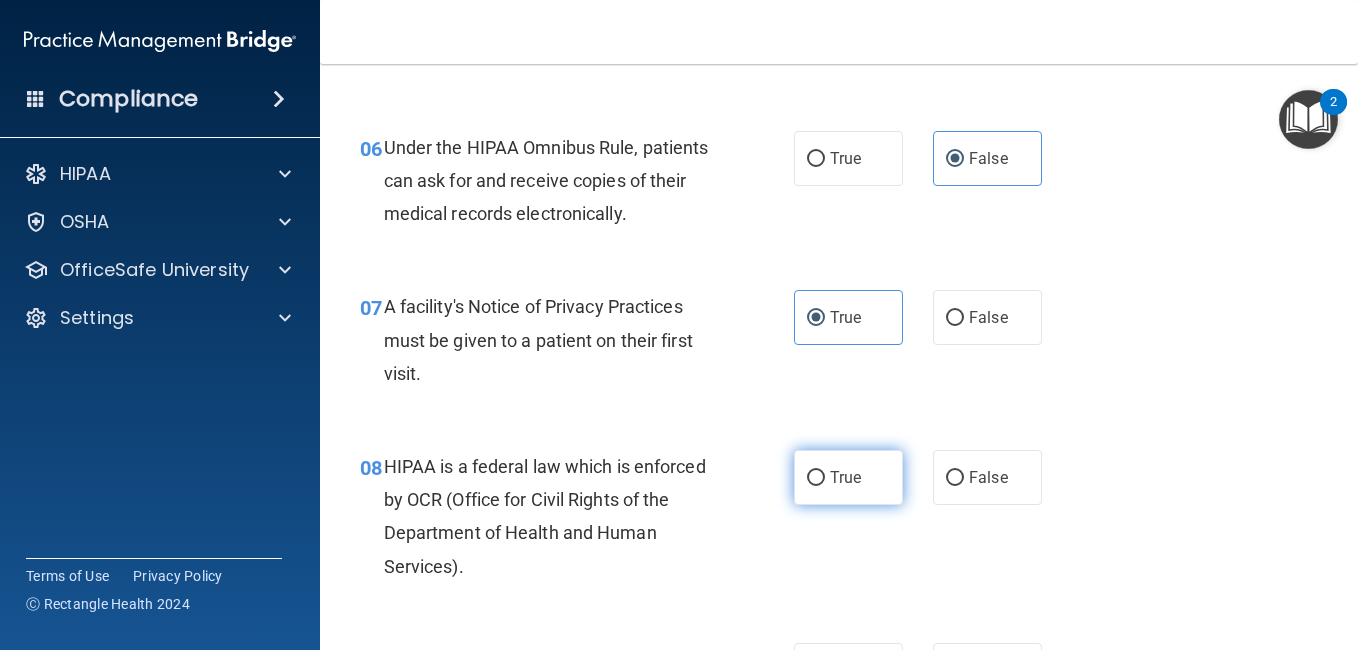 click on "True" at bounding box center (848, 477) 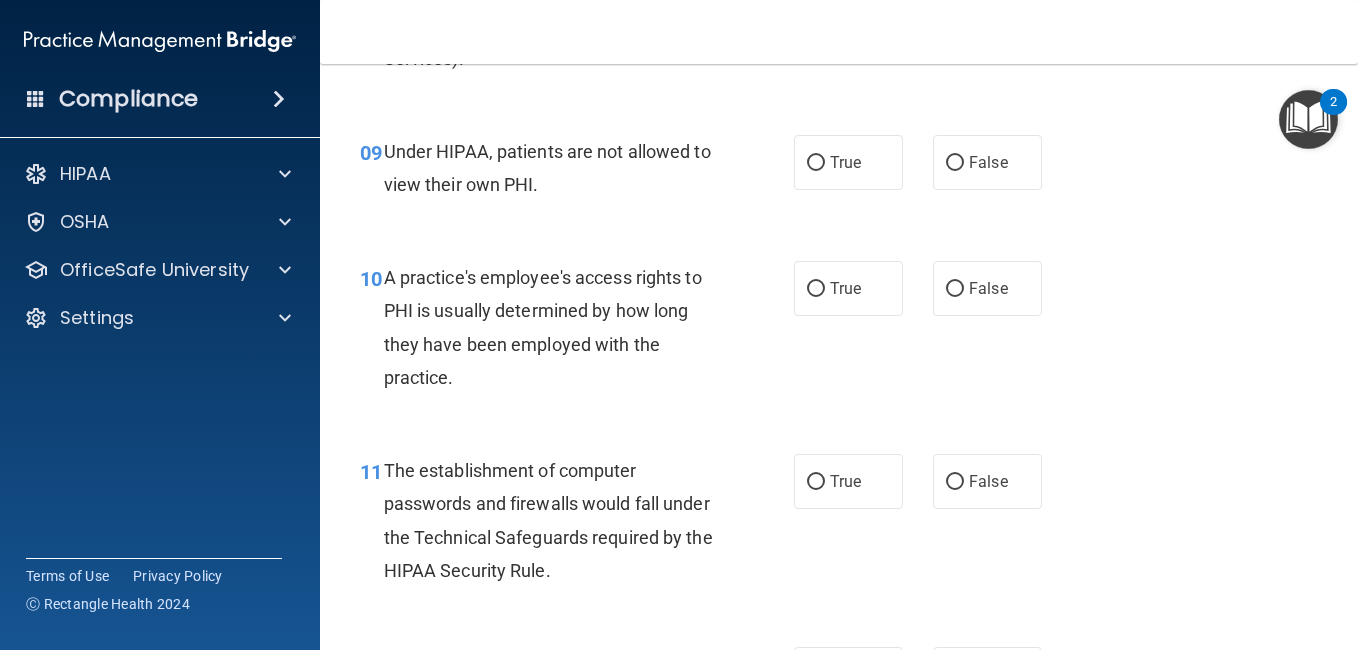 scroll, scrollTop: 1644, scrollLeft: 0, axis: vertical 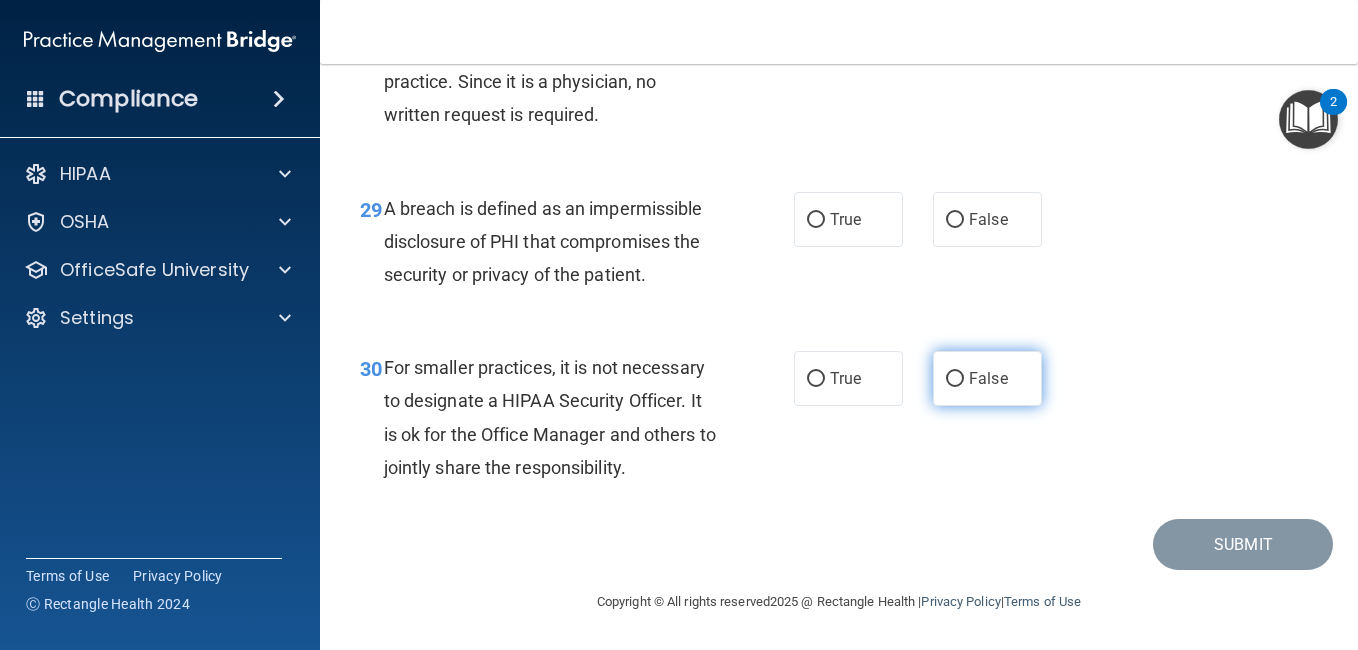click on "False" at bounding box center (955, 379) 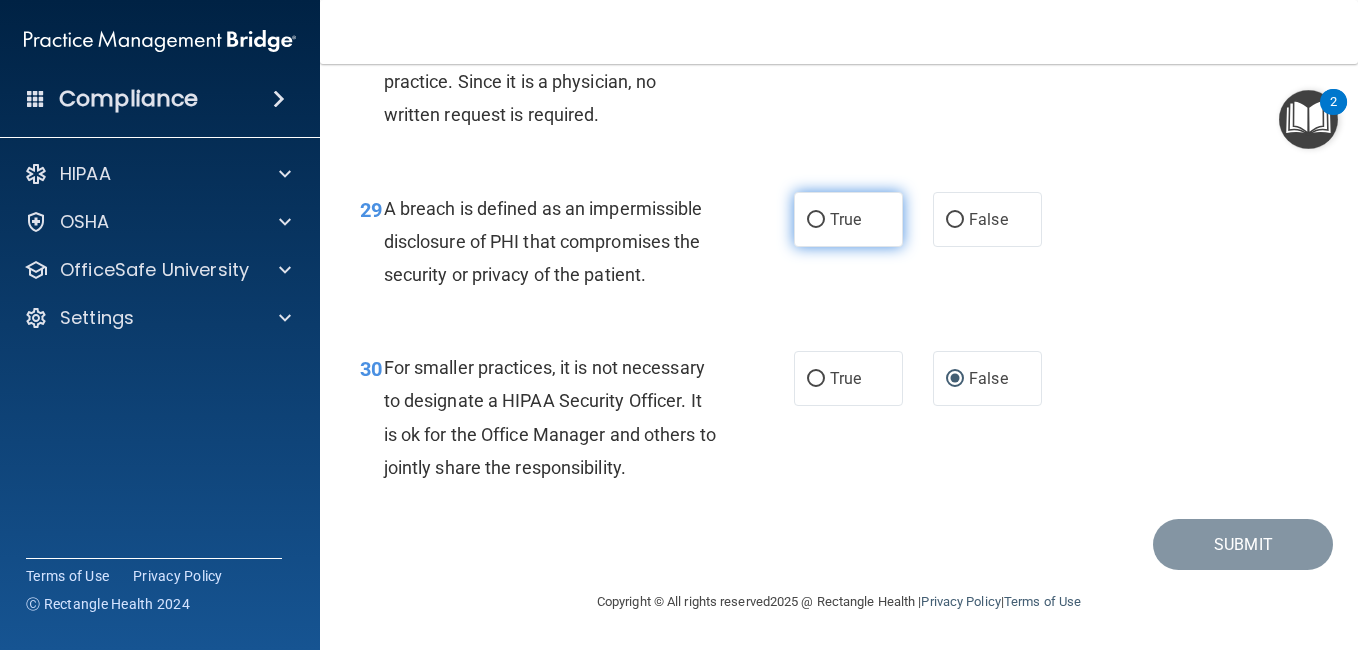 click on "True" at bounding box center [848, 219] 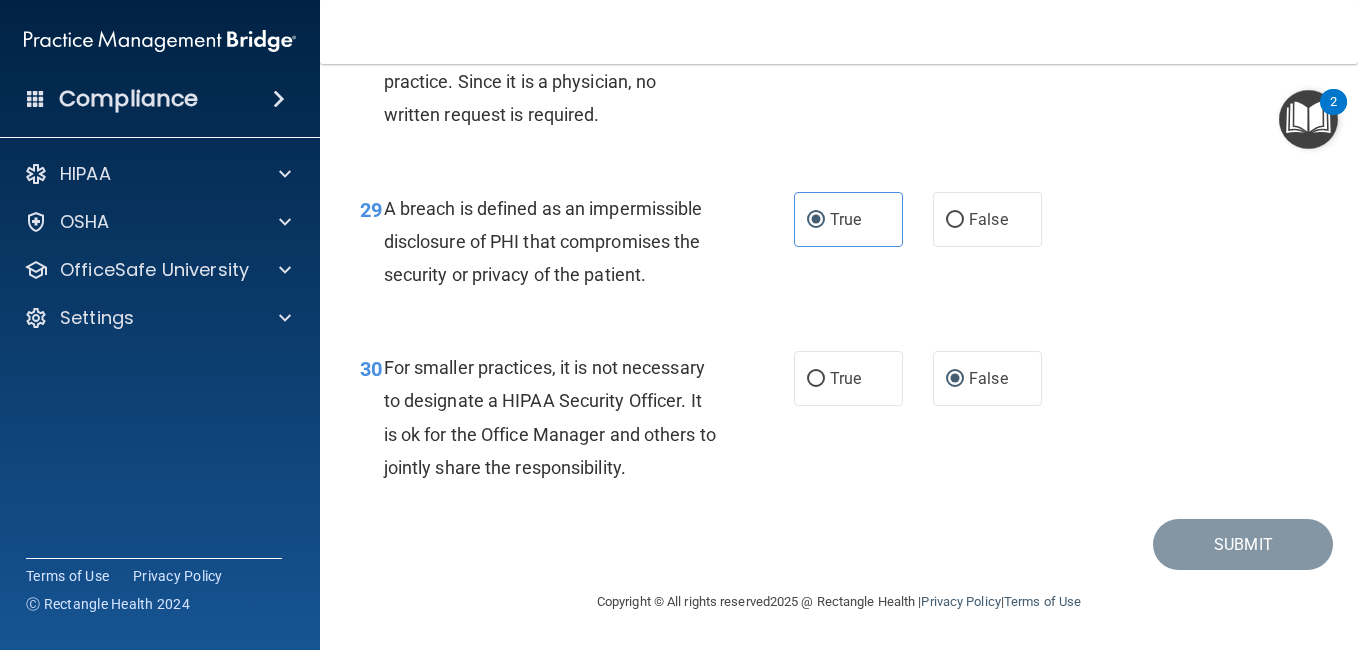 scroll, scrollTop: 4988, scrollLeft: 0, axis: vertical 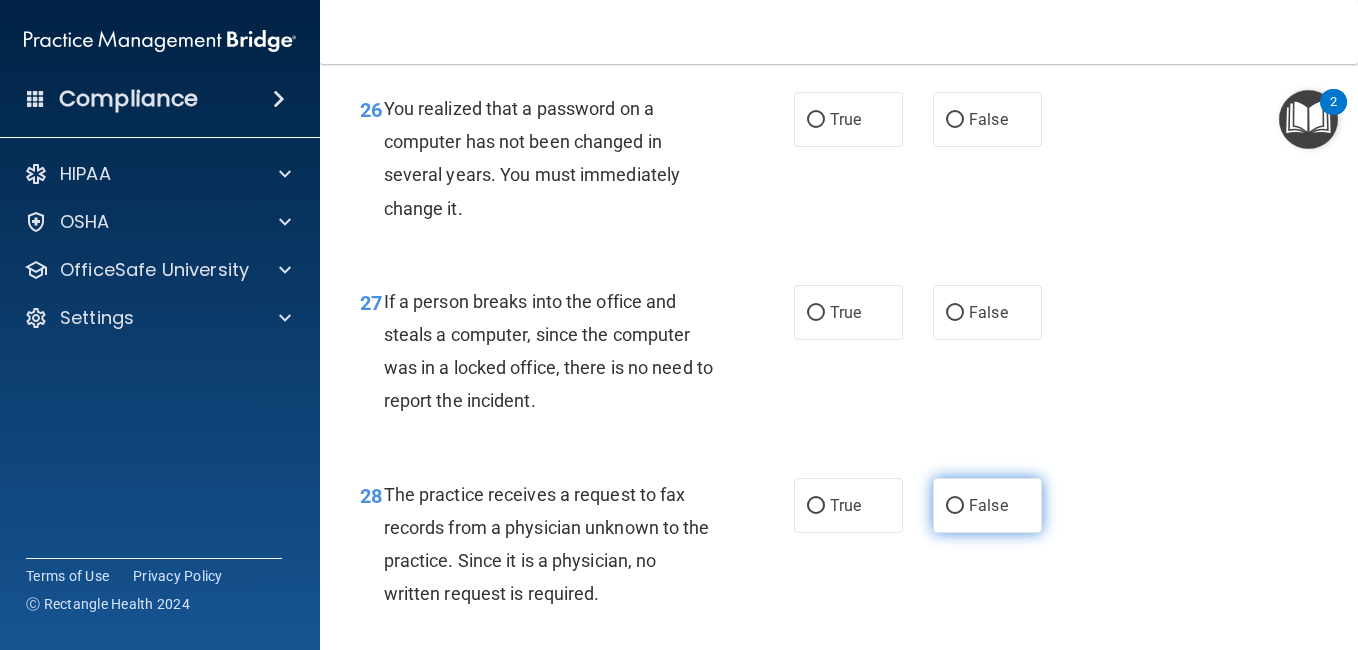 click on "False" at bounding box center [987, 505] 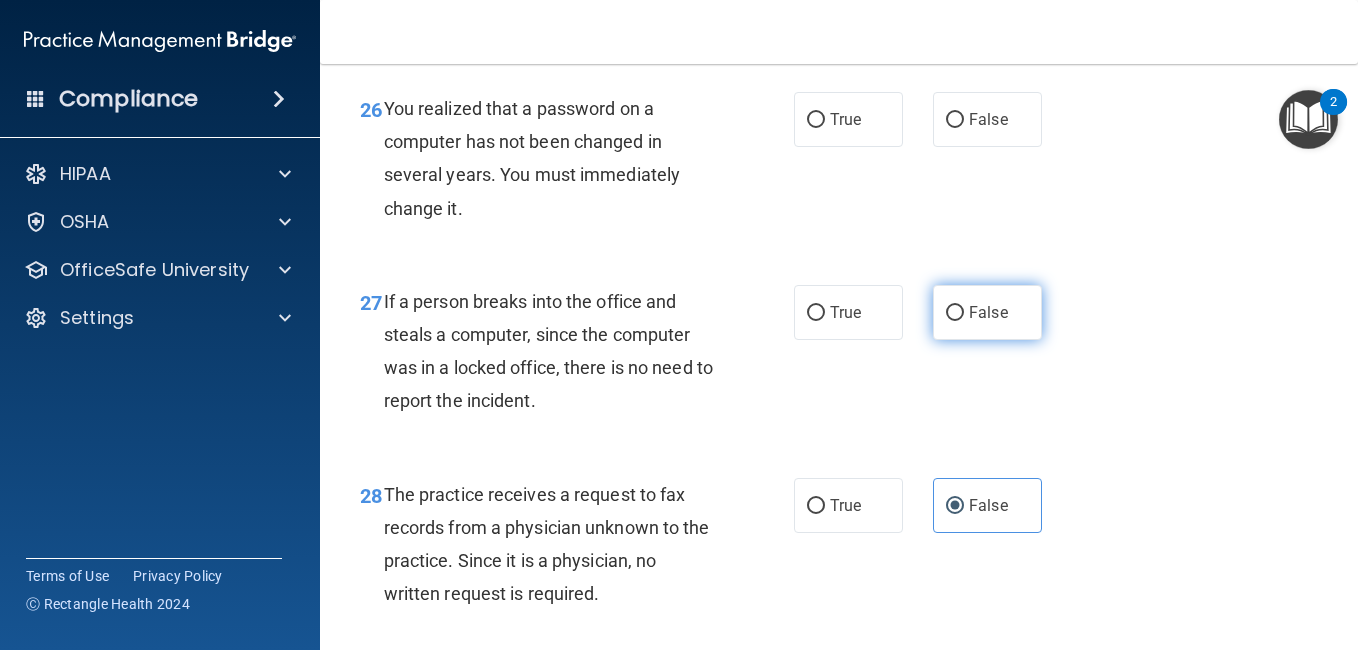 click on "False" at bounding box center (955, 313) 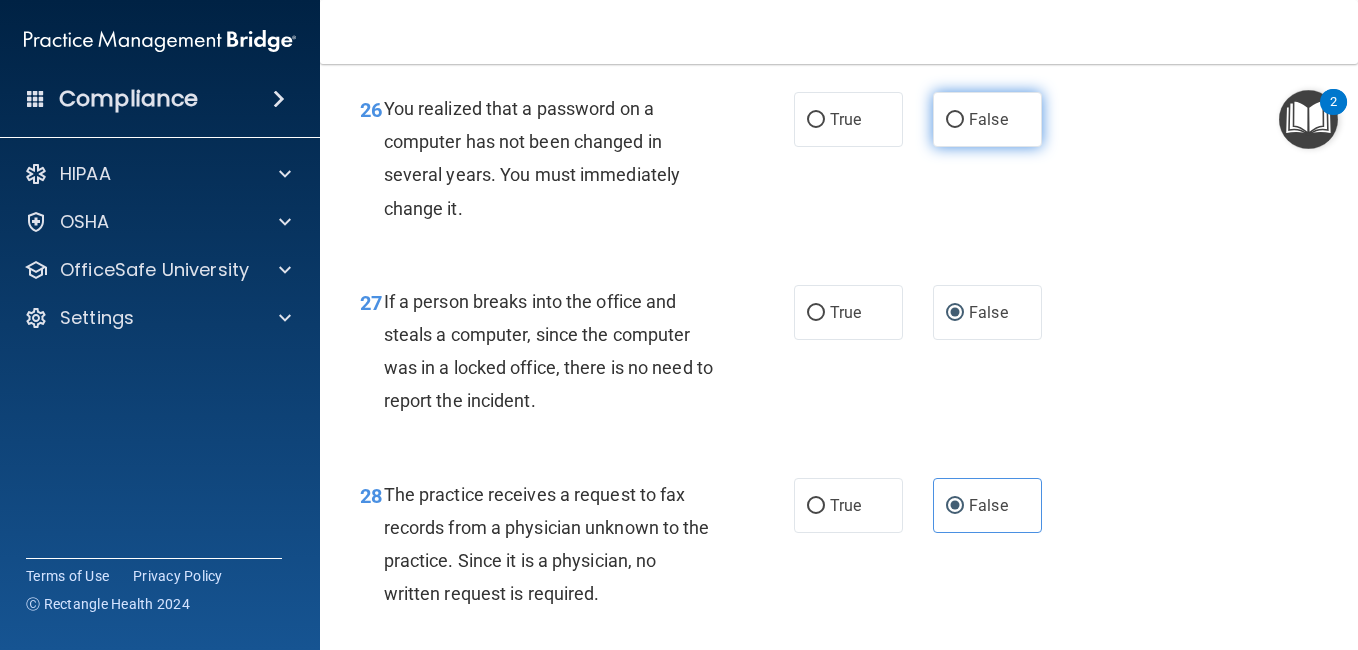 click on "False" at bounding box center (955, 120) 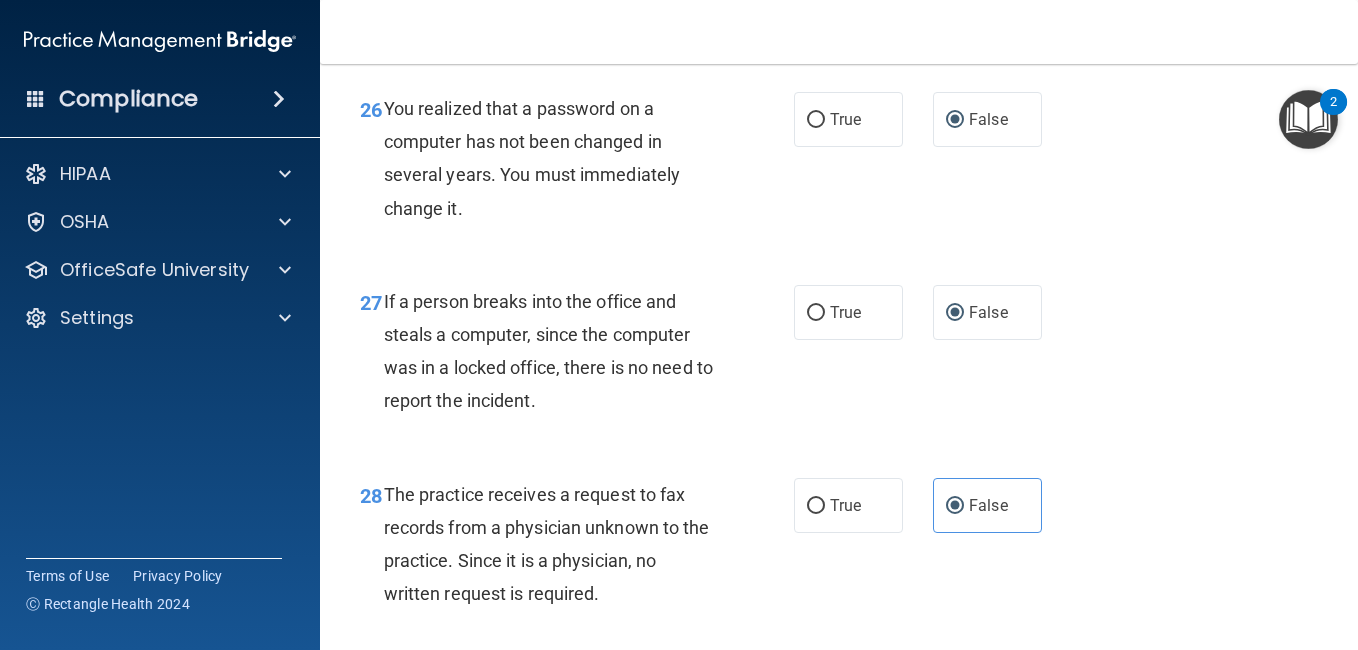 scroll, scrollTop: 4476, scrollLeft: 0, axis: vertical 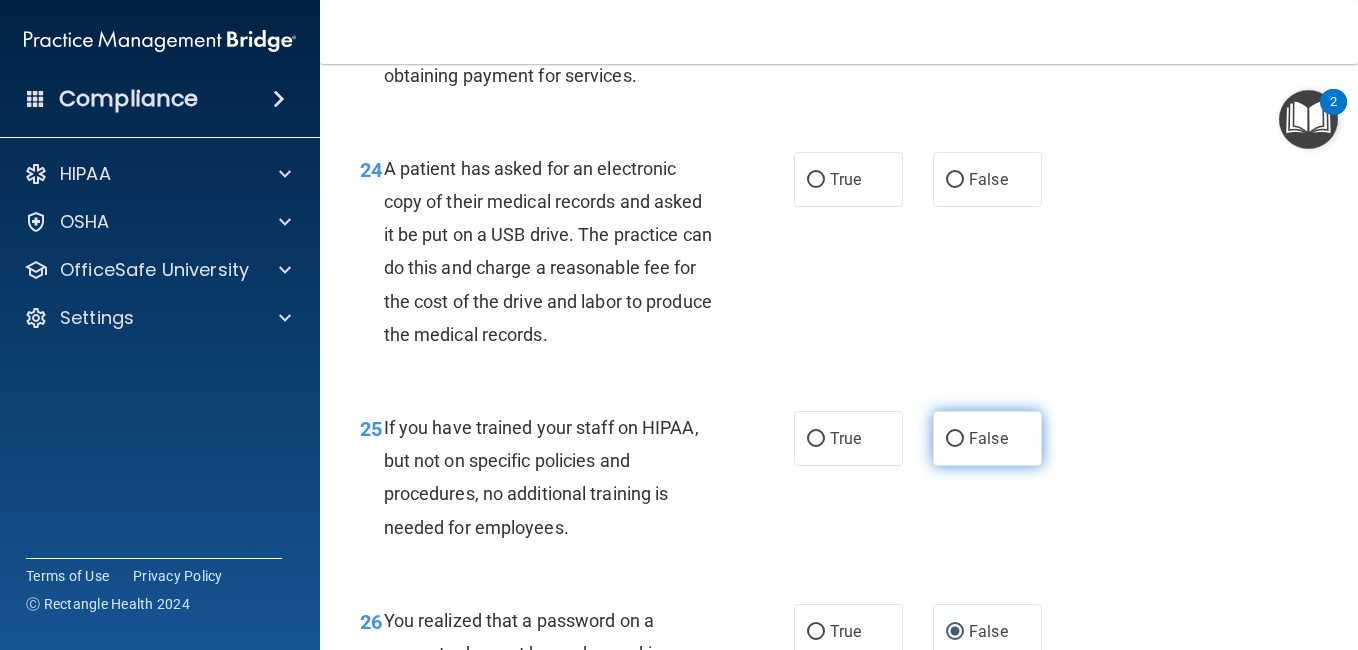 click on "False" at bounding box center [987, 438] 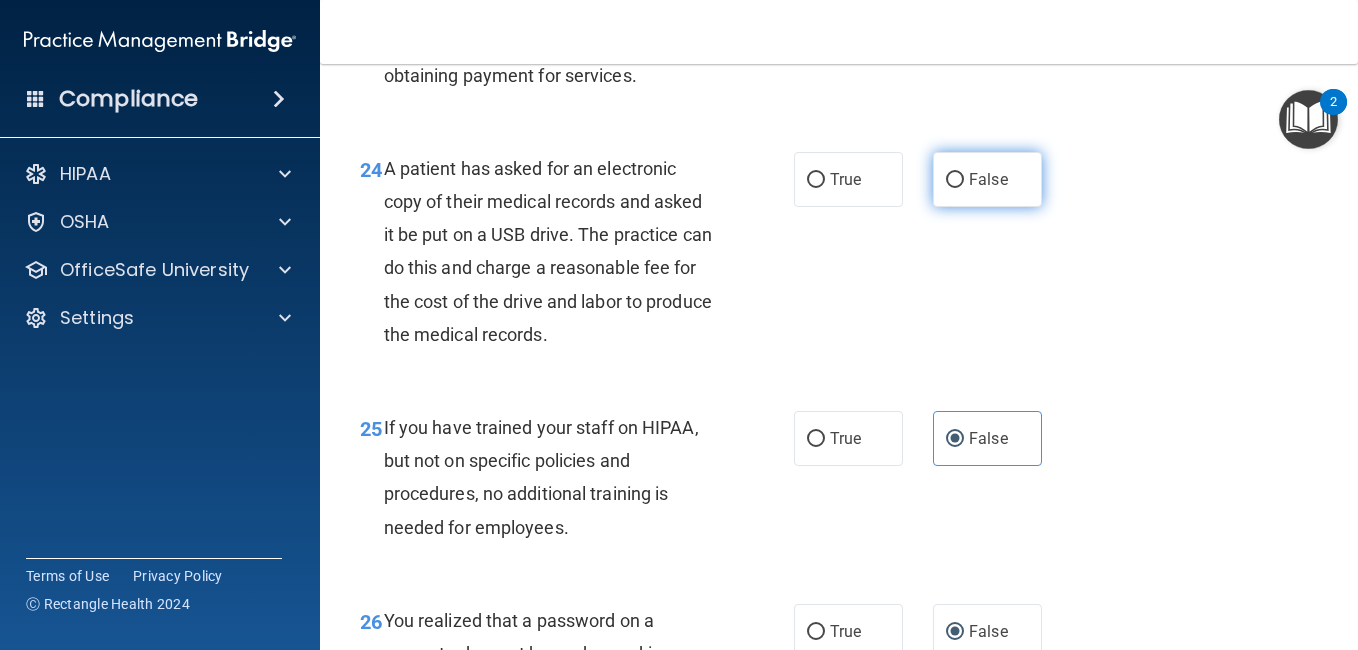 click on "False" at bounding box center [987, 179] 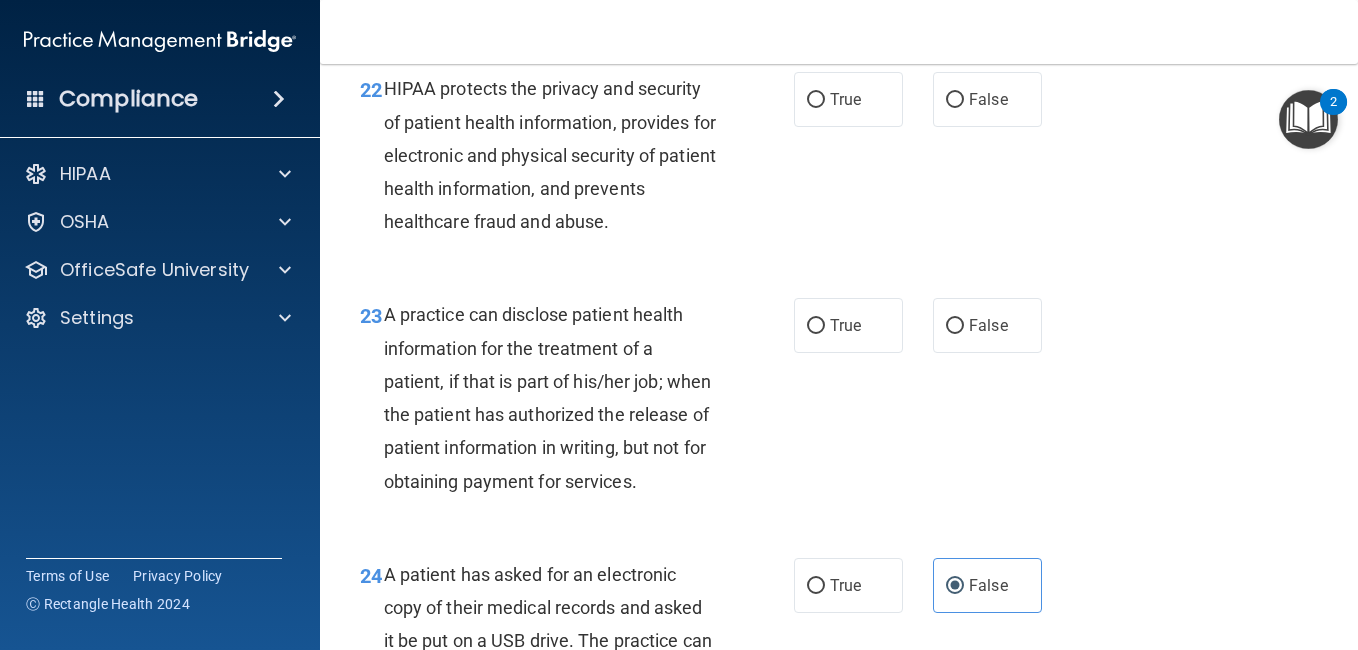 scroll, scrollTop: 4036, scrollLeft: 0, axis: vertical 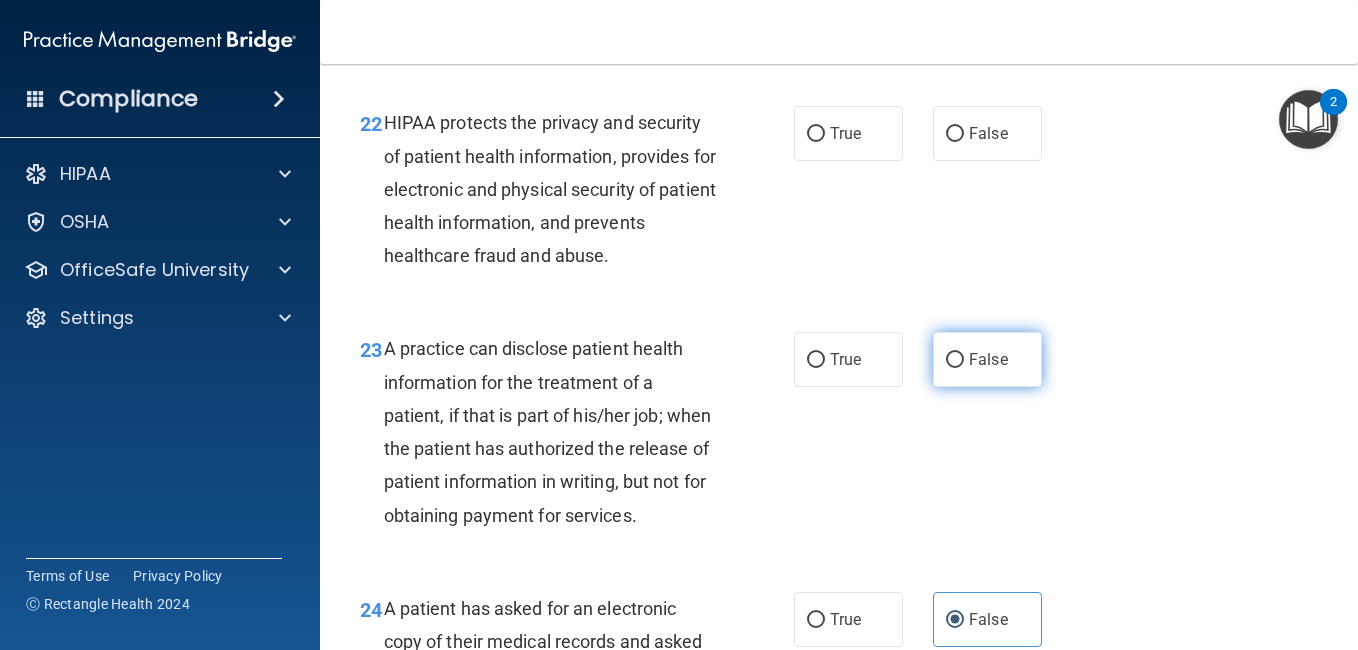 click on "False" at bounding box center [987, 359] 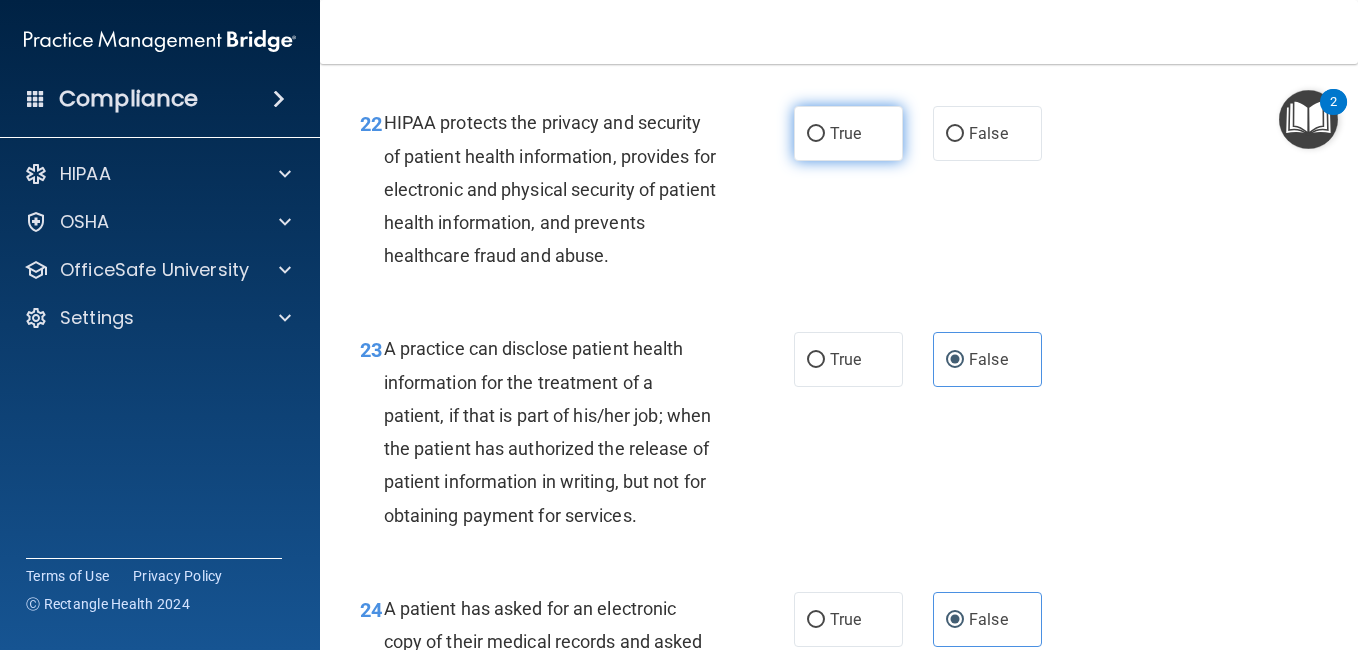 click on "True" at bounding box center [848, 133] 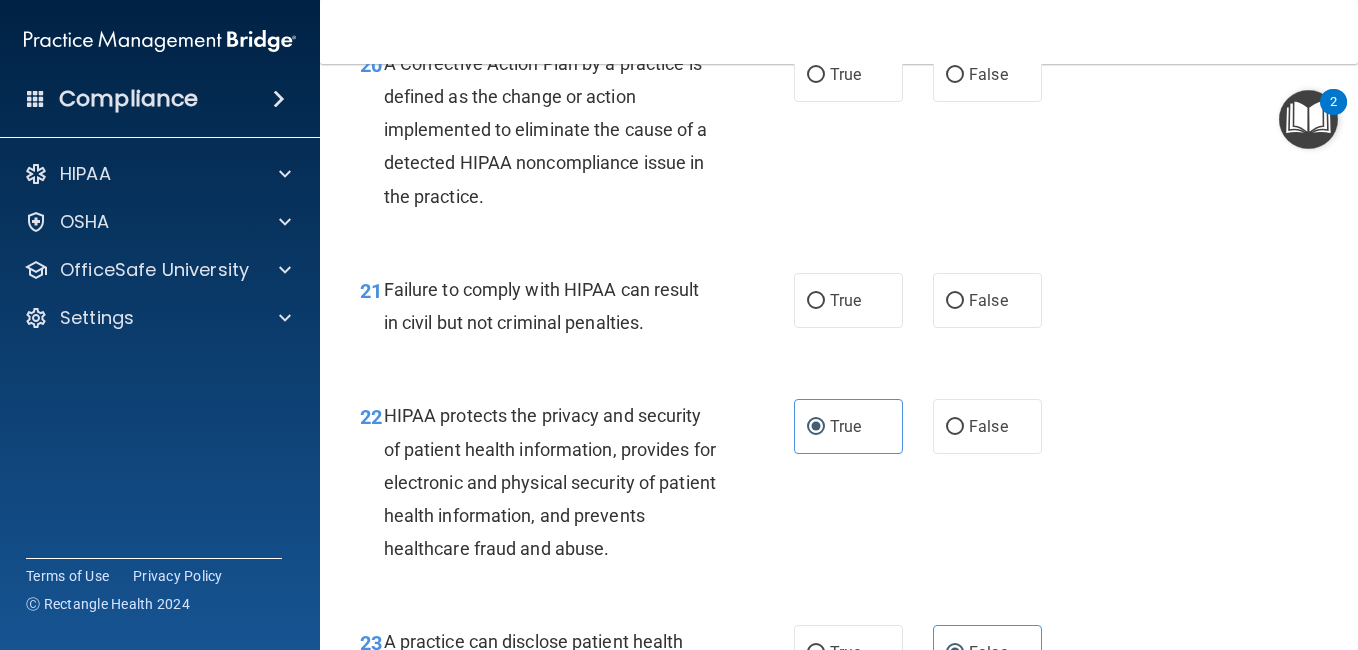 scroll, scrollTop: 3574, scrollLeft: 0, axis: vertical 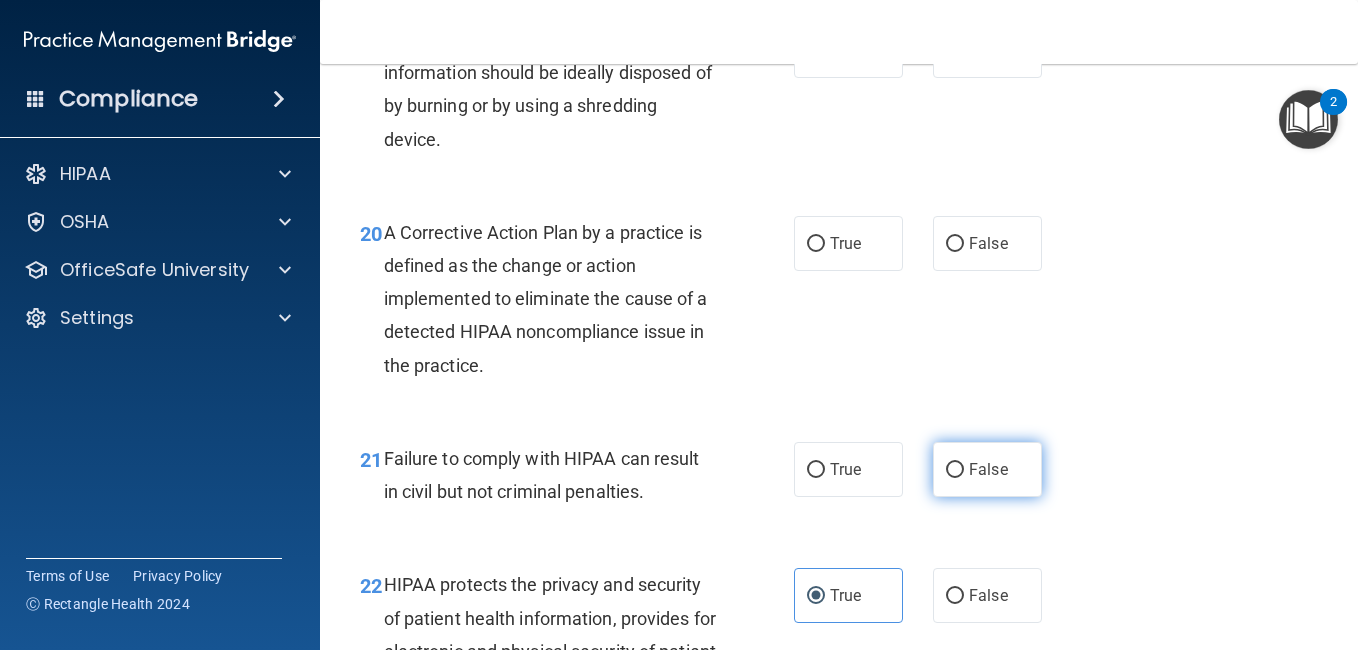 click on "False" at bounding box center (987, 469) 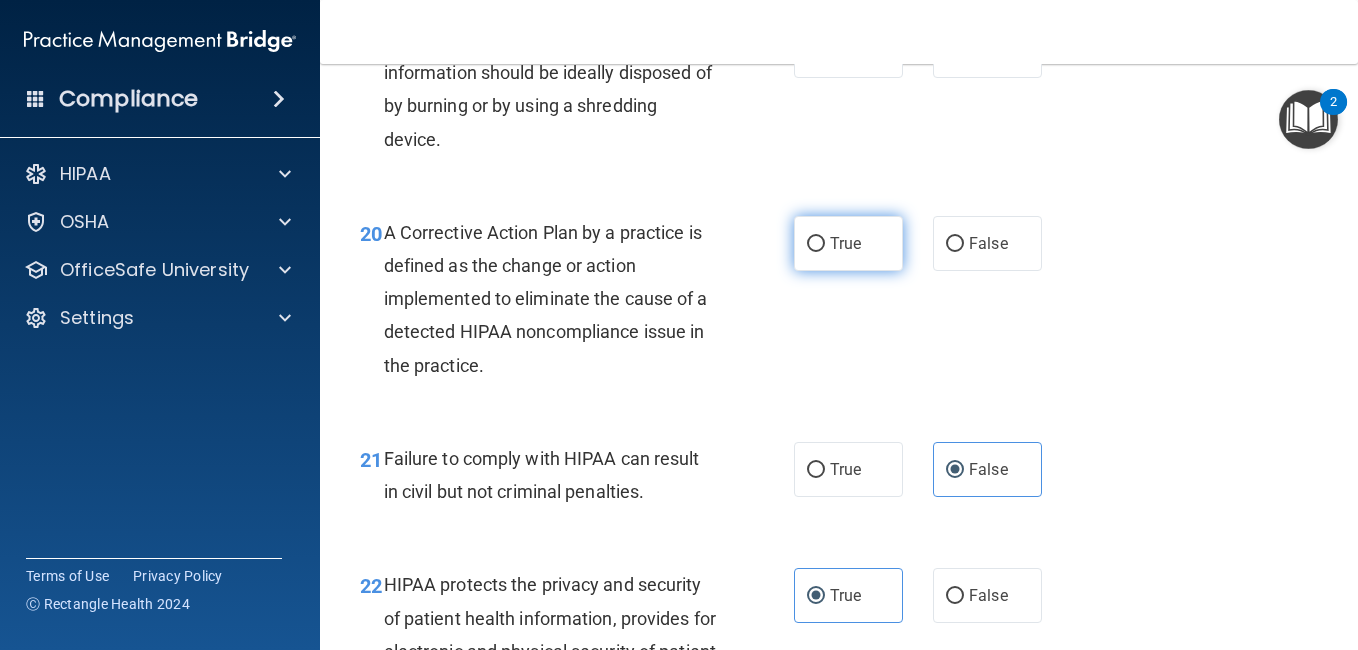 click on "True" at bounding box center [848, 243] 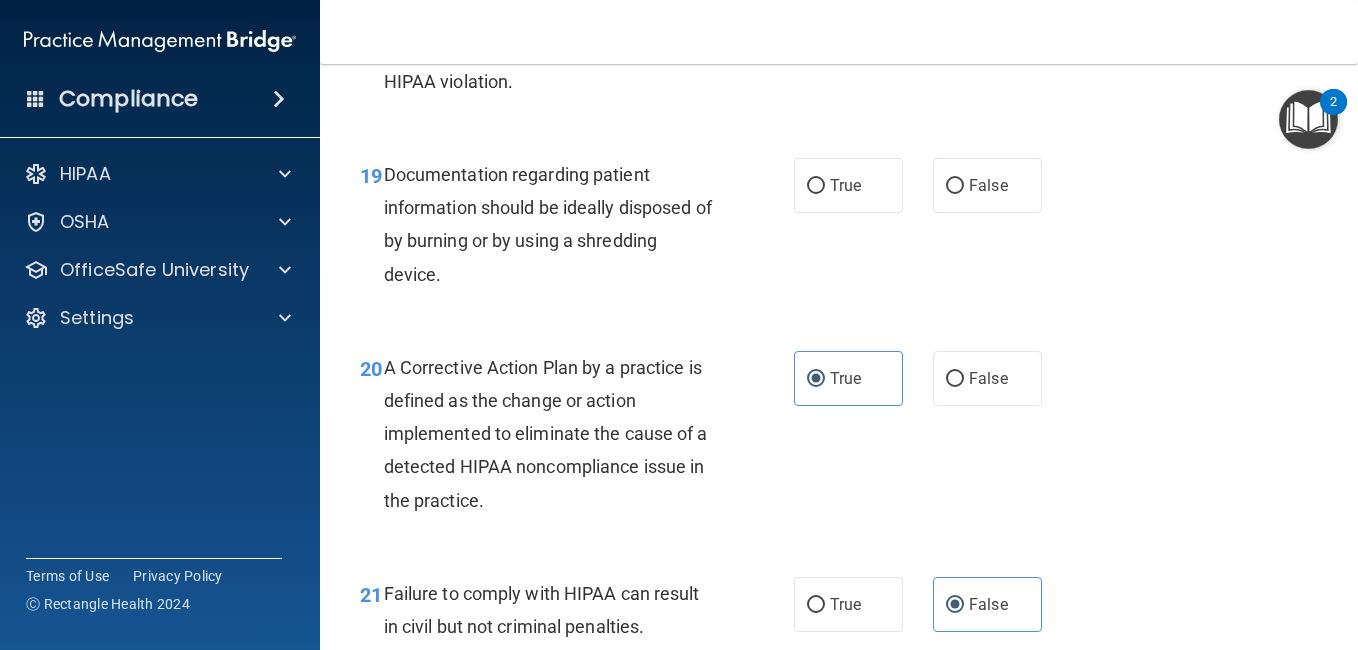 scroll, scrollTop: 3293, scrollLeft: 0, axis: vertical 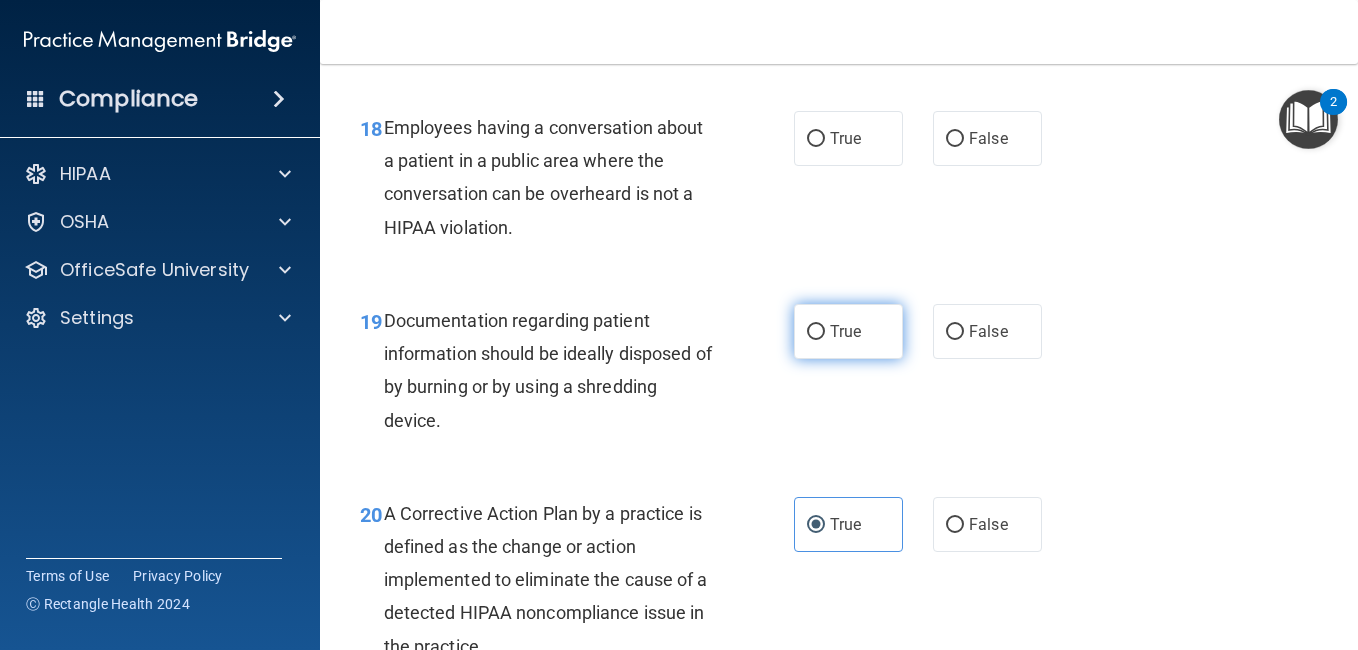 click on "True" at bounding box center (848, 331) 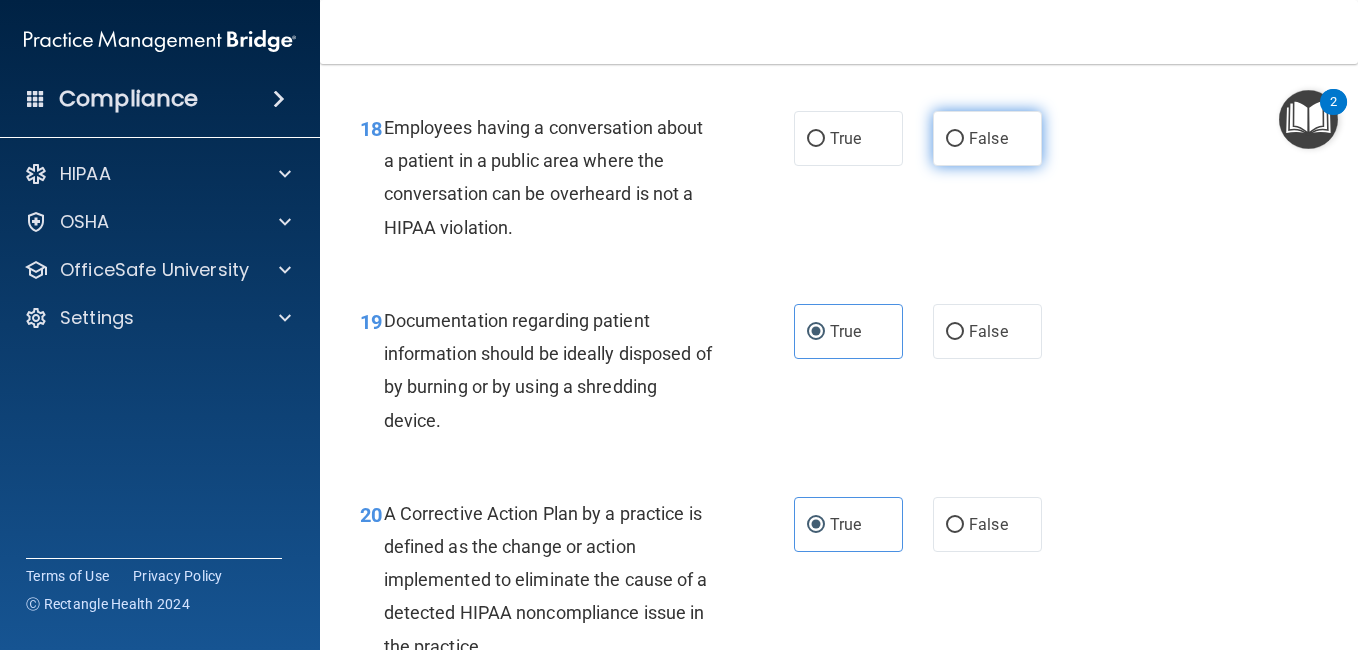 click on "False" at bounding box center (987, 138) 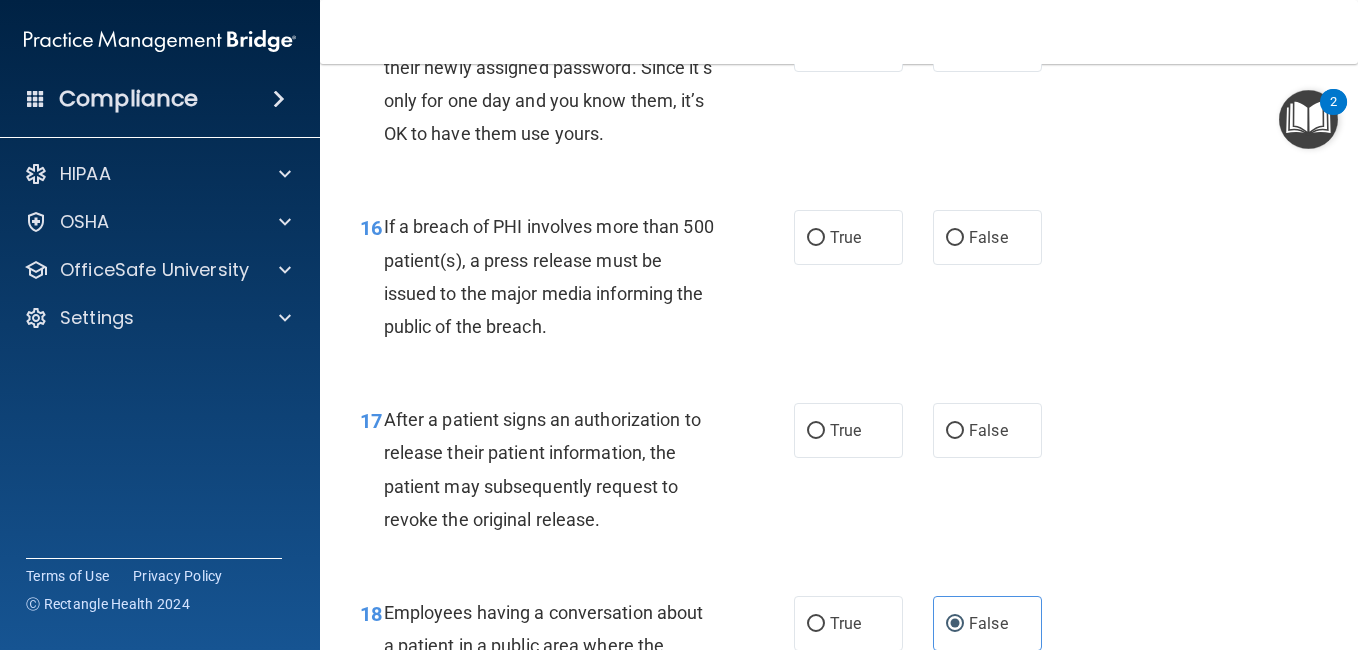 scroll, scrollTop: 2797, scrollLeft: 0, axis: vertical 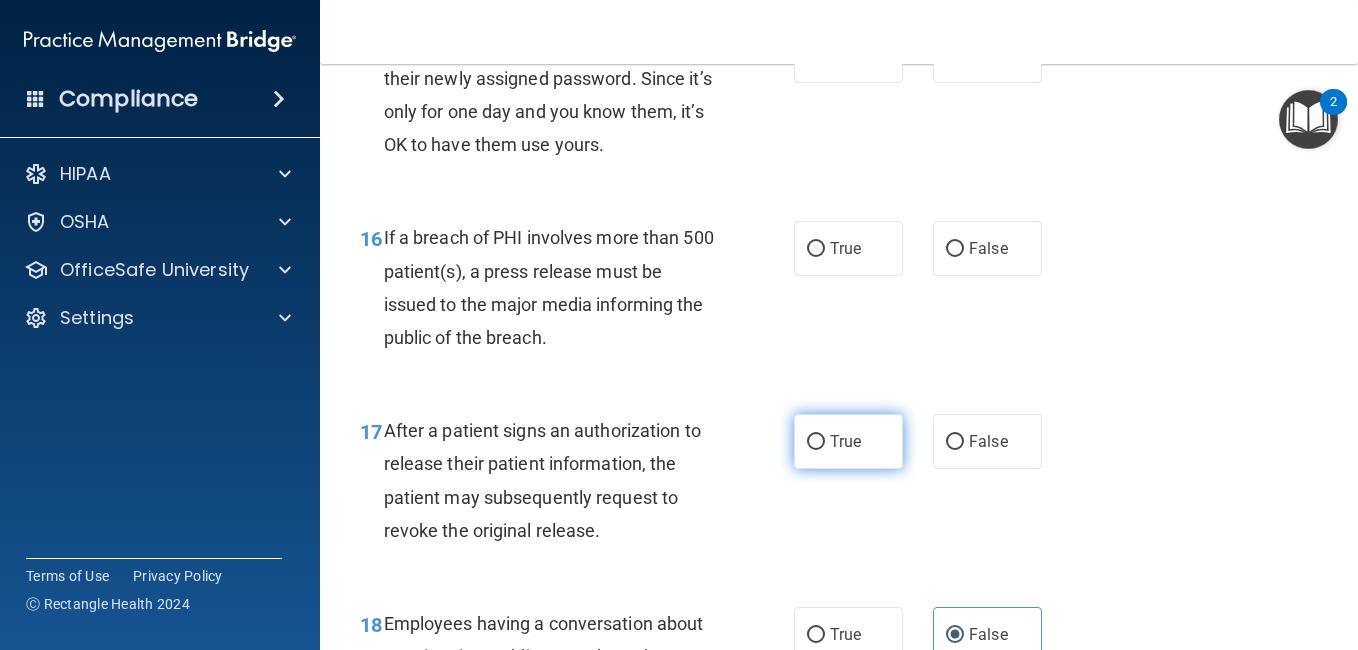 click on "True" at bounding box center (816, 442) 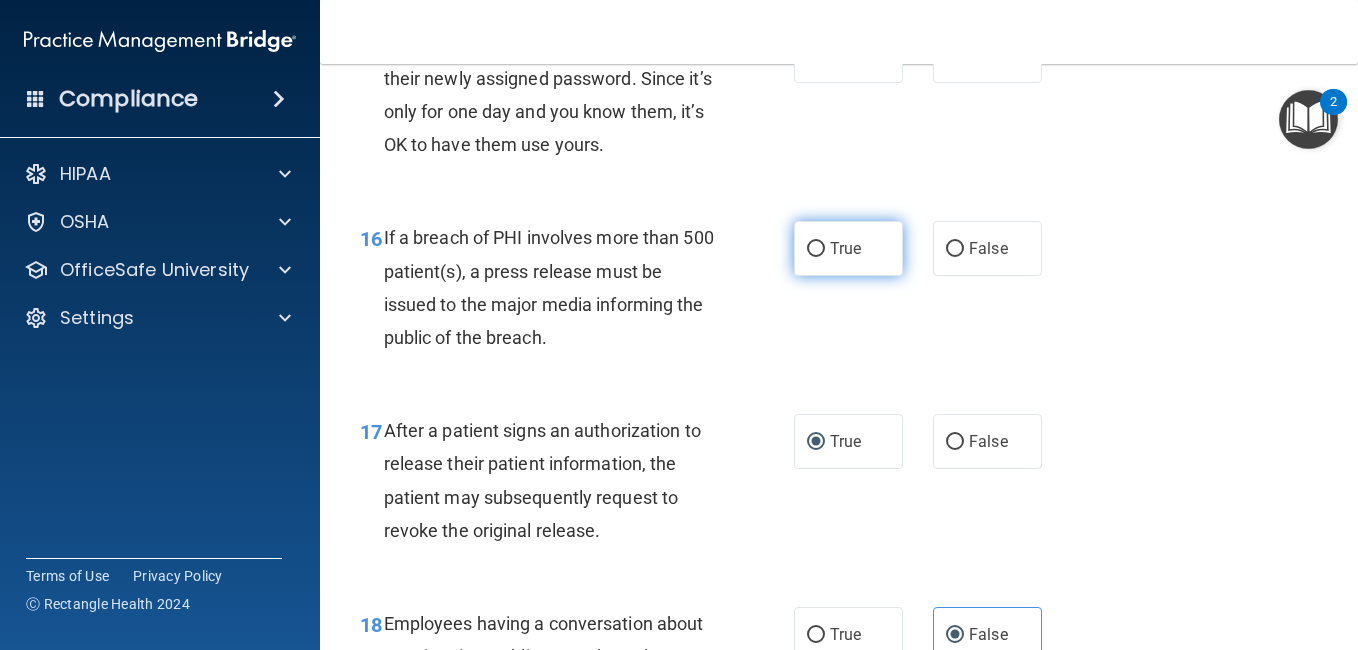 click on "True" at bounding box center (848, 248) 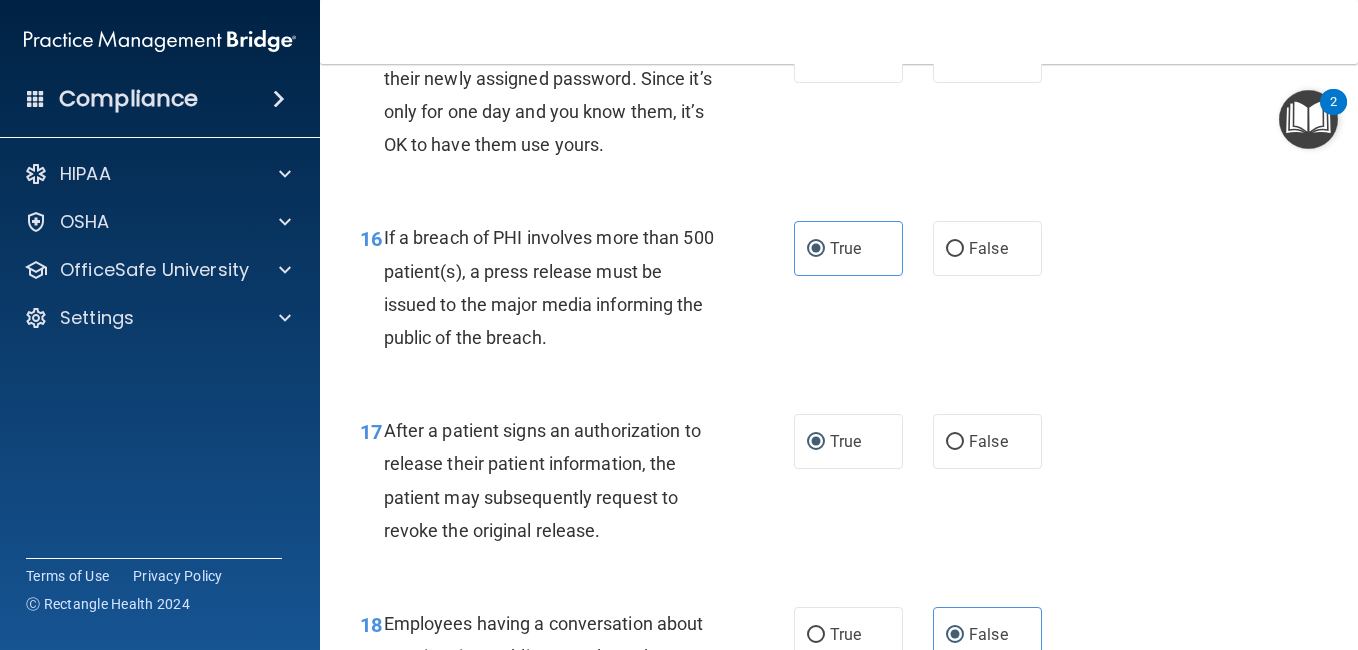 scroll, scrollTop: 2285, scrollLeft: 0, axis: vertical 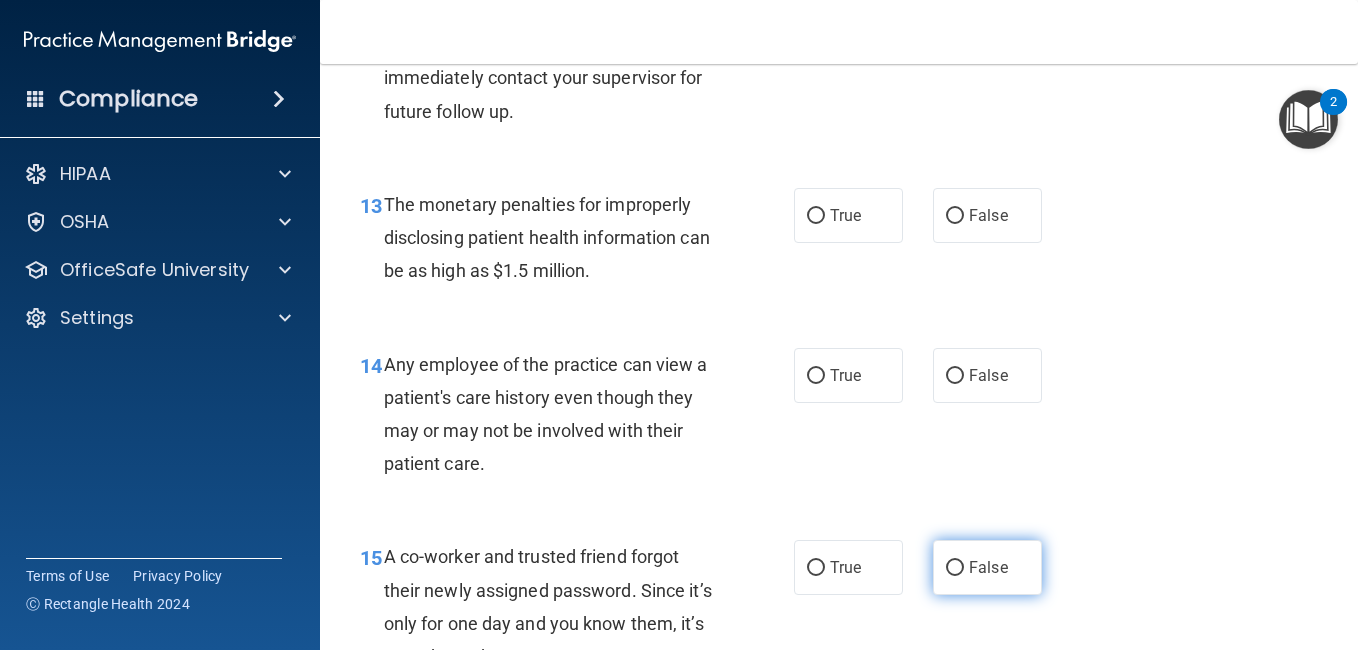 click on "False" at bounding box center [987, 567] 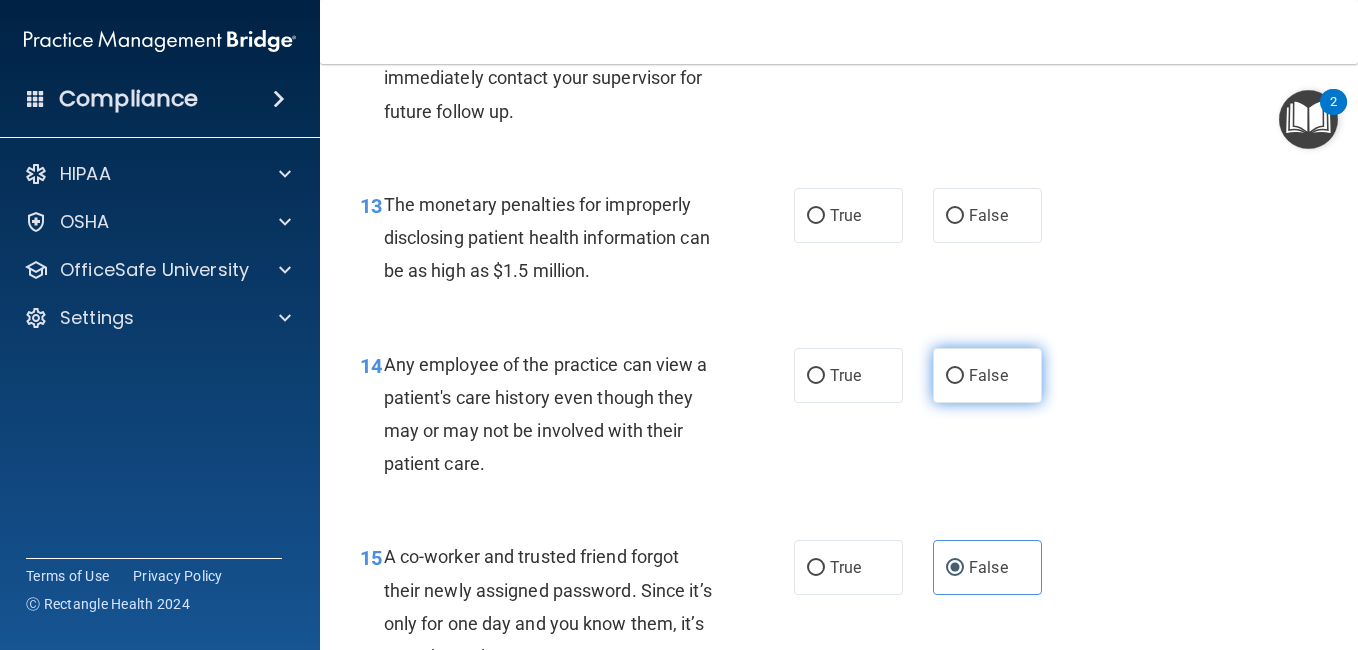 click on "False" at bounding box center [955, 376] 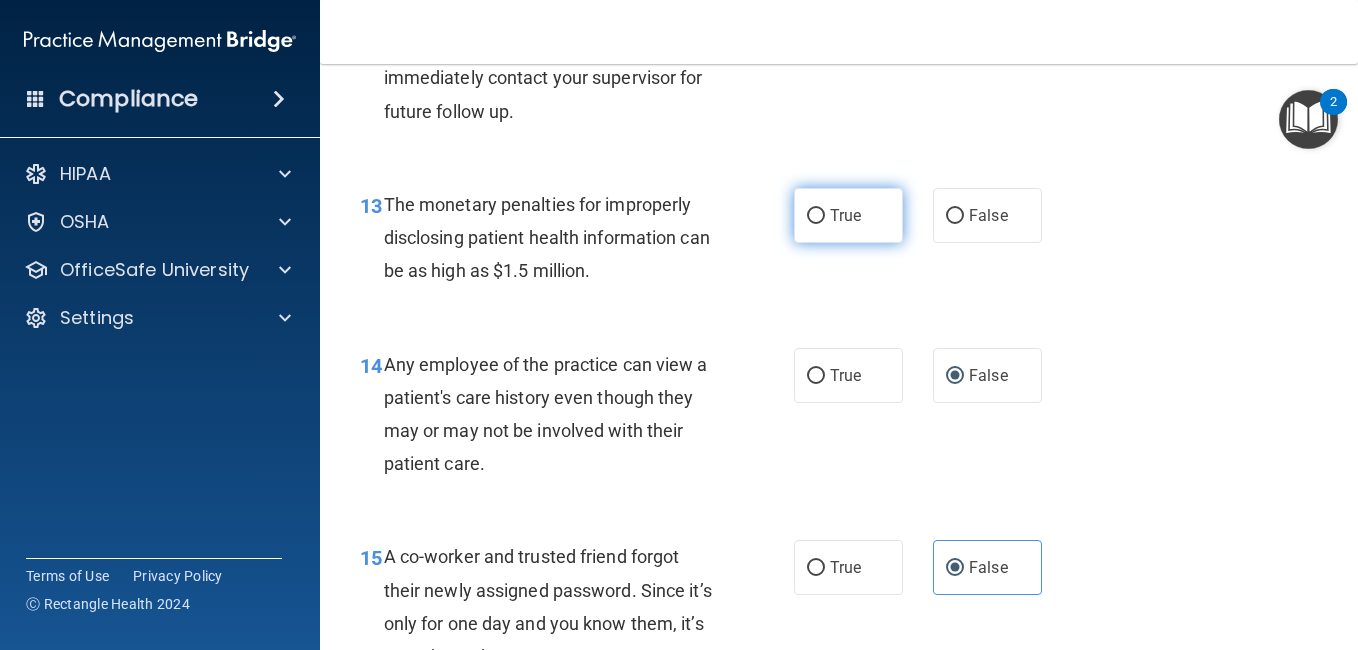 click on "True" at bounding box center (848, 215) 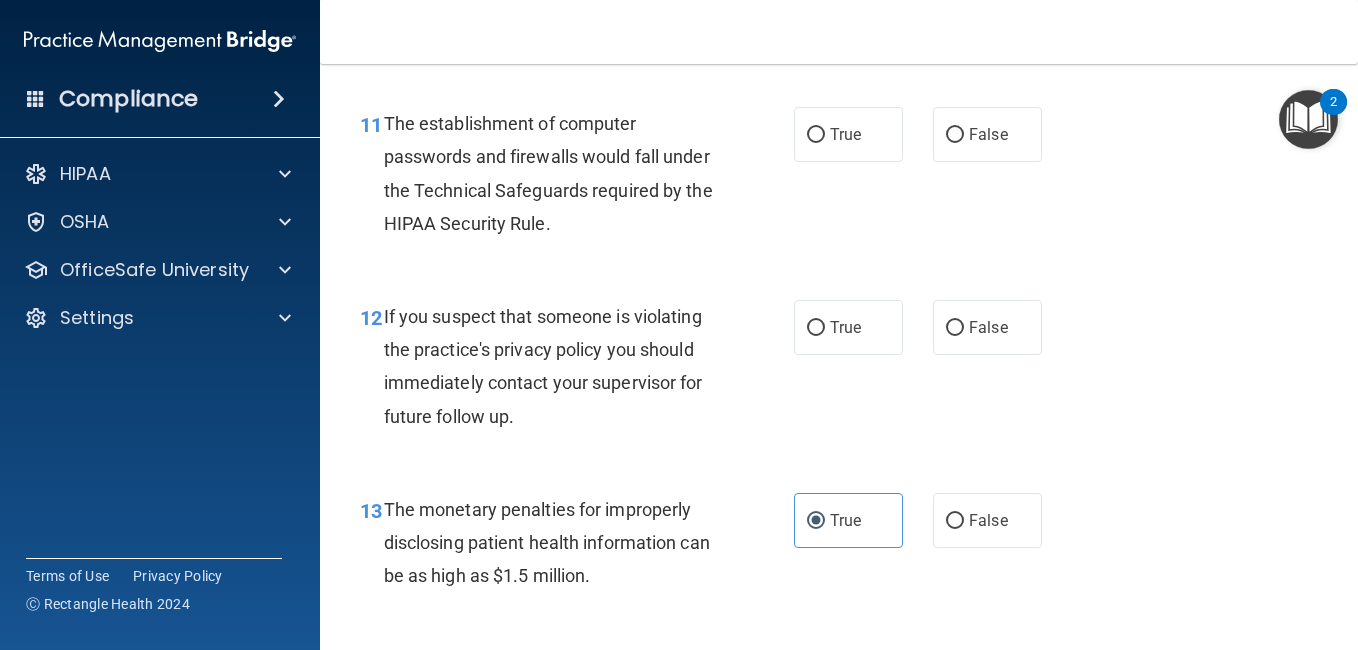 scroll, scrollTop: 1969, scrollLeft: 0, axis: vertical 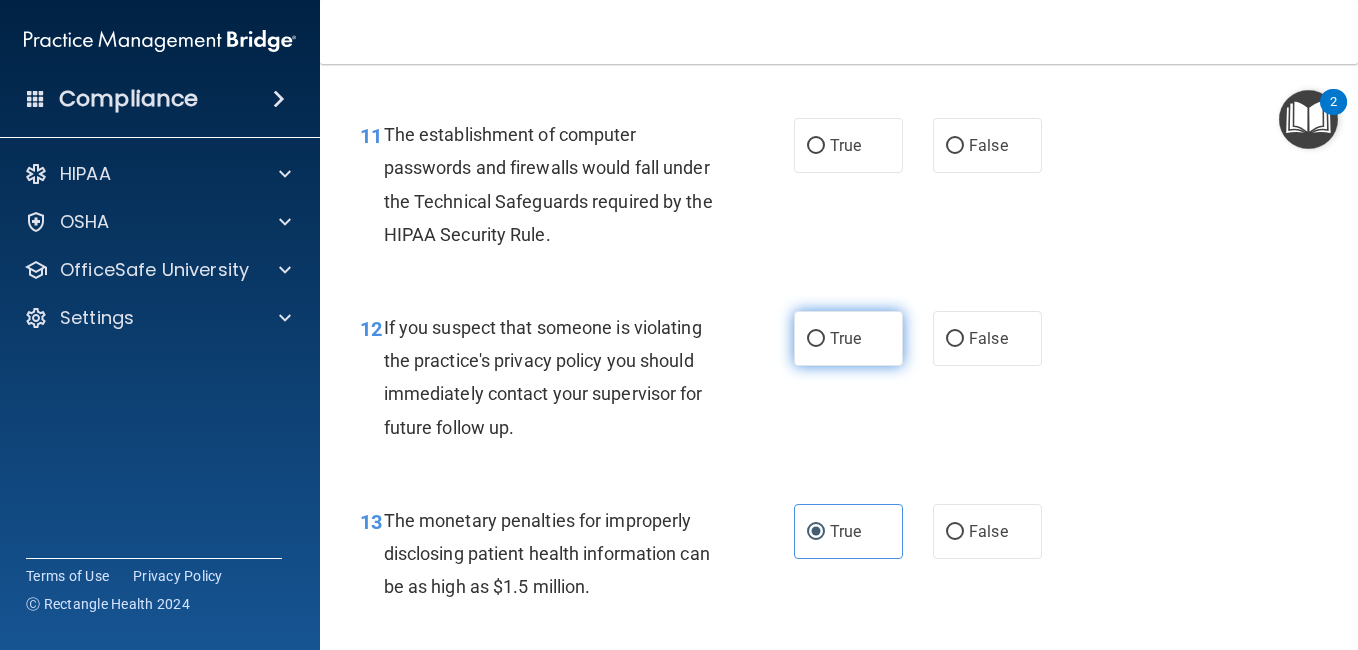 click on "True" at bounding box center [848, 338] 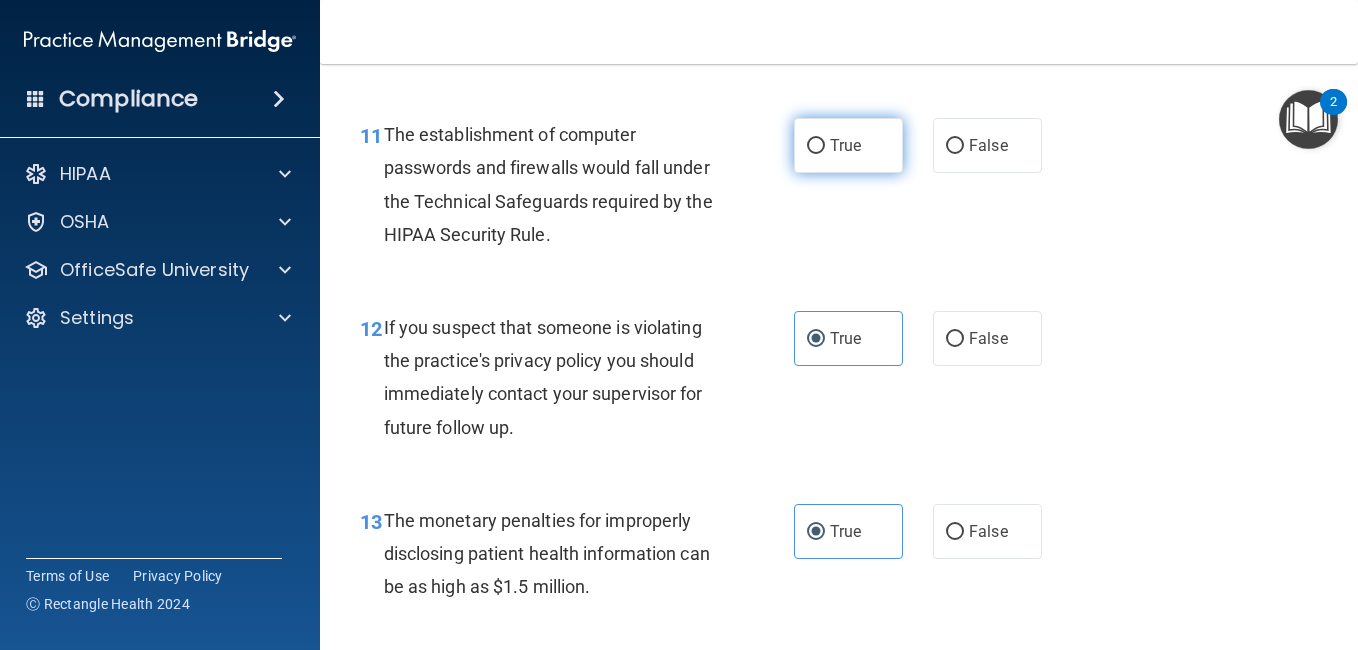 click on "True" at bounding box center (848, 145) 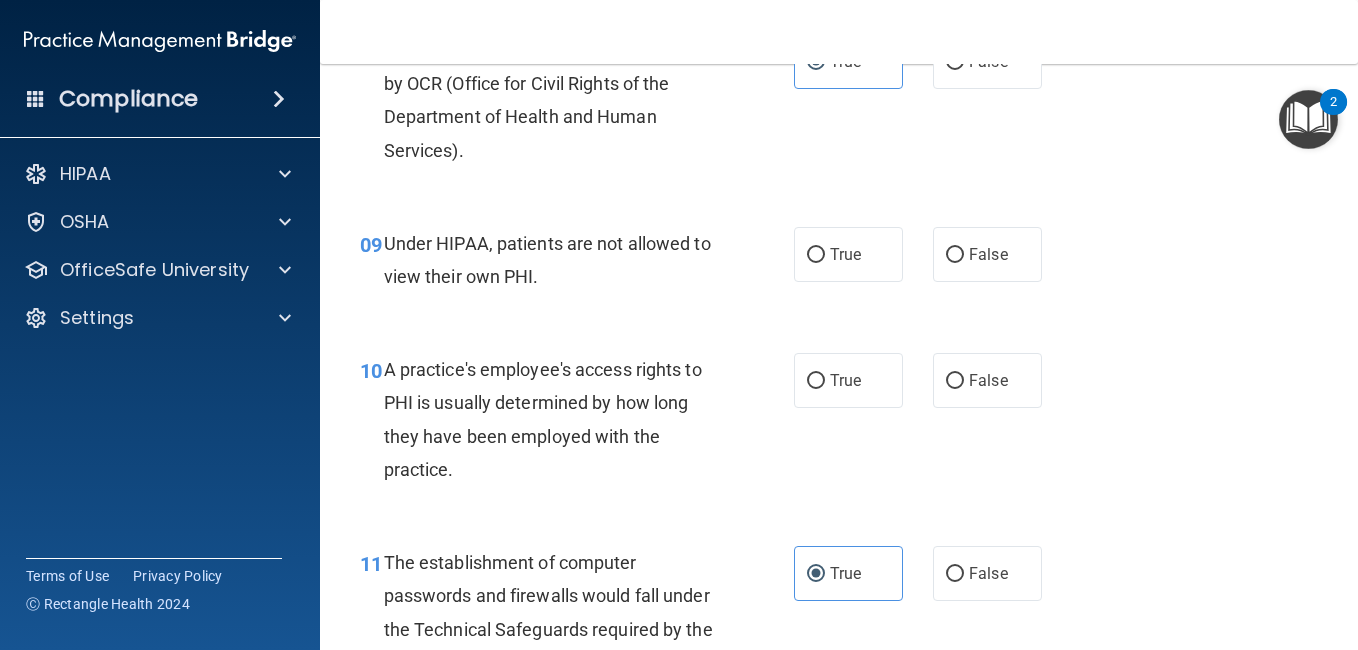 scroll, scrollTop: 1530, scrollLeft: 0, axis: vertical 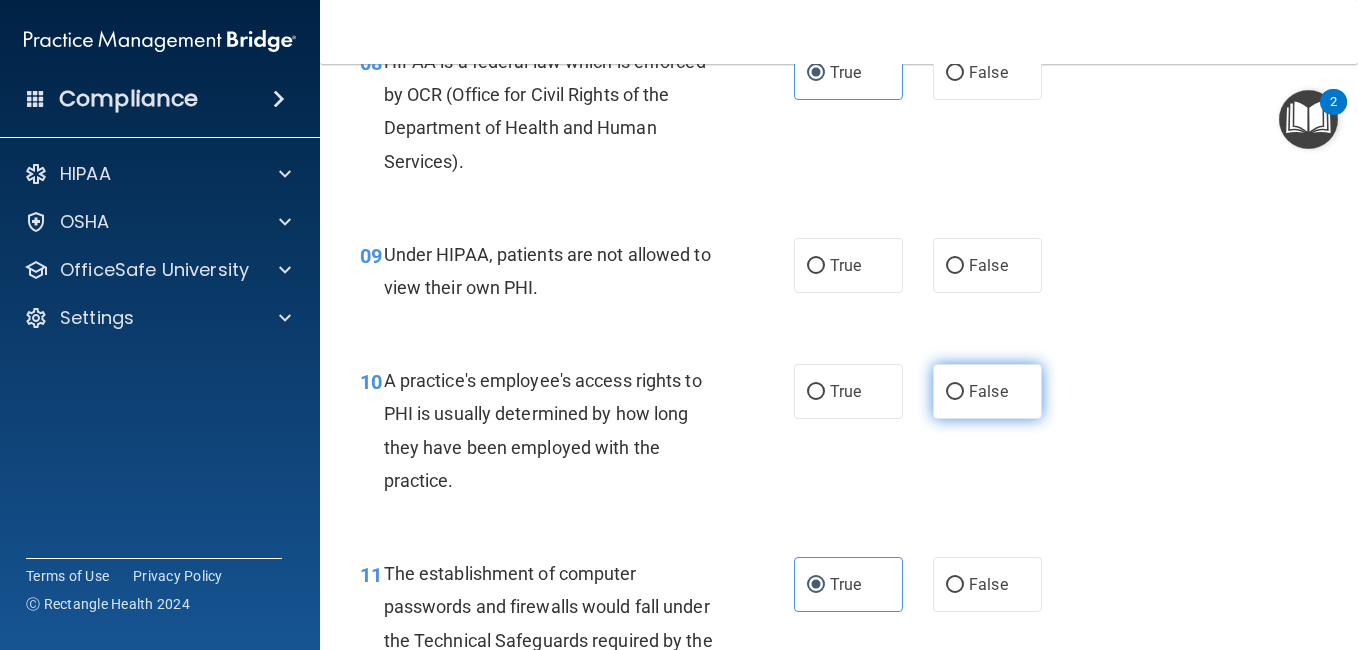 click on "False" at bounding box center [955, 392] 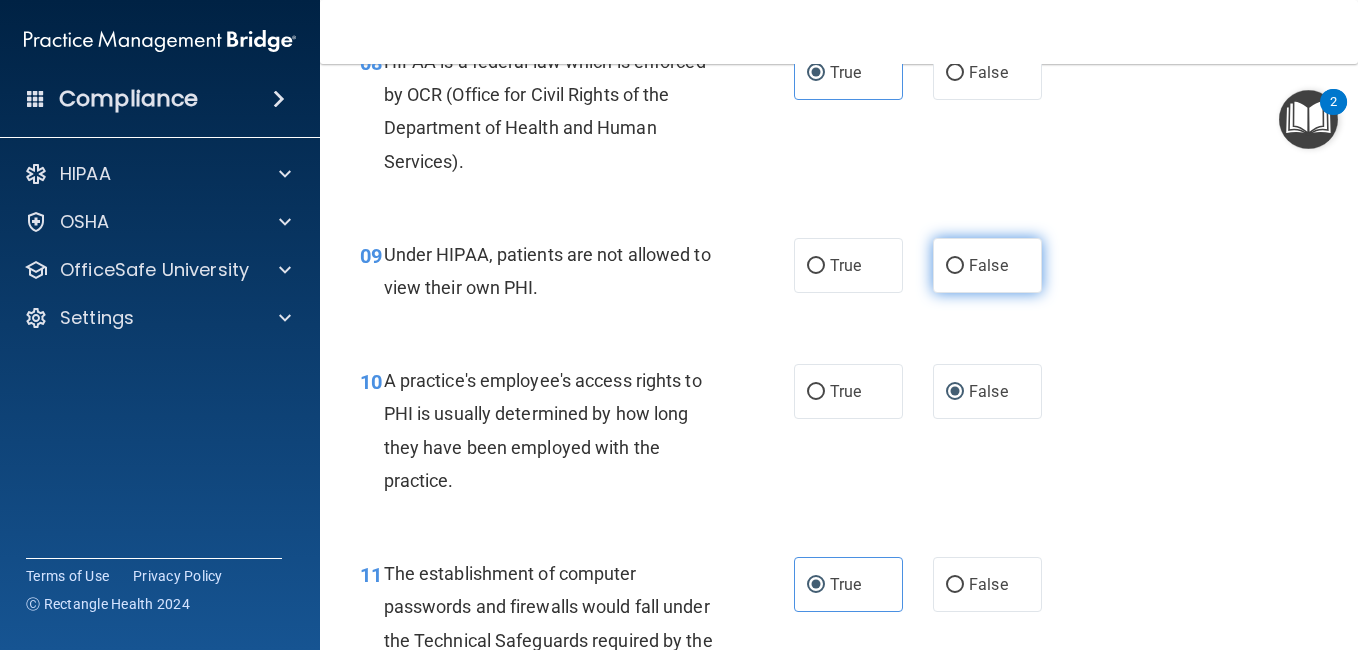 click on "False" at bounding box center (955, 266) 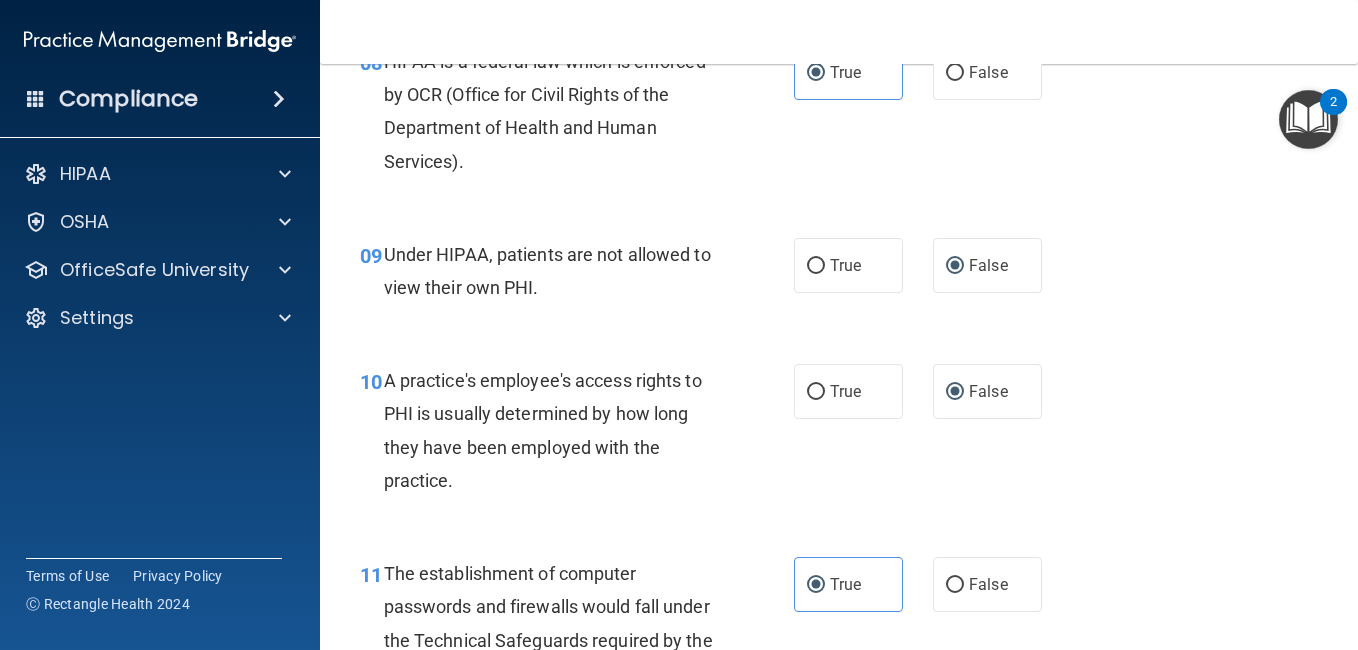scroll, scrollTop: 1018, scrollLeft: 0, axis: vertical 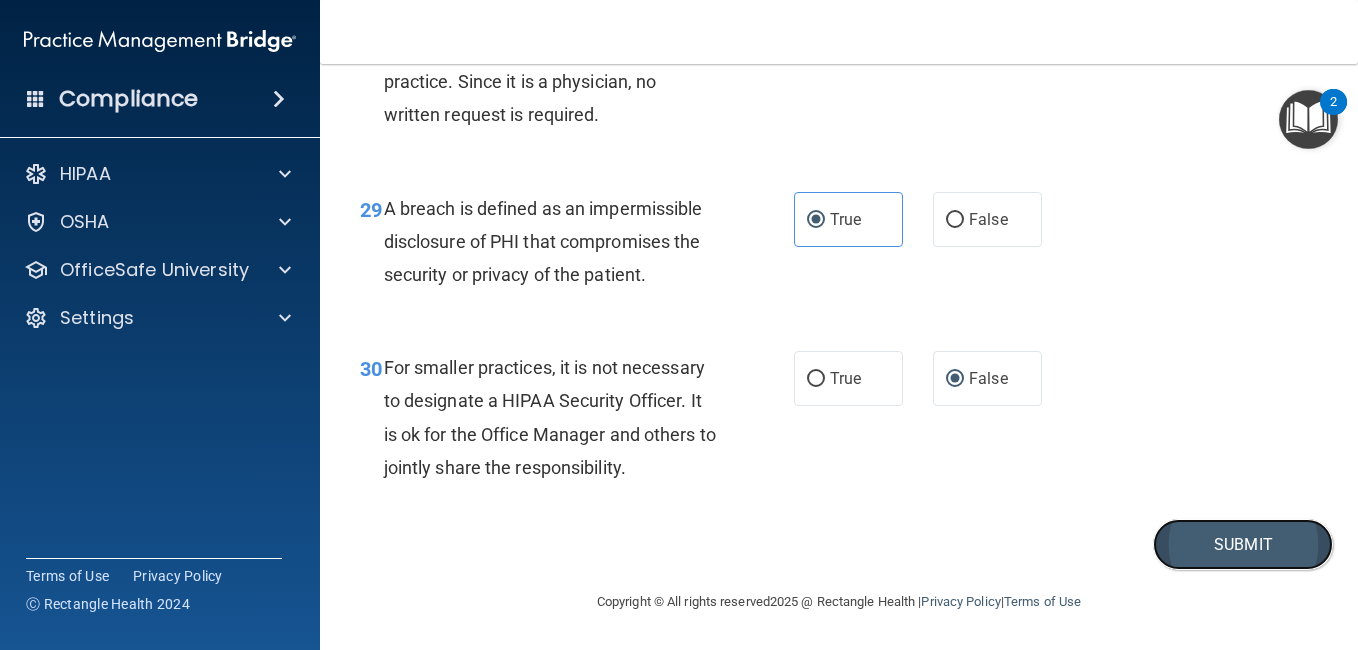 click on "Submit" at bounding box center [1243, 544] 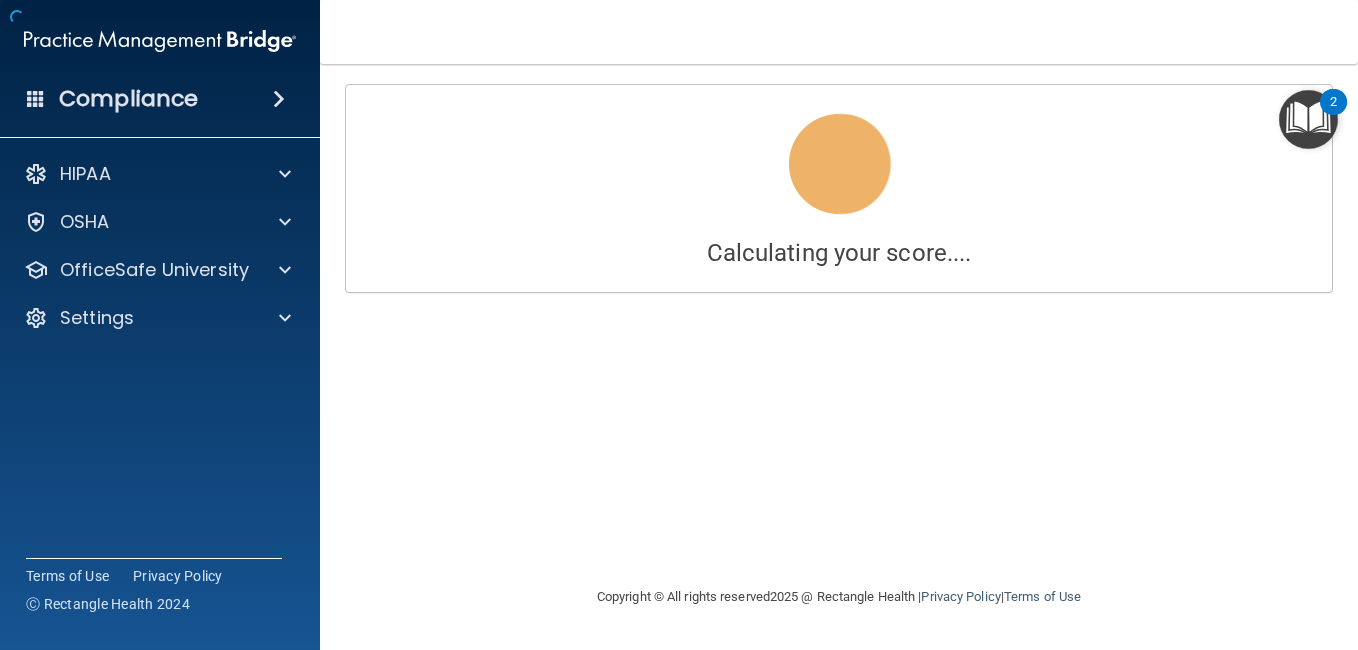 scroll, scrollTop: 0, scrollLeft: 0, axis: both 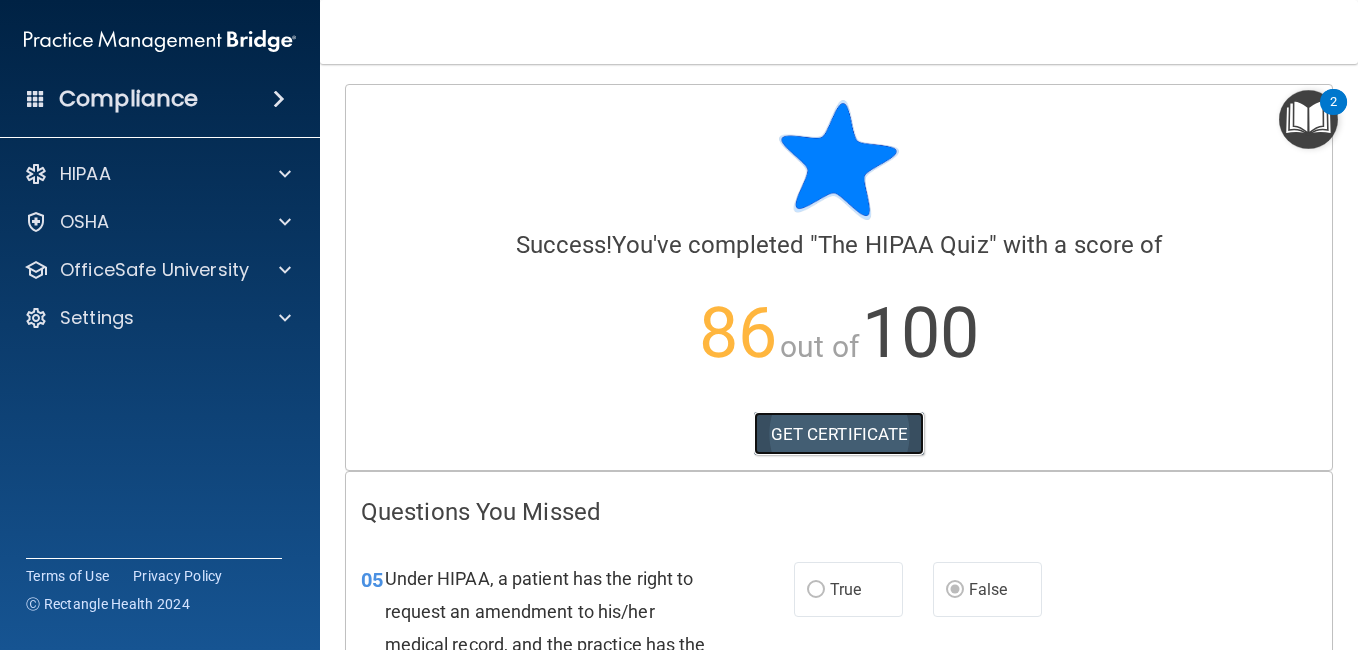 click on "GET CERTIFICATE" at bounding box center (839, 434) 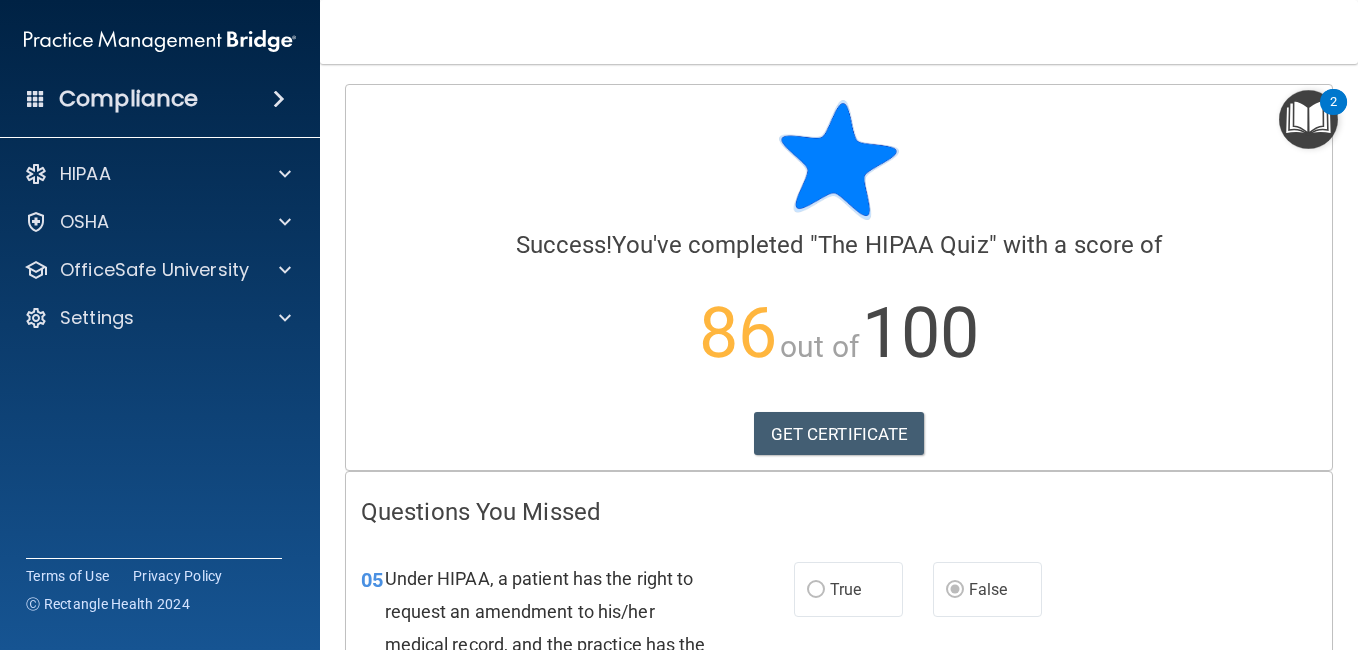 click on "Toggle navigation                                                                                                     Cedric Francis   cedfrancis35@gmail.com                            Manage My Enterprise              Southern Living Academy     Manage My Location" at bounding box center (839, 32) 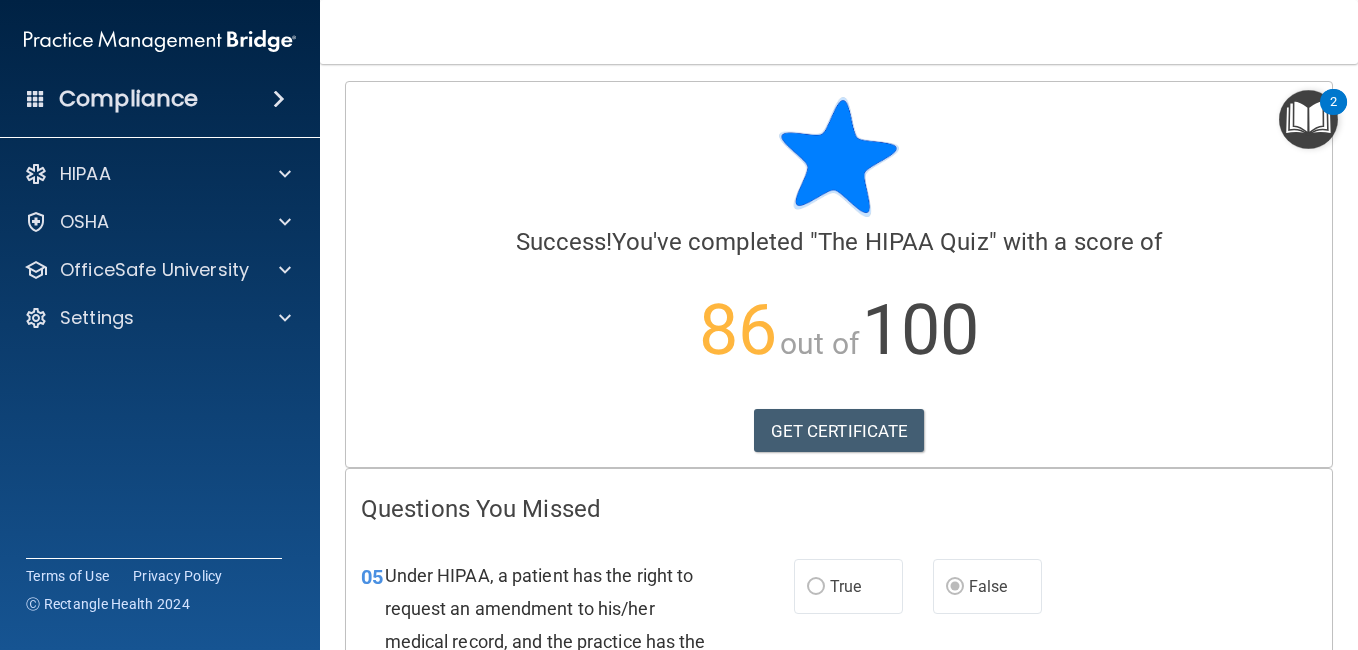 scroll, scrollTop: 6, scrollLeft: 0, axis: vertical 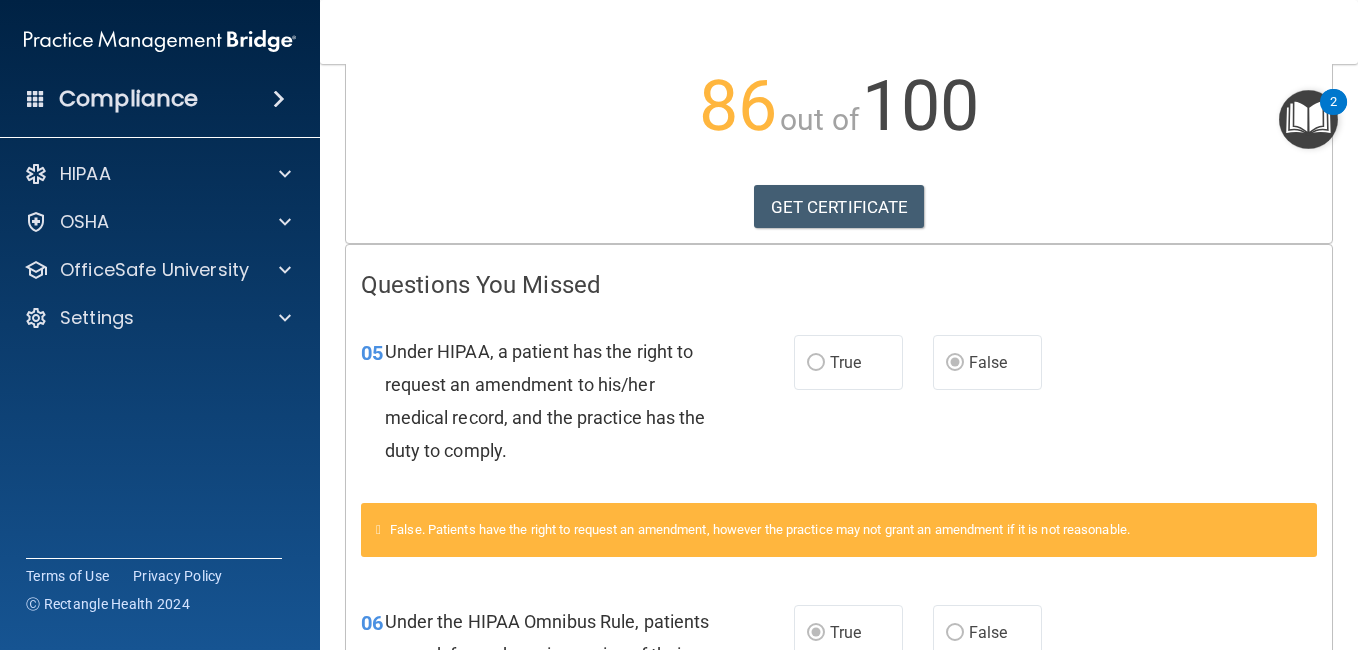 drag, startPoint x: 1342, startPoint y: 289, endPoint x: 1349, endPoint y: 315, distance: 26.925823 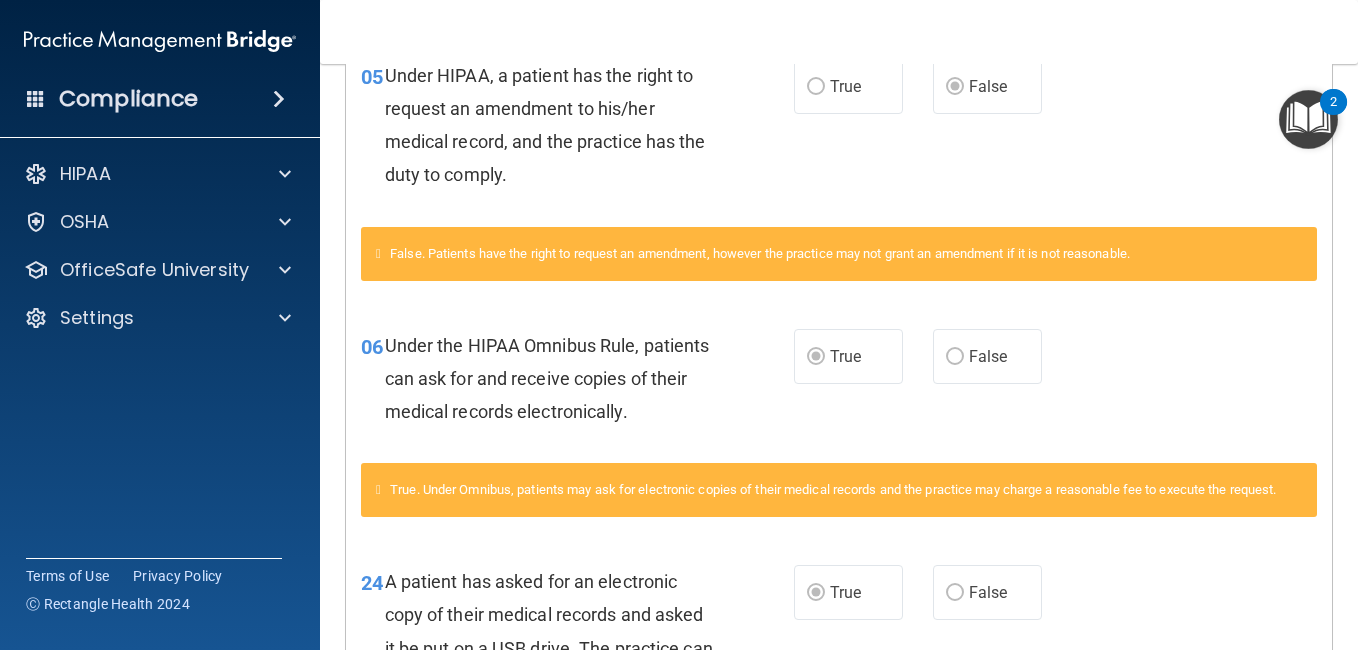 scroll, scrollTop: 506, scrollLeft: 0, axis: vertical 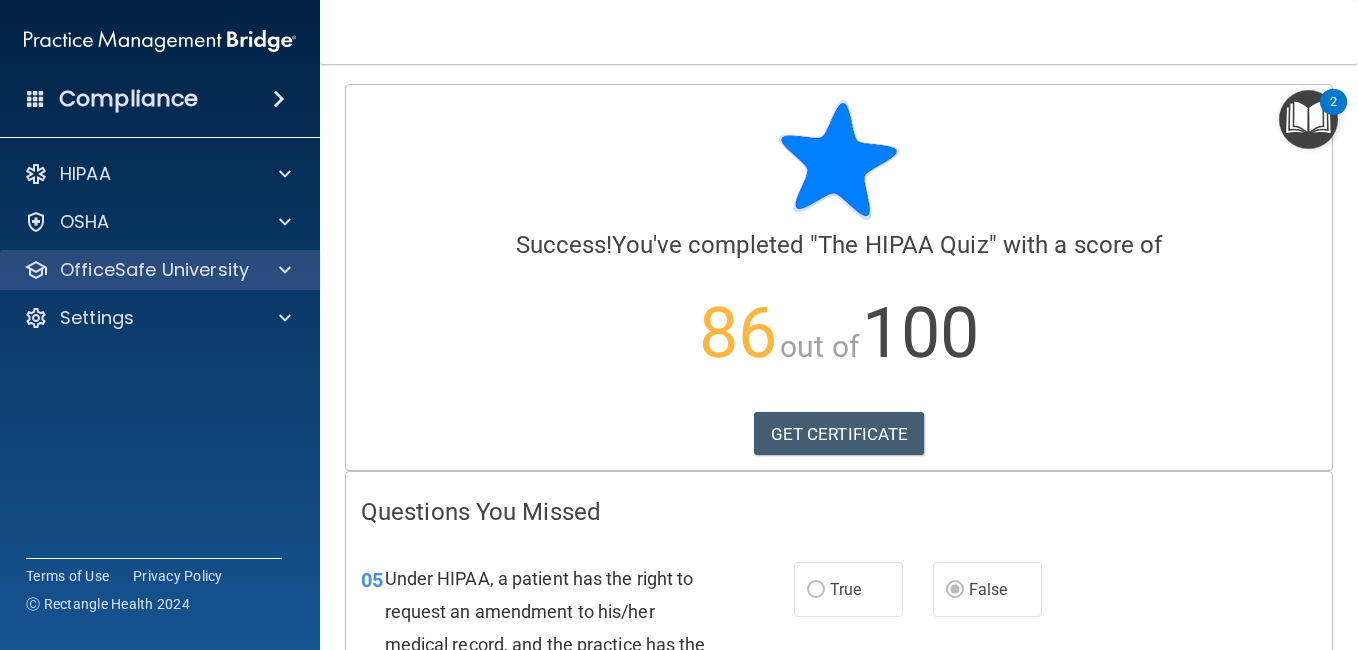 click on "OfficeSafe University" at bounding box center [160, 270] 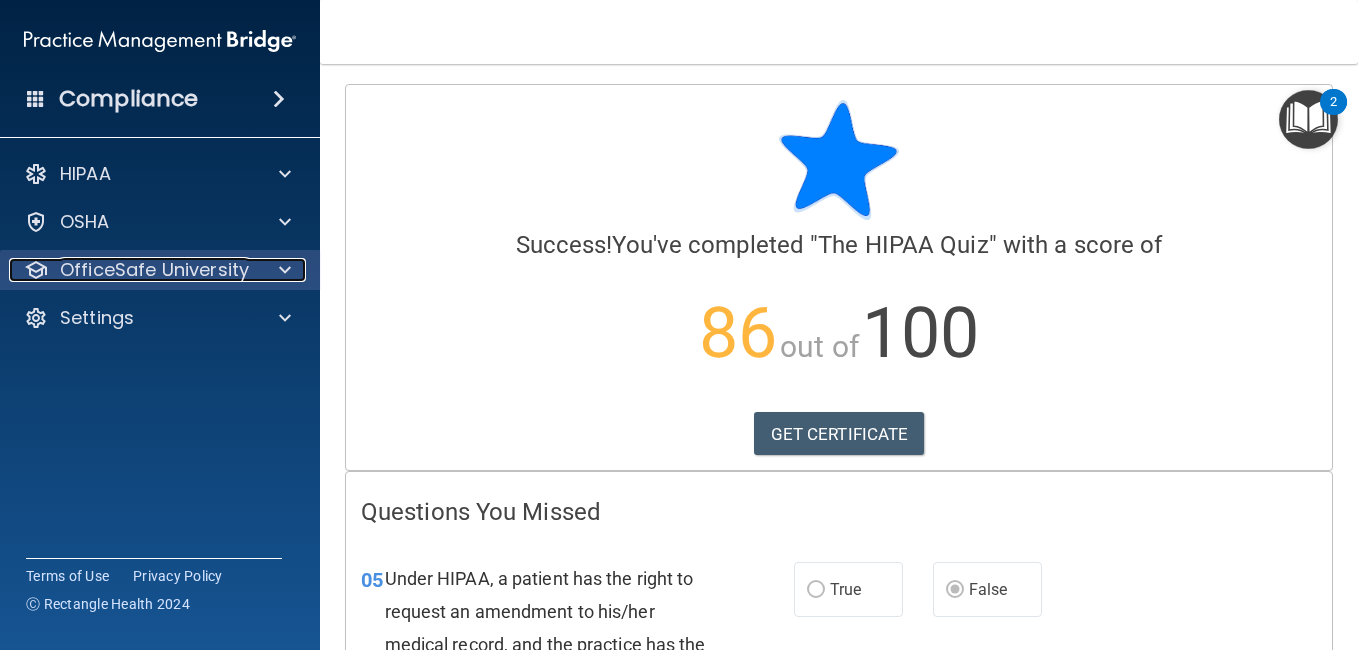 click on "OfficeSafe University" at bounding box center [154, 270] 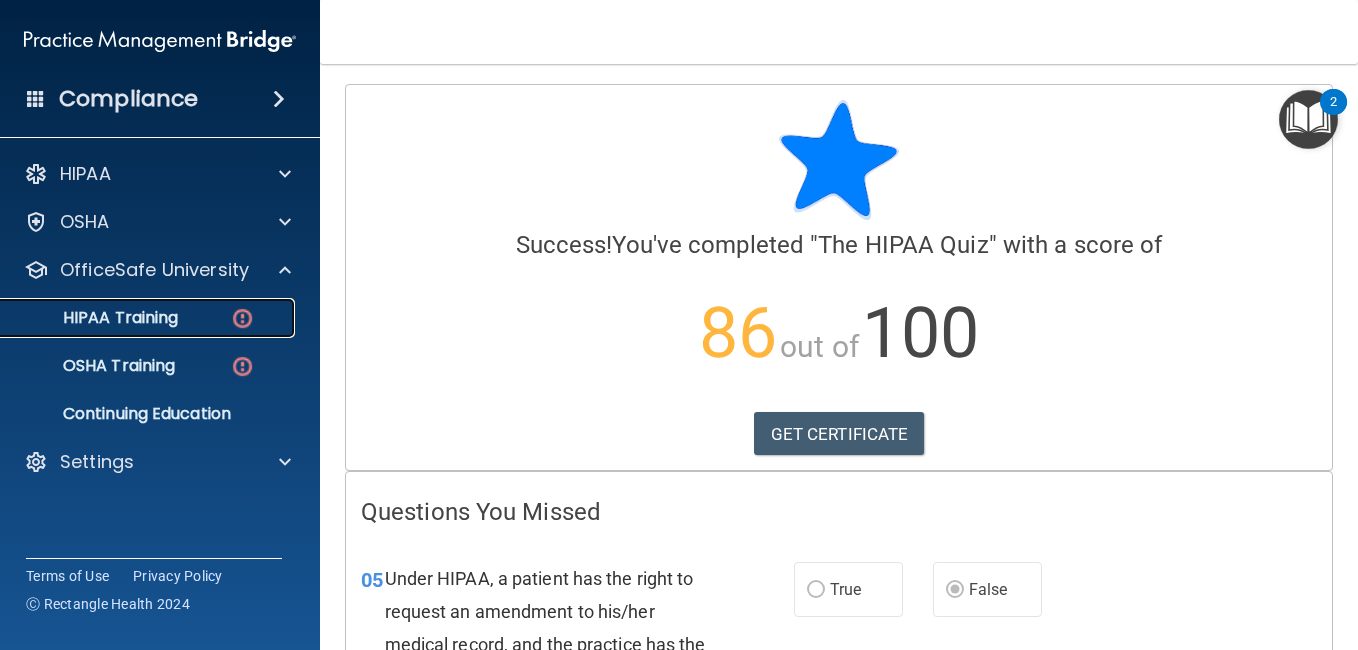 click on "HIPAA Training" at bounding box center [95, 318] 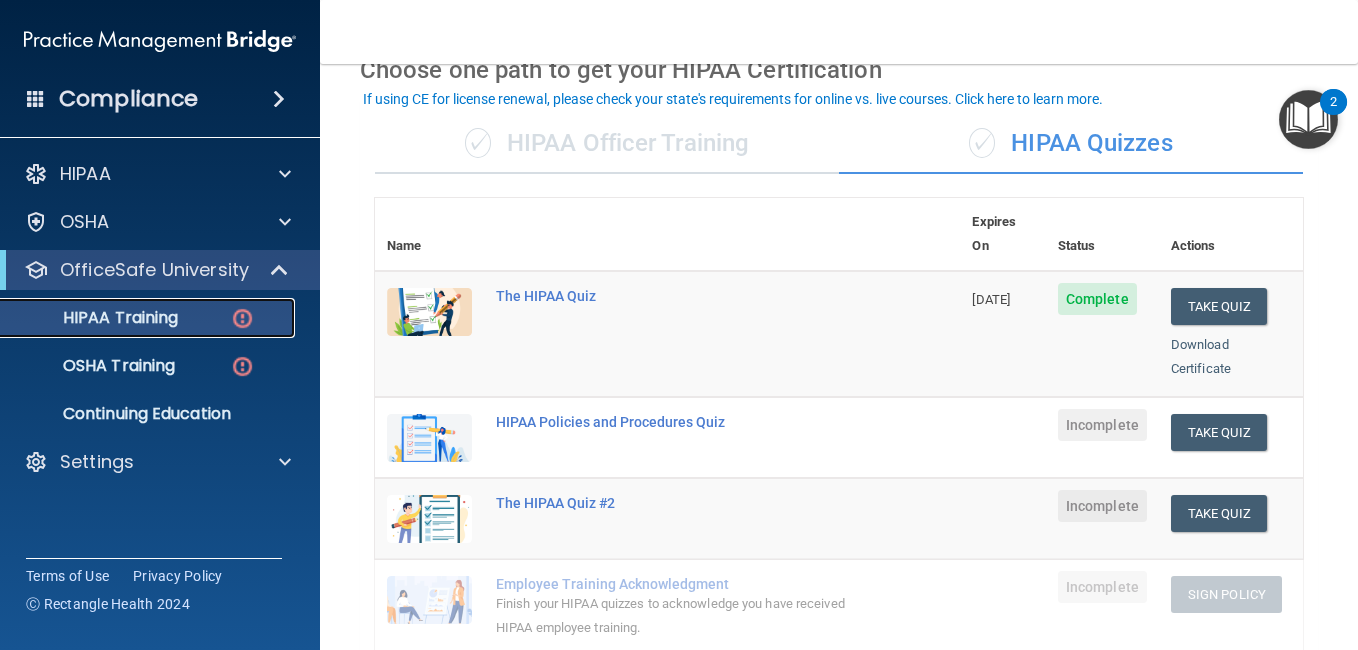 scroll, scrollTop: 102, scrollLeft: 0, axis: vertical 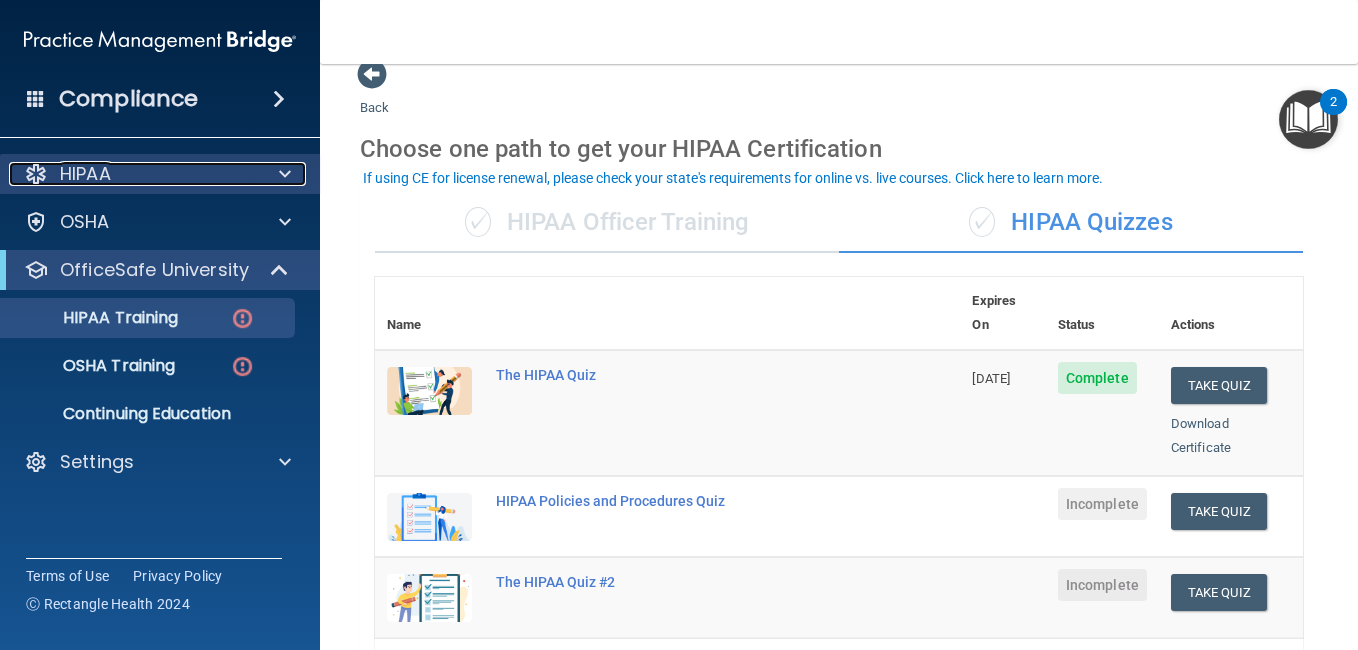 click on "HIPAA" at bounding box center (133, 174) 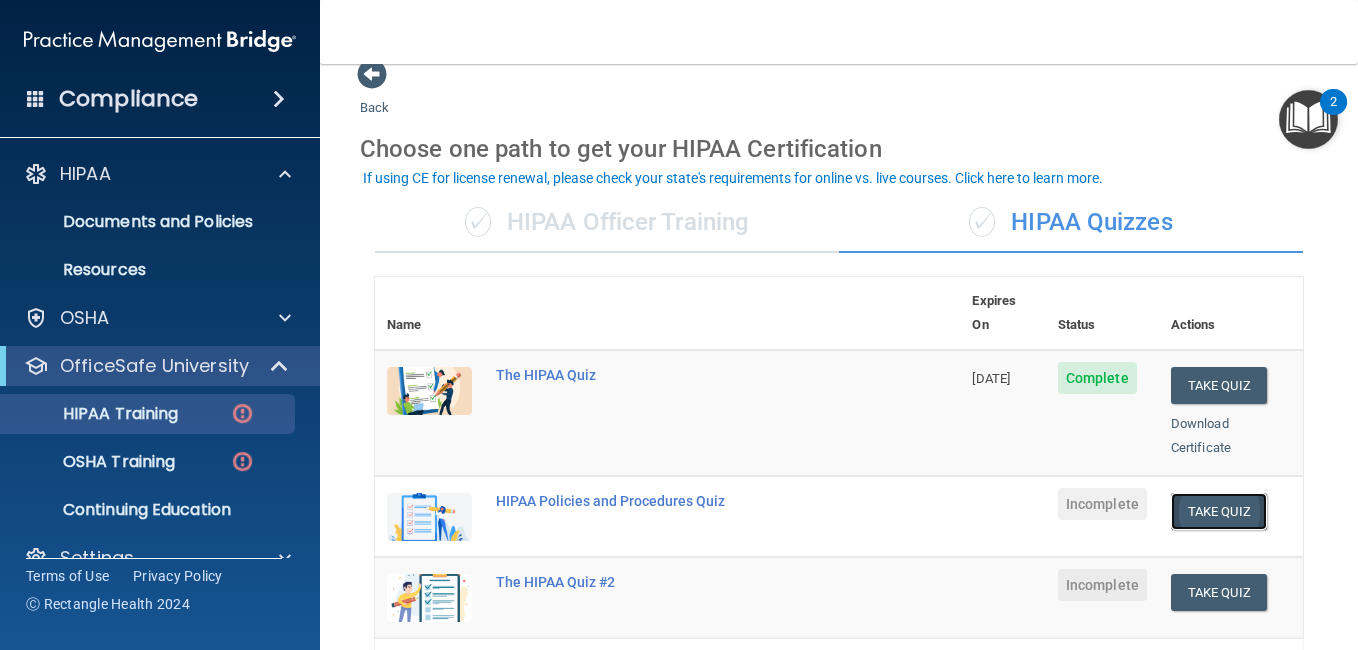 click on "Take Quiz" at bounding box center [1219, 511] 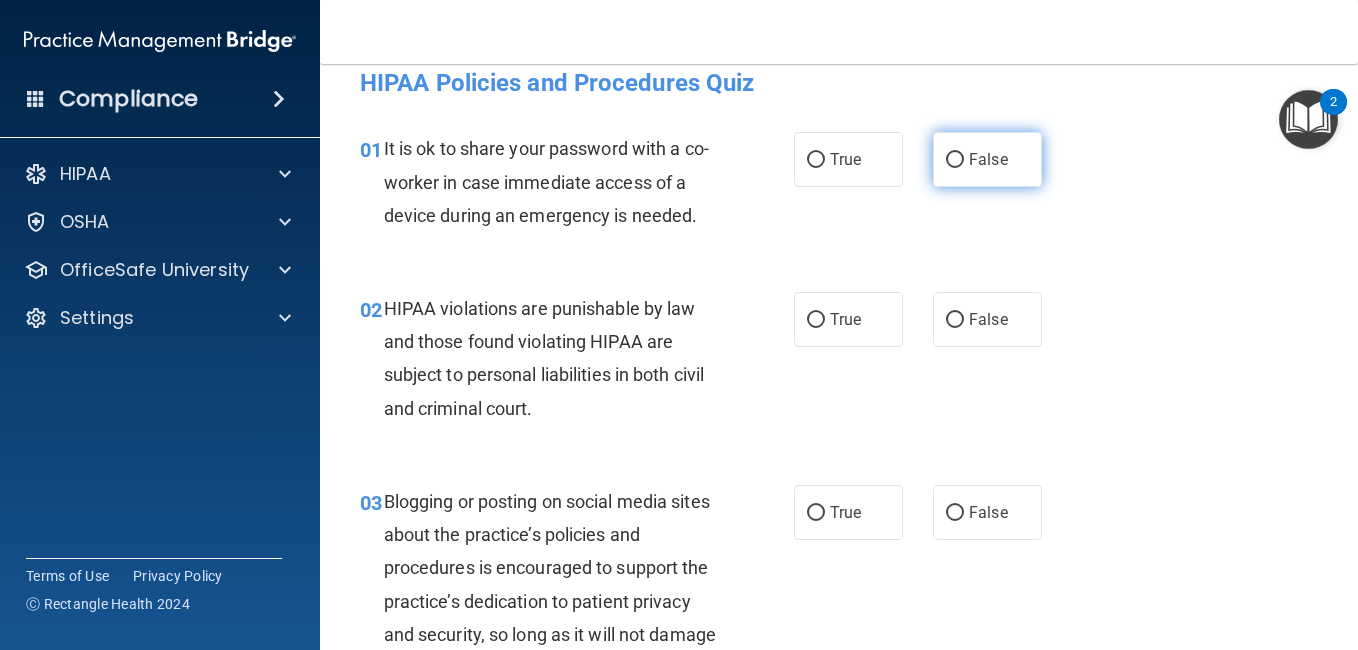 click on "False" at bounding box center (987, 159) 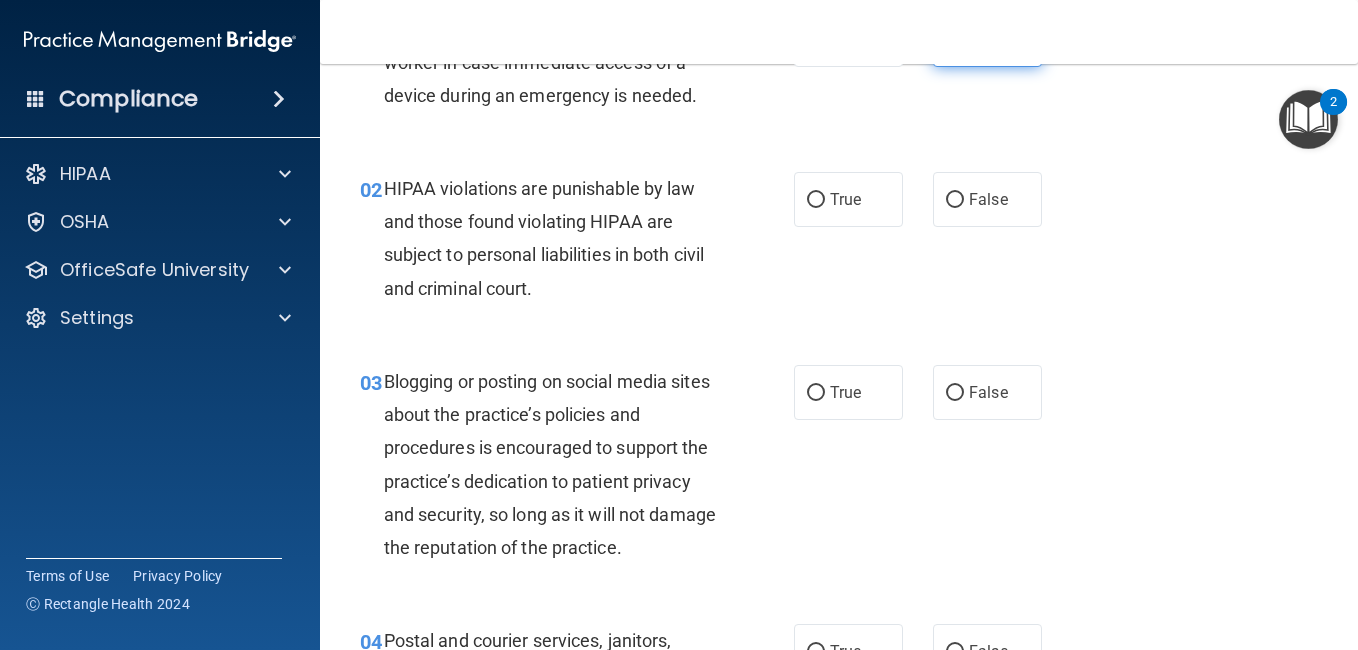scroll, scrollTop: 186, scrollLeft: 0, axis: vertical 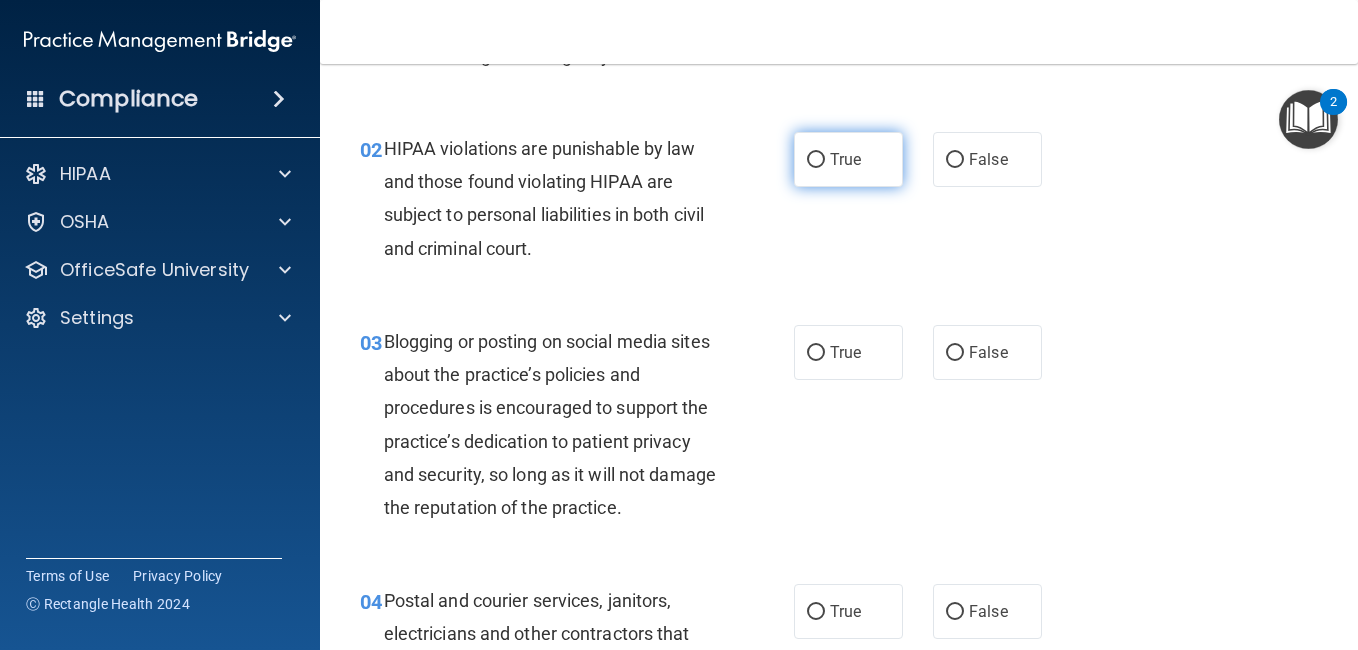 click on "True" at bounding box center [848, 159] 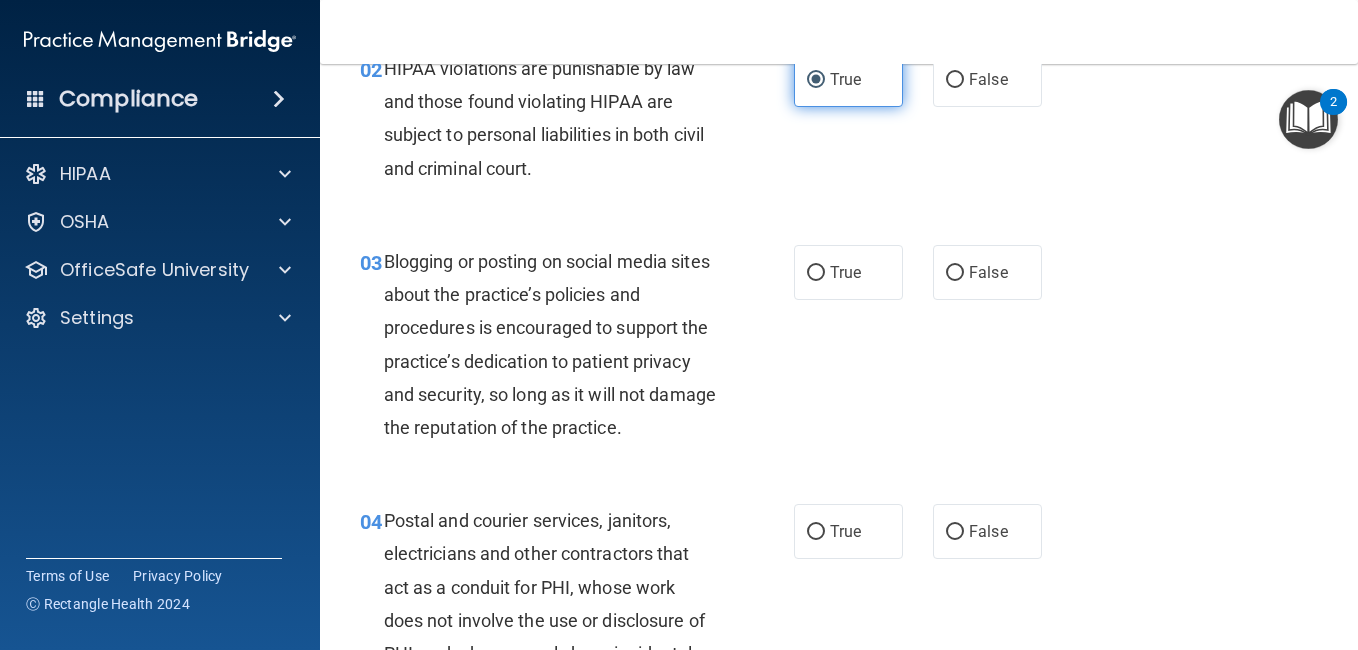scroll, scrollTop: 306, scrollLeft: 0, axis: vertical 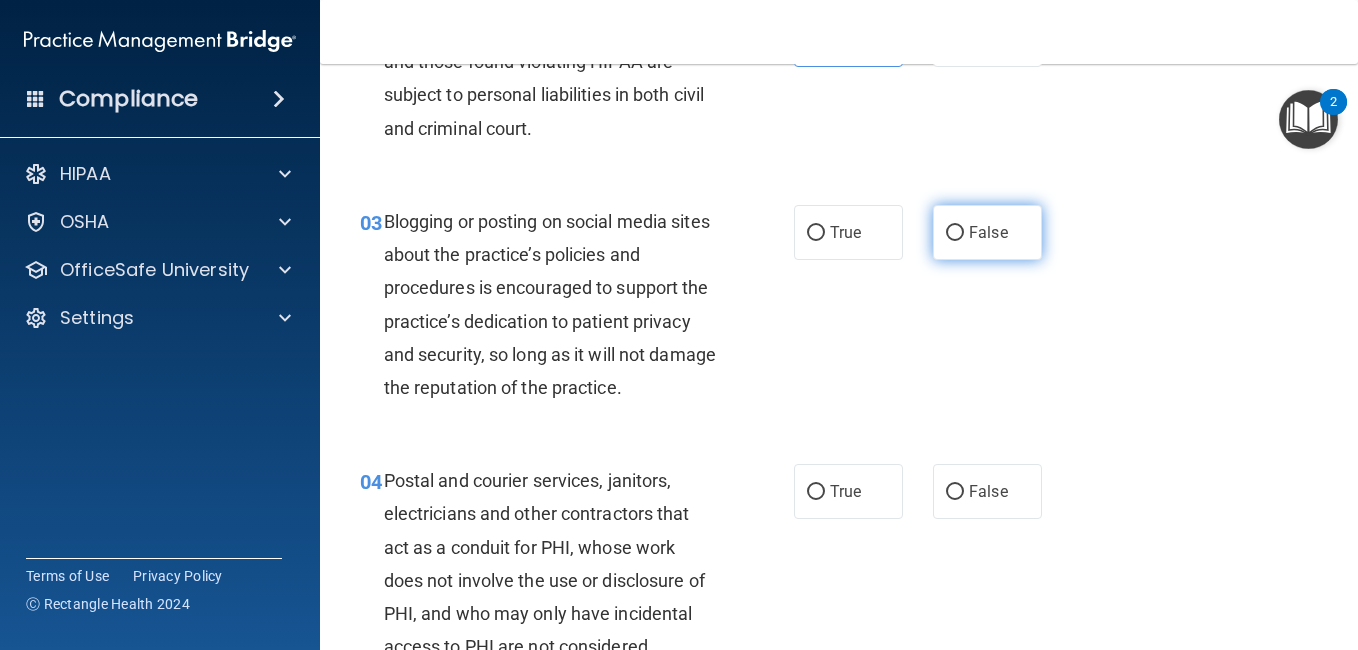 click on "False" at bounding box center [988, 232] 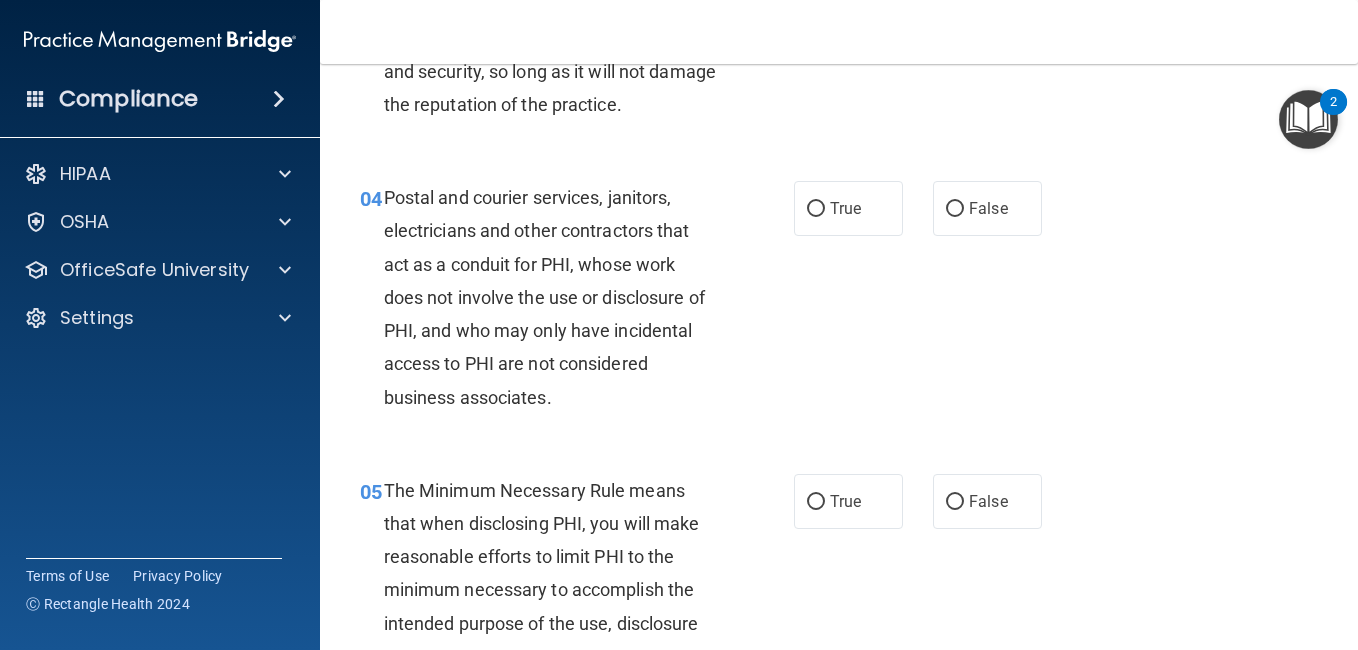 scroll, scrollTop: 626, scrollLeft: 0, axis: vertical 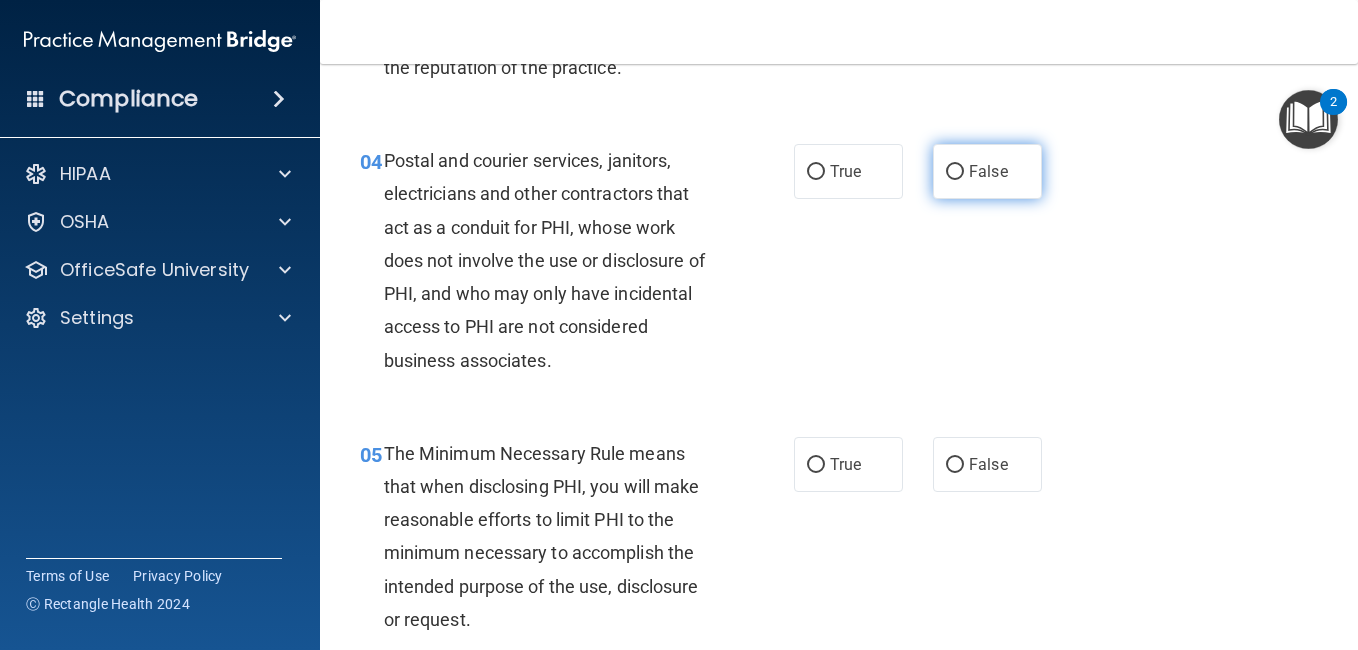 click on "False" at bounding box center (955, 172) 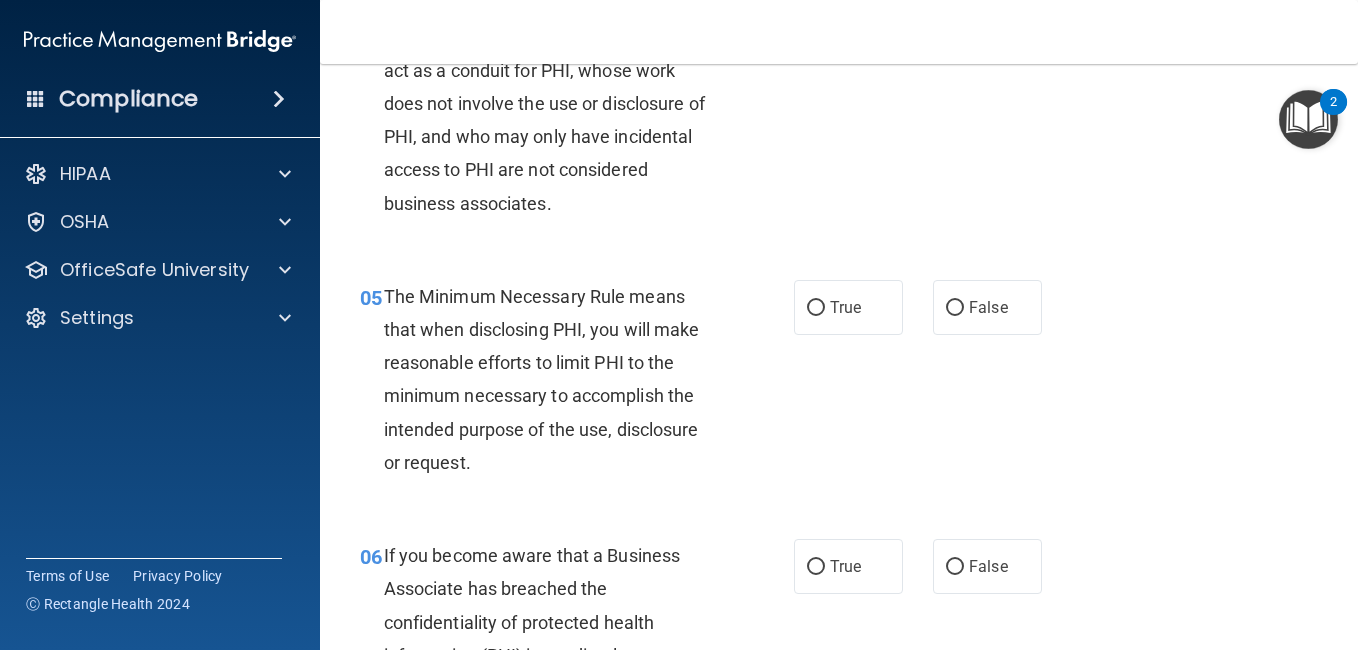 scroll, scrollTop: 786, scrollLeft: 0, axis: vertical 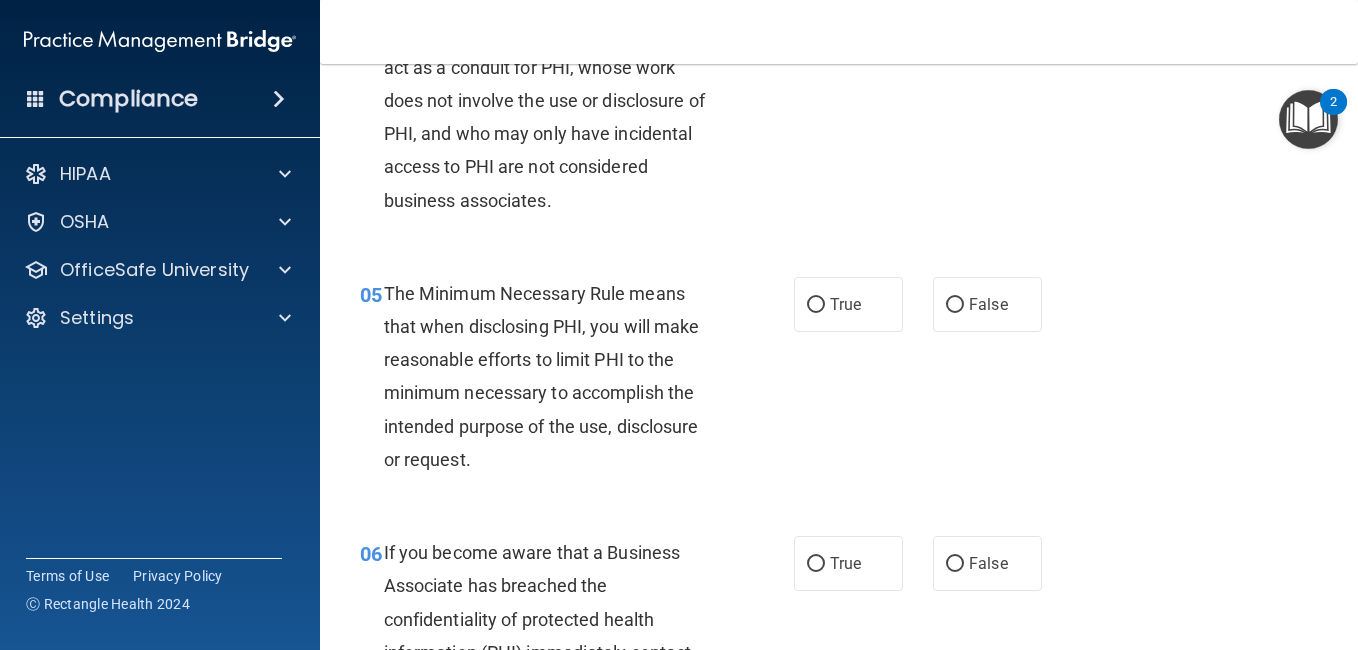 click on "True" at bounding box center [848, 304] 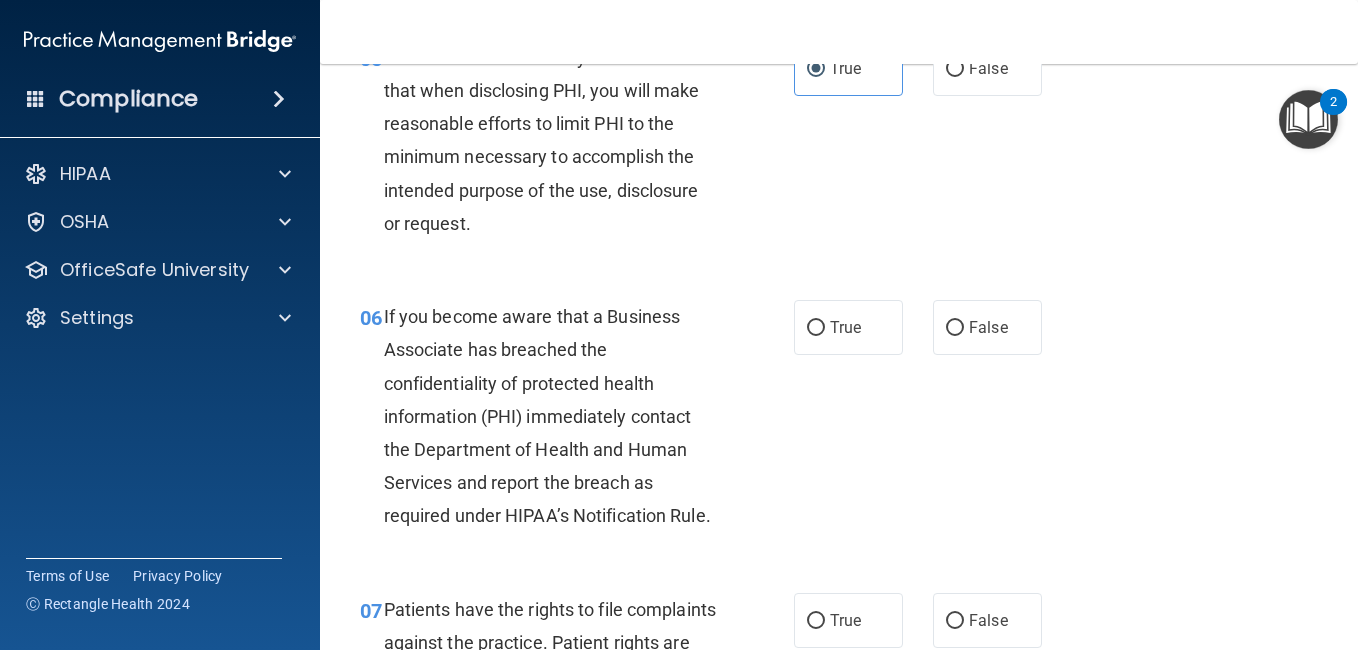 scroll, scrollTop: 1066, scrollLeft: 0, axis: vertical 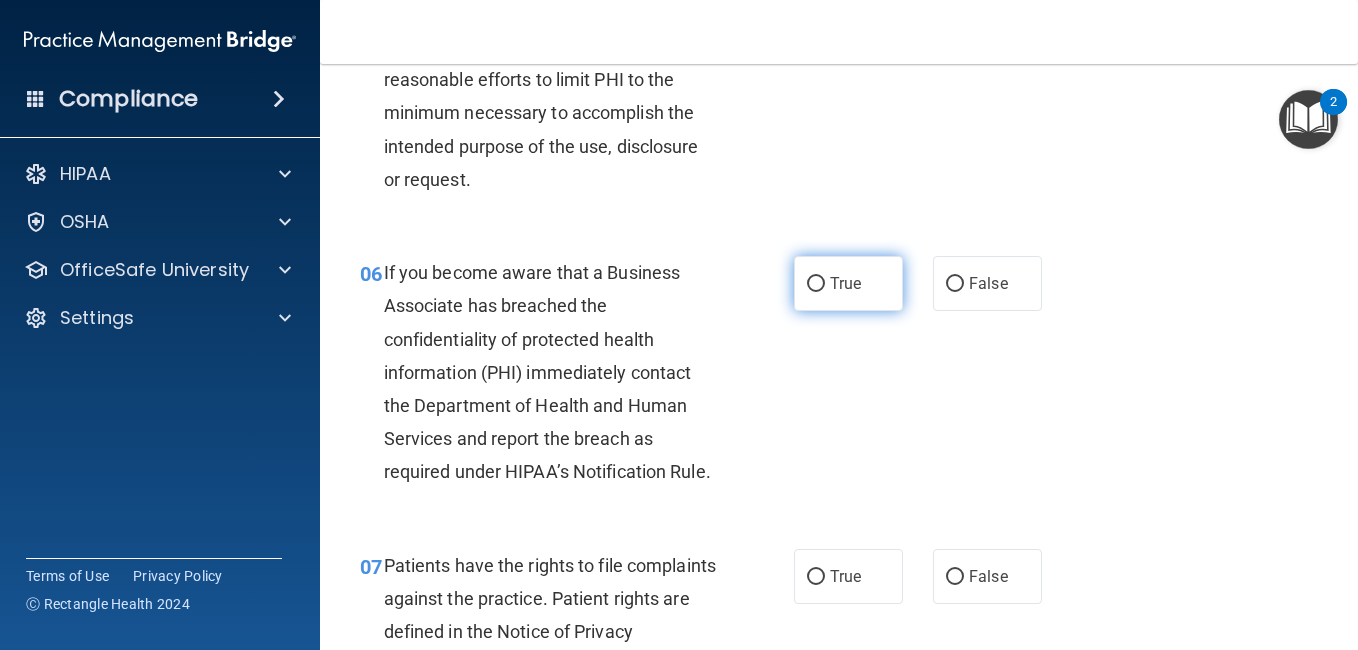 click on "True" at bounding box center [845, 283] 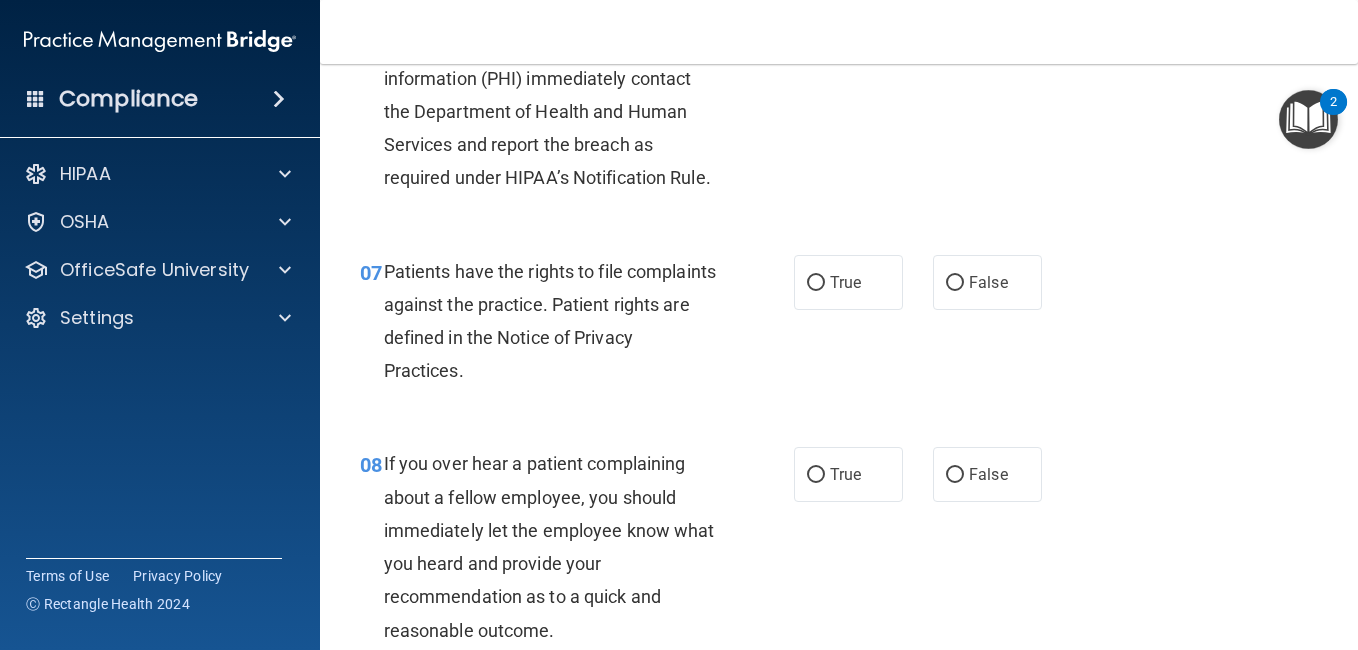 scroll, scrollTop: 1386, scrollLeft: 0, axis: vertical 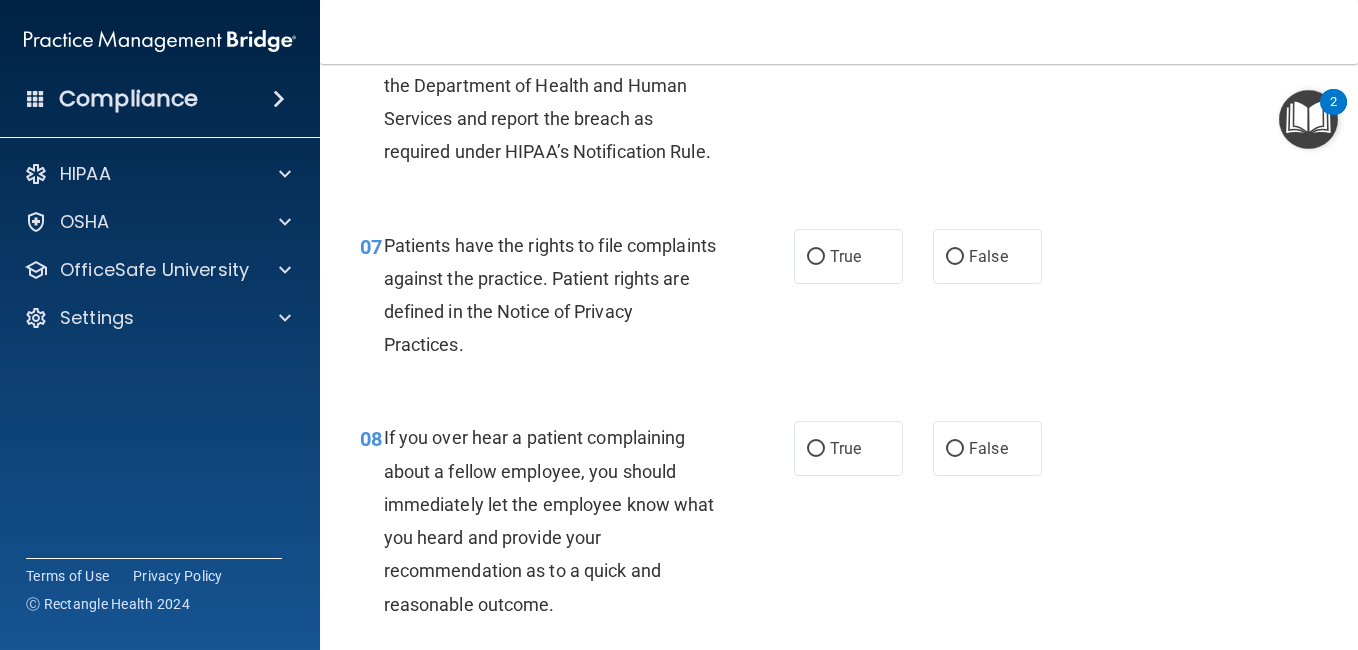 click on "True" at bounding box center (845, 256) 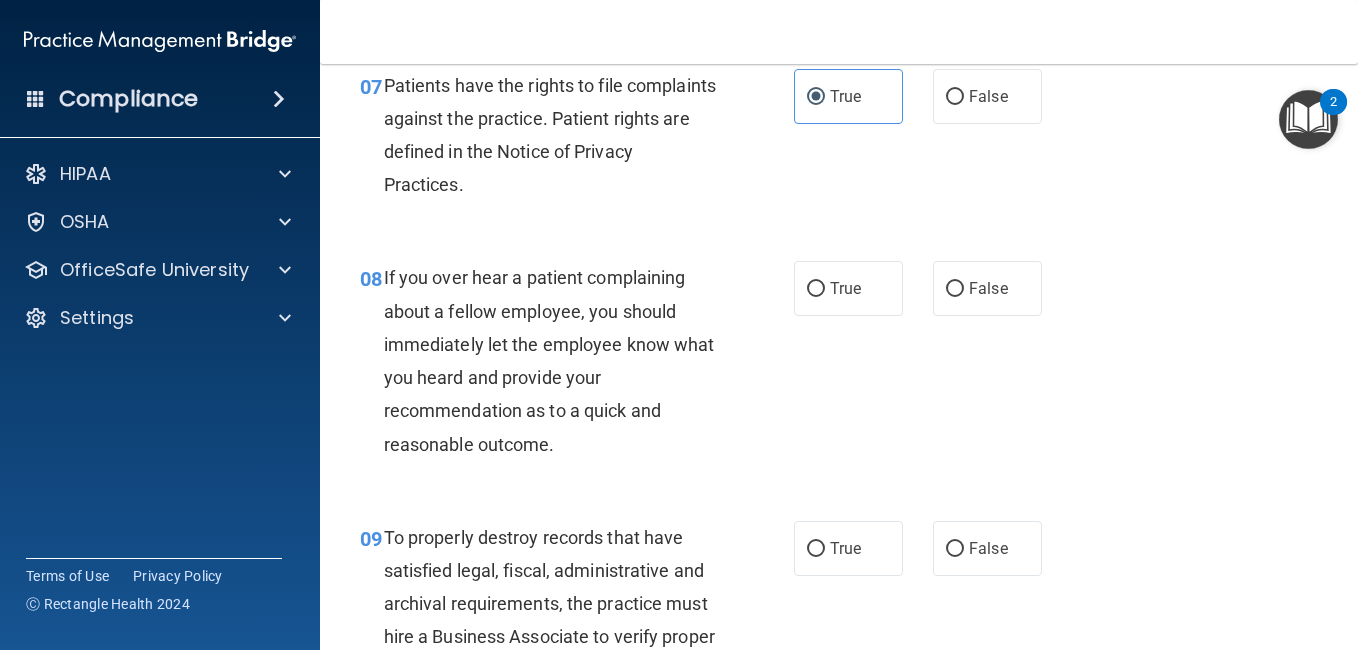 scroll, scrollTop: 1586, scrollLeft: 0, axis: vertical 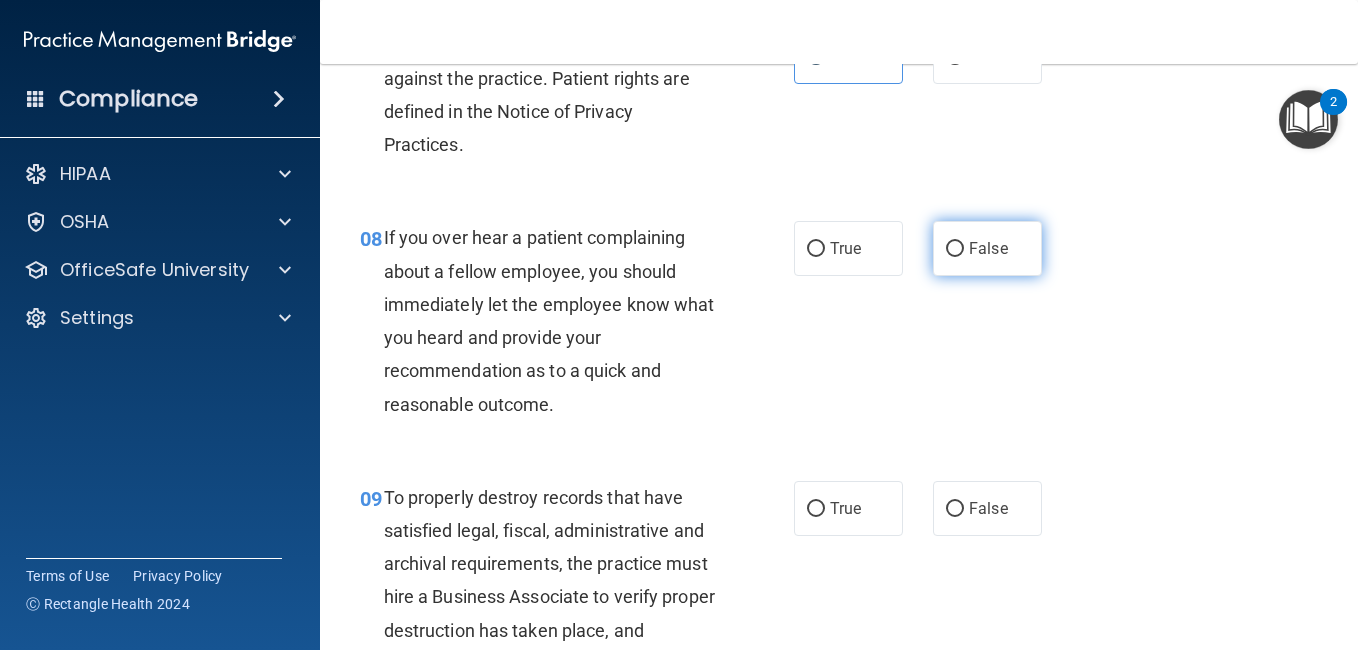 click on "False" at bounding box center (987, 248) 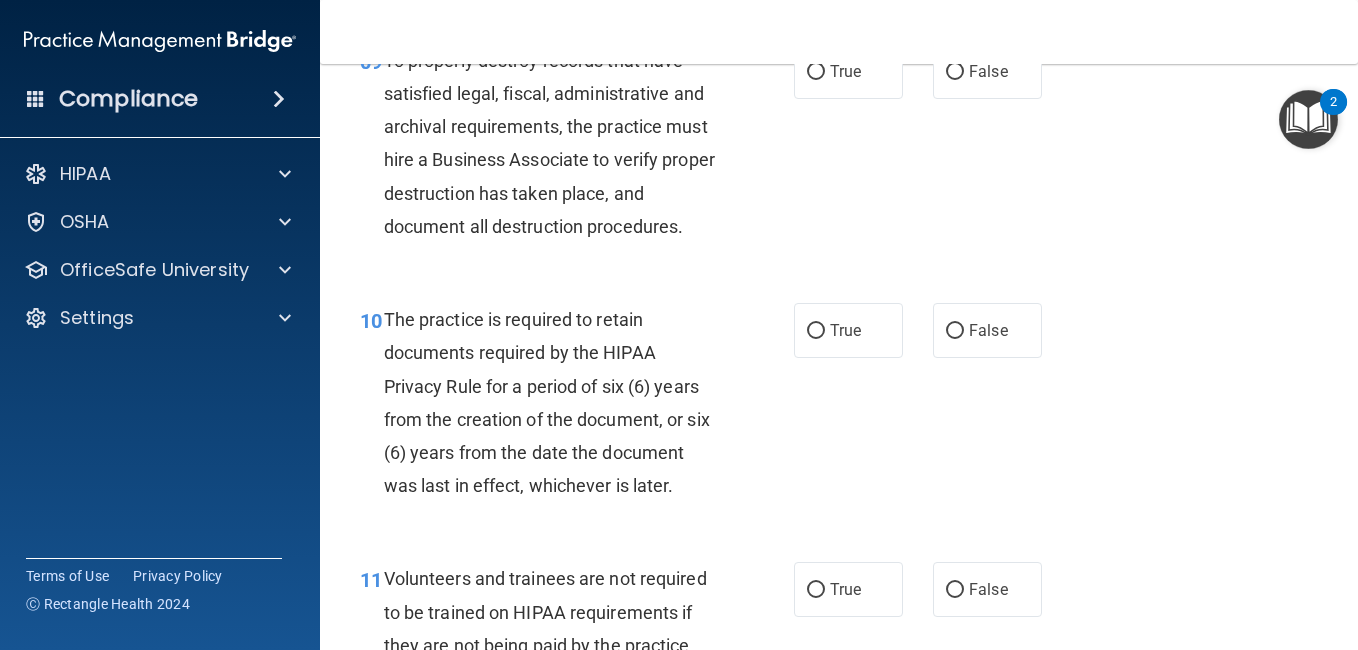 scroll, scrollTop: 2026, scrollLeft: 0, axis: vertical 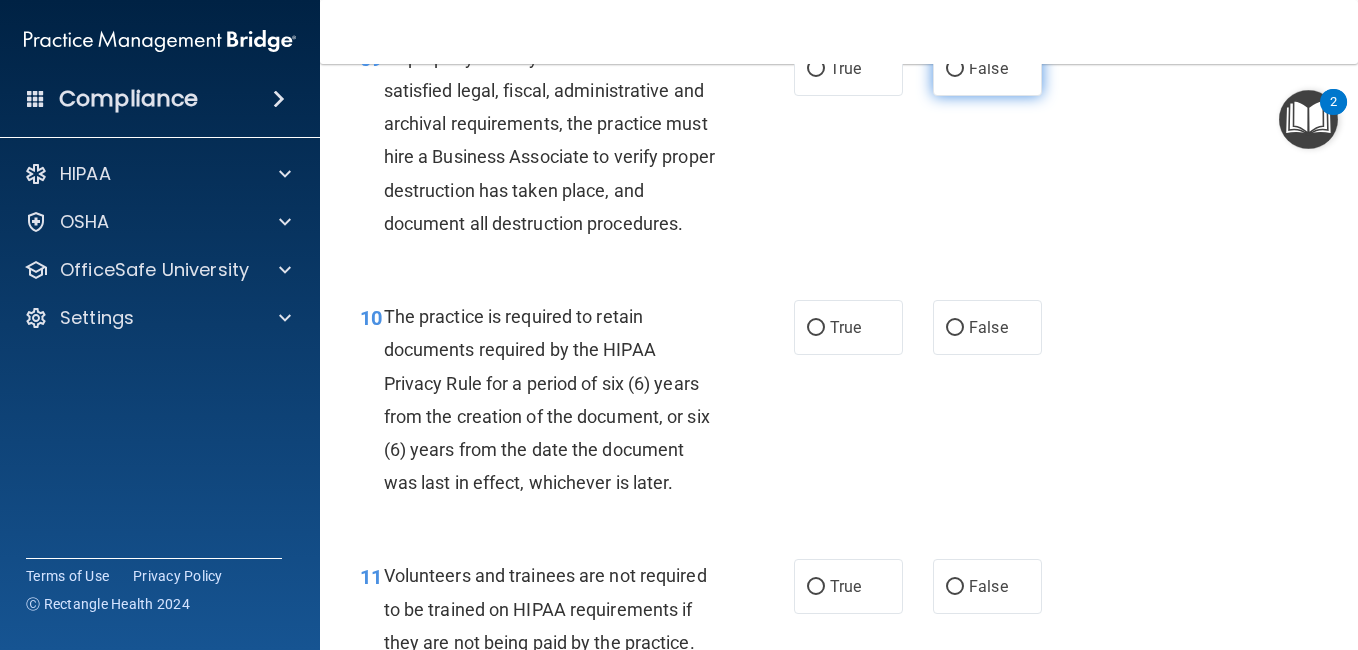 click on "False" at bounding box center (988, 68) 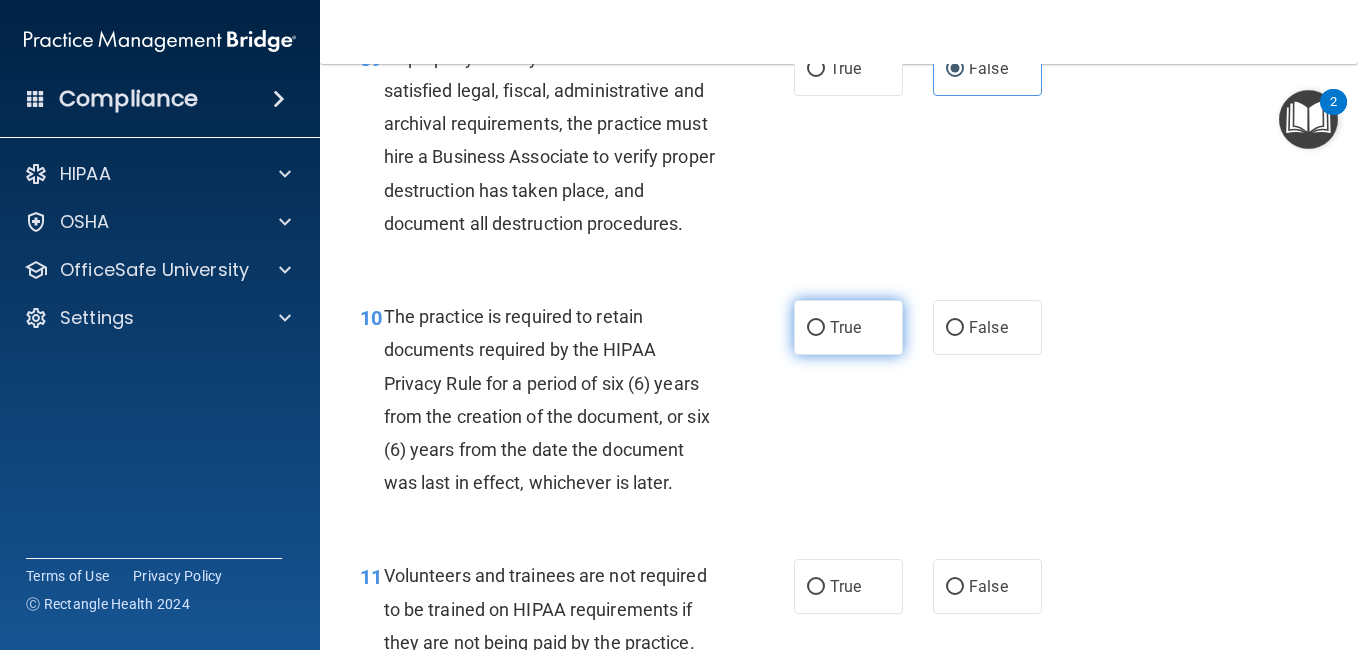click on "True" at bounding box center (848, 327) 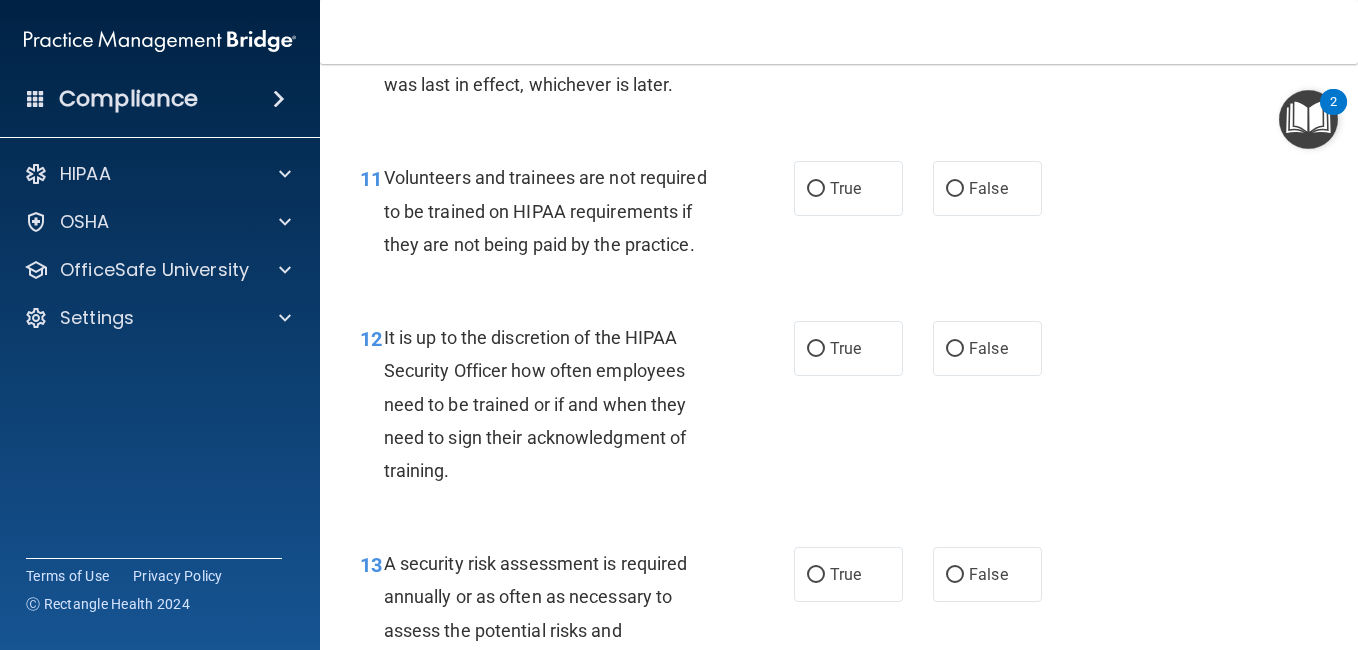 scroll, scrollTop: 2426, scrollLeft: 0, axis: vertical 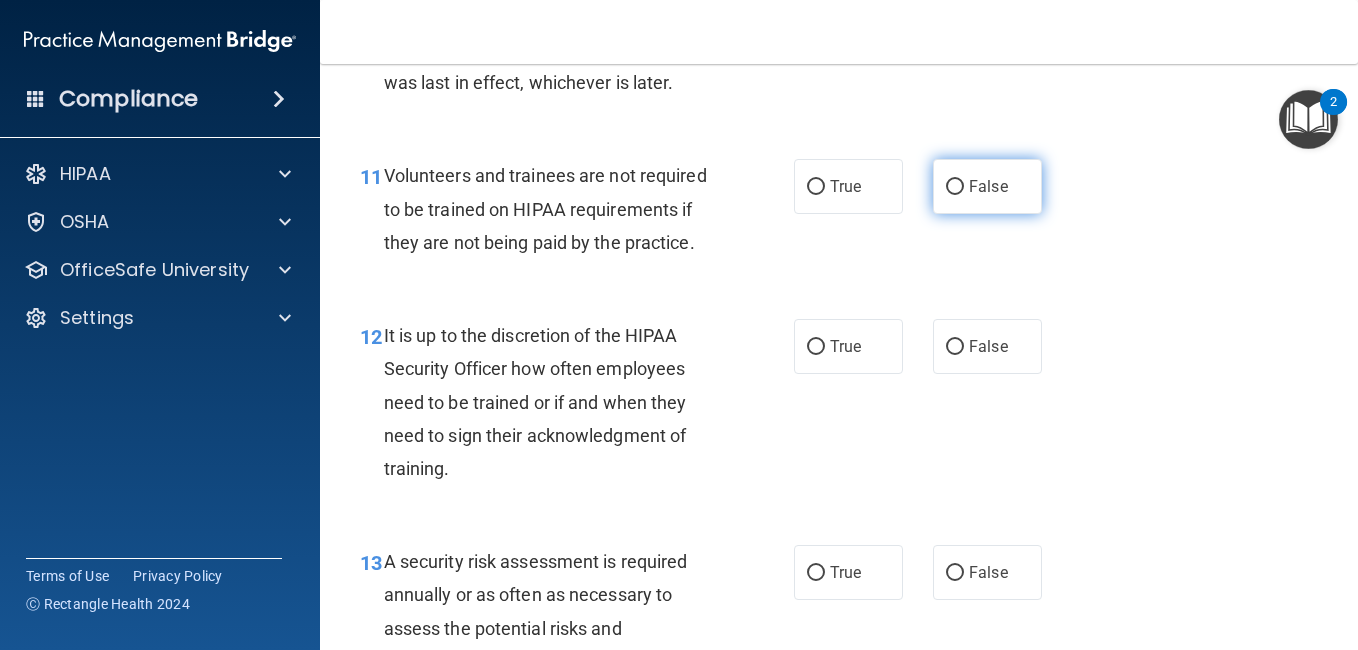 click on "False" at bounding box center (987, 186) 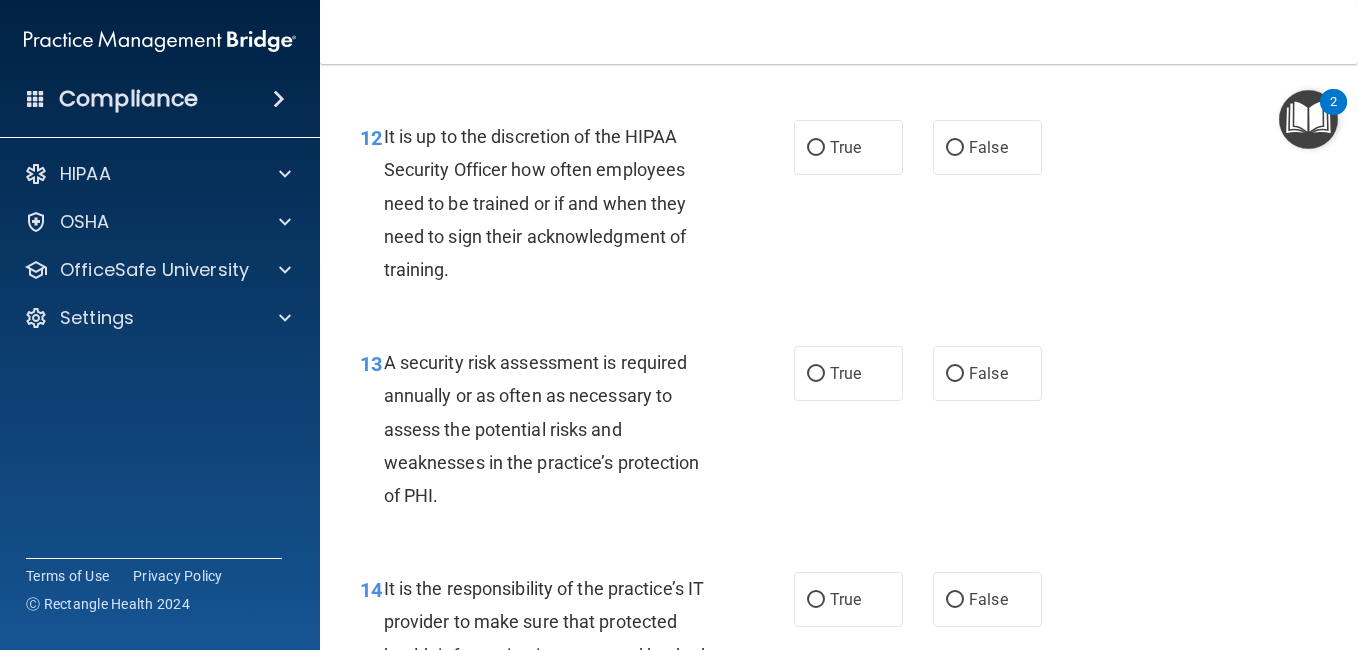 scroll, scrollTop: 2626, scrollLeft: 0, axis: vertical 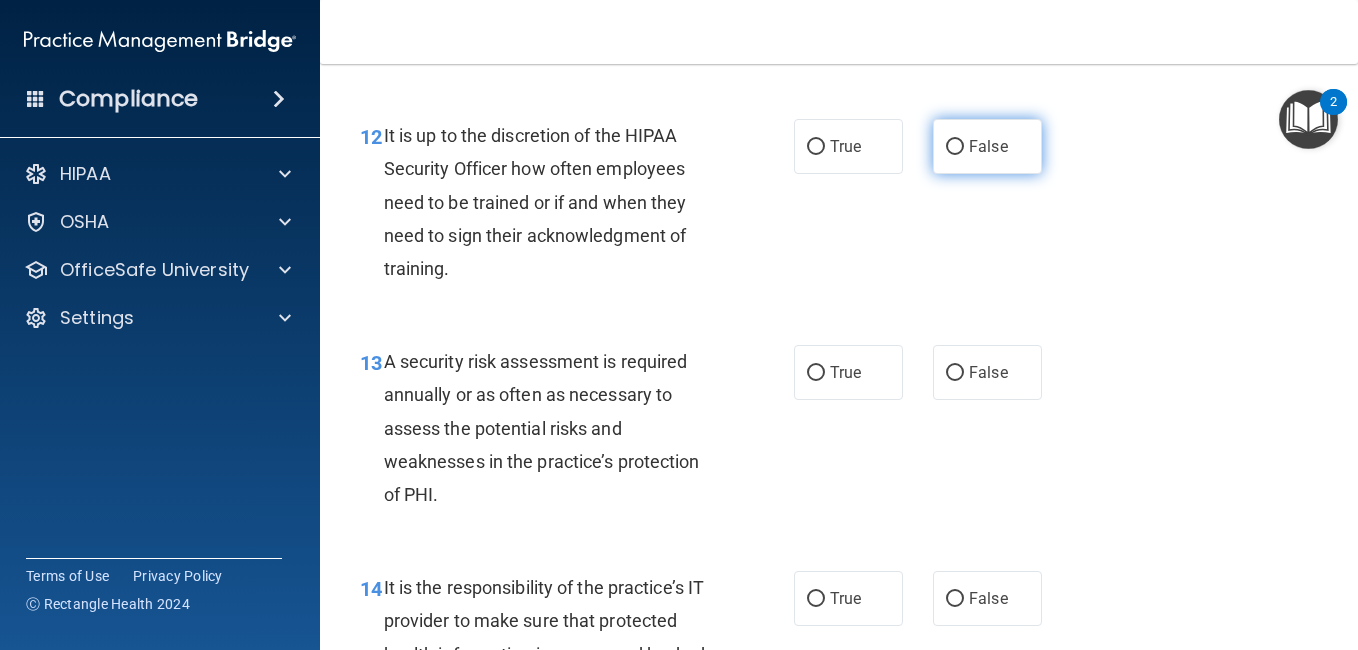 click on "False" at bounding box center (987, 146) 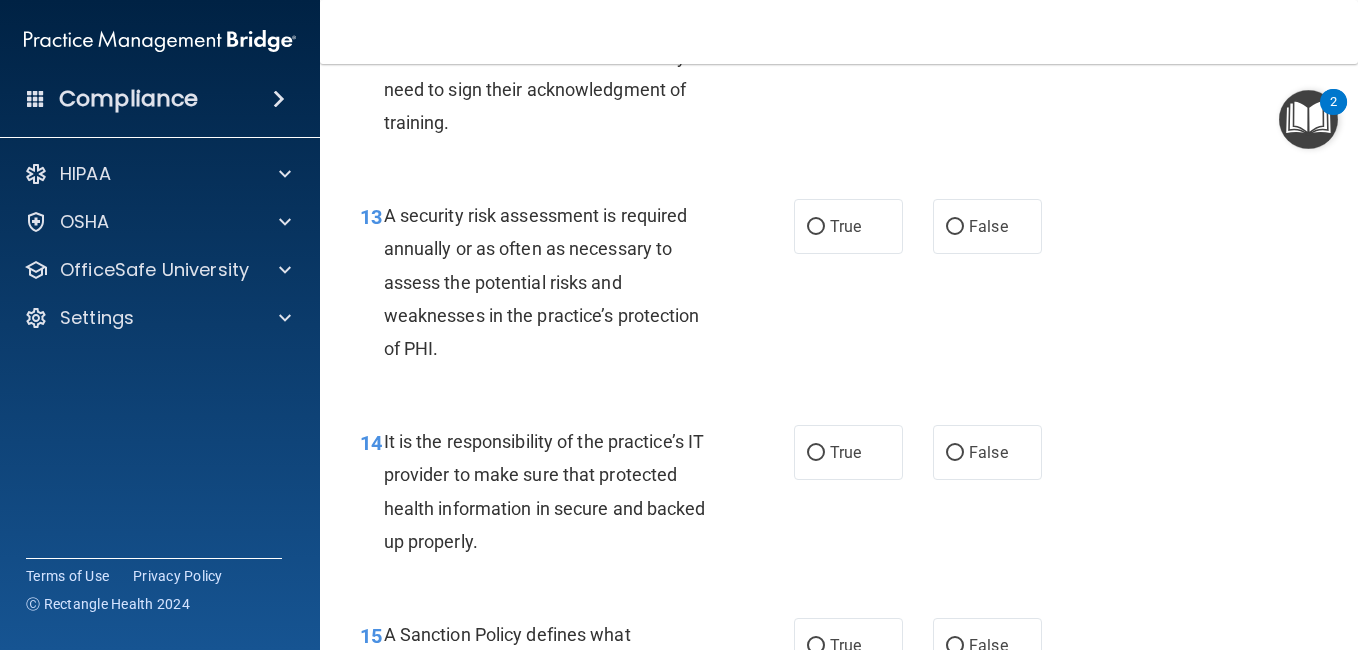 scroll, scrollTop: 2786, scrollLeft: 0, axis: vertical 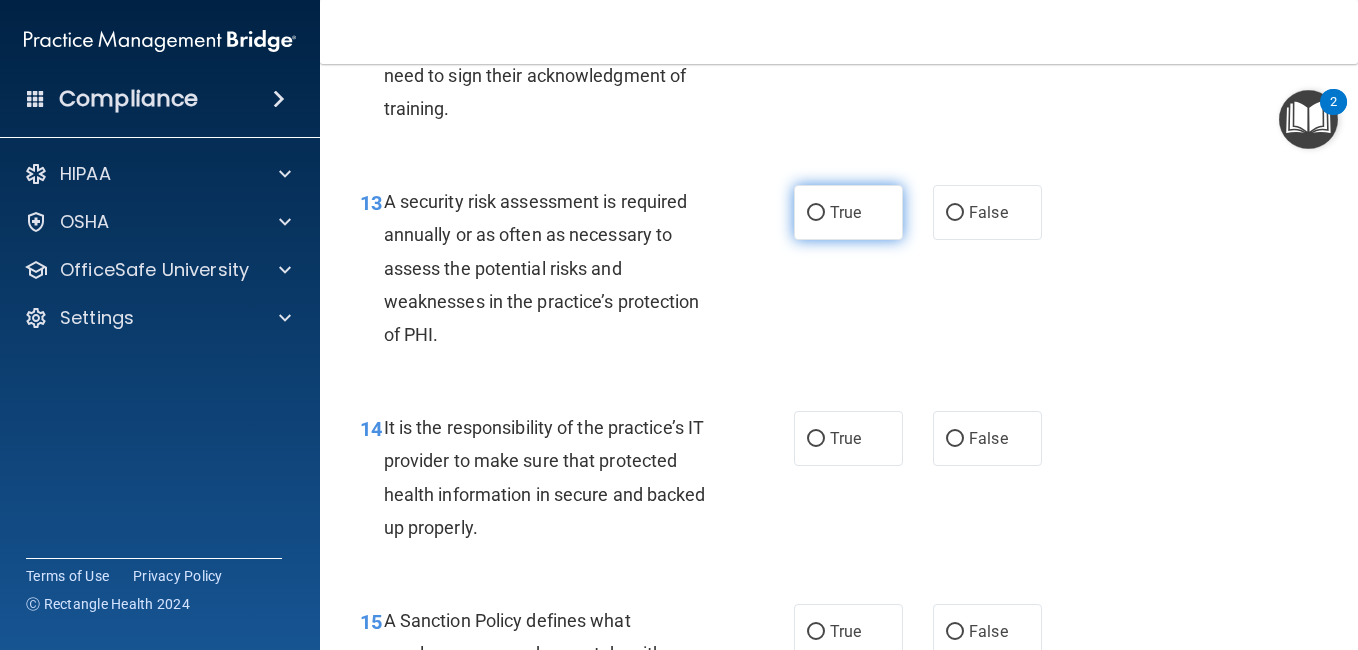 click on "True" at bounding box center (848, 212) 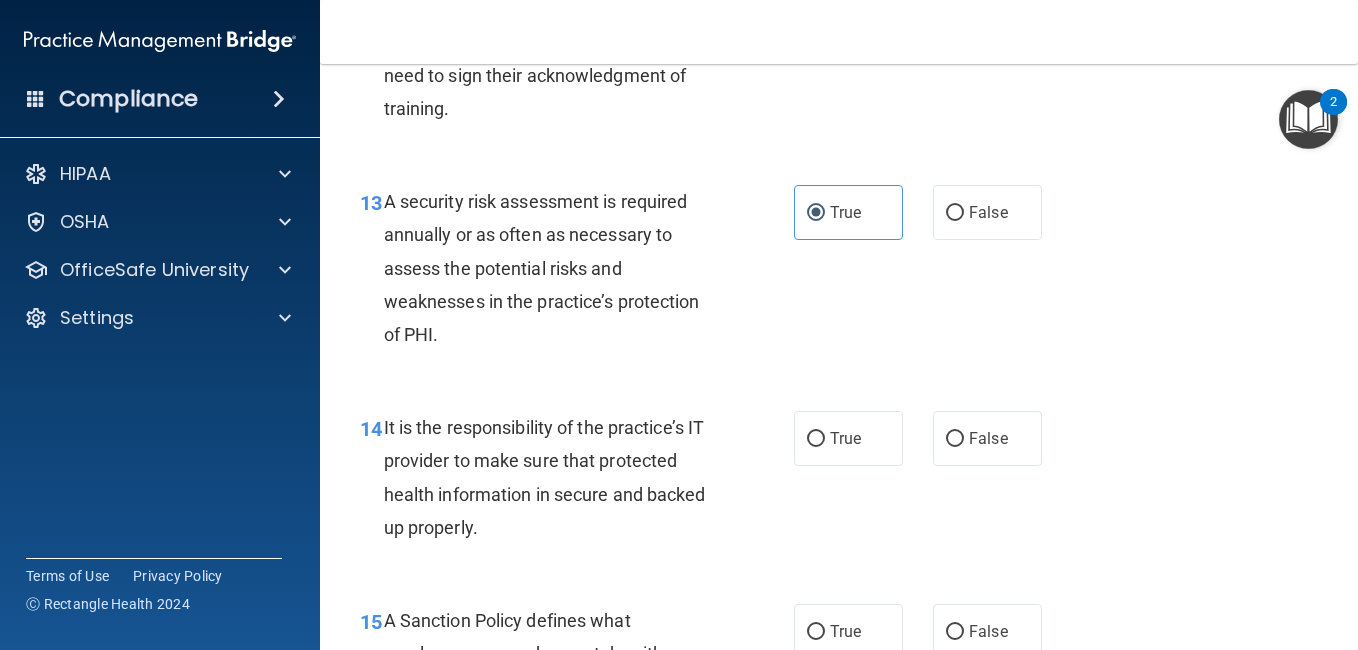 click on "13       A security risk assessment is required annually or as often as necessary to assess the potential risks and weaknesses in the practice’s protection of PHI.                 True           False" at bounding box center [839, 273] 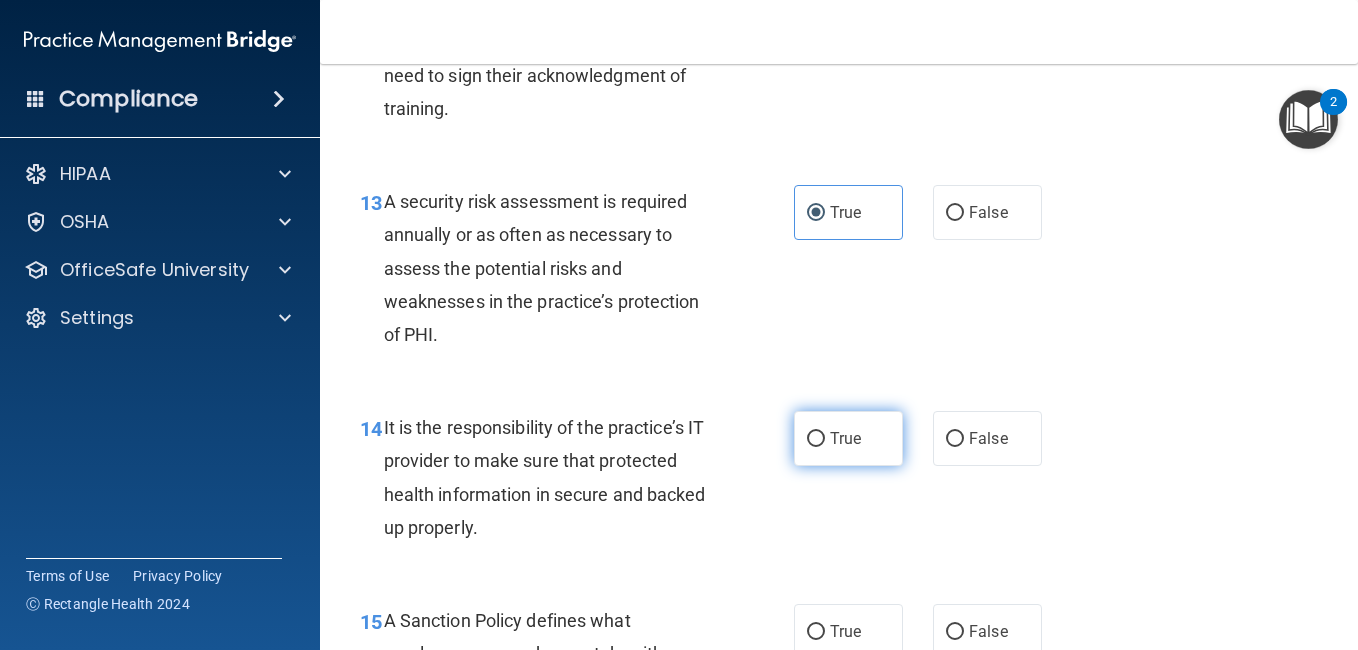 click on "True" at bounding box center (848, 438) 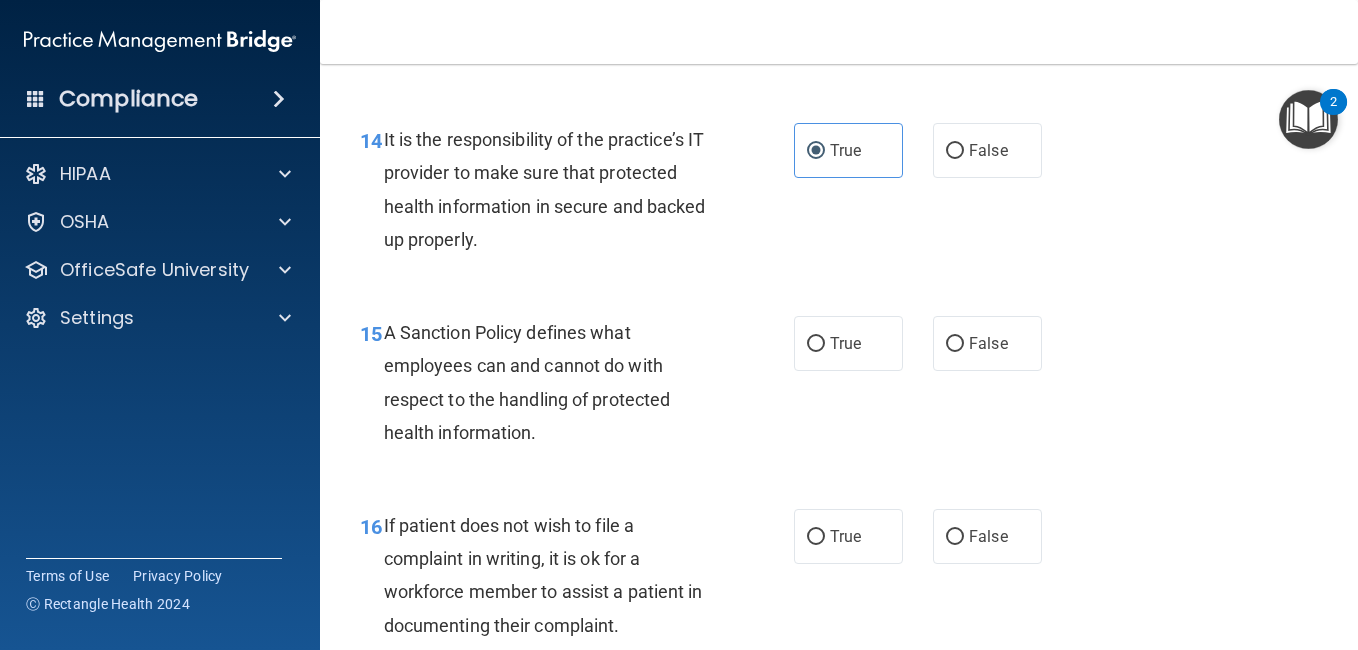 scroll, scrollTop: 3324, scrollLeft: 0, axis: vertical 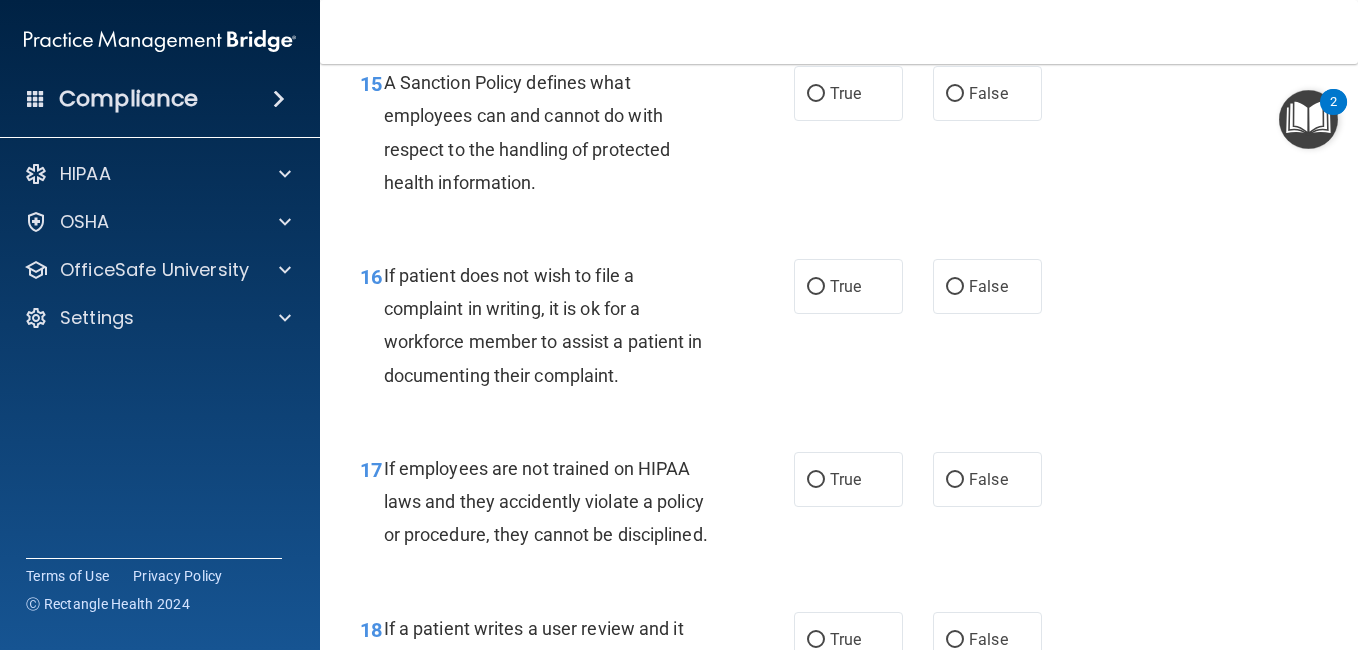 click on "15       A Sanction Policy defines what employees can and cannot do with respect to the handling of protected health information.                 True           False" at bounding box center [839, 137] 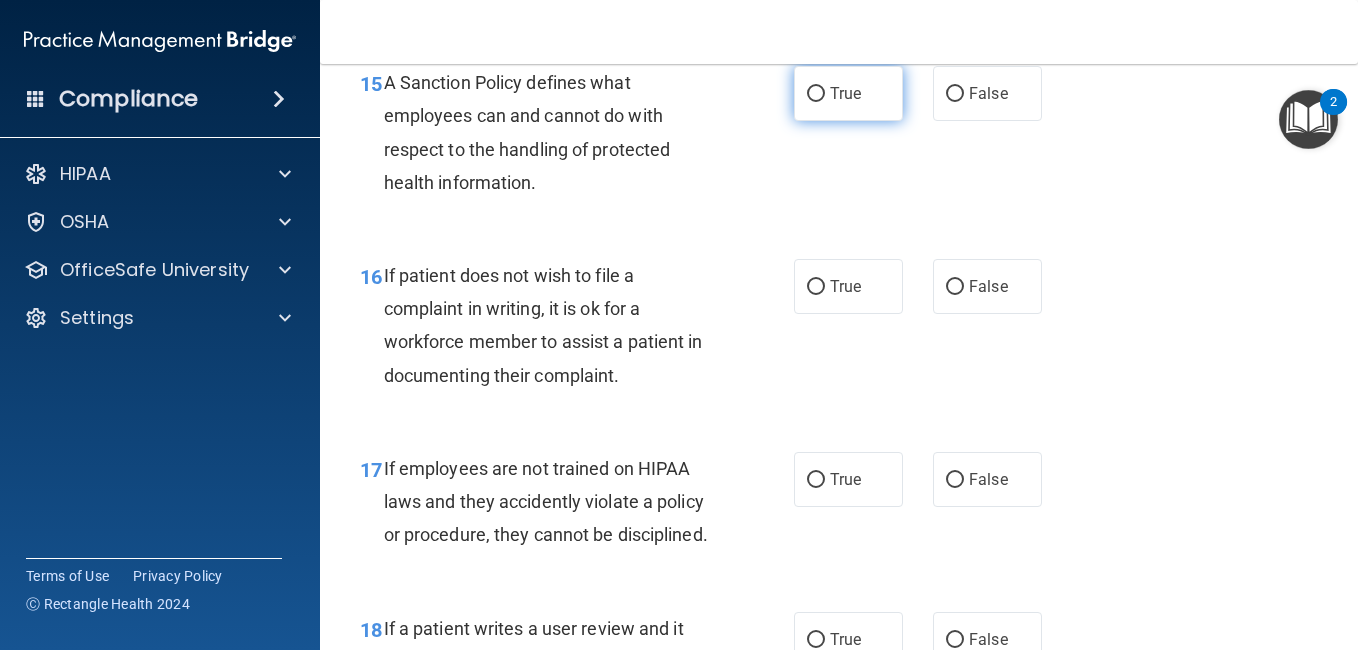 click on "True" at bounding box center [845, 93] 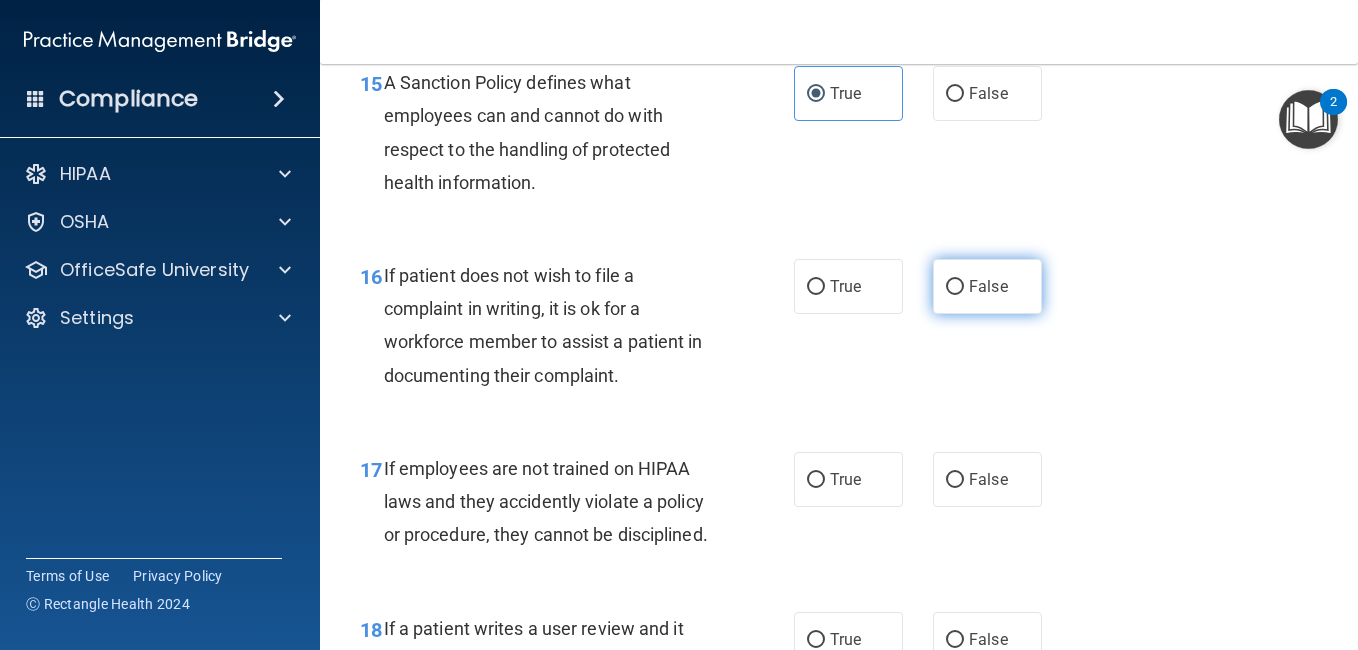 click on "False" at bounding box center (987, 286) 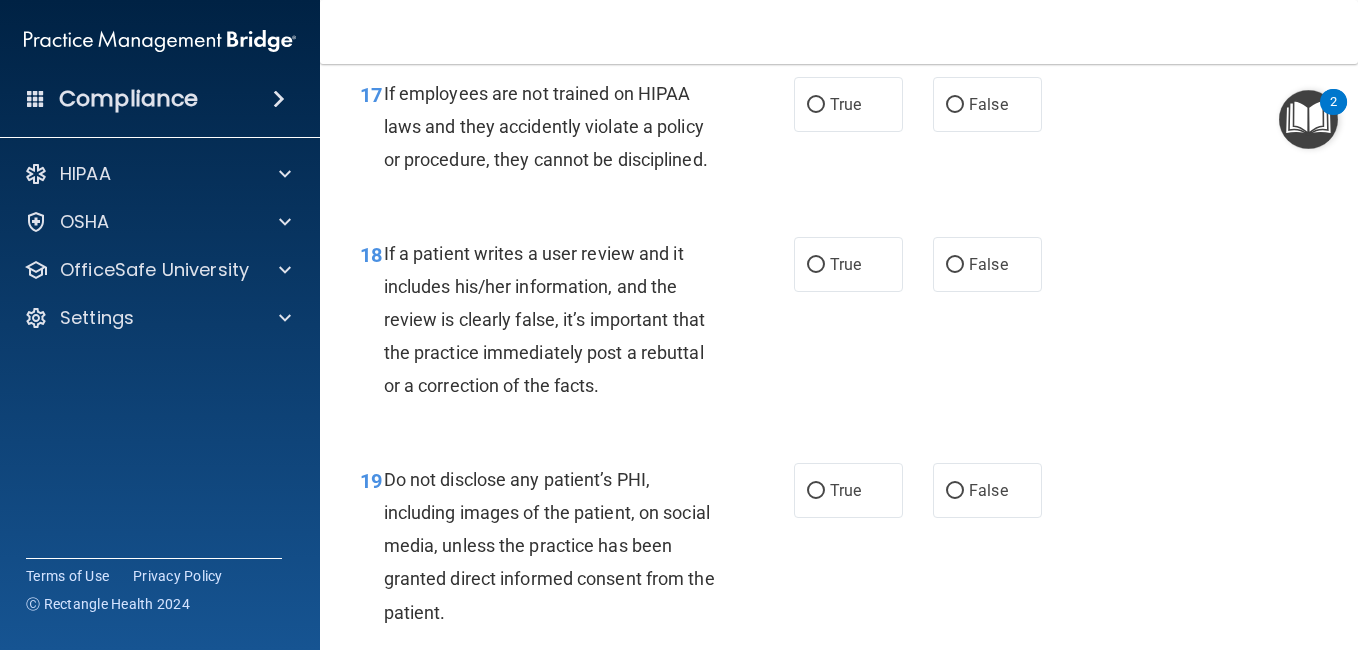 scroll, scrollTop: 3711, scrollLeft: 0, axis: vertical 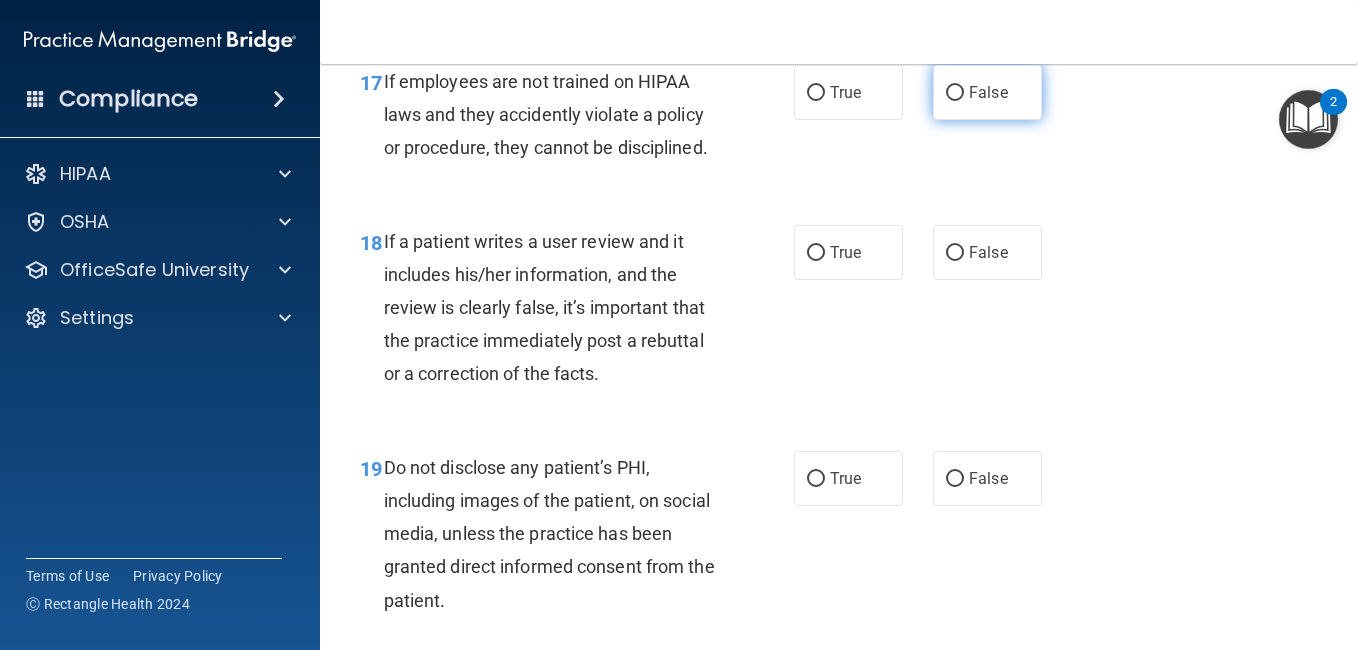 click on "False" at bounding box center [955, 93] 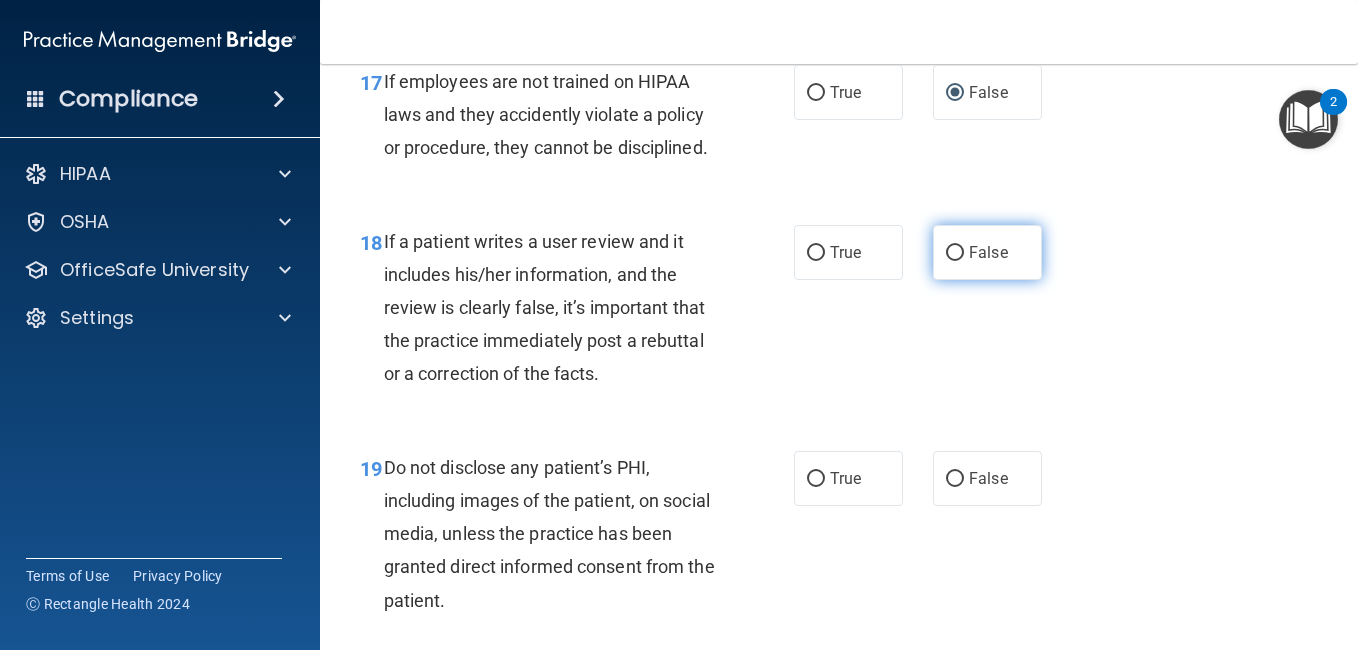 click on "False" at bounding box center [955, 253] 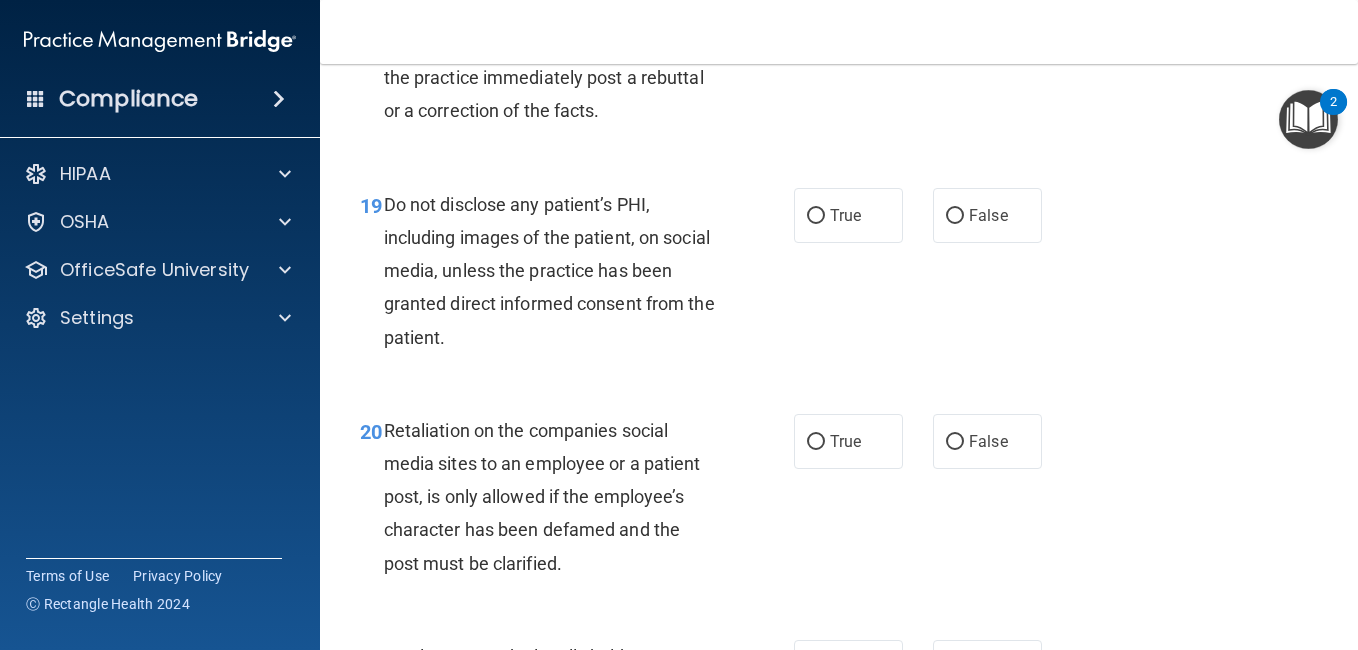 scroll, scrollTop: 4086, scrollLeft: 0, axis: vertical 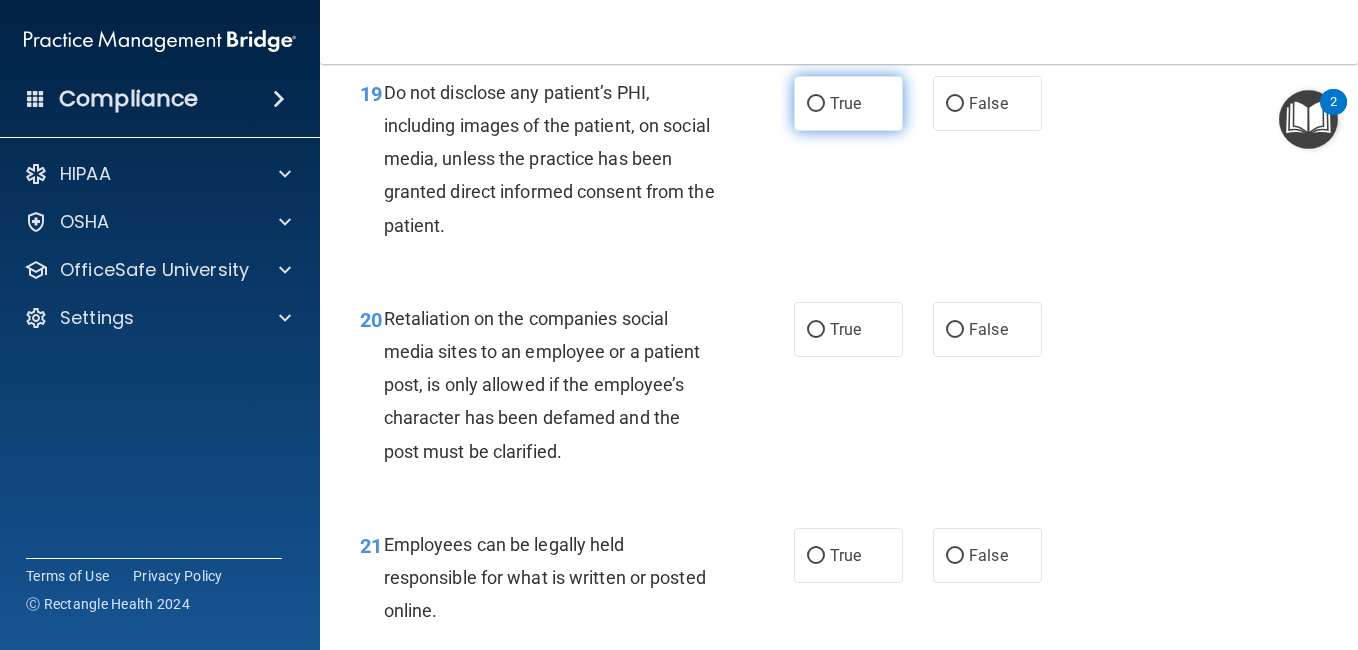 click on "True" at bounding box center [848, 103] 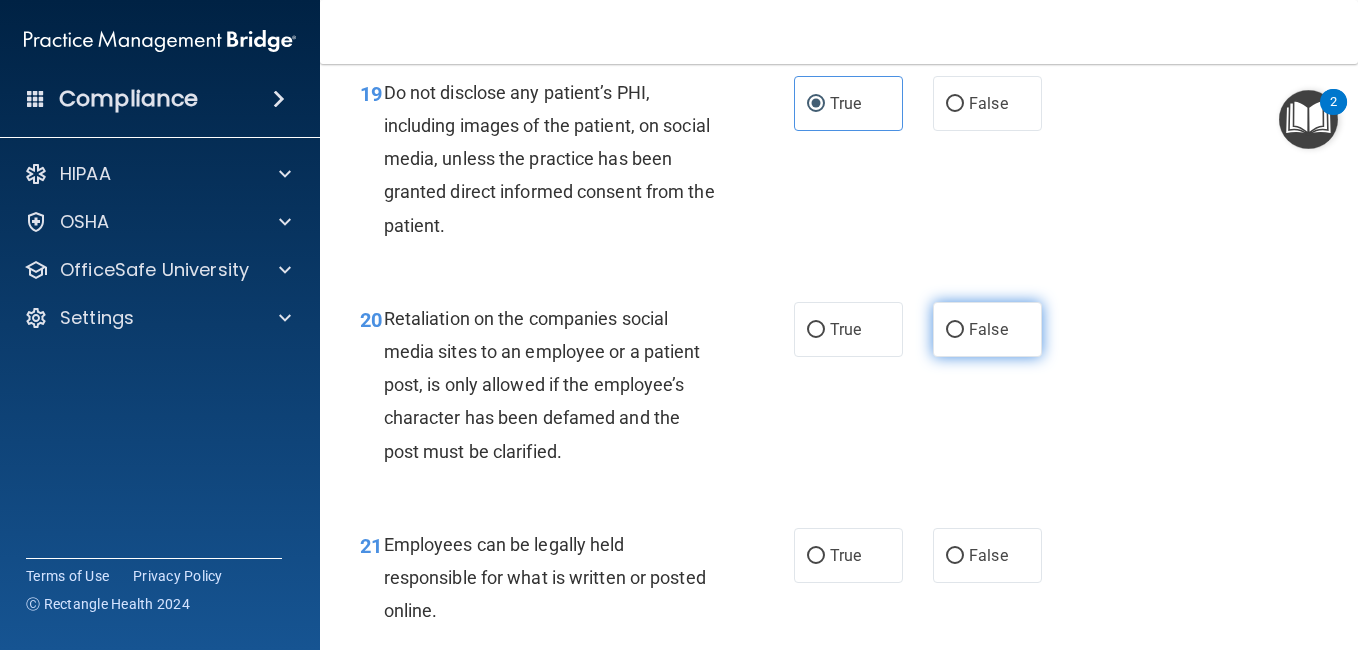 click on "False" at bounding box center [987, 329] 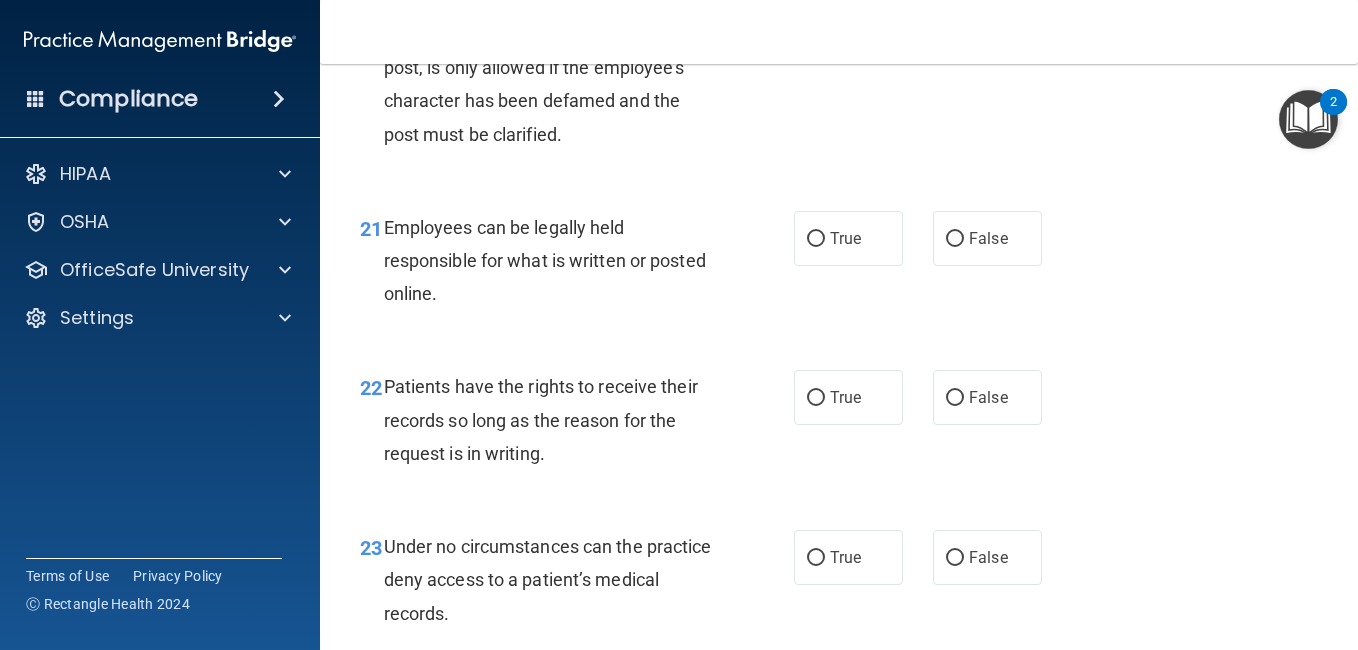 scroll, scrollTop: 4406, scrollLeft: 0, axis: vertical 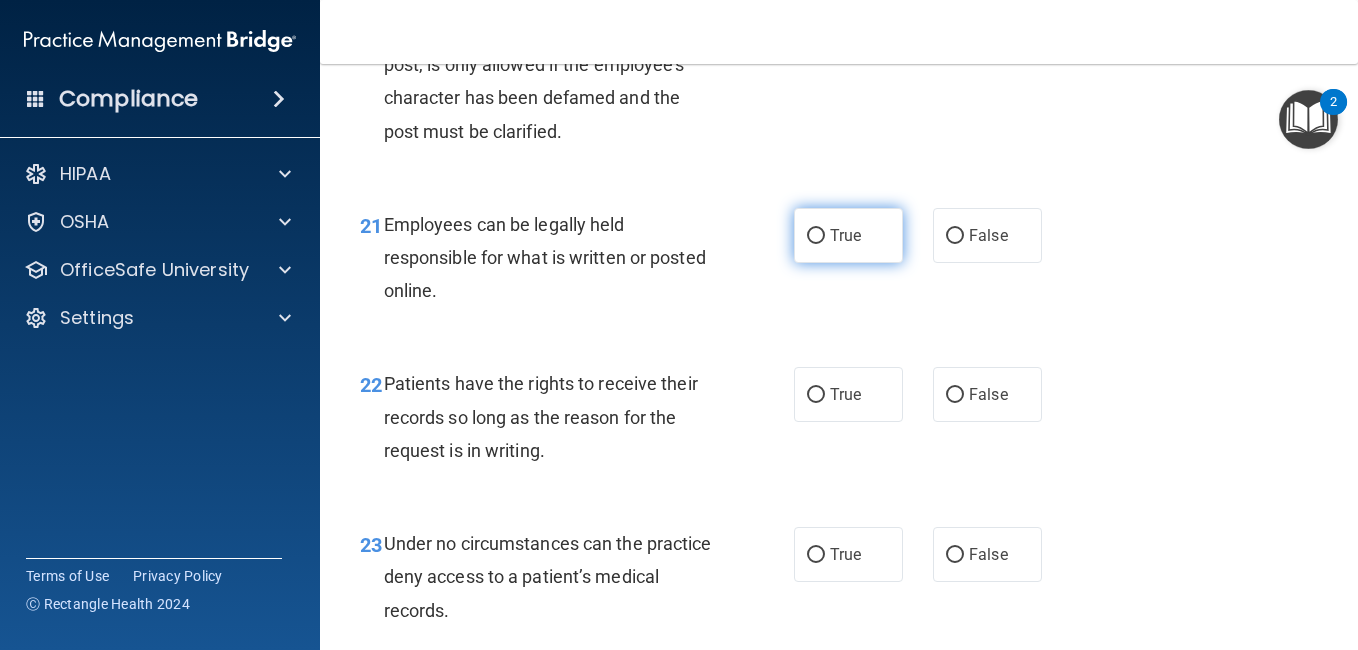 click on "True" at bounding box center (848, 235) 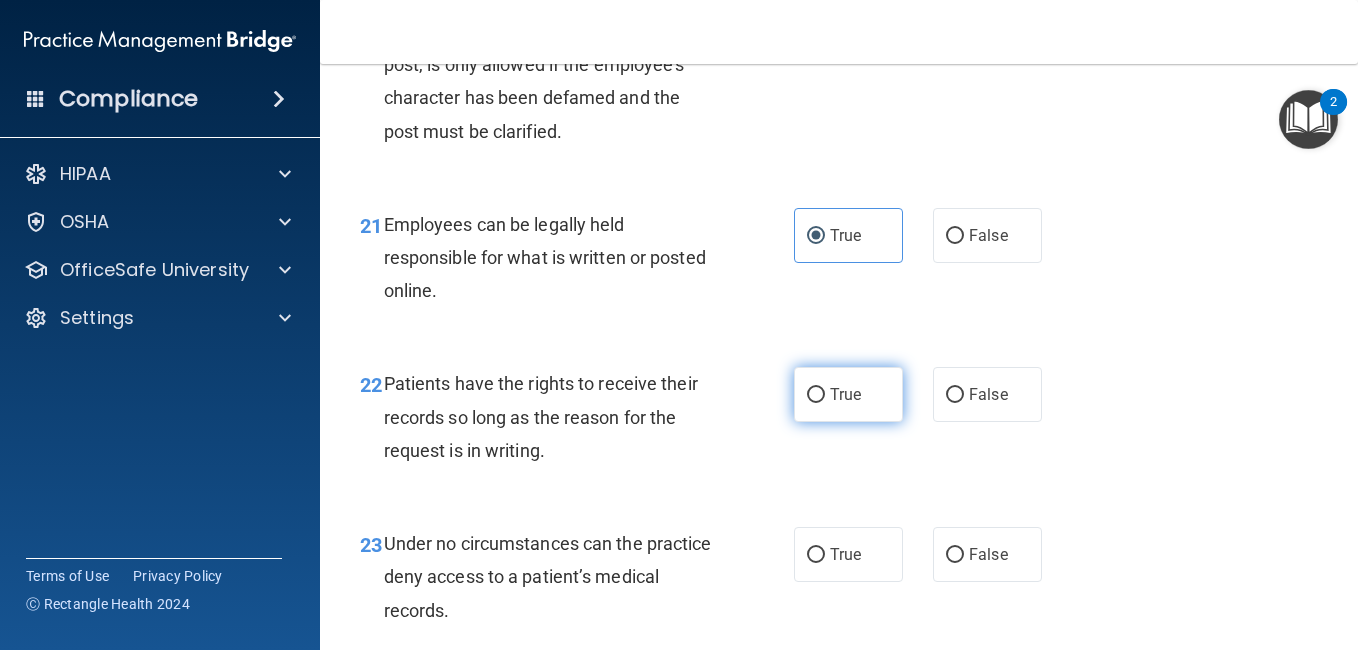 click on "True" at bounding box center (848, 394) 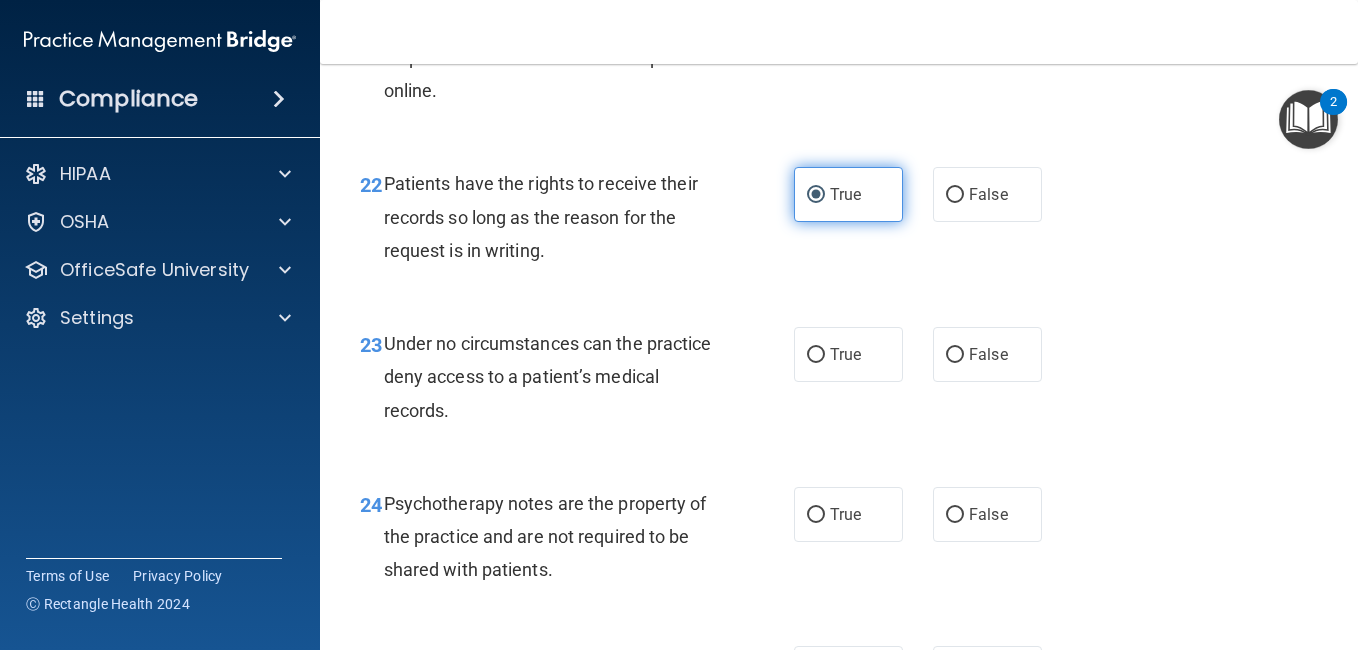 scroll, scrollTop: 4646, scrollLeft: 0, axis: vertical 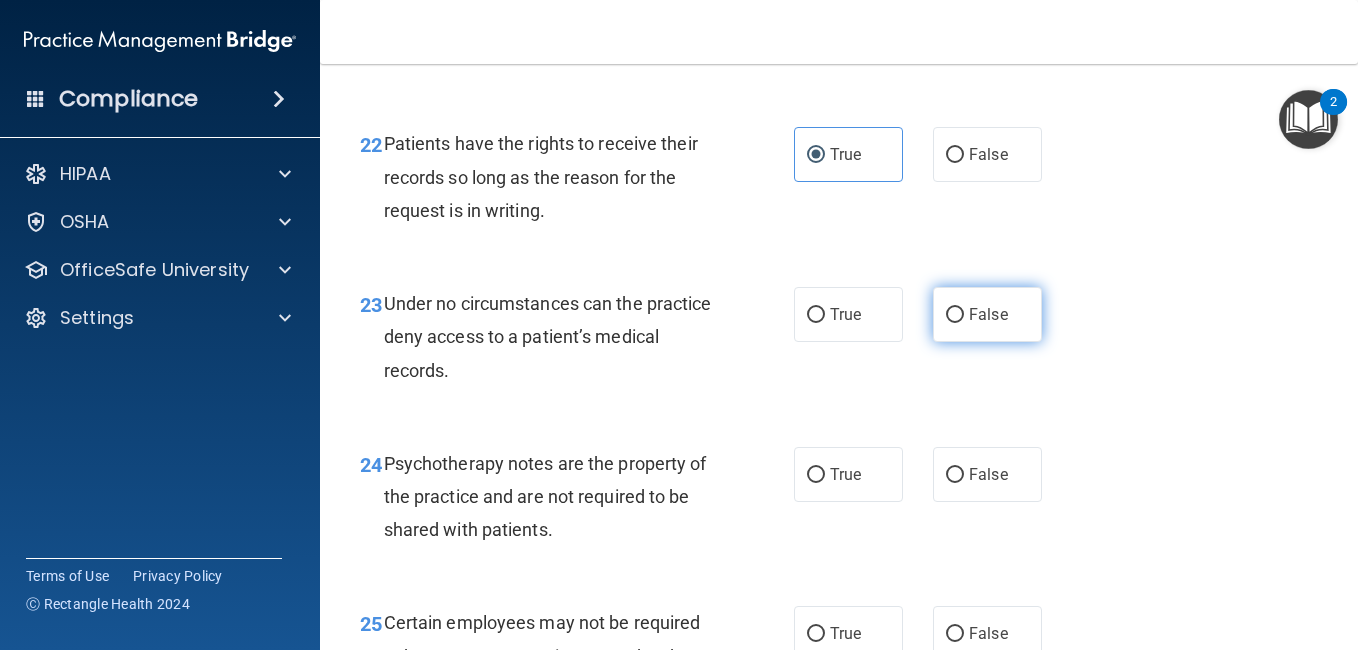 click on "False" at bounding box center (955, 315) 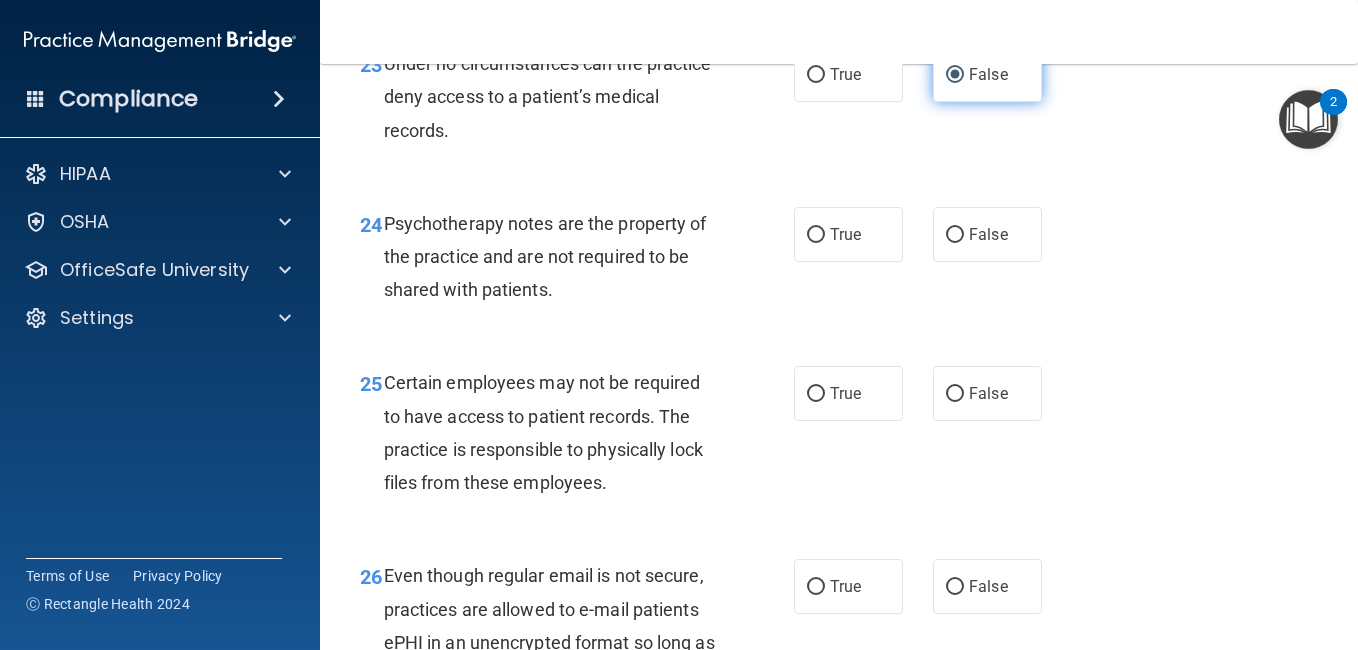scroll, scrollTop: 4926, scrollLeft: 0, axis: vertical 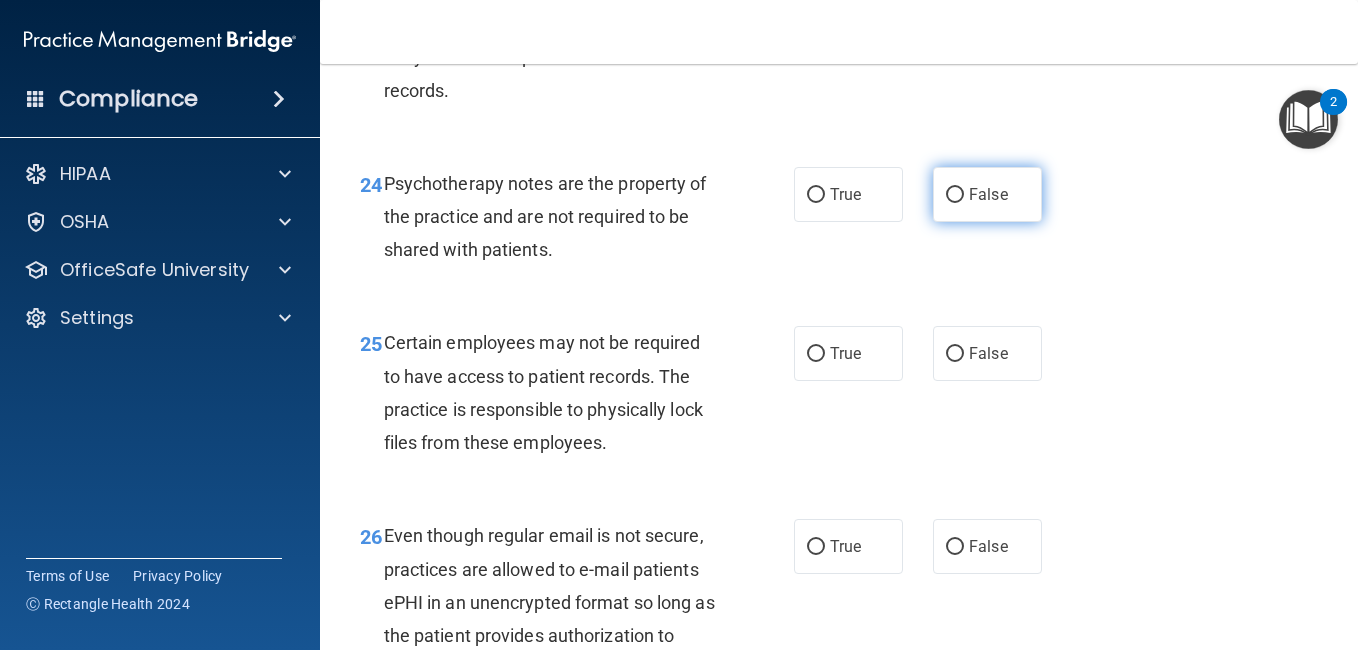 click on "False" at bounding box center [987, 194] 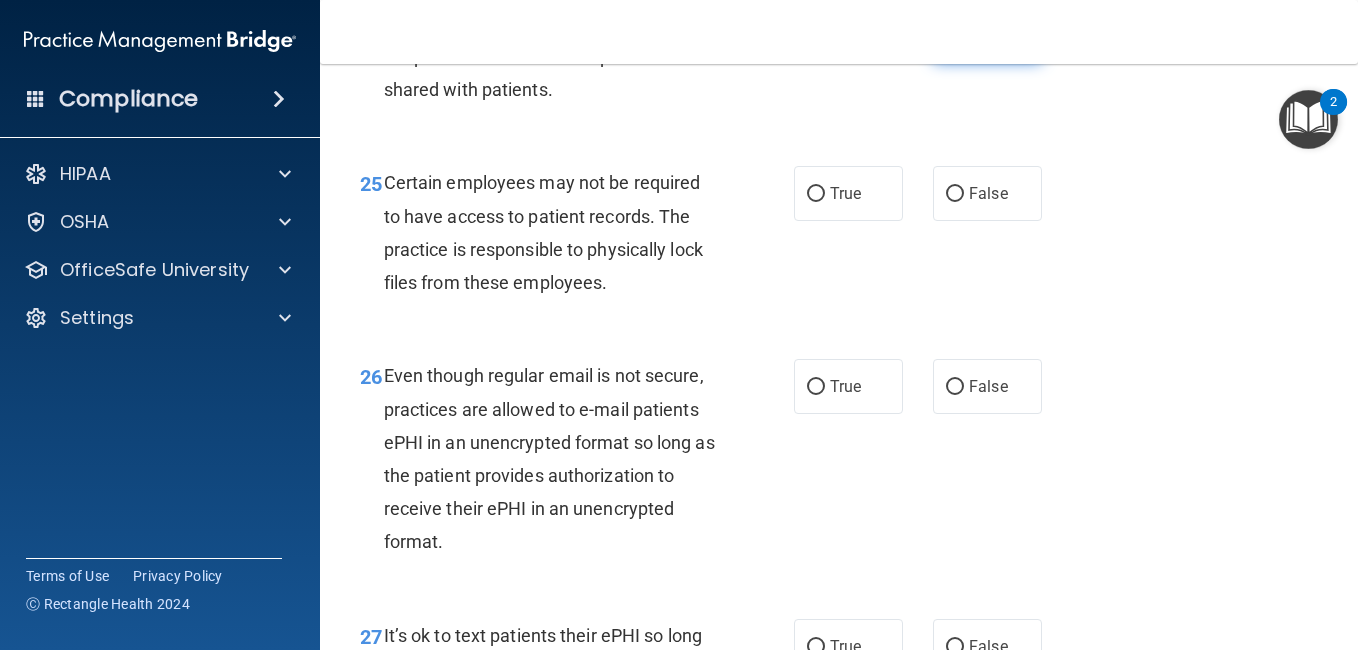scroll, scrollTop: 5126, scrollLeft: 0, axis: vertical 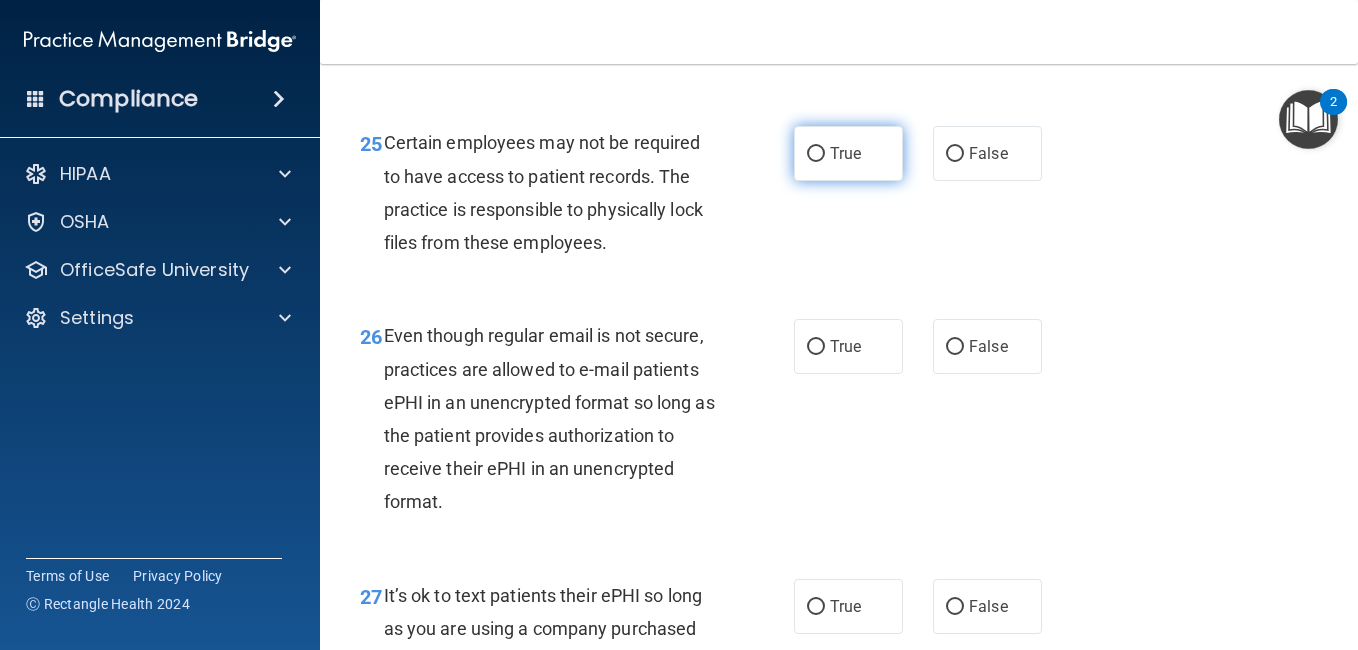 click on "True" at bounding box center [848, 153] 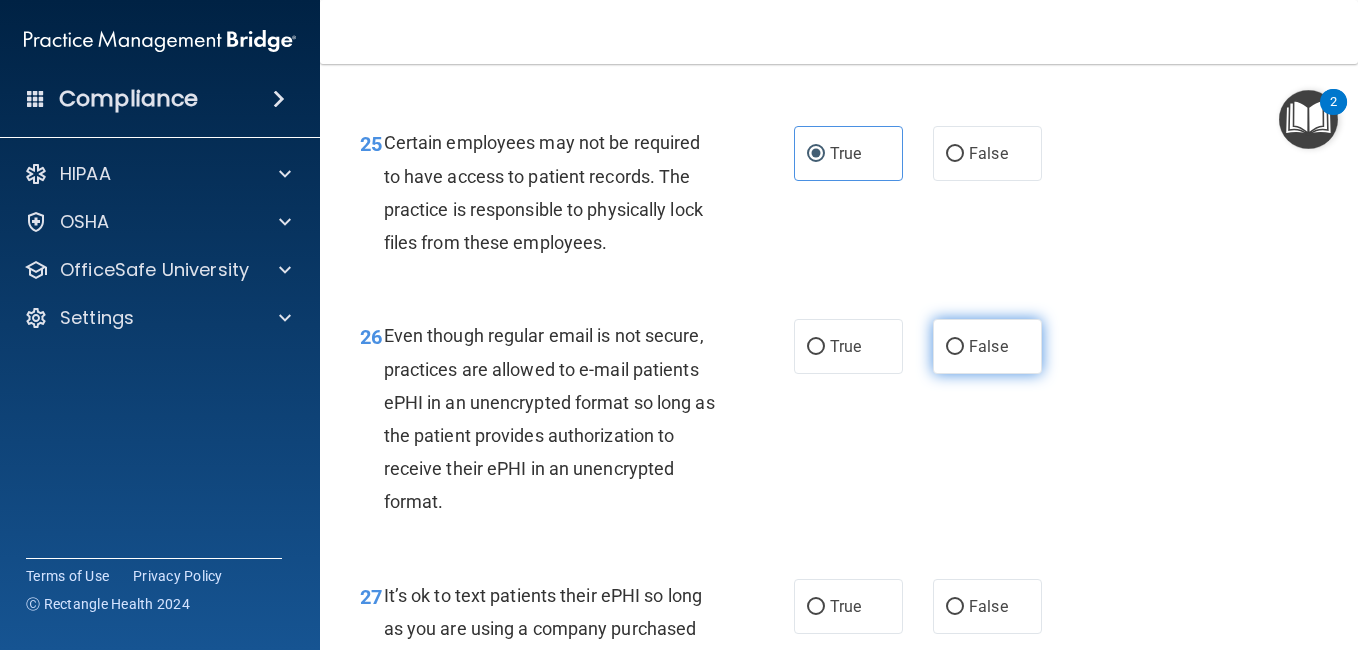 click on "False" at bounding box center [987, 346] 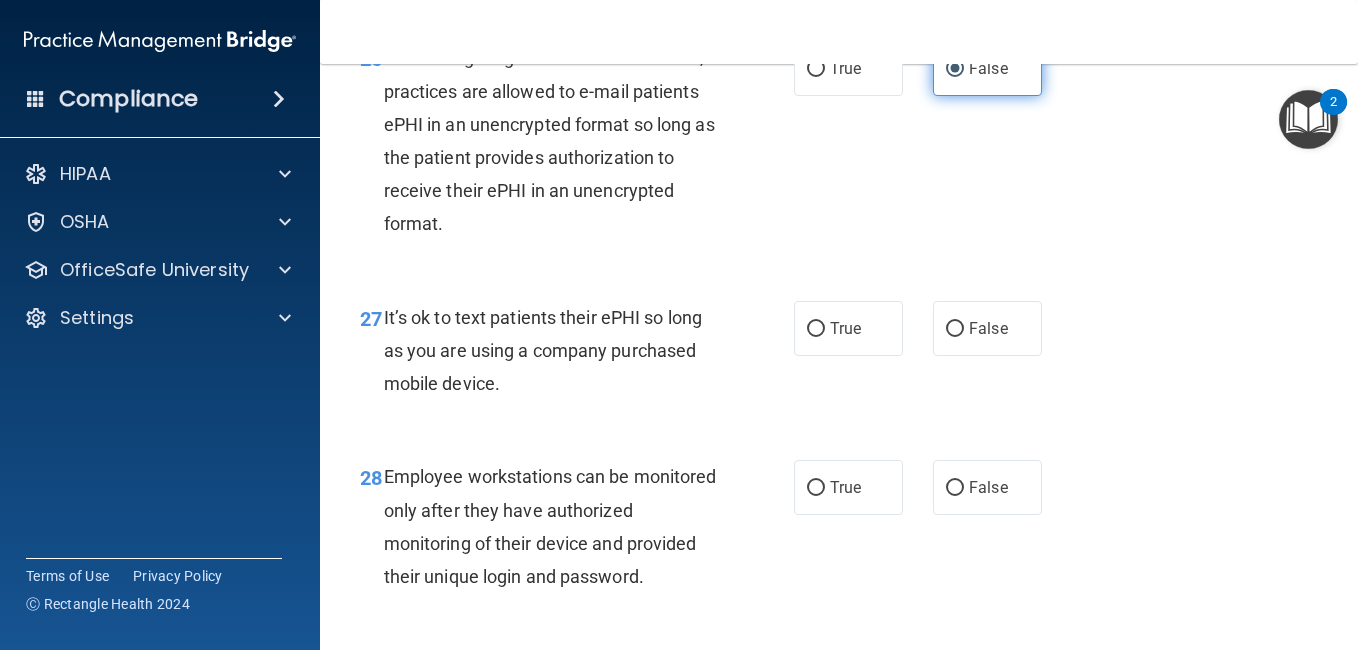 scroll, scrollTop: 5406, scrollLeft: 0, axis: vertical 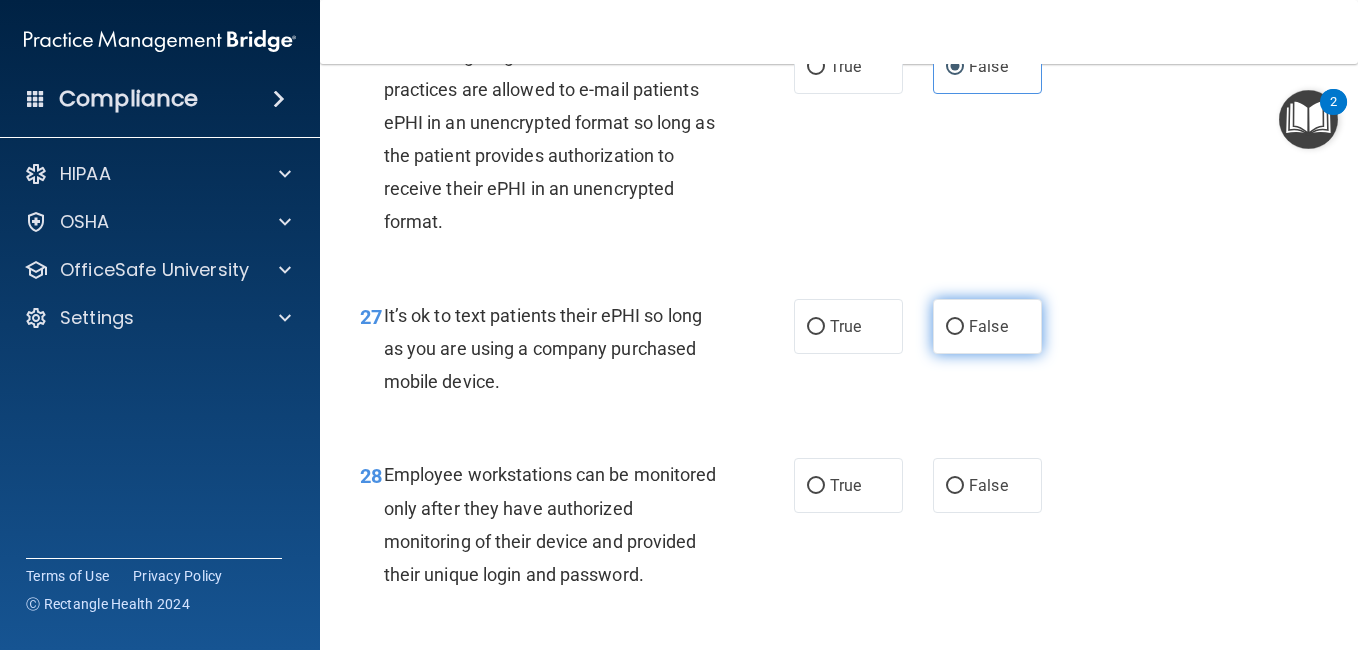click on "False" at bounding box center [987, 326] 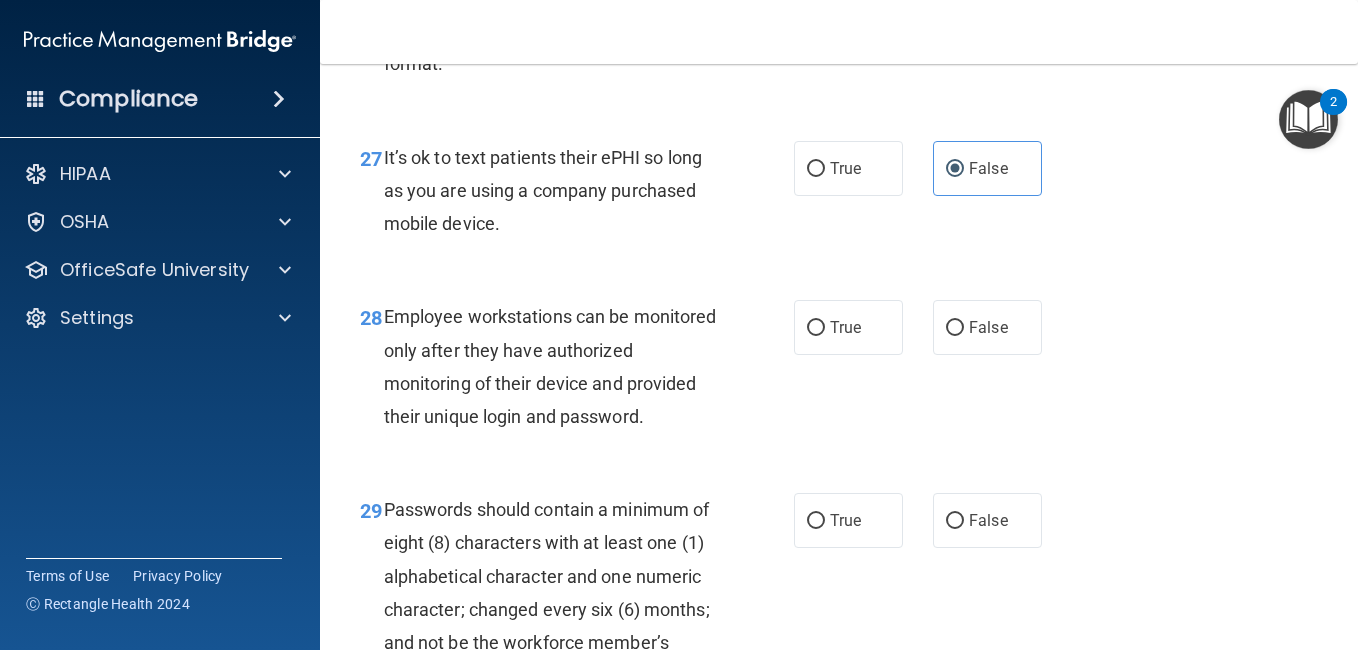 scroll, scrollTop: 5566, scrollLeft: 0, axis: vertical 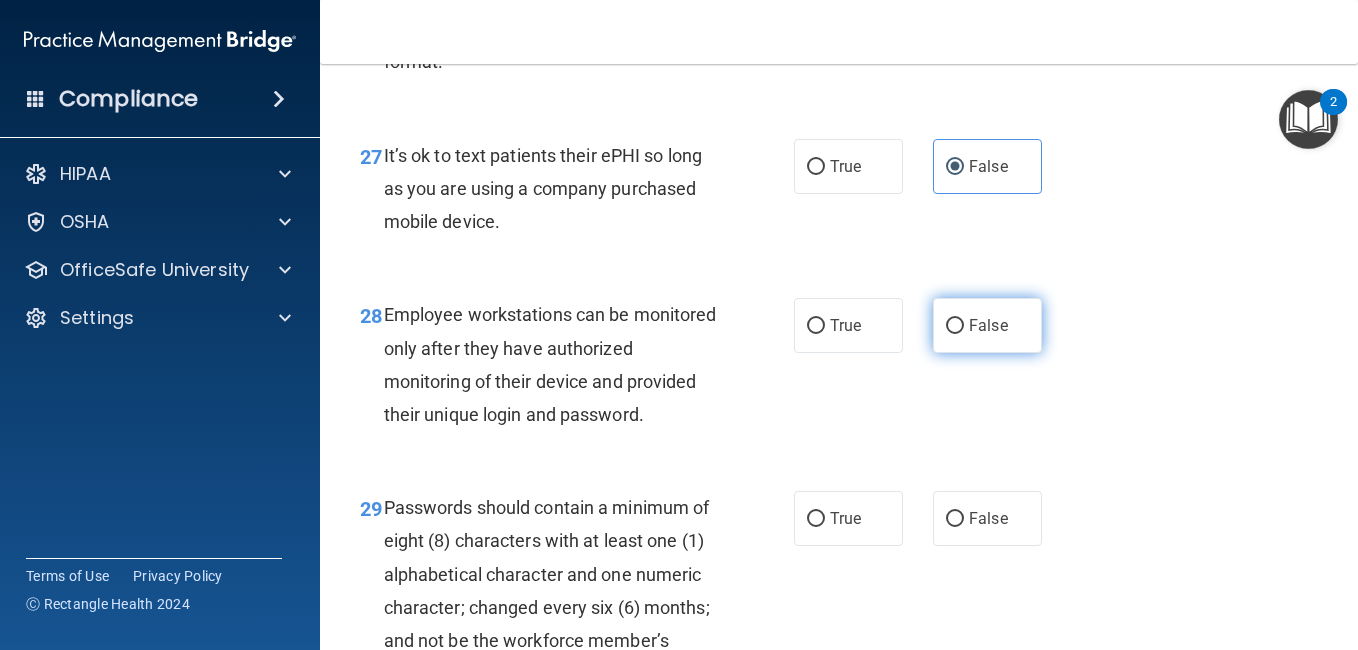 click on "False" at bounding box center [955, 326] 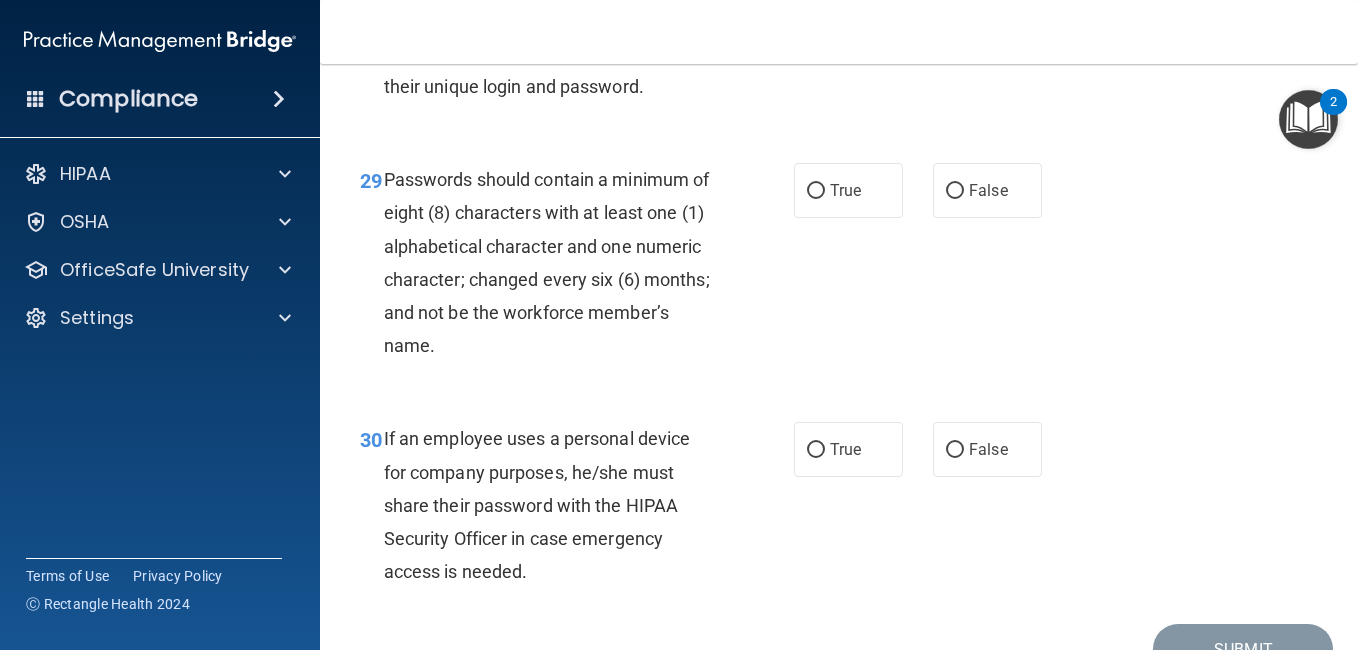 scroll, scrollTop: 5926, scrollLeft: 0, axis: vertical 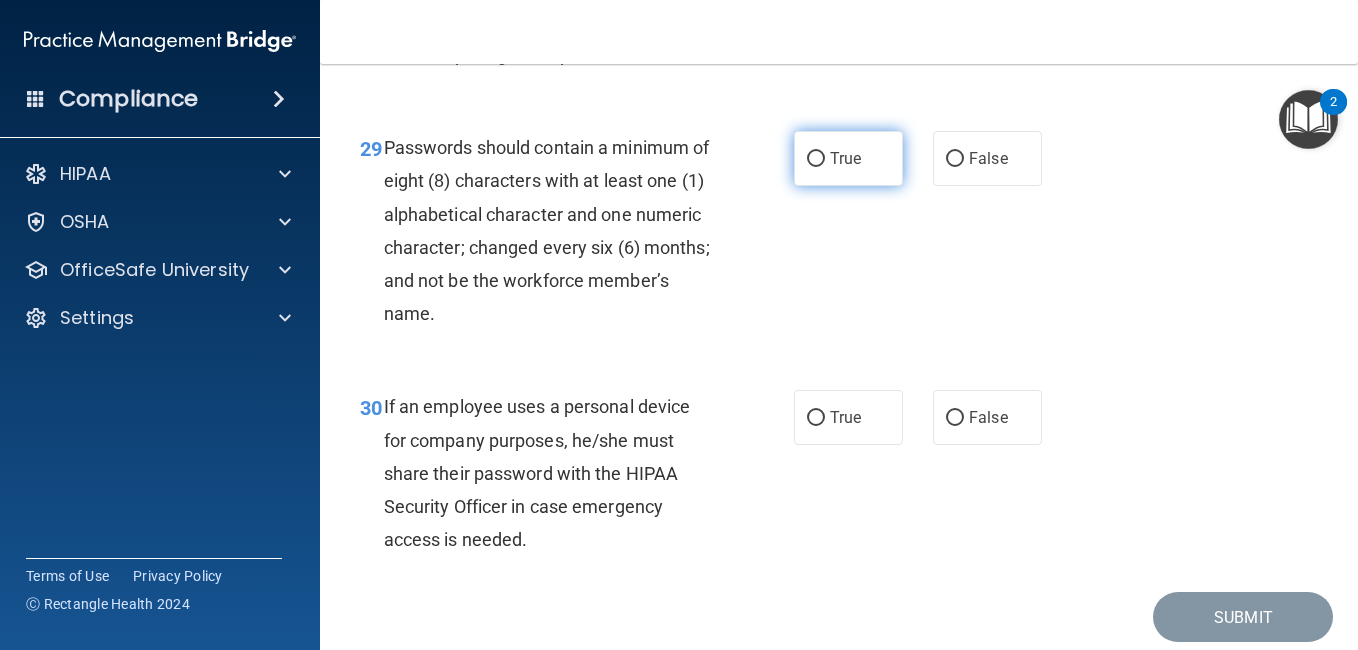 click on "True" at bounding box center [848, 158] 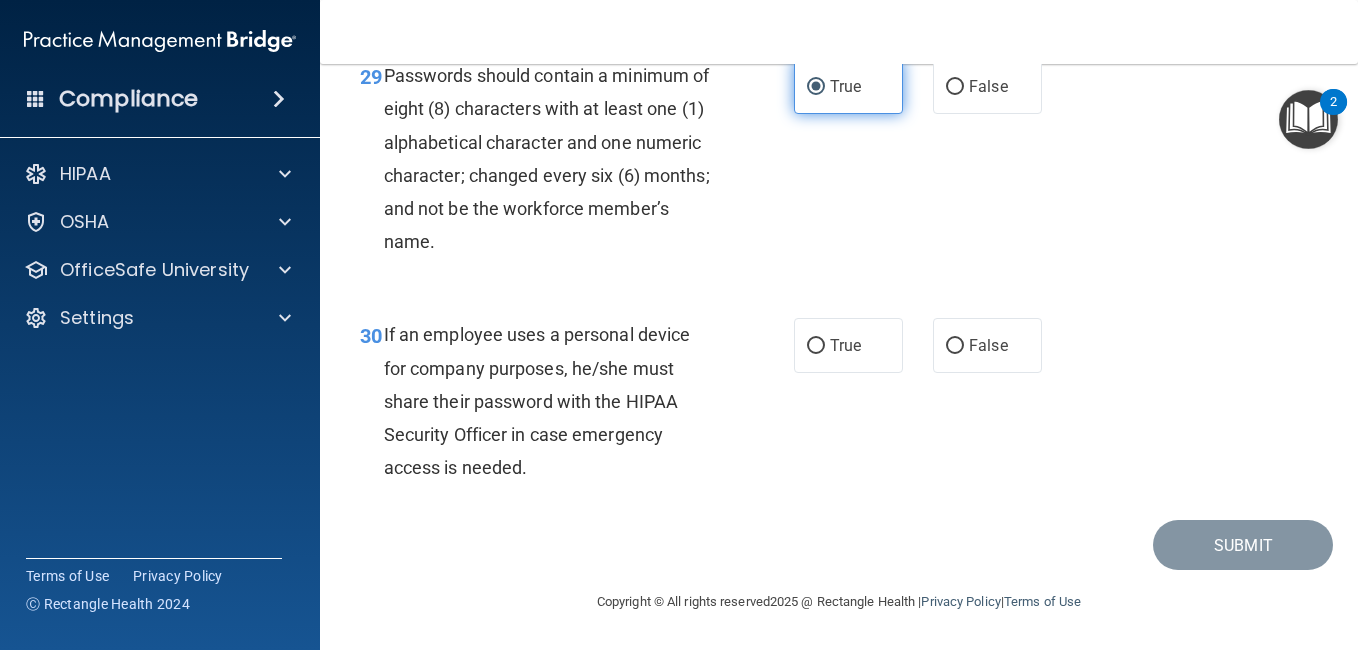 scroll, scrollTop: 6126, scrollLeft: 0, axis: vertical 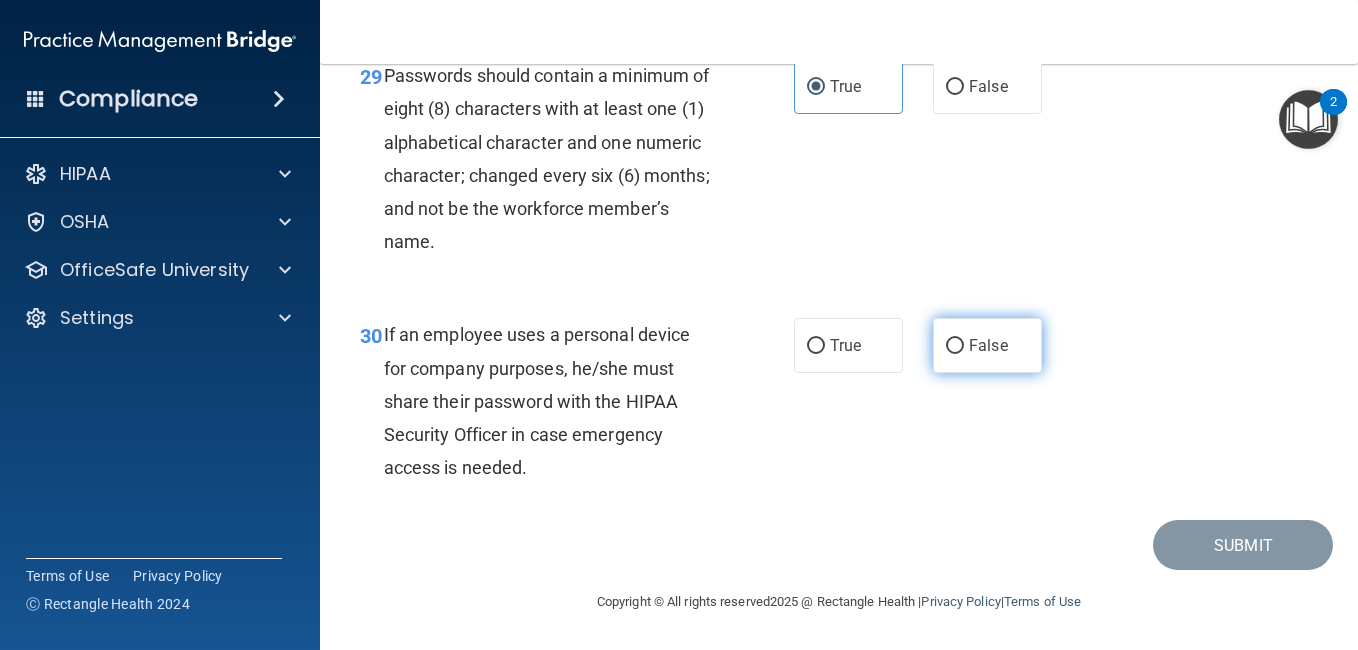 click on "False" at bounding box center [988, 345] 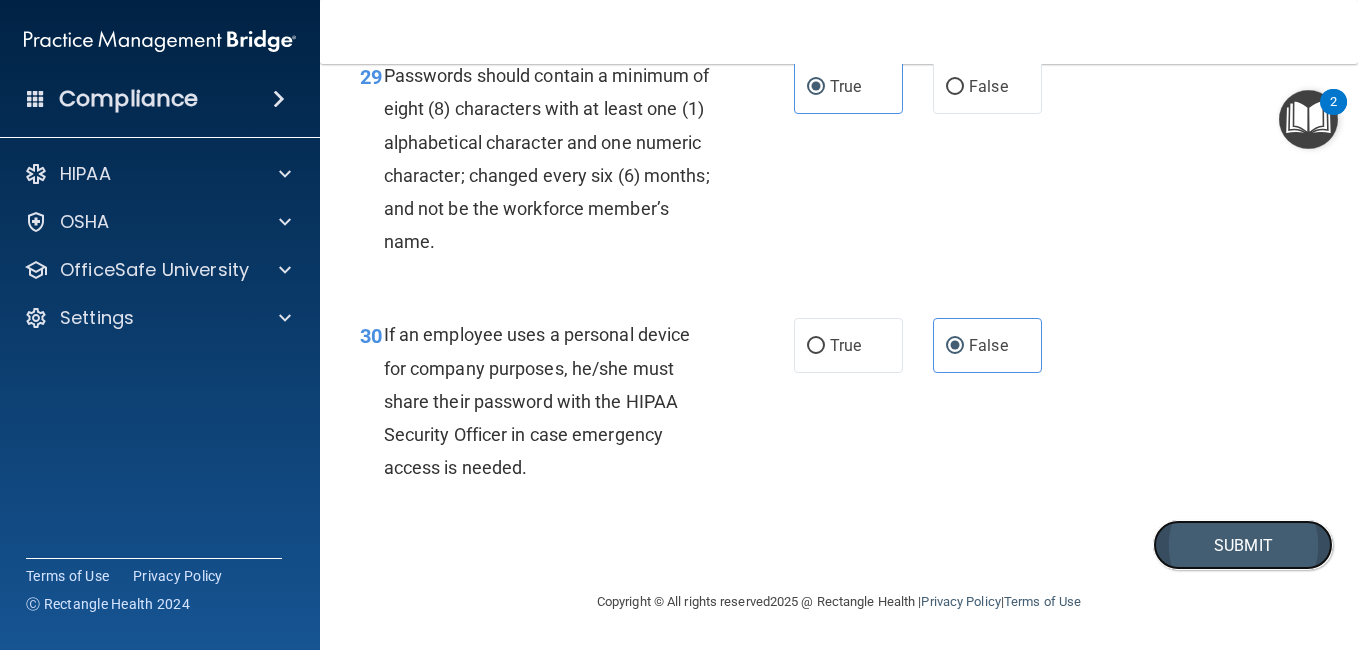 click on "Submit" at bounding box center [1243, 545] 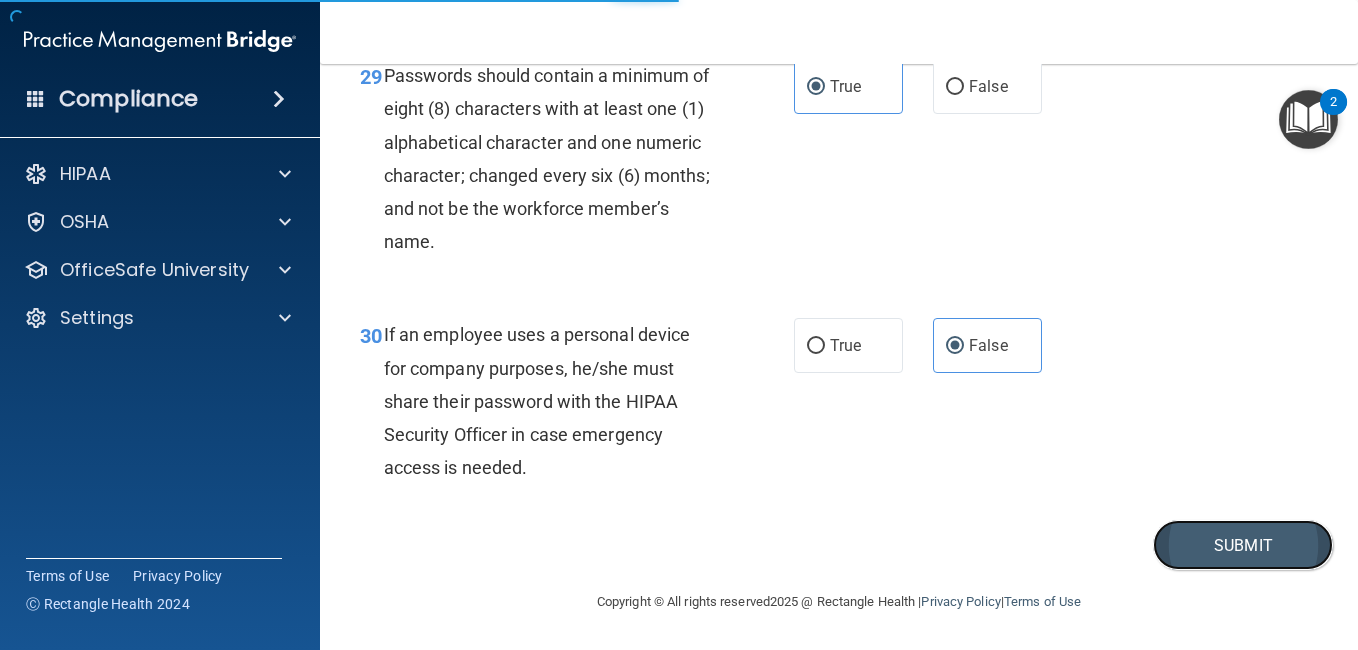 click on "Submit" at bounding box center (1243, 545) 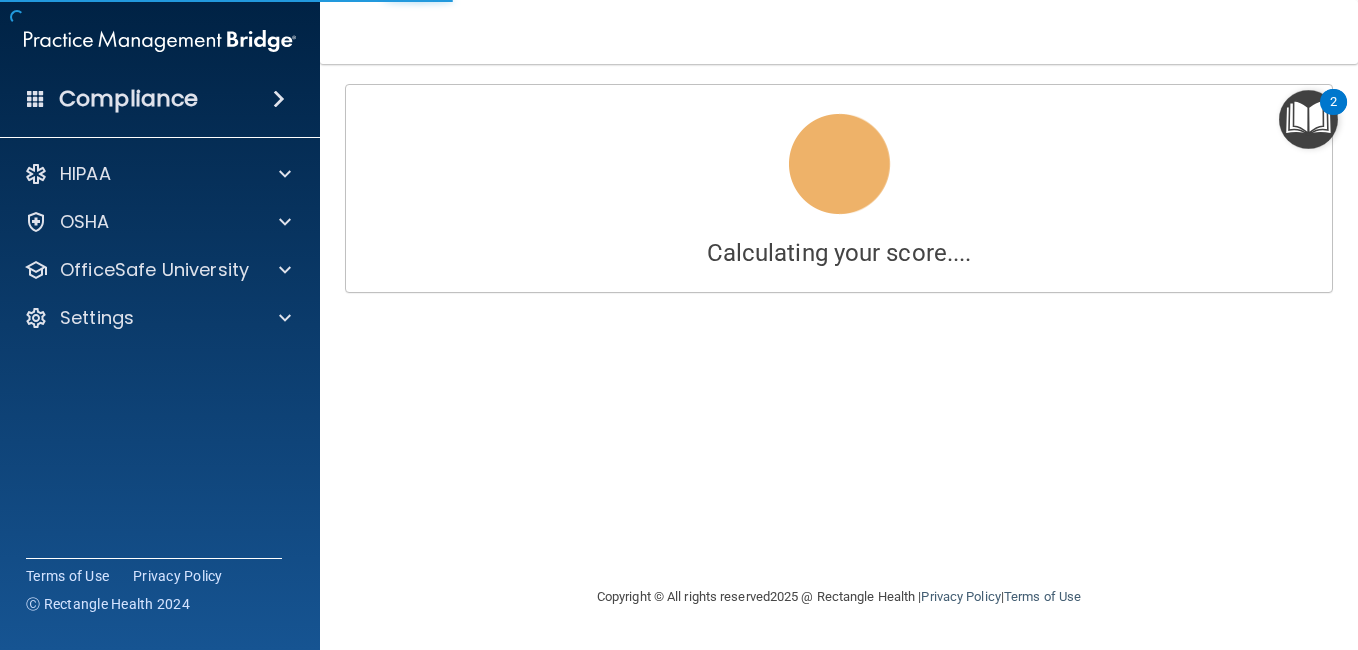 scroll, scrollTop: 0, scrollLeft: 0, axis: both 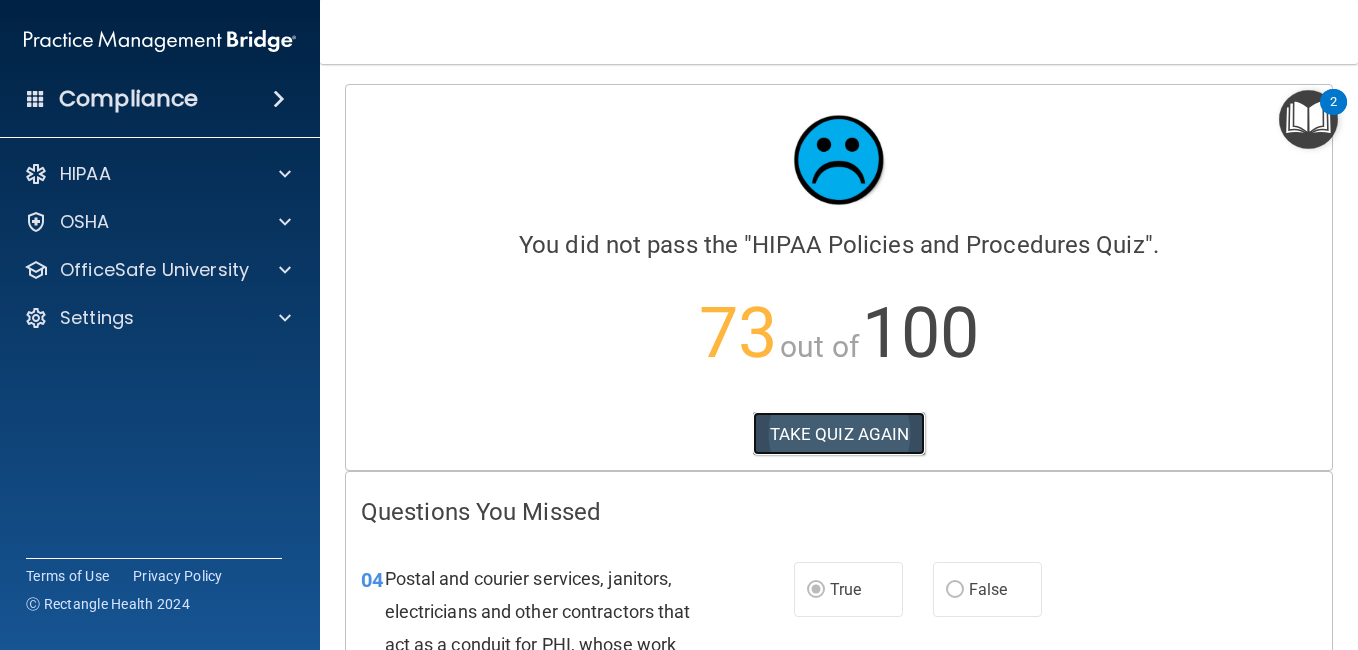 click on "TAKE QUIZ AGAIN" at bounding box center [839, 434] 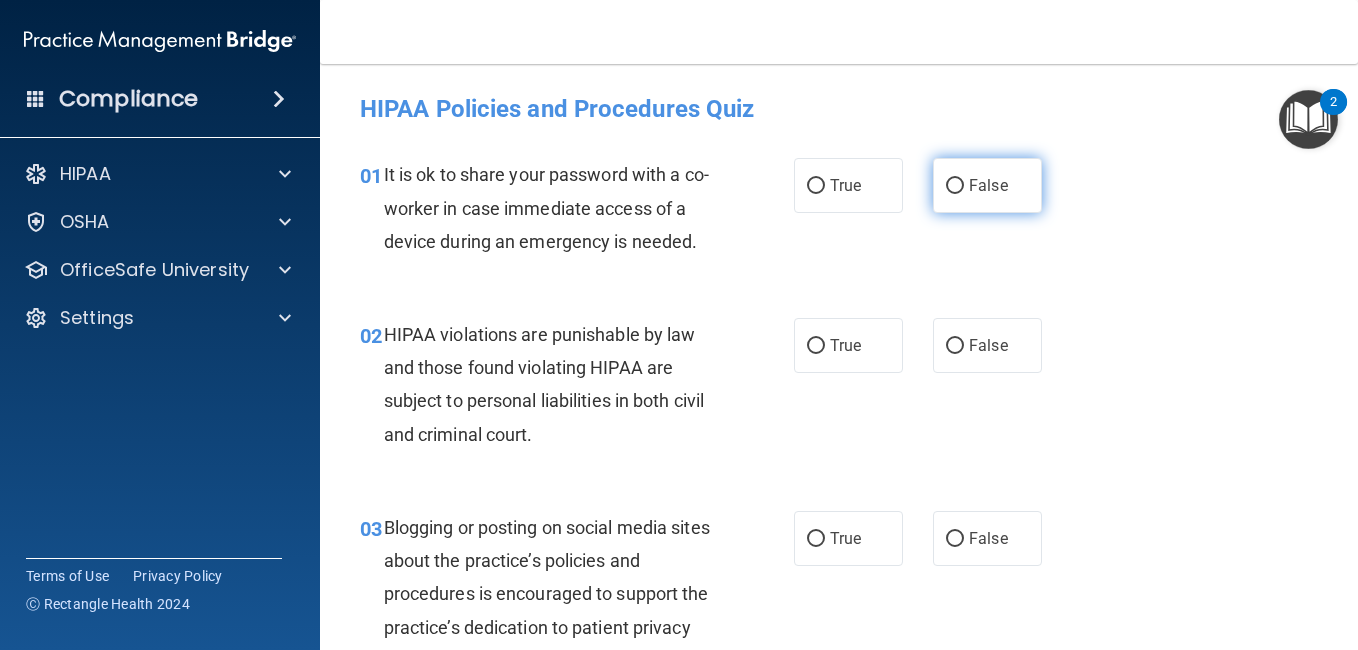 click on "False" at bounding box center [987, 185] 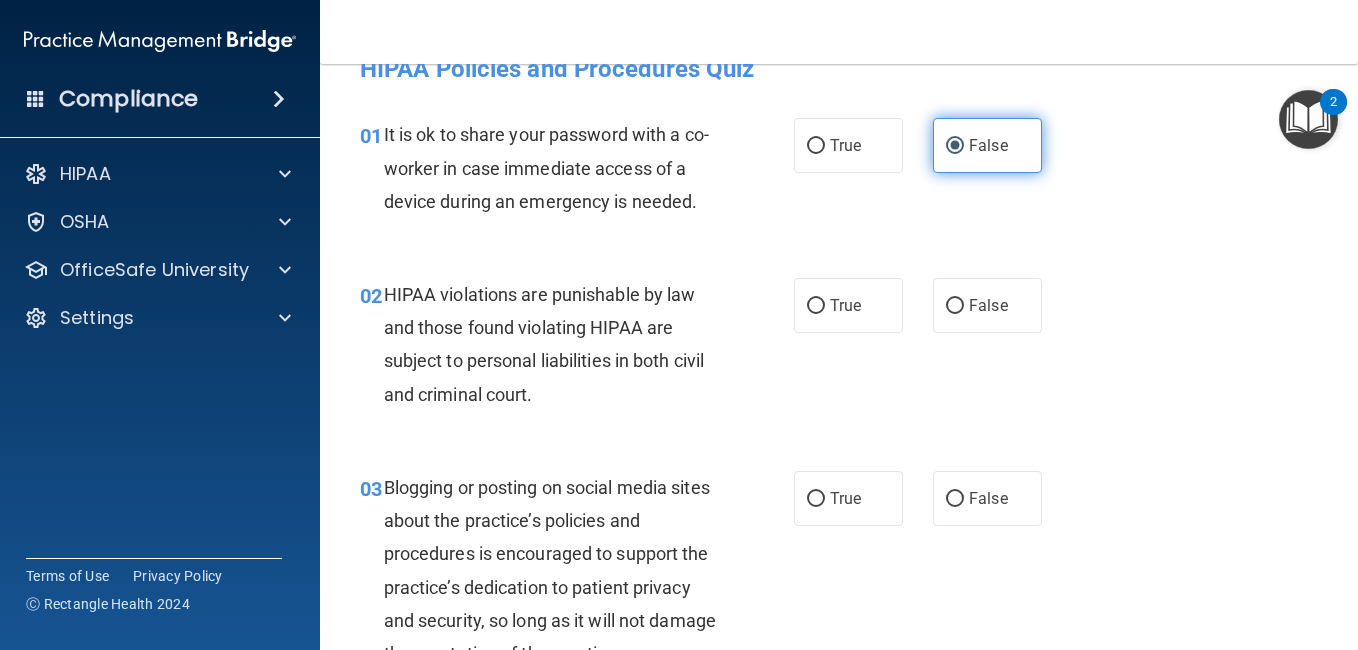 scroll, scrollTop: 80, scrollLeft: 0, axis: vertical 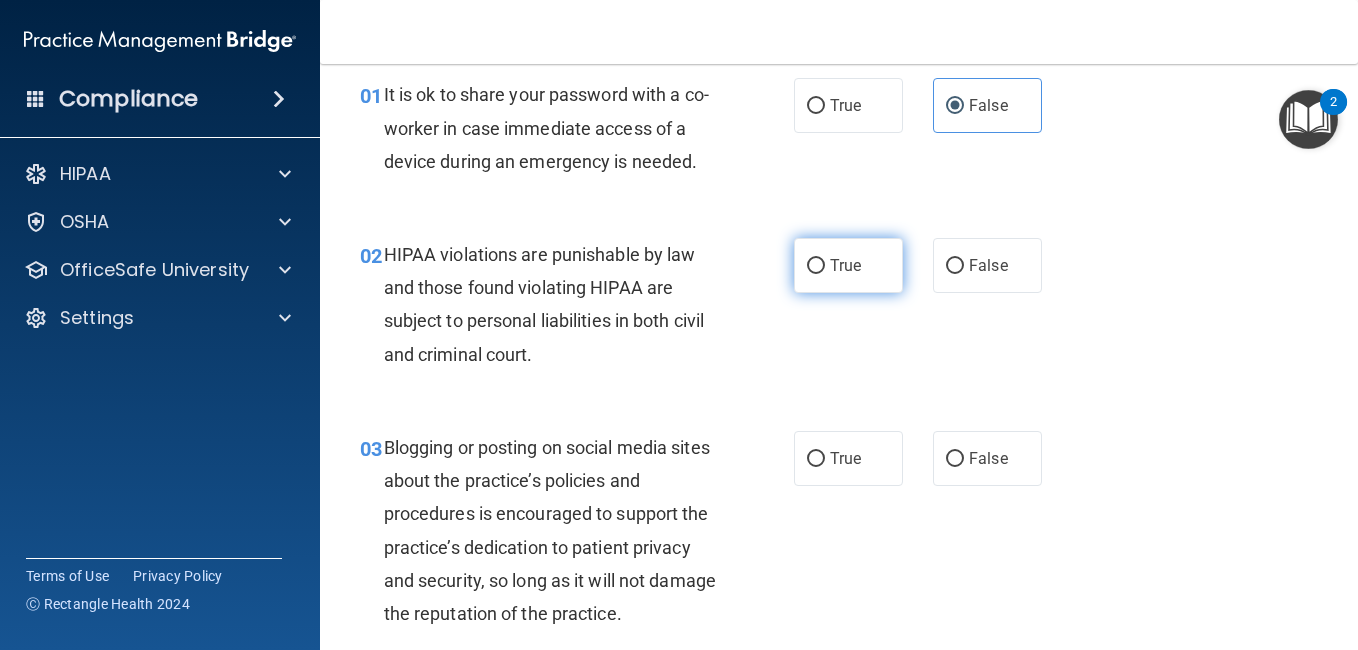 click on "True" at bounding box center [816, 266] 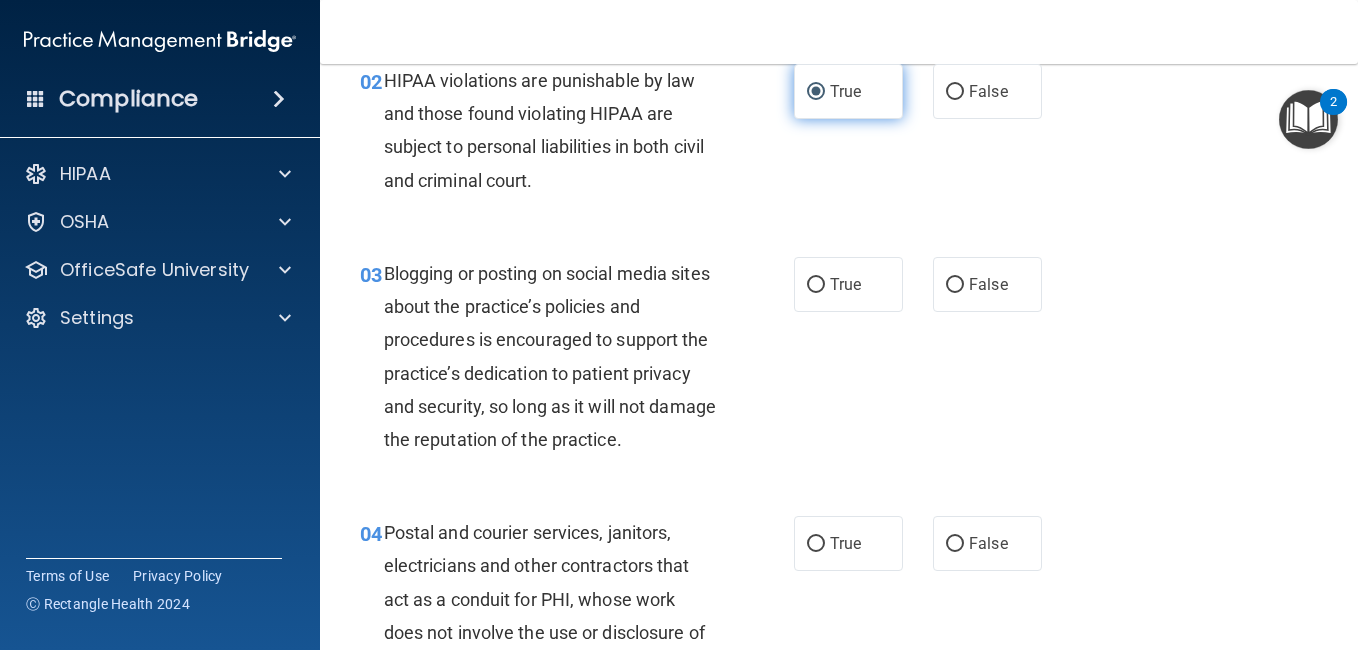 scroll, scrollTop: 280, scrollLeft: 0, axis: vertical 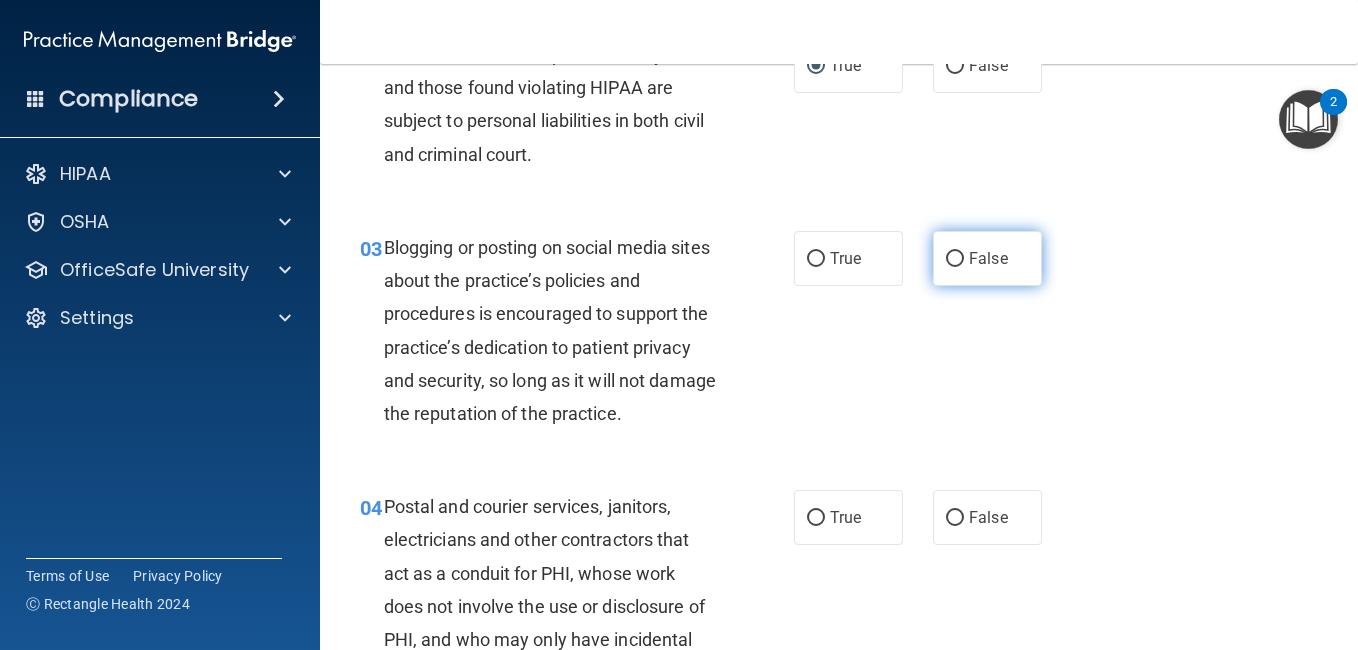 click on "False" at bounding box center (955, 259) 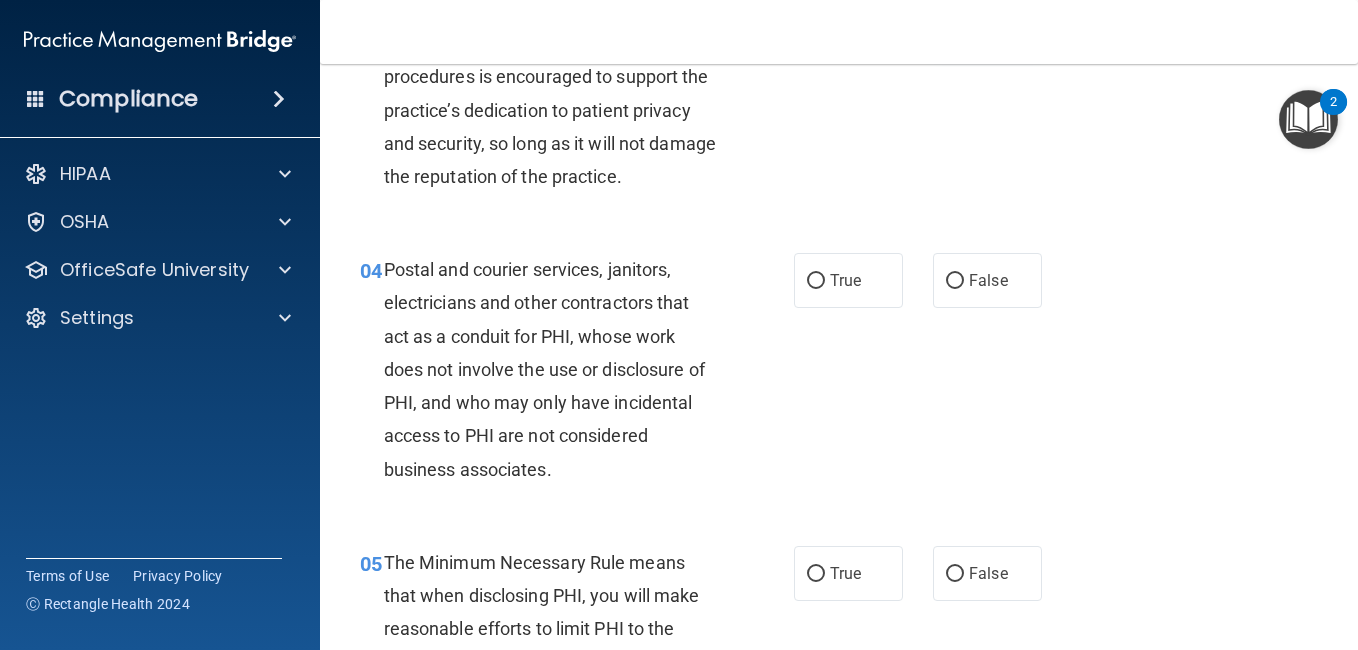 scroll, scrollTop: 520, scrollLeft: 0, axis: vertical 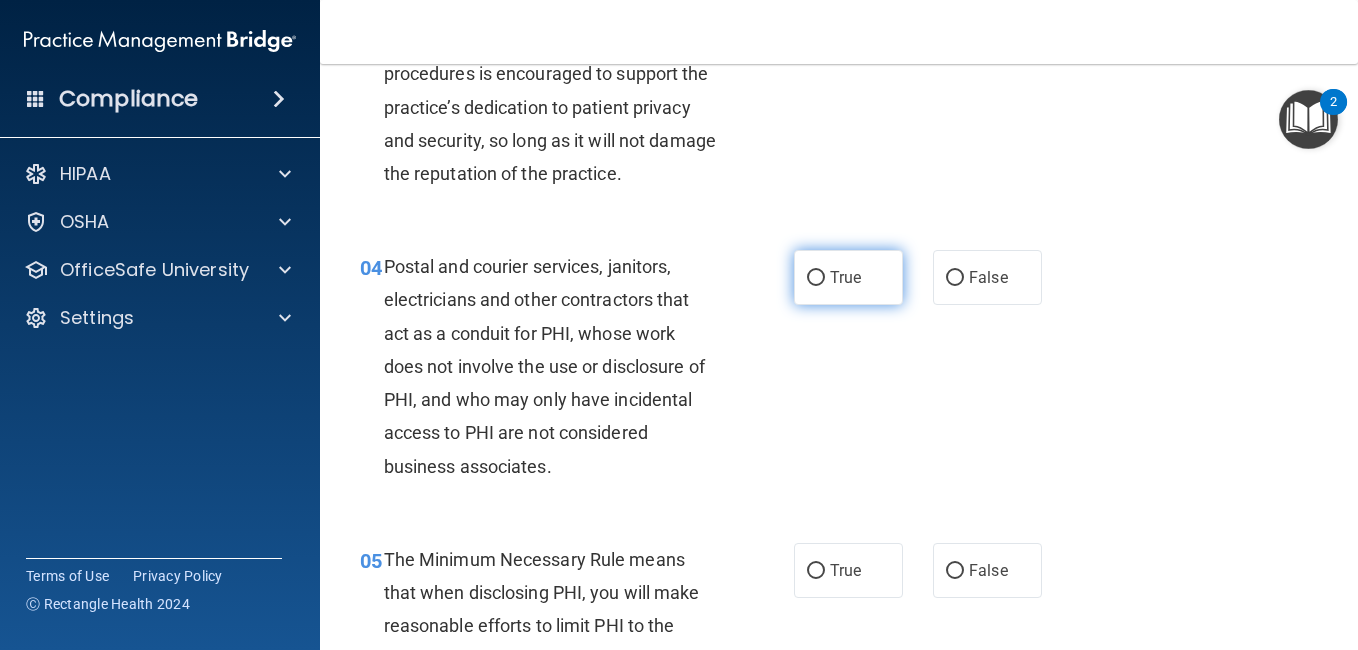 click on "True" at bounding box center (848, 277) 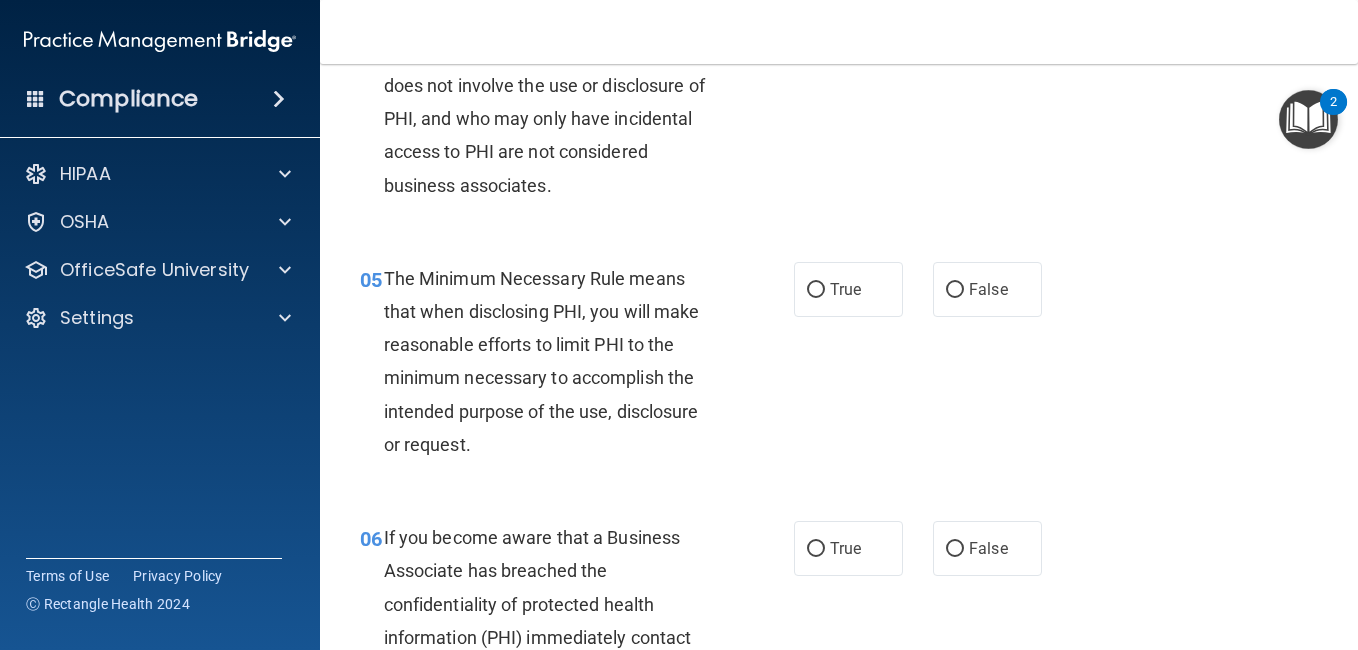 scroll, scrollTop: 840, scrollLeft: 0, axis: vertical 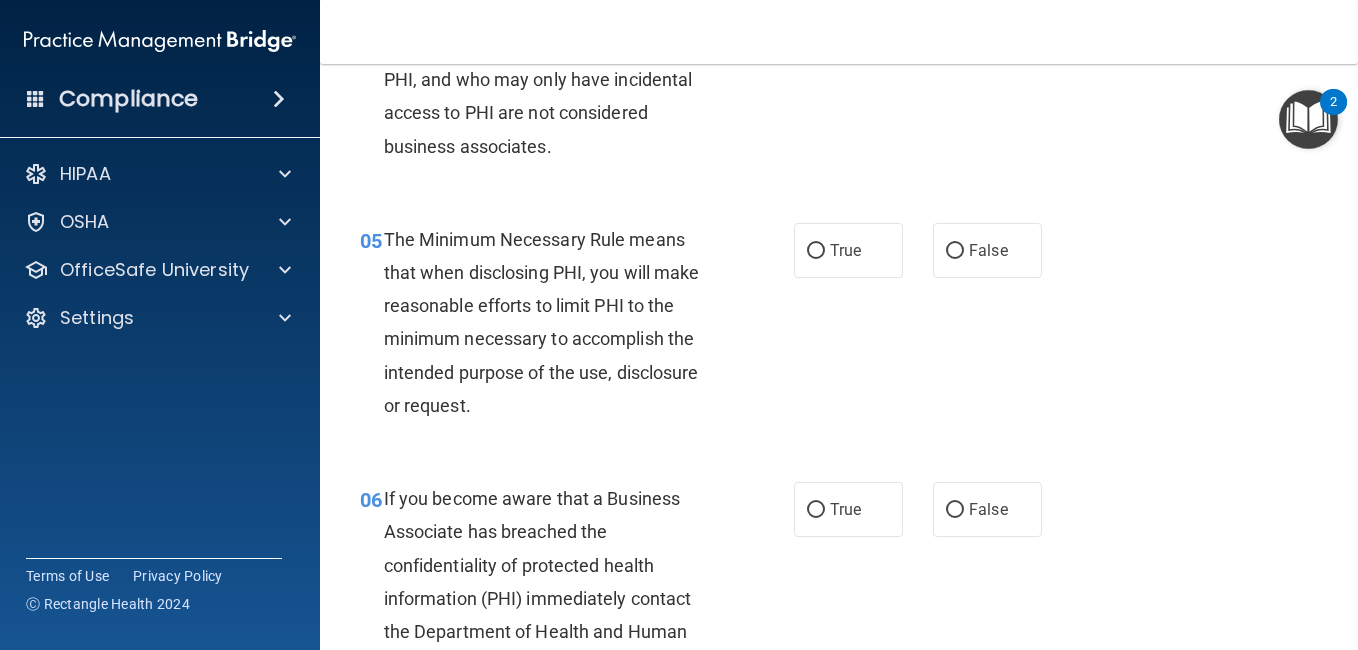 click on "True" at bounding box center (848, 250) 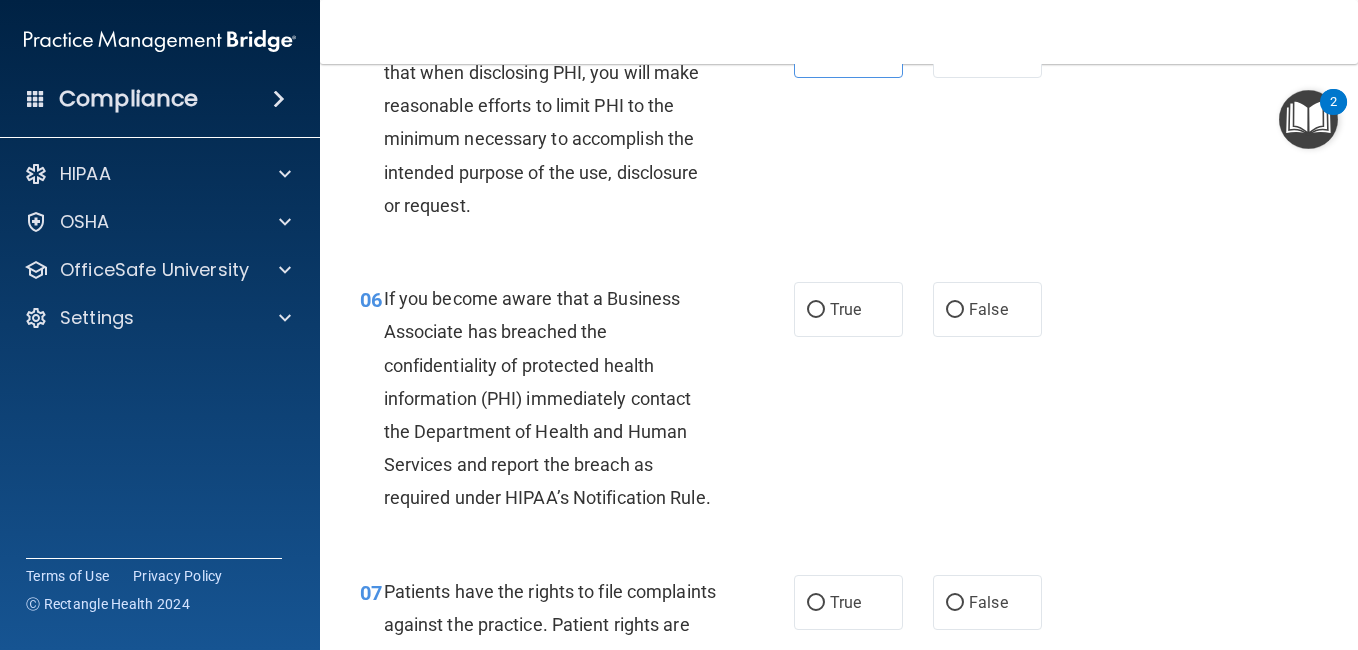 scroll, scrollTop: 1080, scrollLeft: 0, axis: vertical 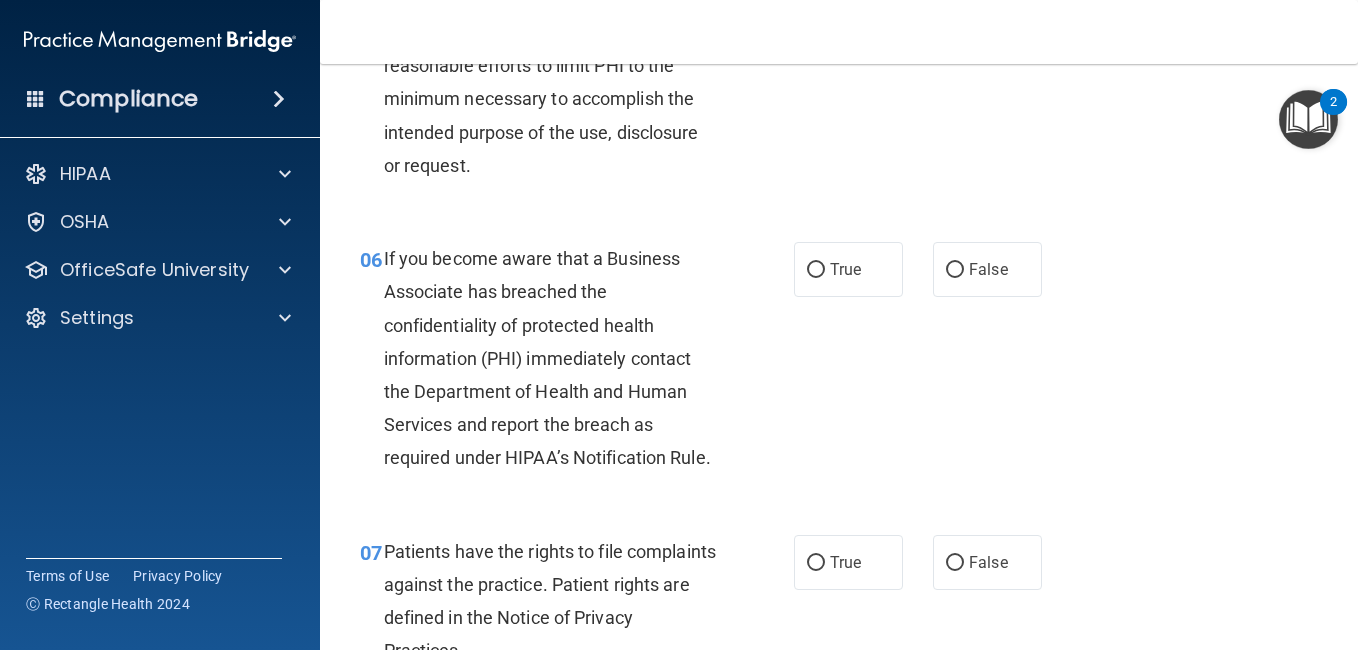 click on "True" at bounding box center (845, 269) 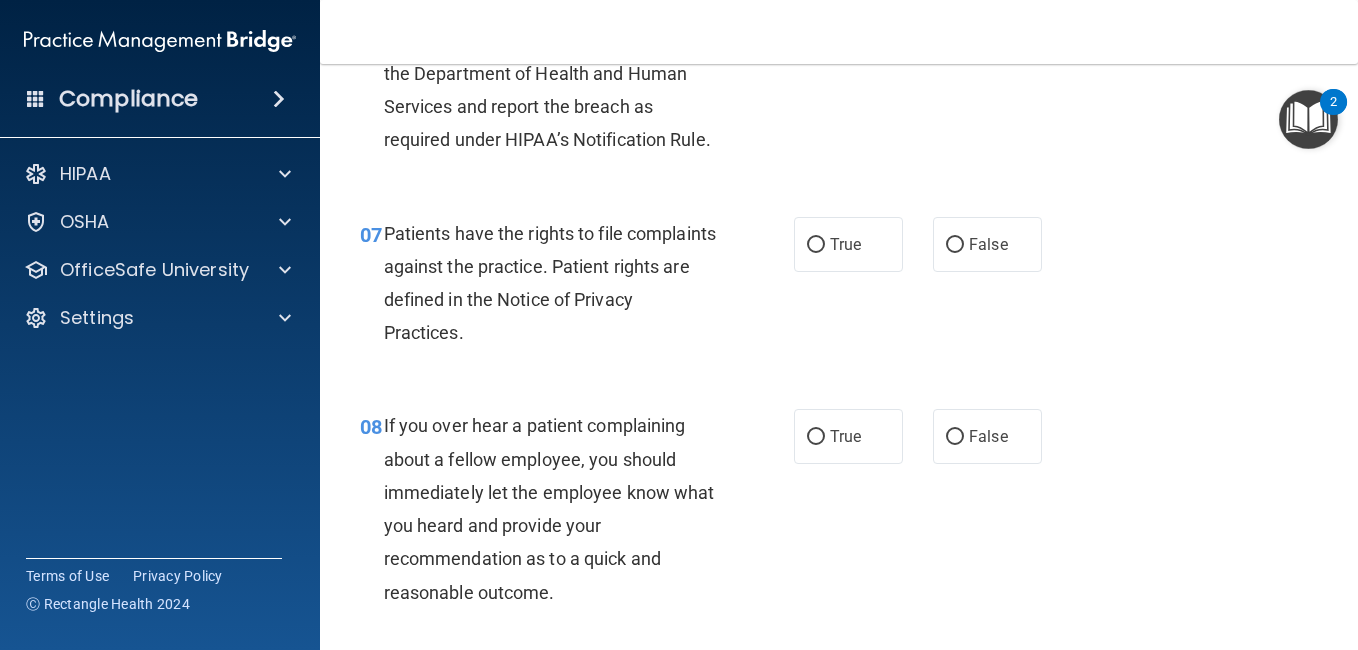 scroll, scrollTop: 1400, scrollLeft: 0, axis: vertical 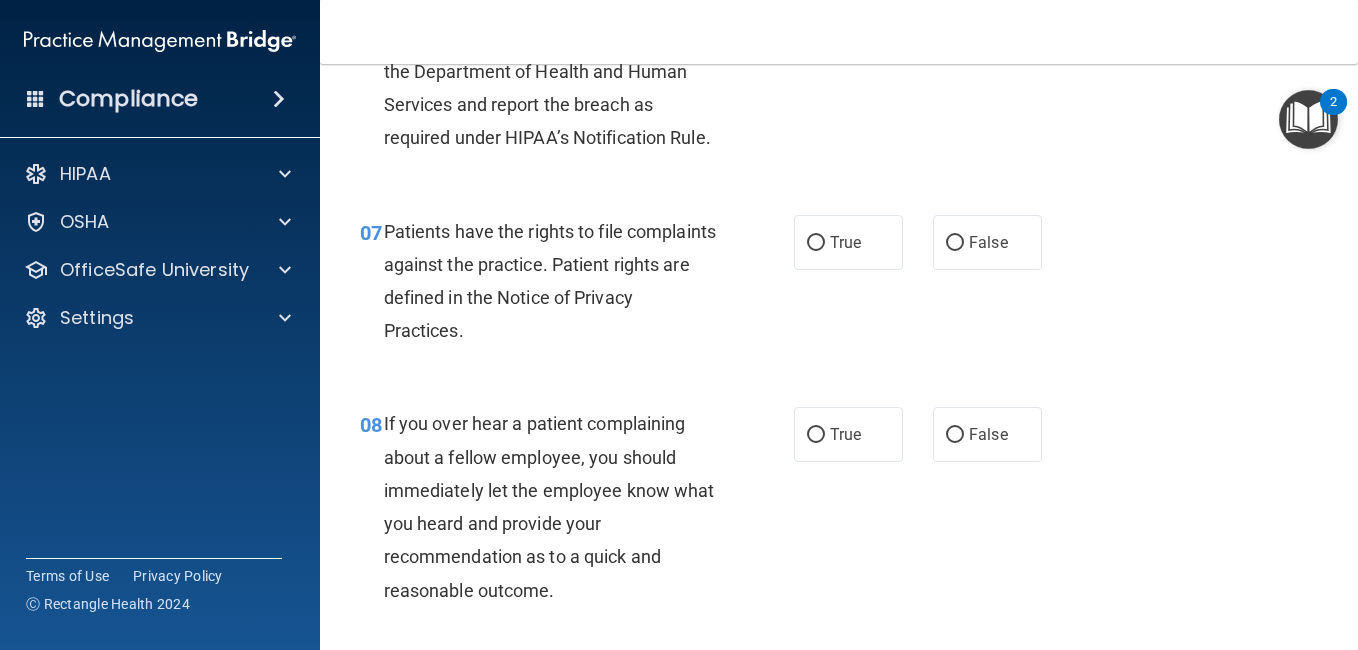 click on "True" at bounding box center (845, 242) 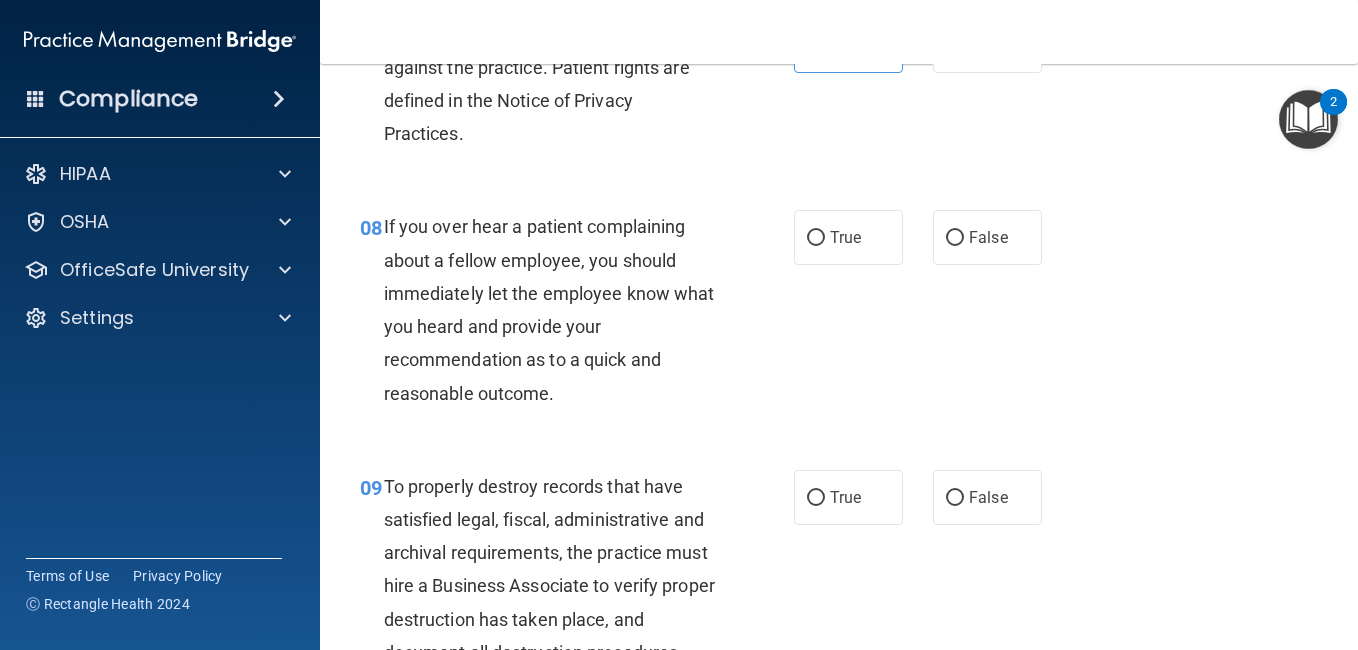 scroll, scrollTop: 1600, scrollLeft: 0, axis: vertical 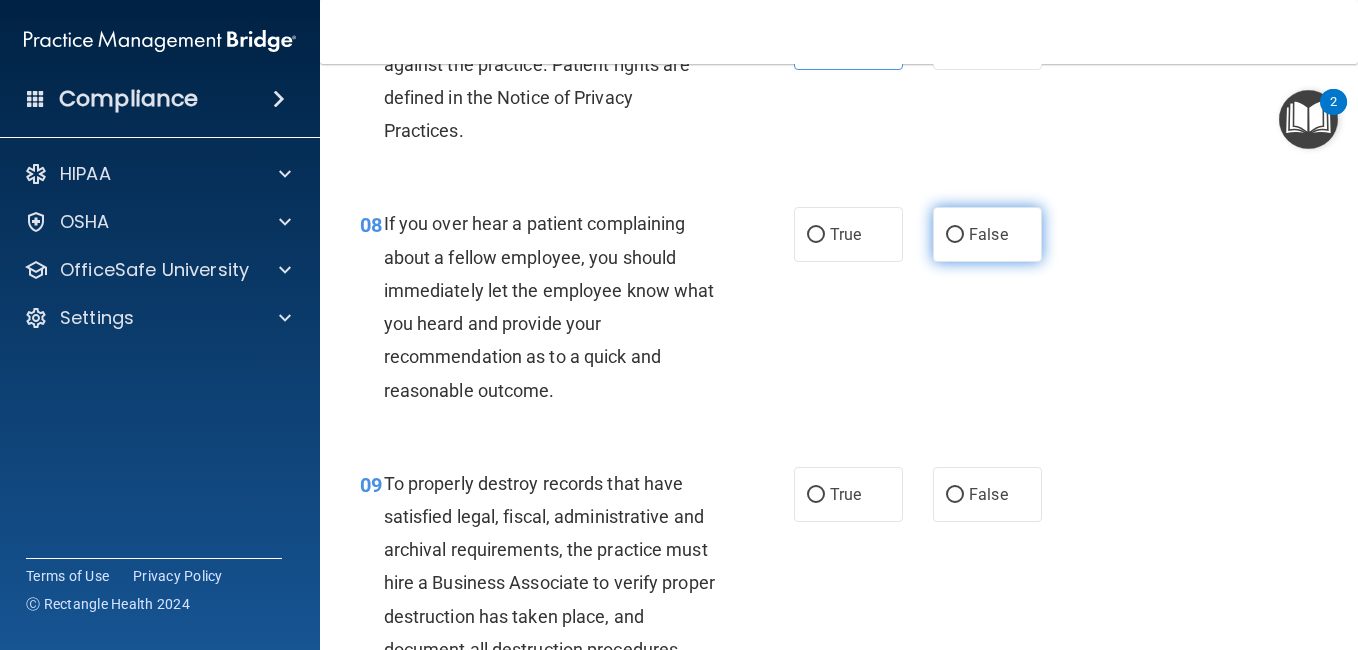 click on "False" at bounding box center [987, 234] 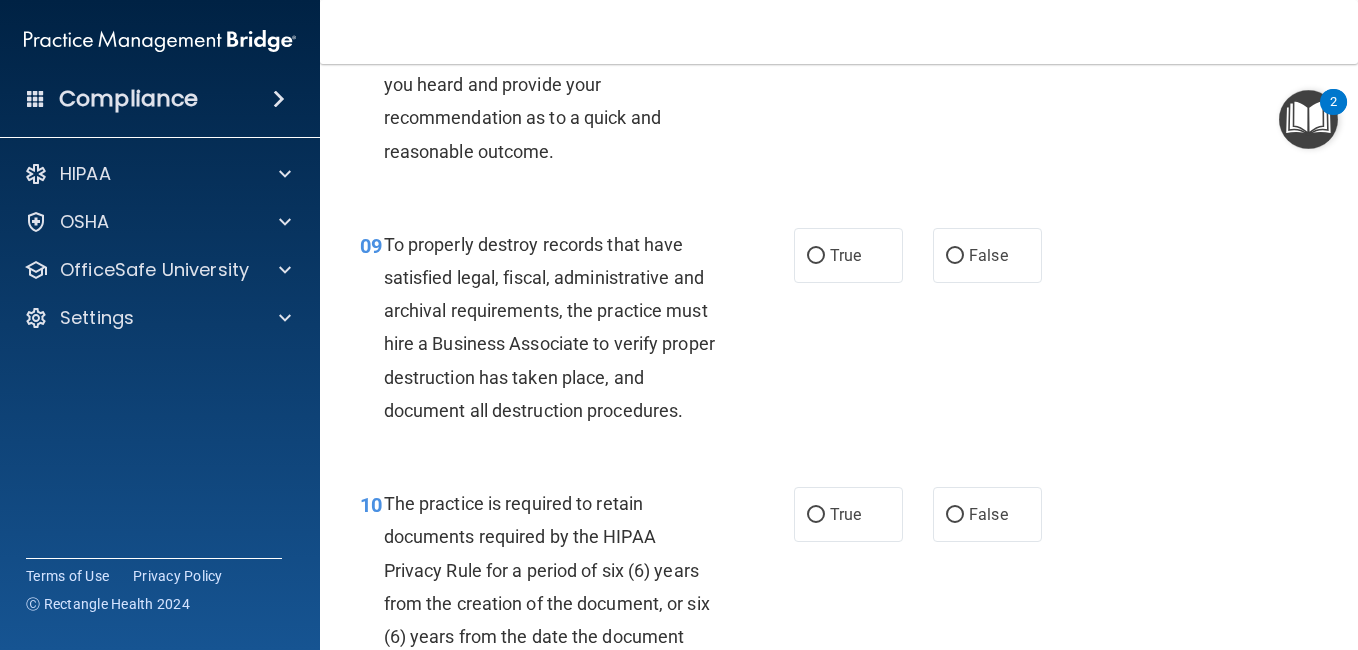 scroll, scrollTop: 1840, scrollLeft: 0, axis: vertical 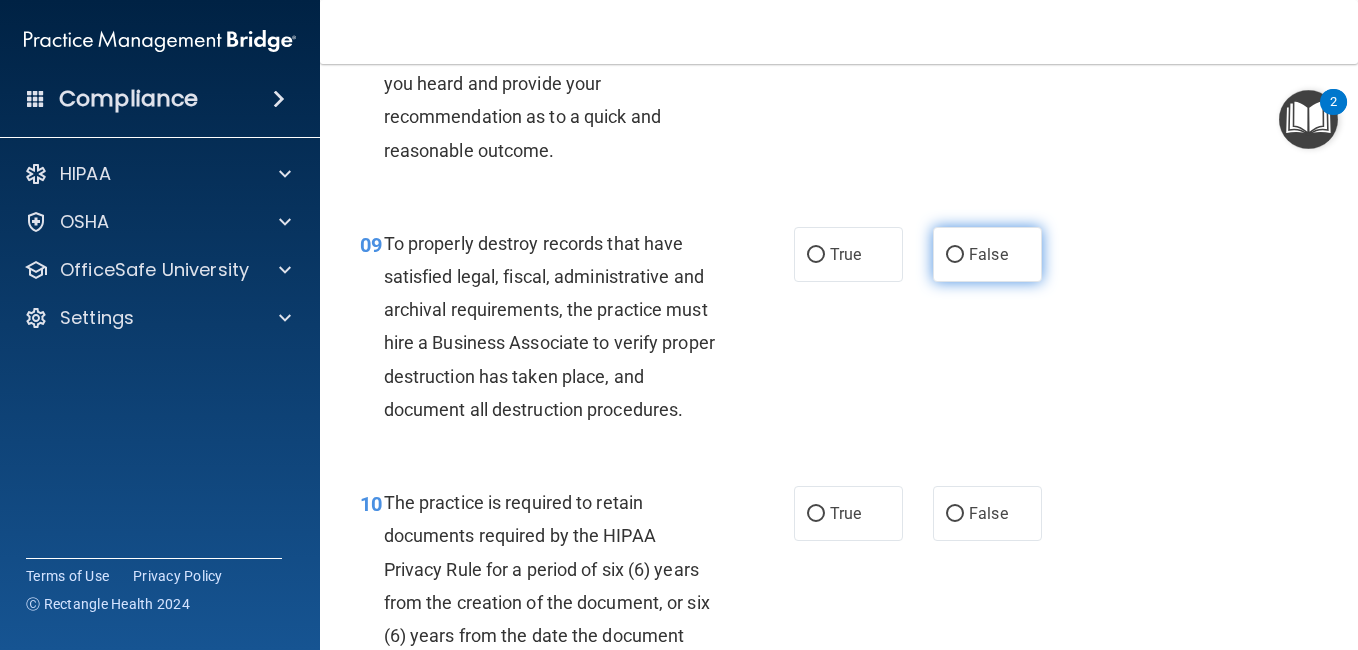 click on "False" at bounding box center (988, 254) 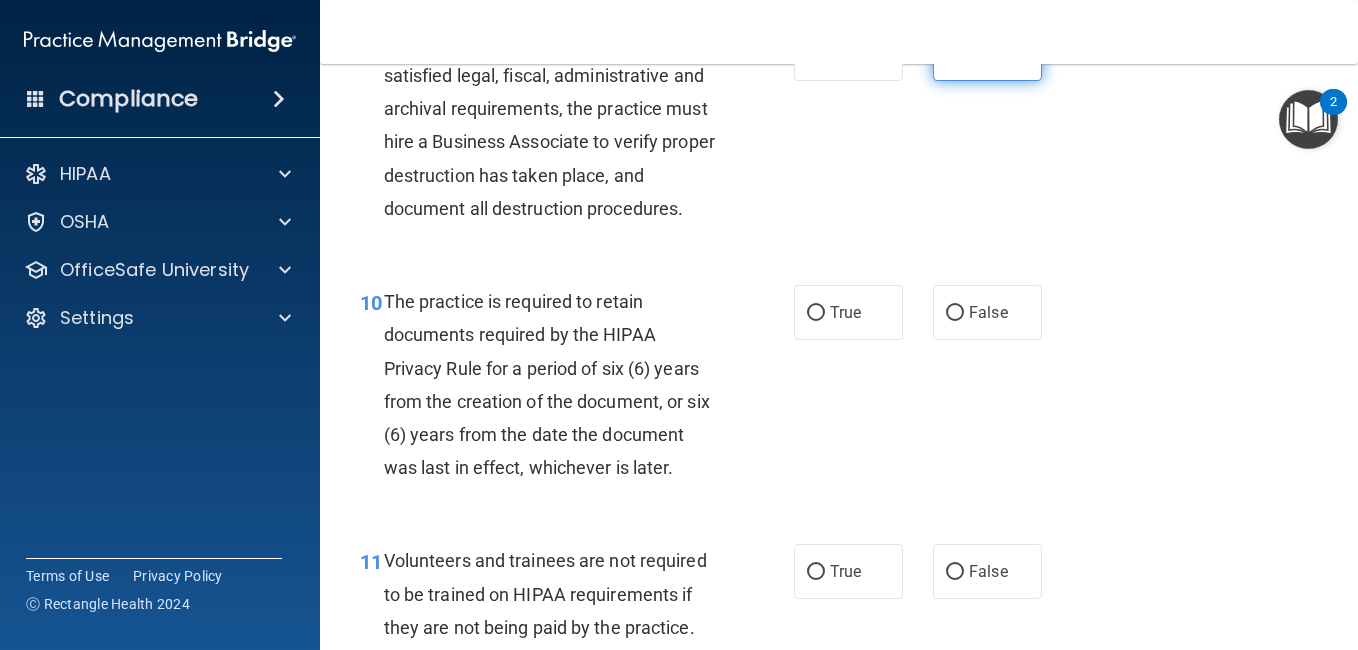 scroll, scrollTop: 2080, scrollLeft: 0, axis: vertical 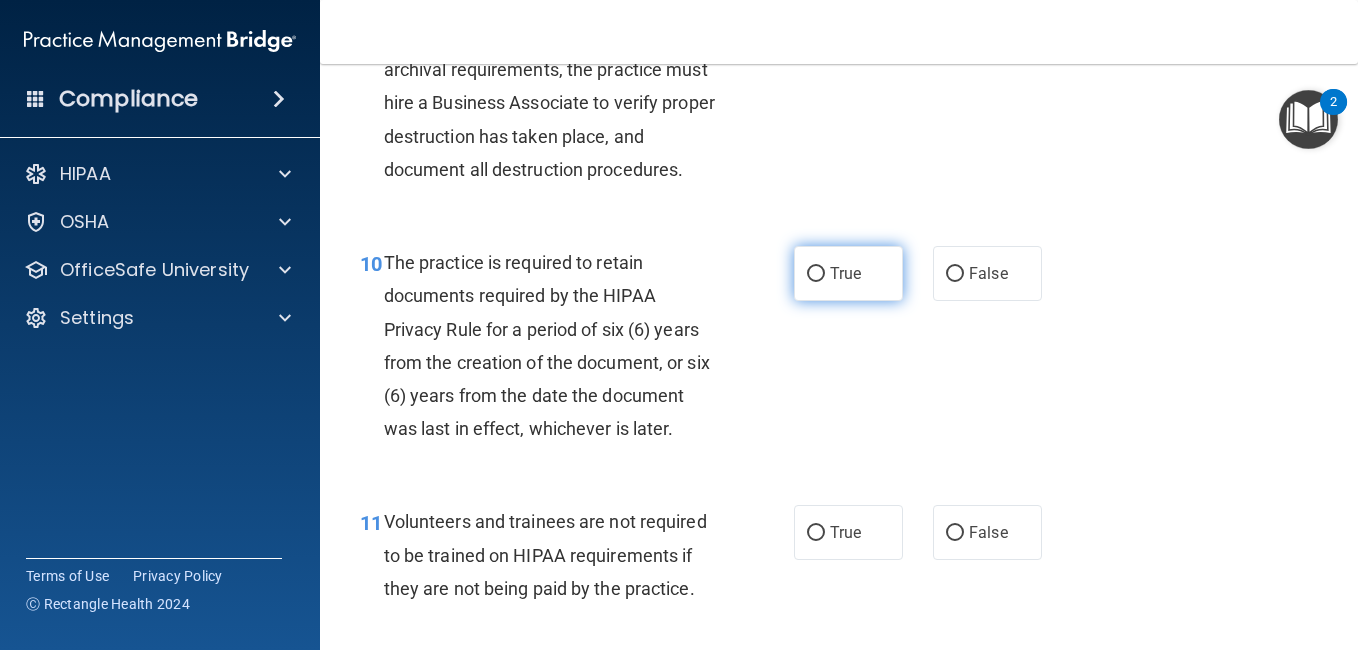 click on "True" at bounding box center (848, 273) 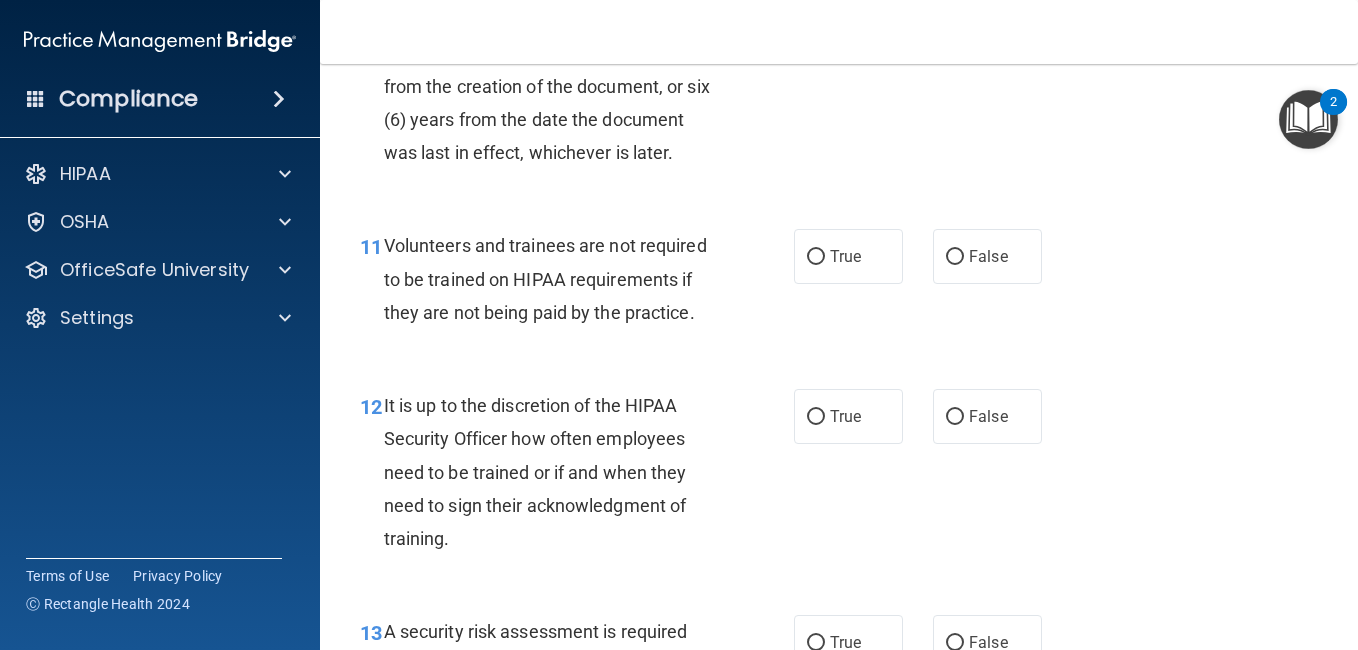 scroll, scrollTop: 2360, scrollLeft: 0, axis: vertical 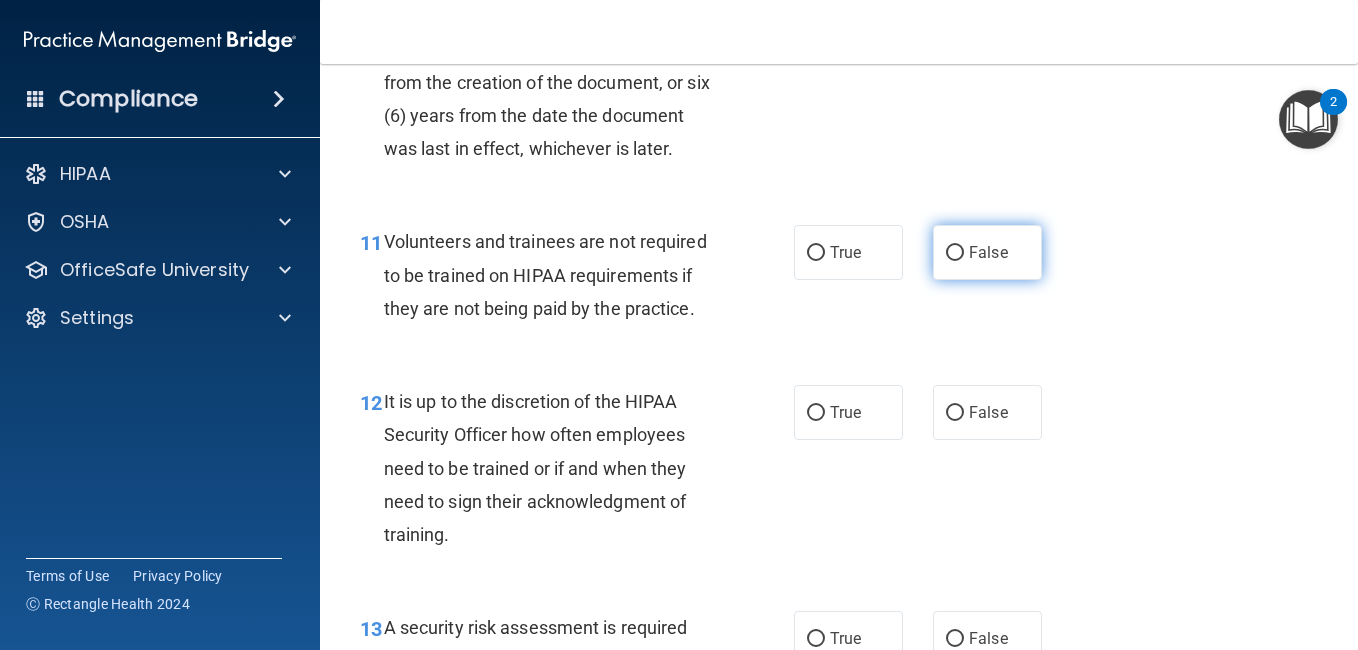 click on "False" at bounding box center [987, 252] 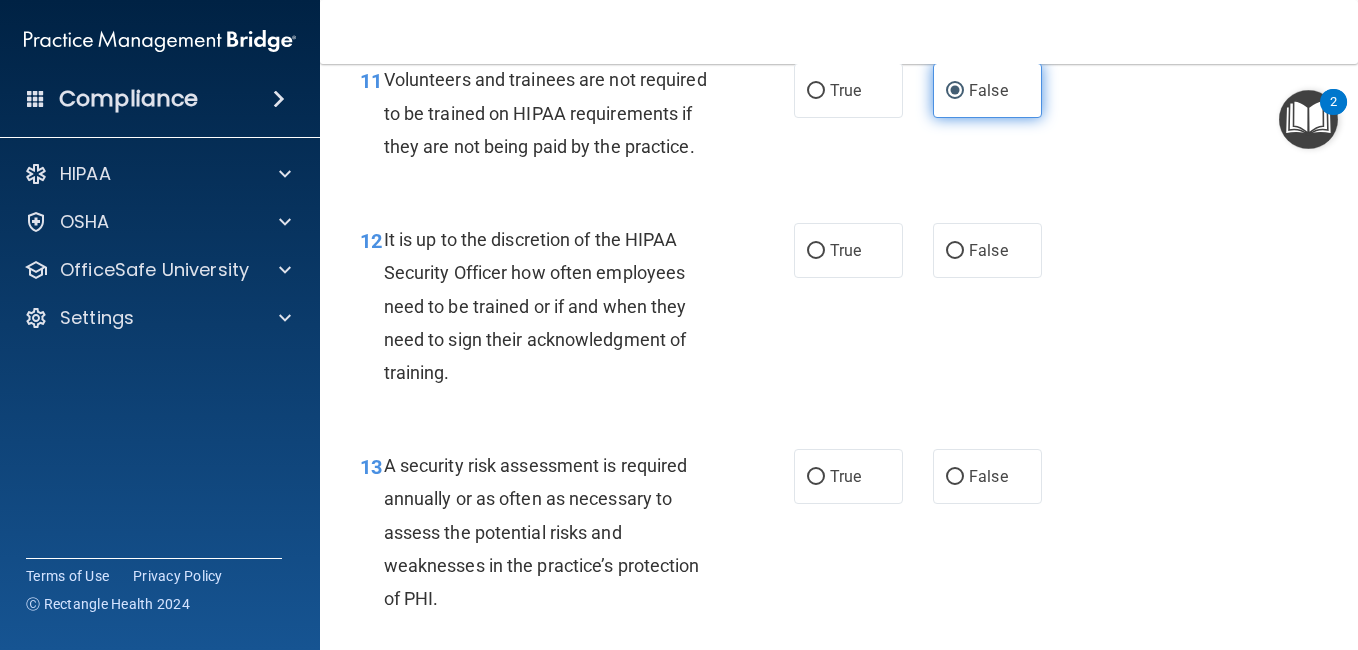 scroll, scrollTop: 2560, scrollLeft: 0, axis: vertical 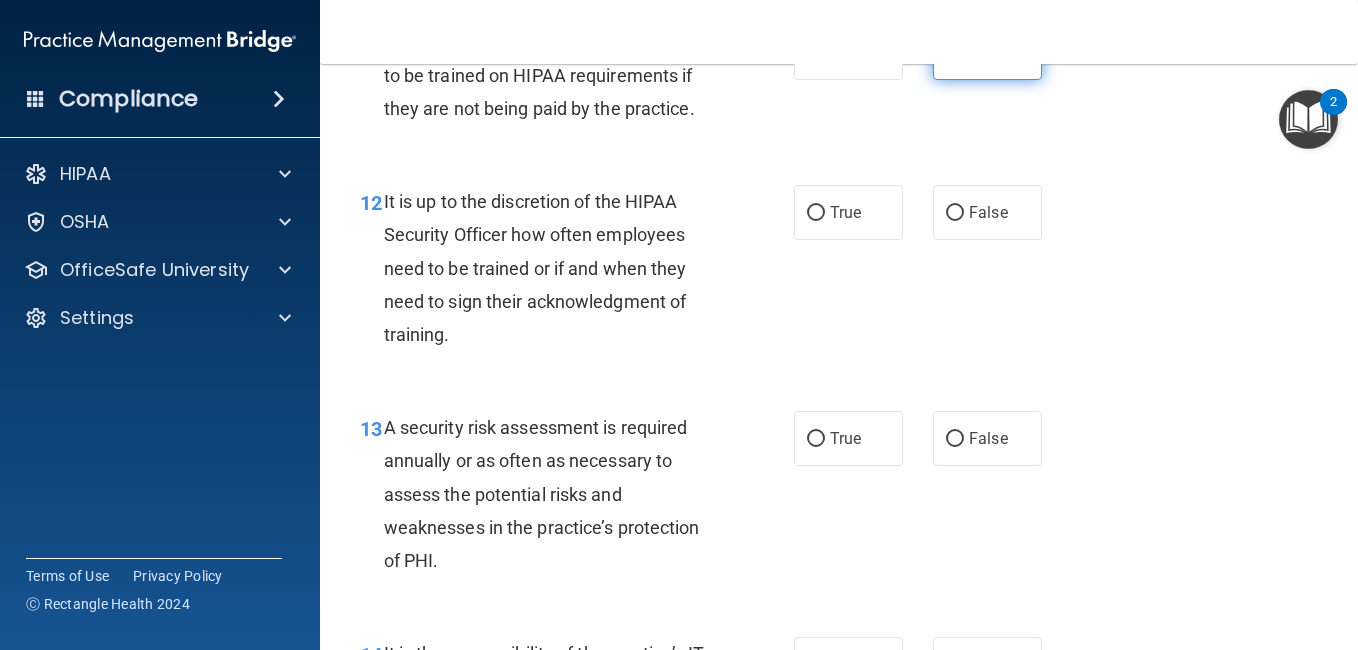 click on "False" at bounding box center (987, 212) 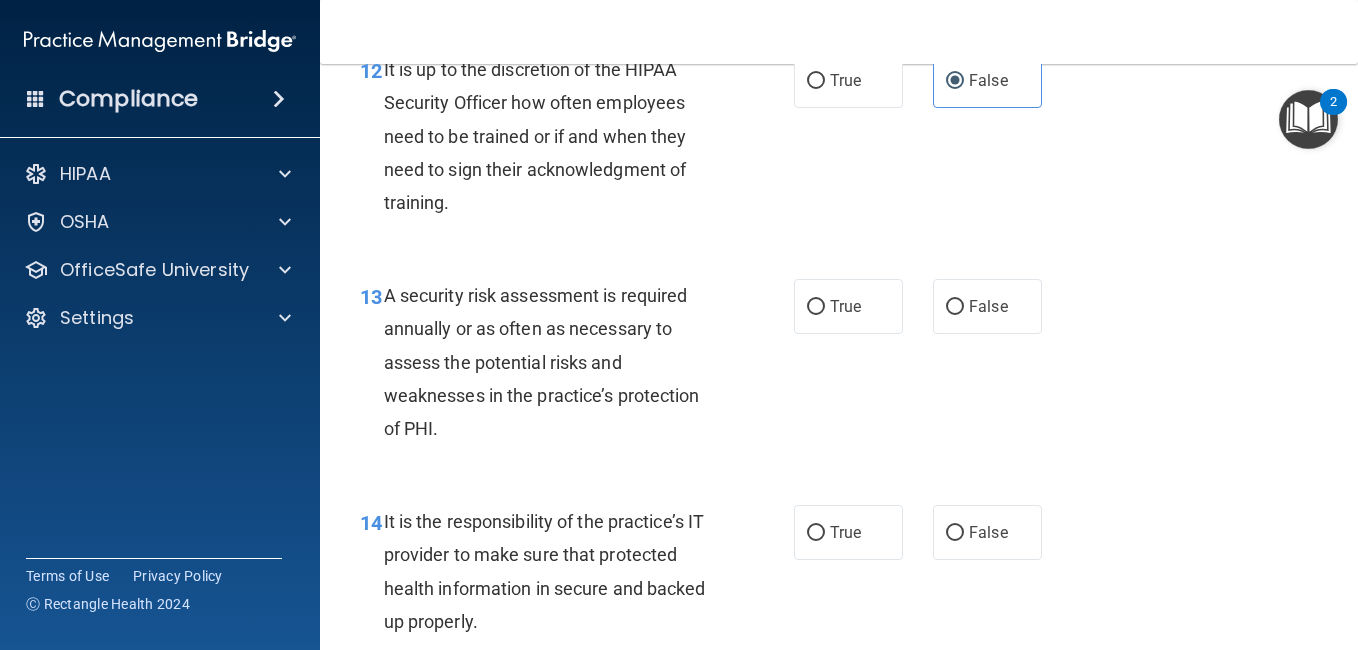 scroll, scrollTop: 2720, scrollLeft: 0, axis: vertical 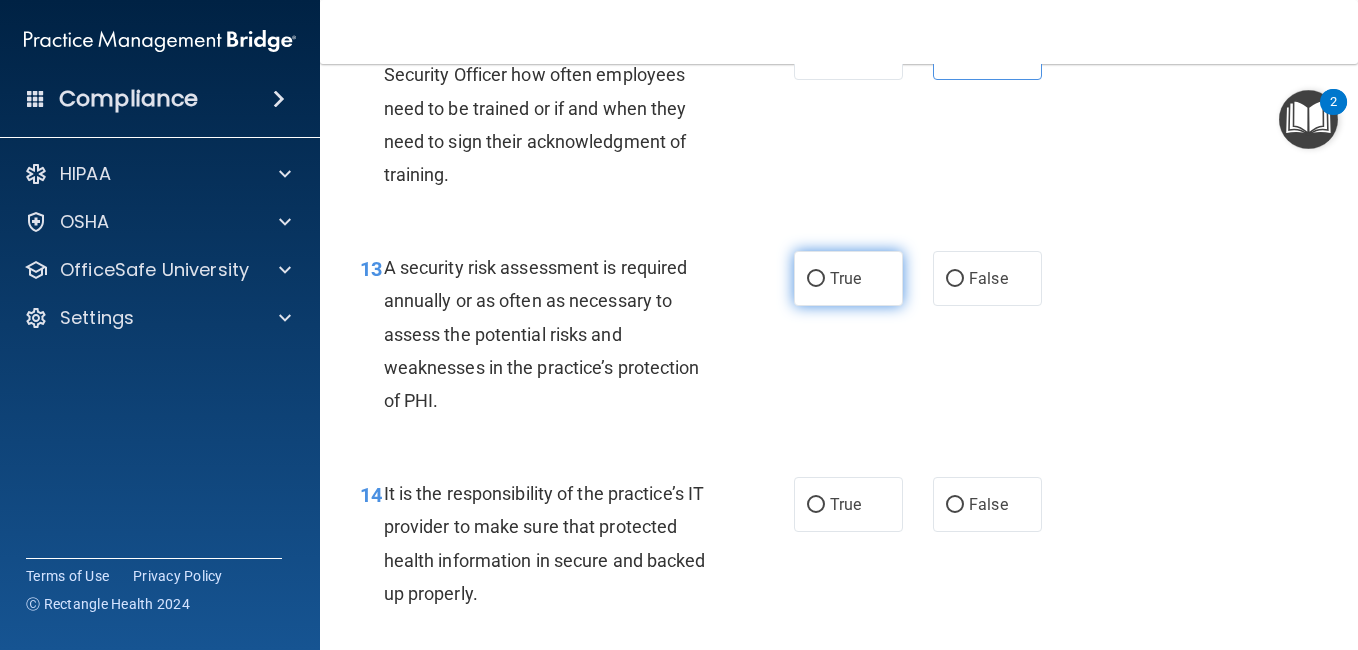 click on "True" at bounding box center (848, 278) 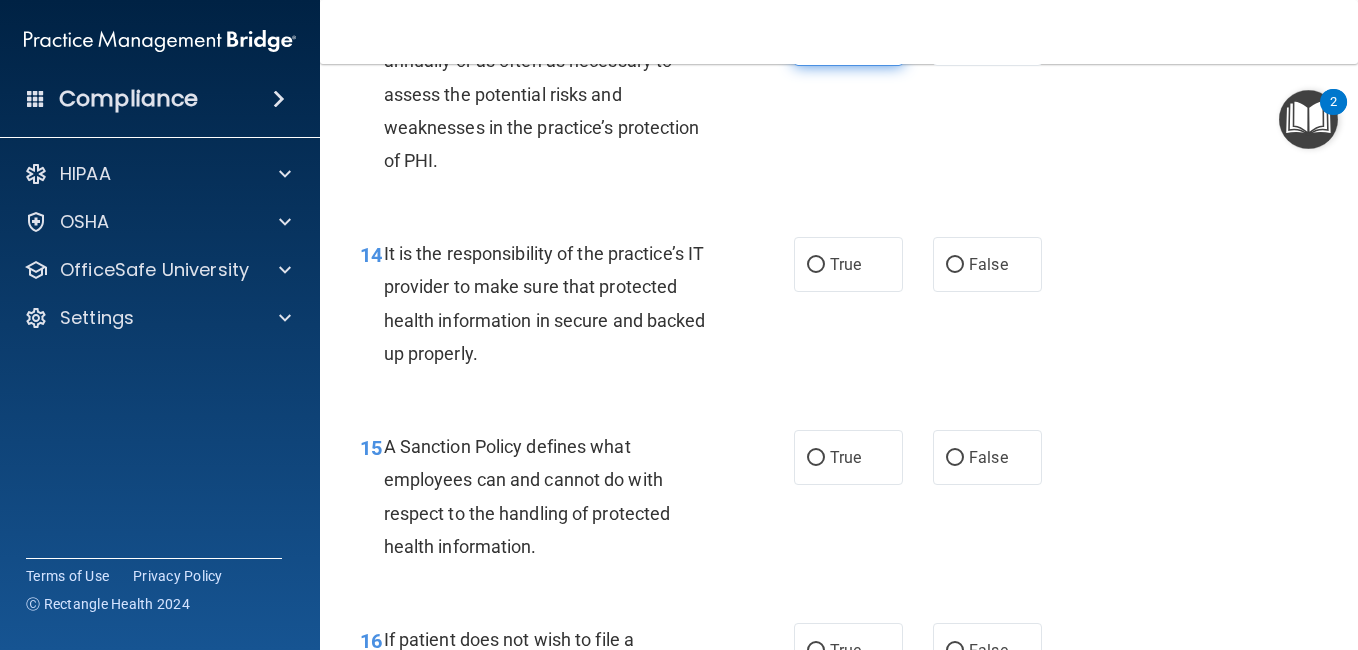 scroll, scrollTop: 3000, scrollLeft: 0, axis: vertical 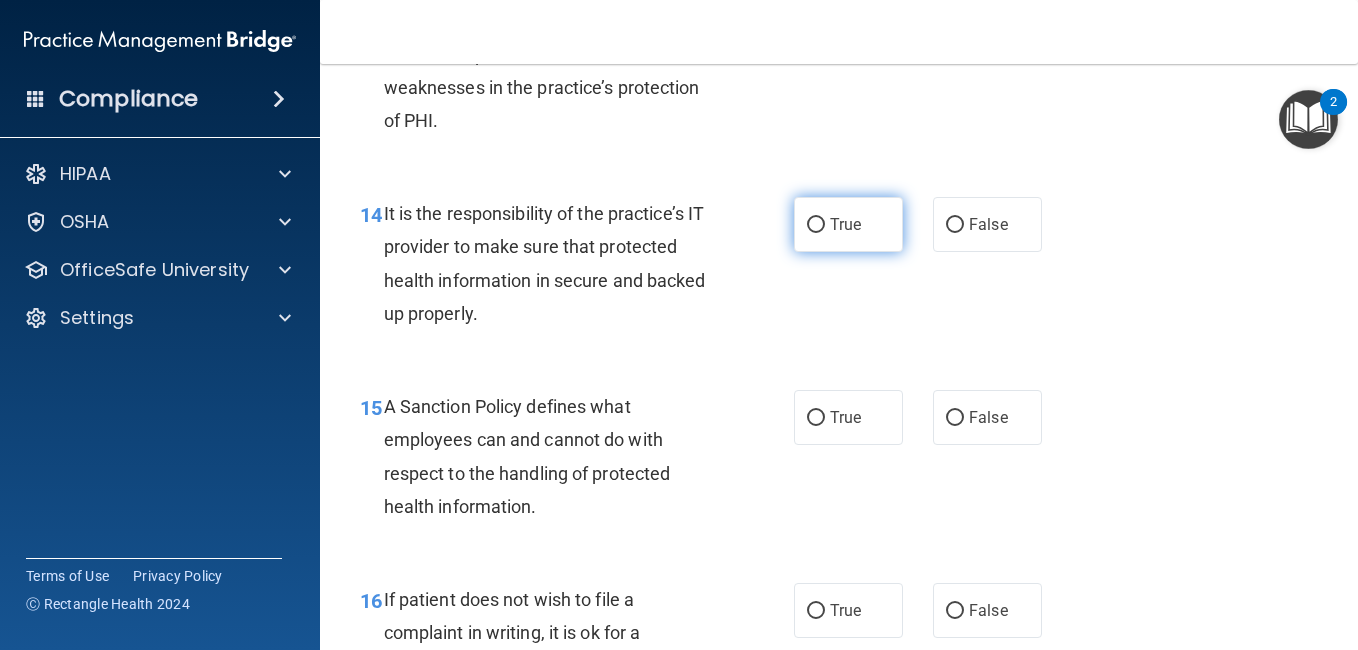 click on "True" at bounding box center [816, 225] 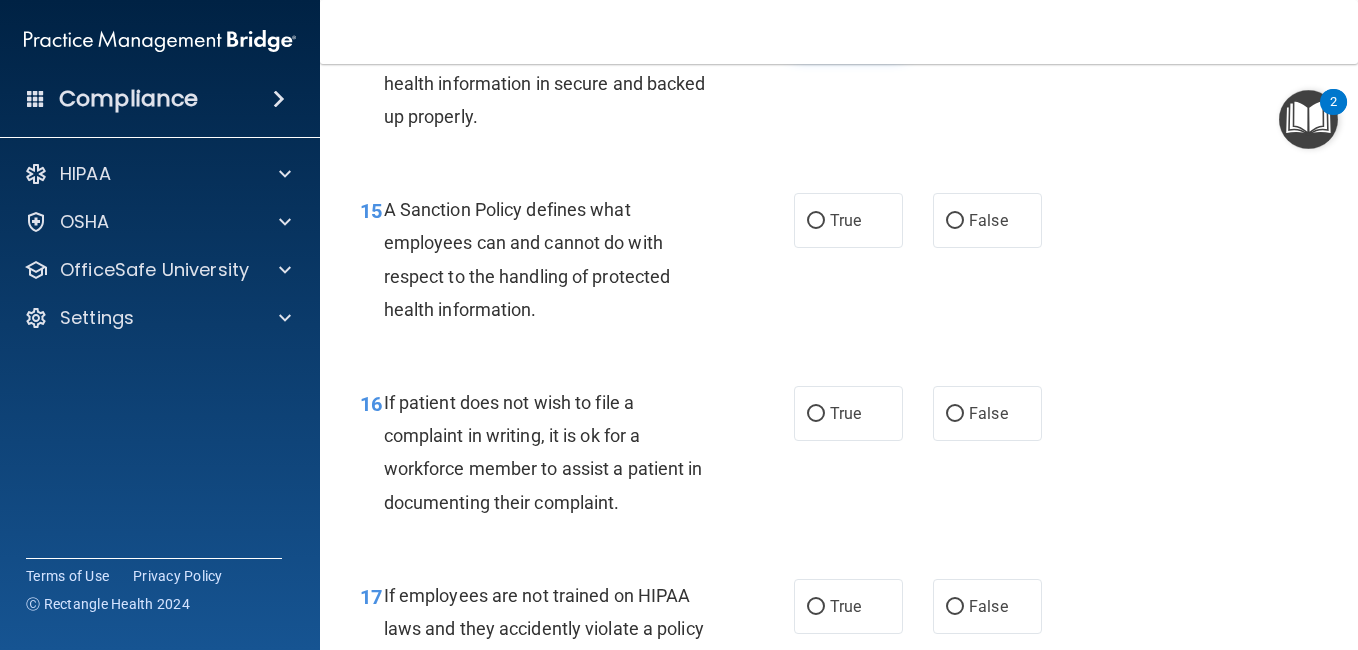 scroll, scrollTop: 3200, scrollLeft: 0, axis: vertical 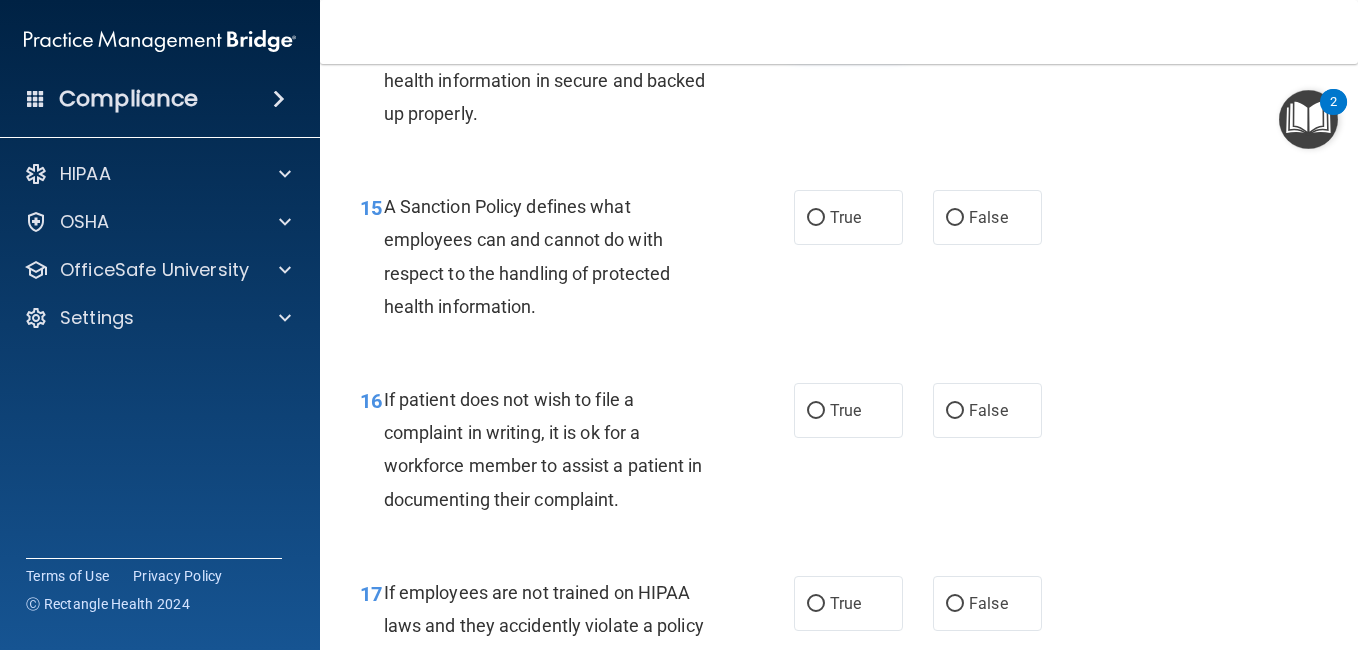 click on "True" at bounding box center [816, 218] 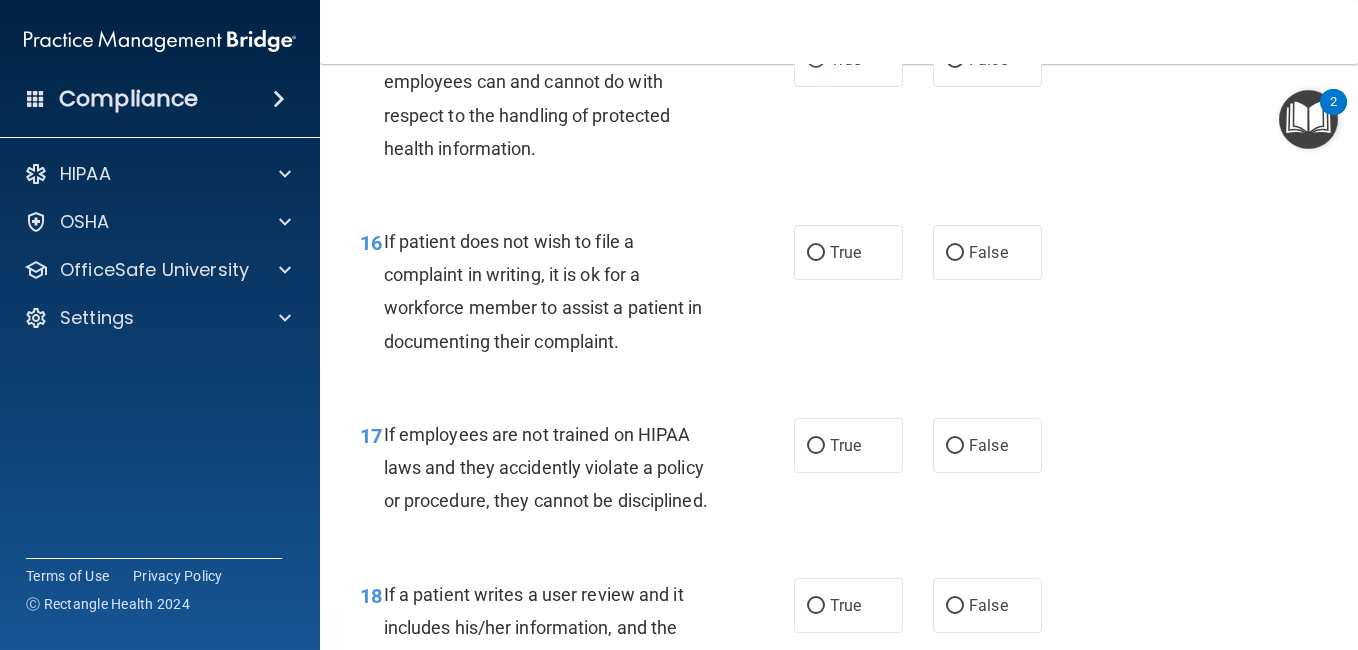 scroll, scrollTop: 3360, scrollLeft: 0, axis: vertical 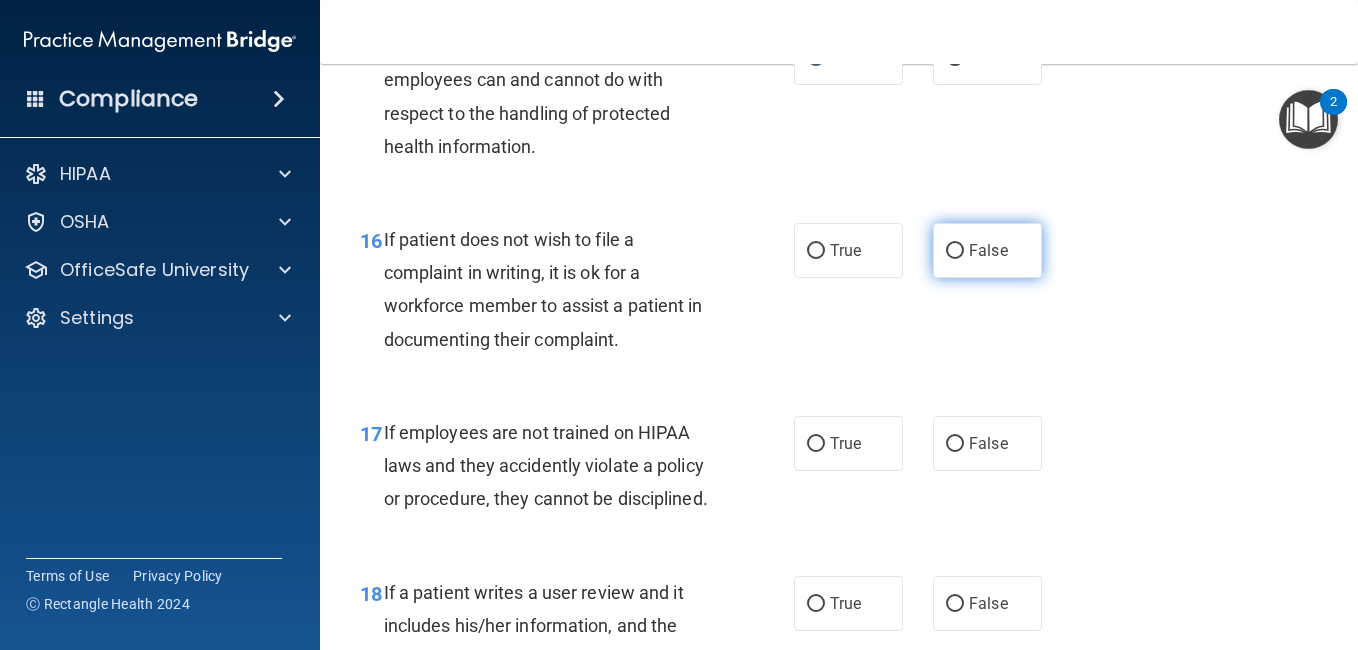 click on "False" at bounding box center (987, 250) 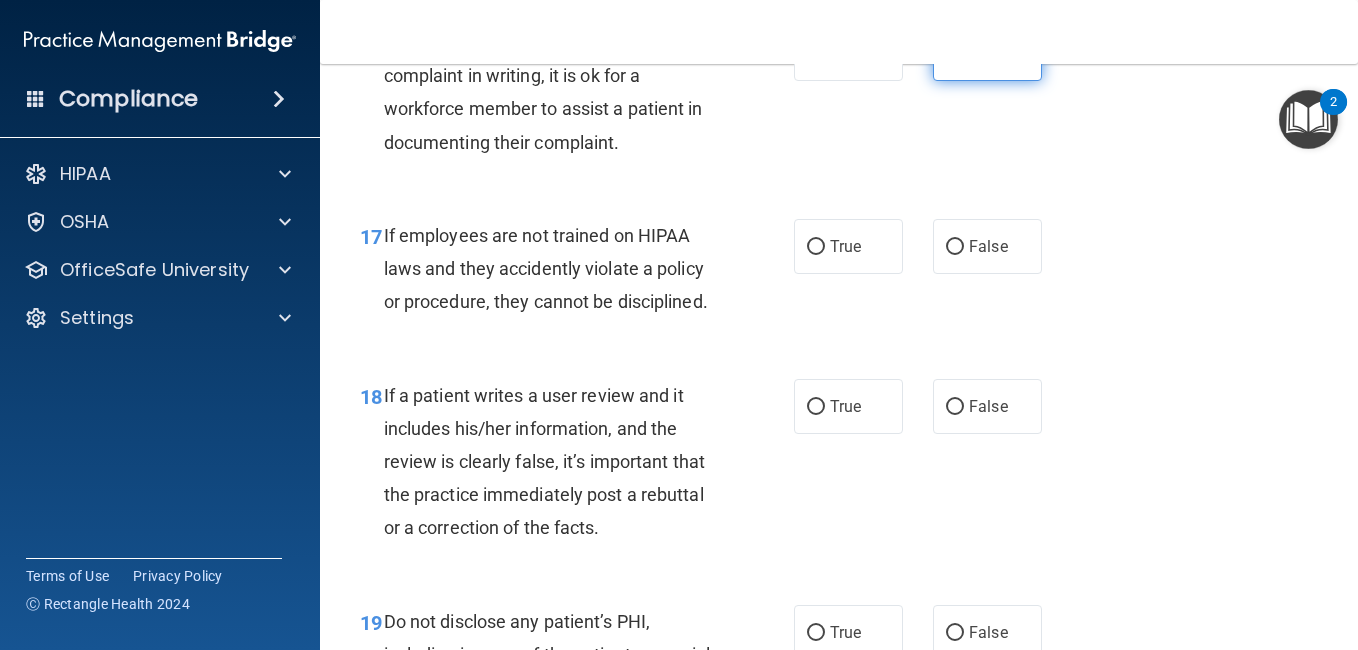 scroll, scrollTop: 3560, scrollLeft: 0, axis: vertical 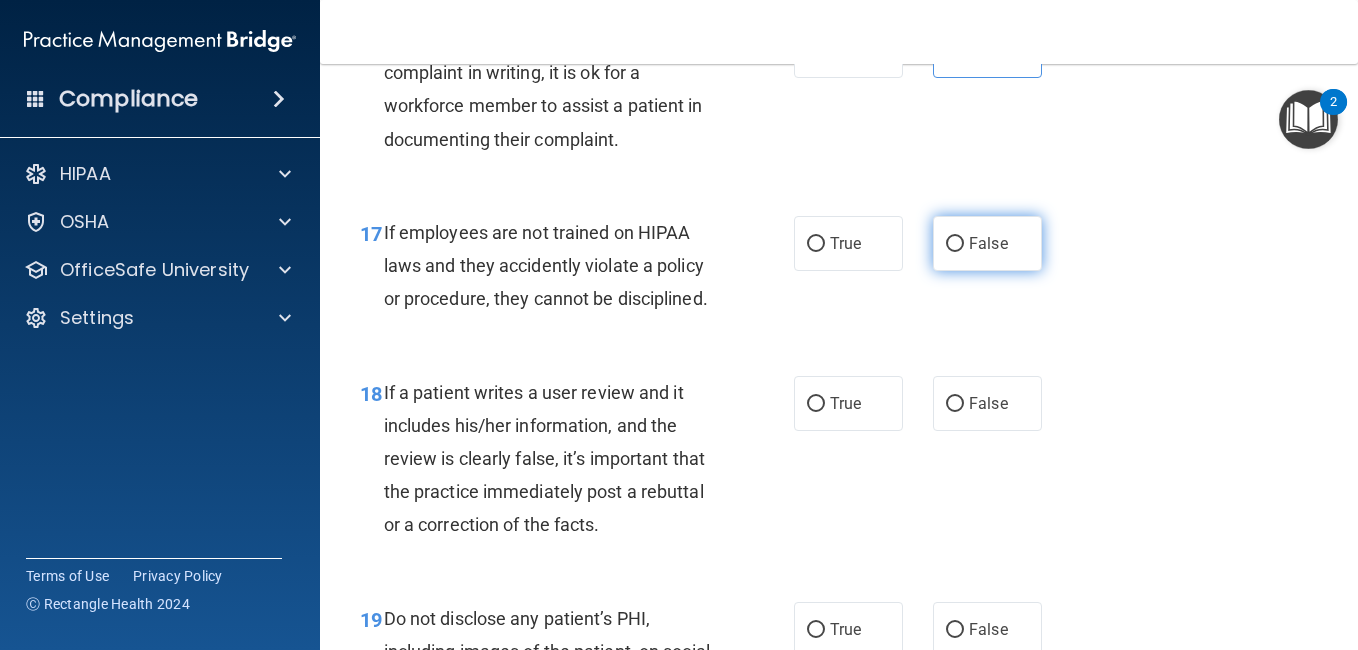 click on "False" at bounding box center [955, 244] 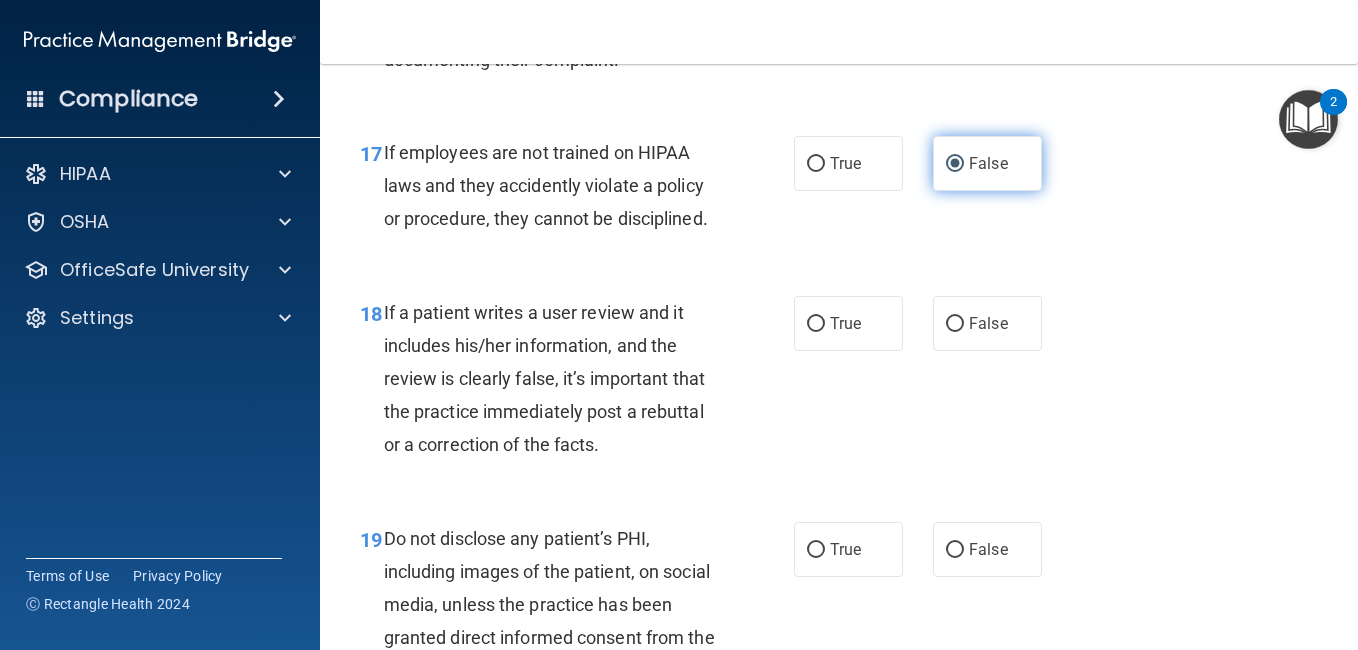 scroll, scrollTop: 3680, scrollLeft: 0, axis: vertical 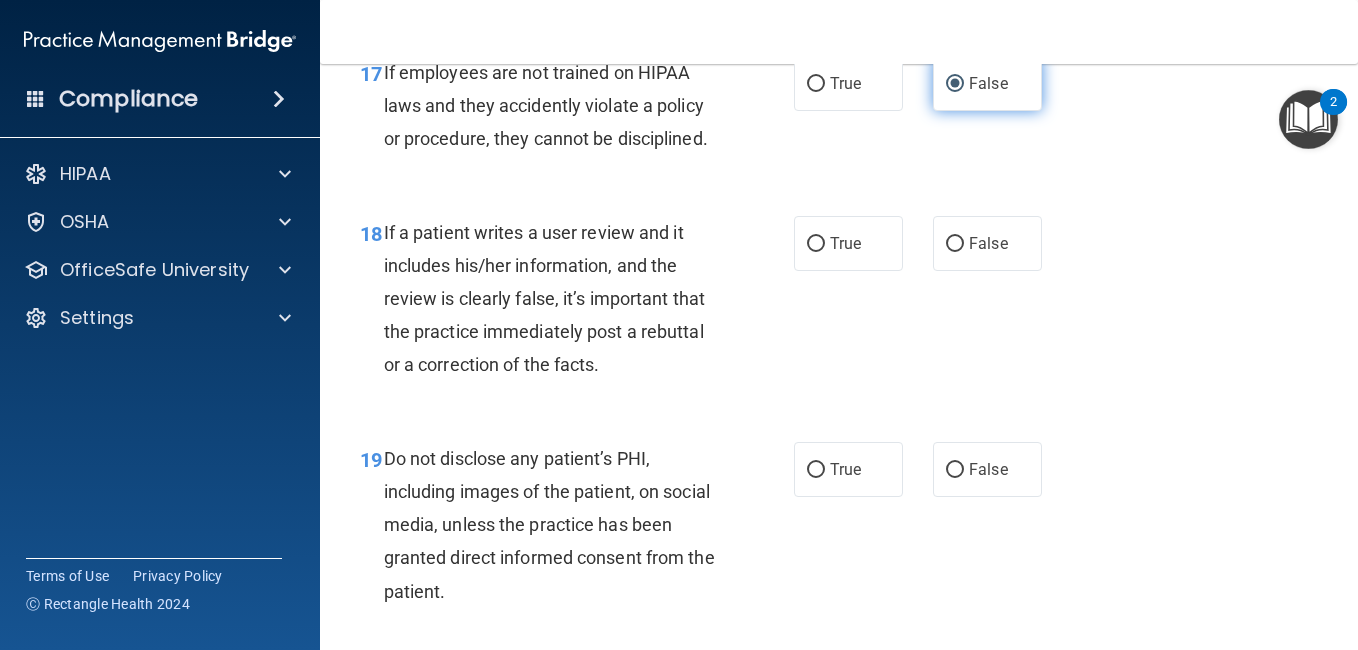 click on "False" at bounding box center [955, 244] 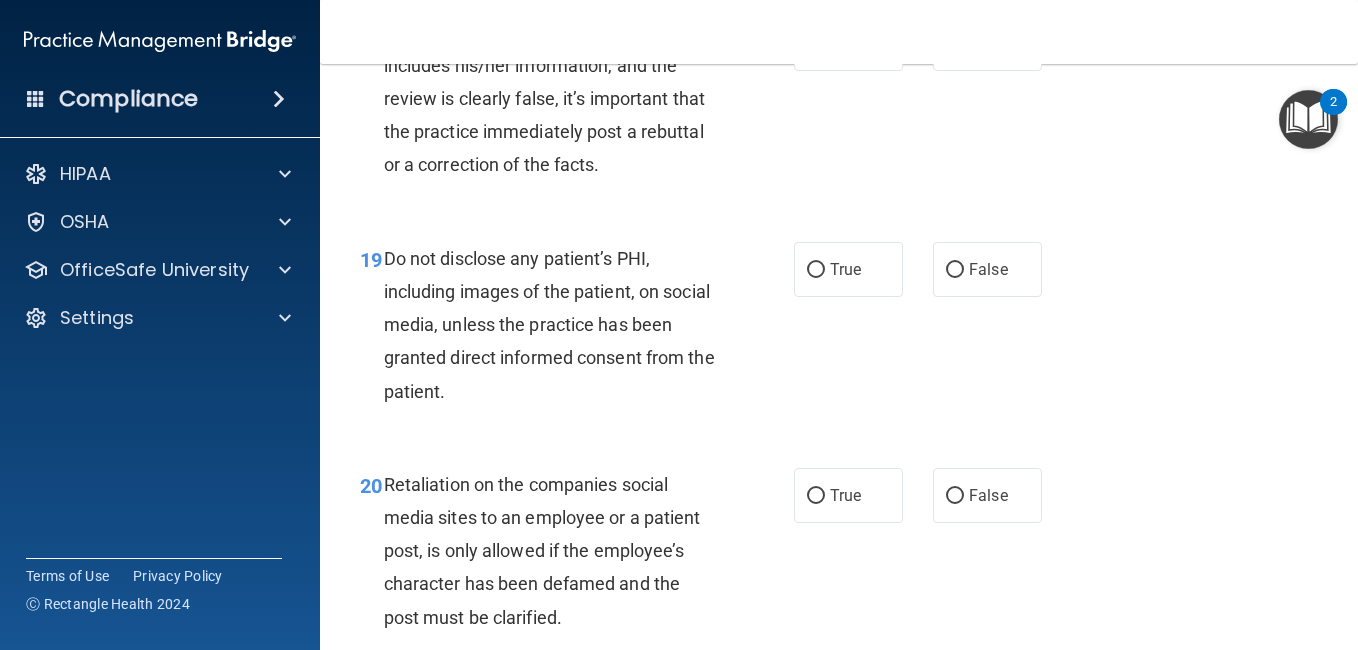 scroll, scrollTop: 3960, scrollLeft: 0, axis: vertical 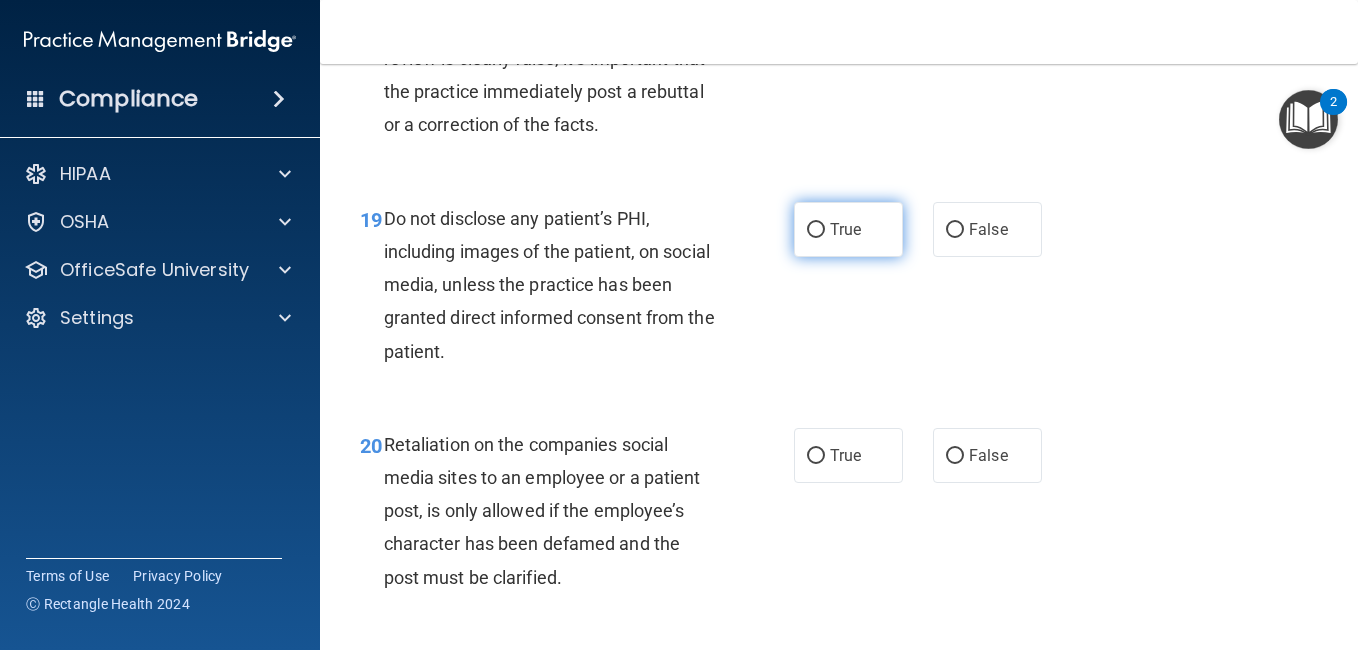click on "True" at bounding box center [816, 230] 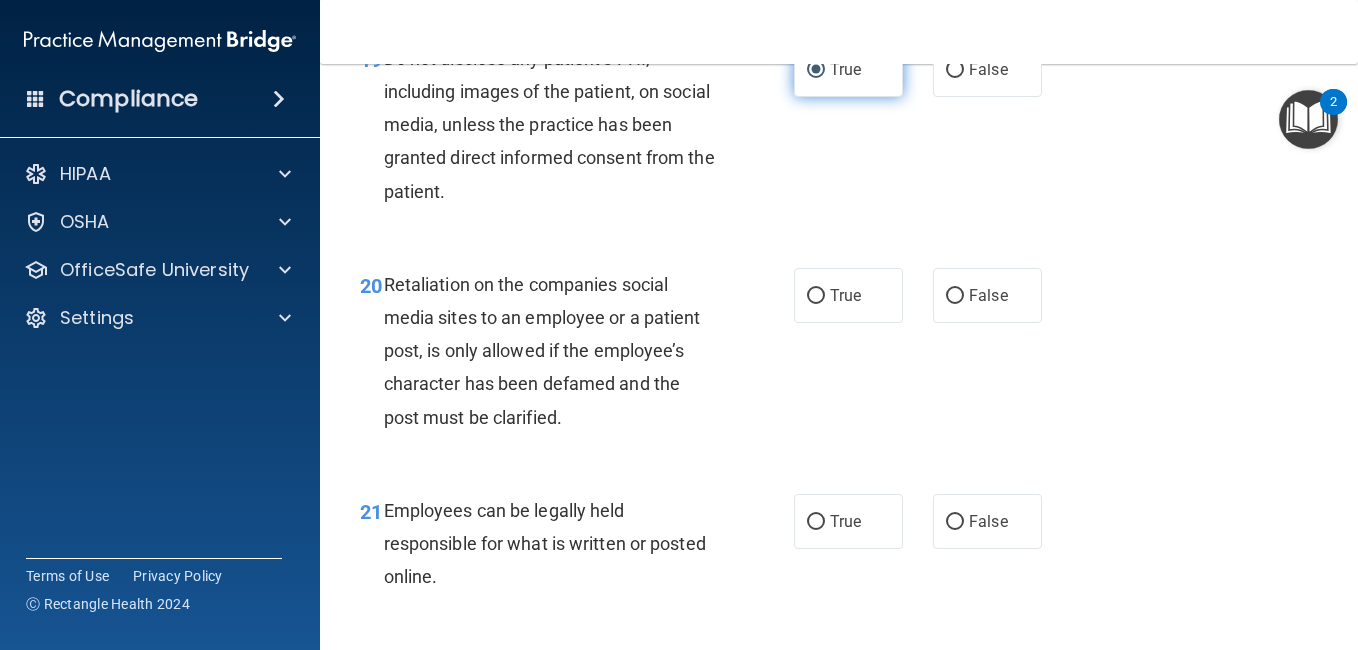 scroll, scrollTop: 4160, scrollLeft: 0, axis: vertical 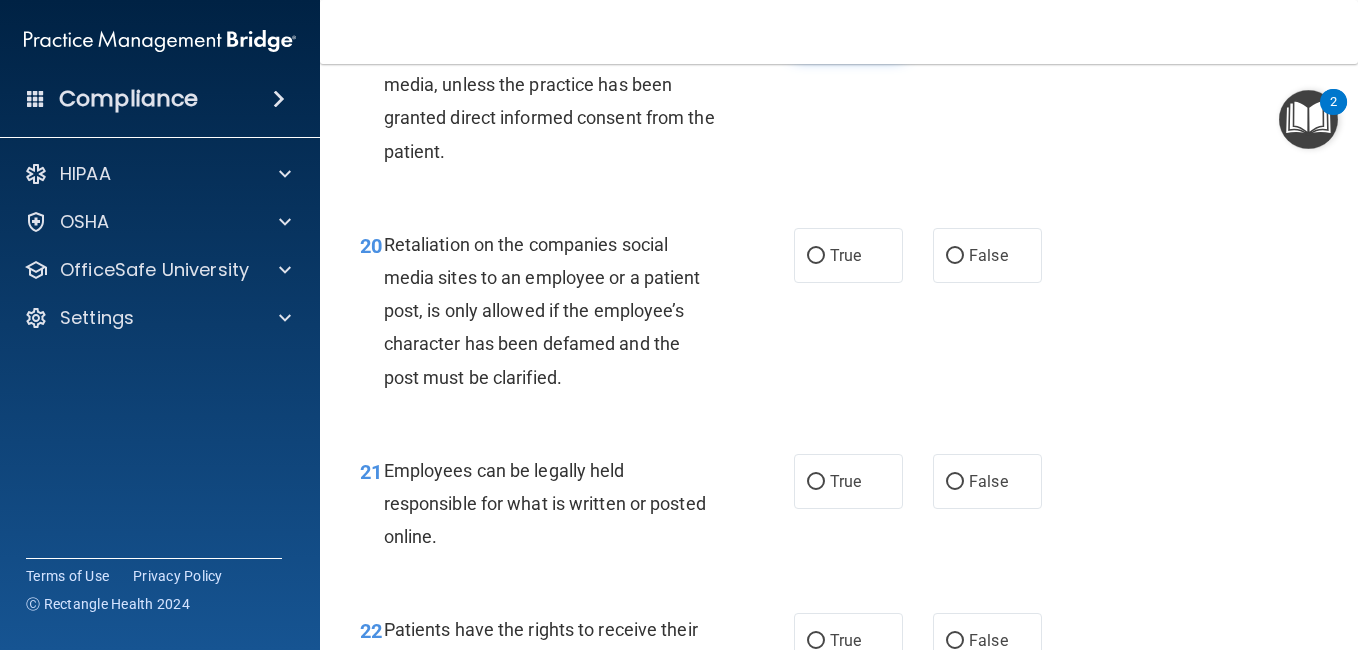 click on "True" at bounding box center [848, 255] 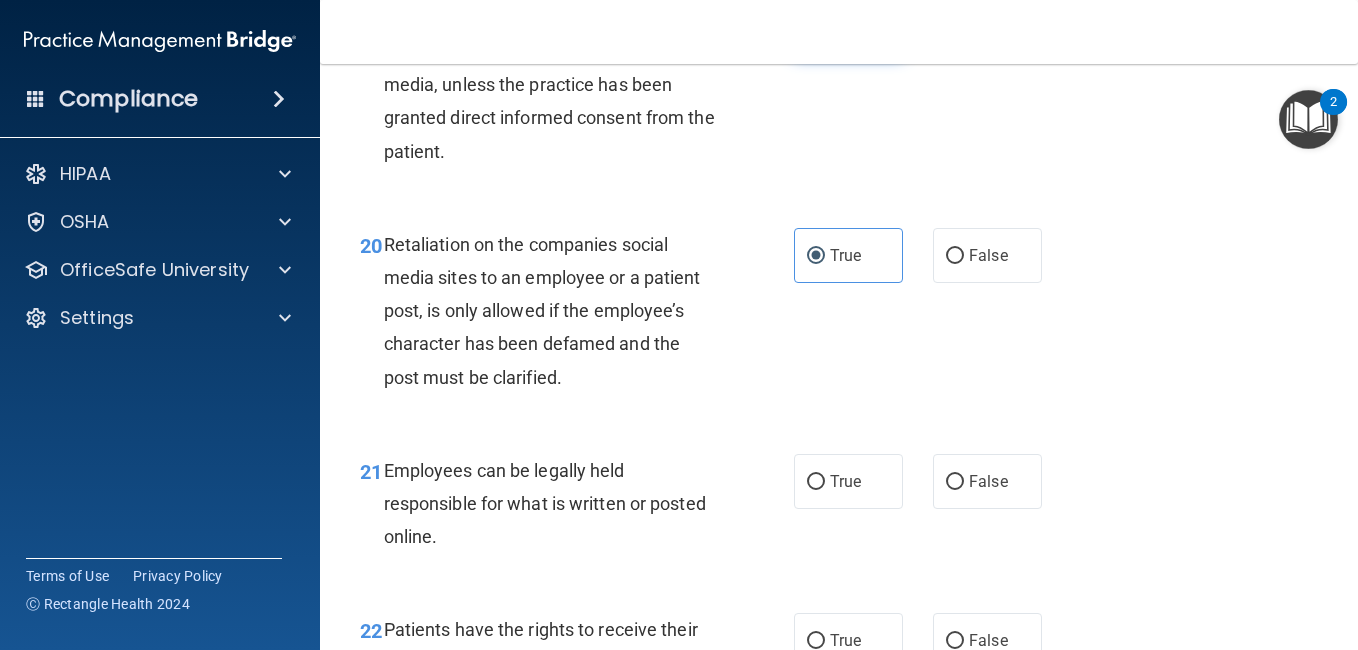 click on "True" at bounding box center [848, 255] 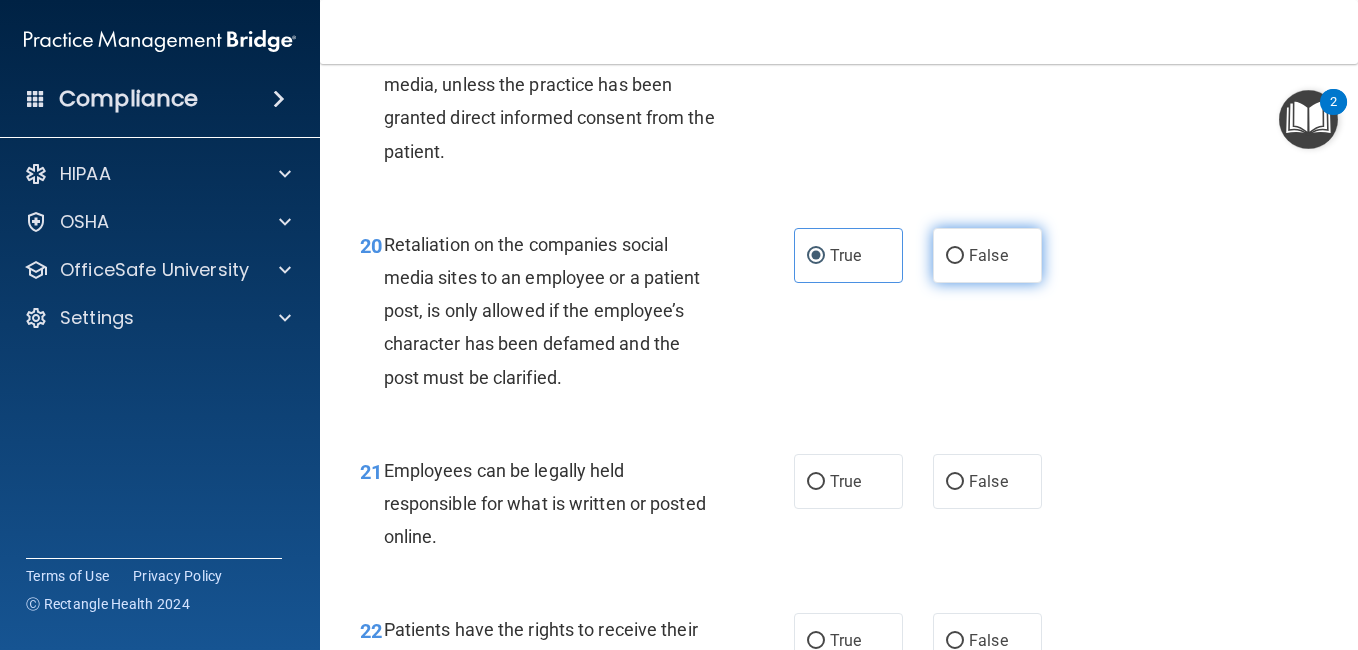 click on "False" at bounding box center (987, 255) 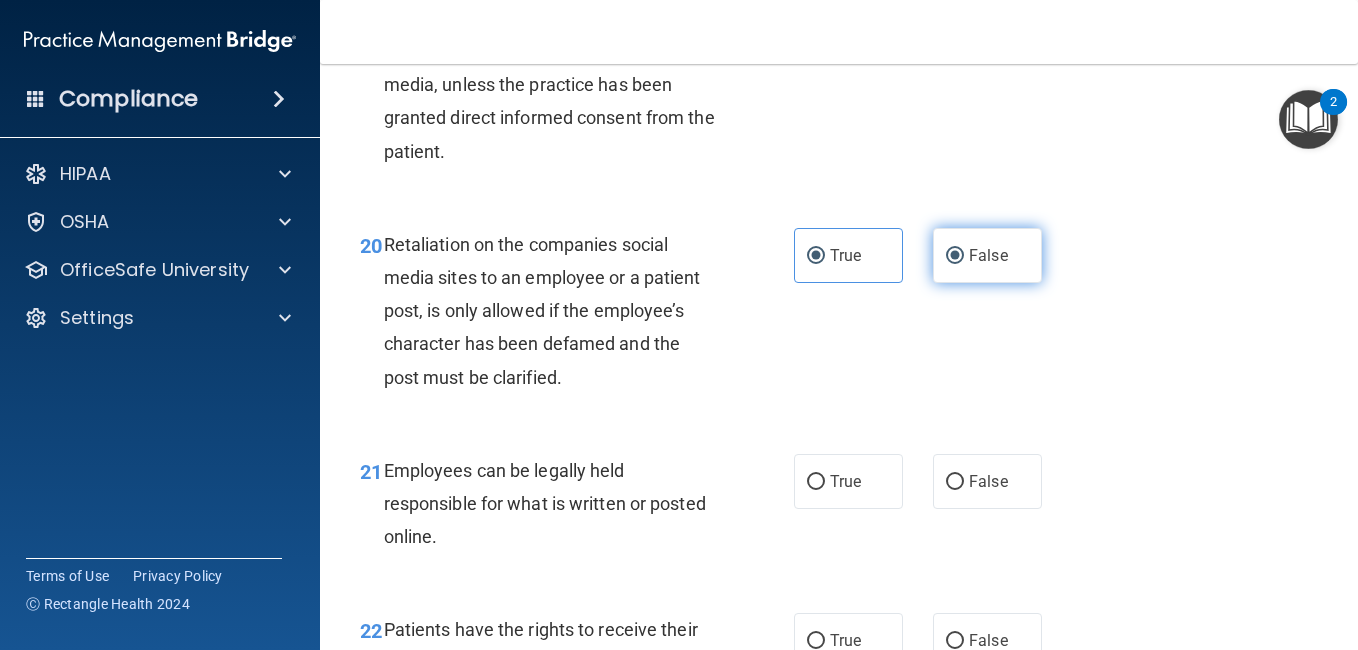 radio on "false" 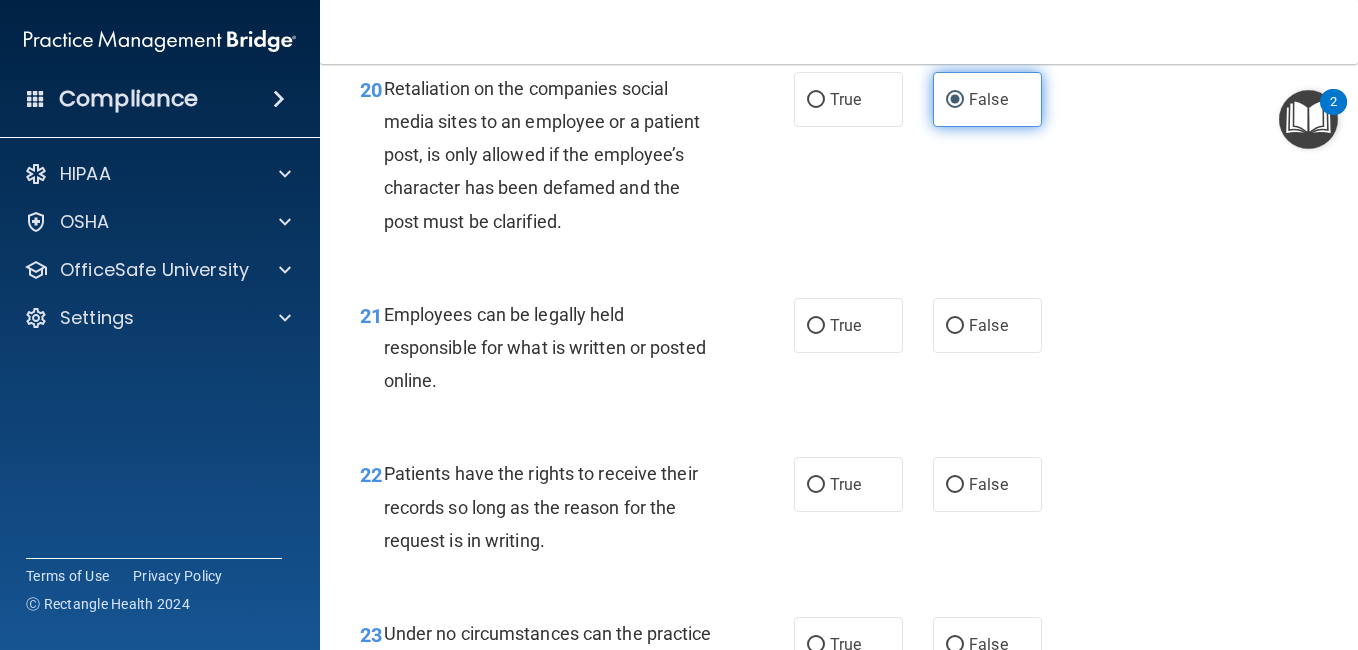 scroll, scrollTop: 4320, scrollLeft: 0, axis: vertical 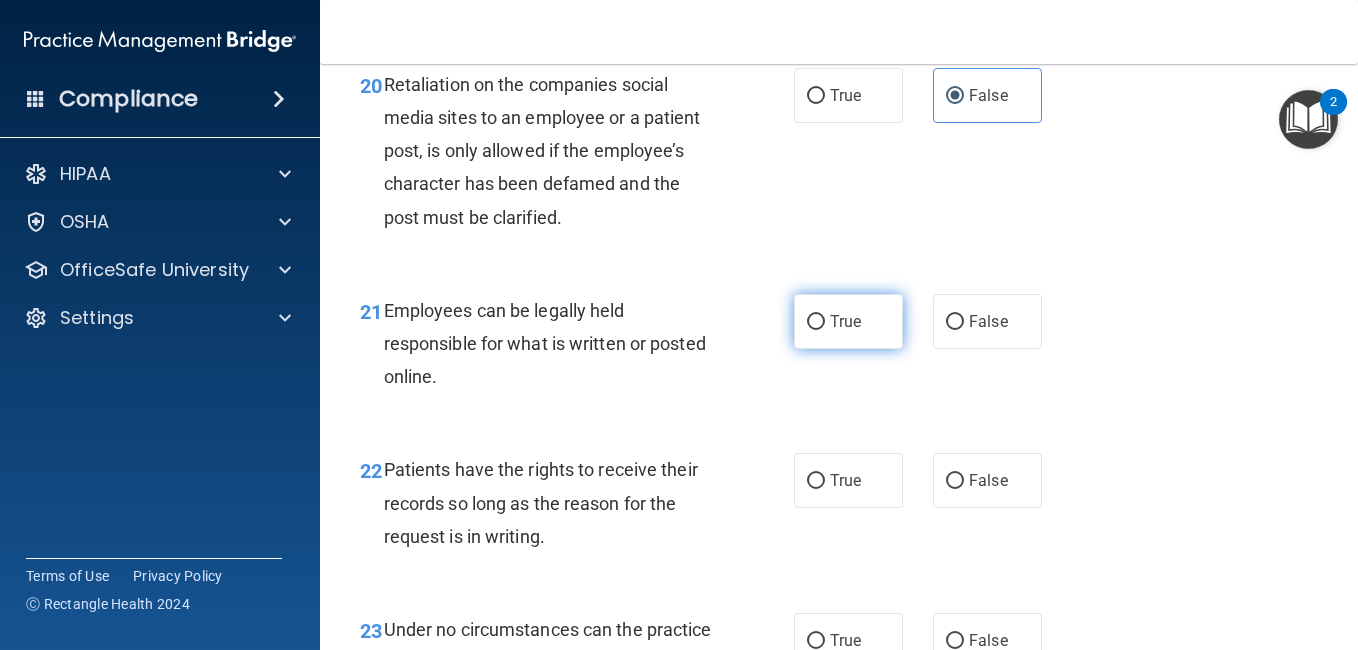 click on "True" at bounding box center [845, 321] 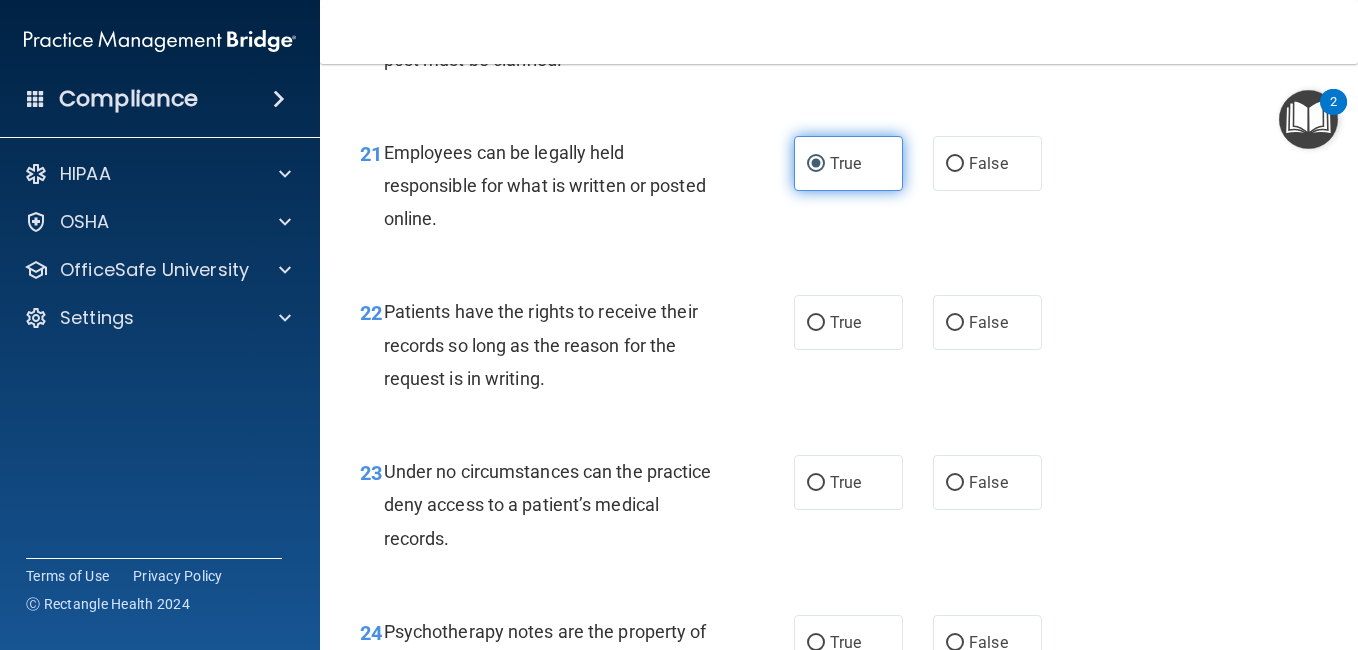 scroll, scrollTop: 4480, scrollLeft: 0, axis: vertical 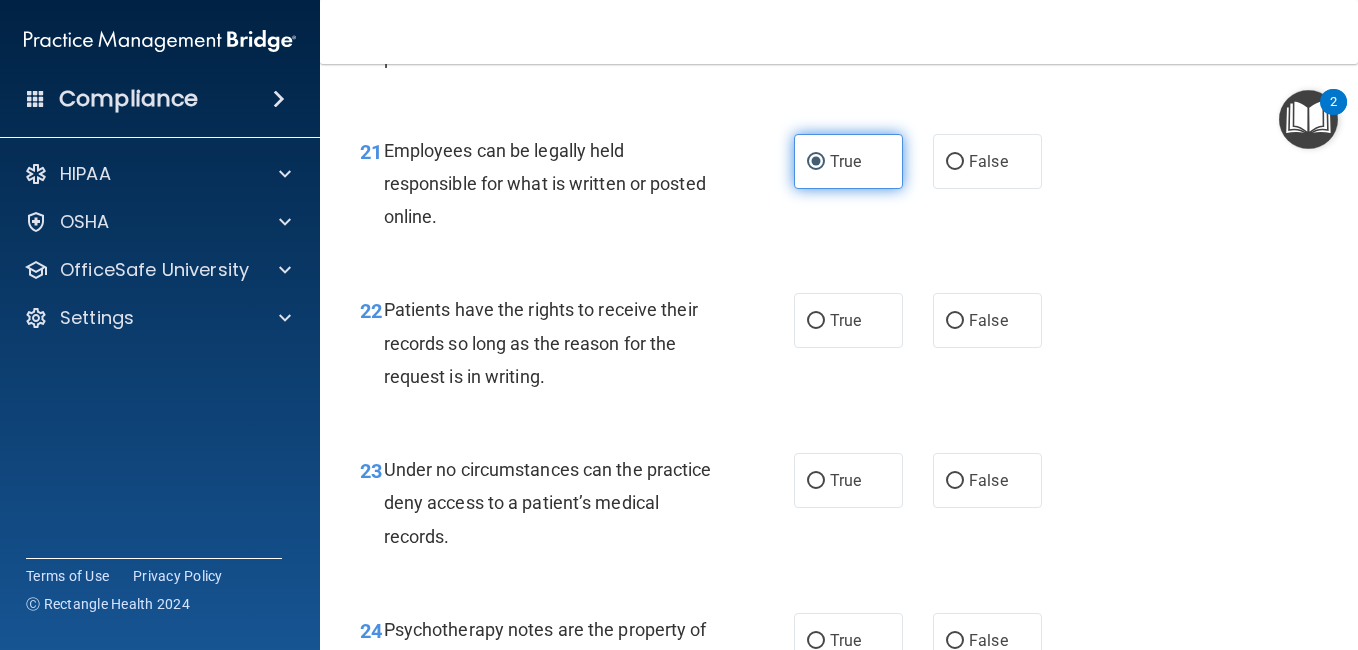 click on "True" at bounding box center (845, 320) 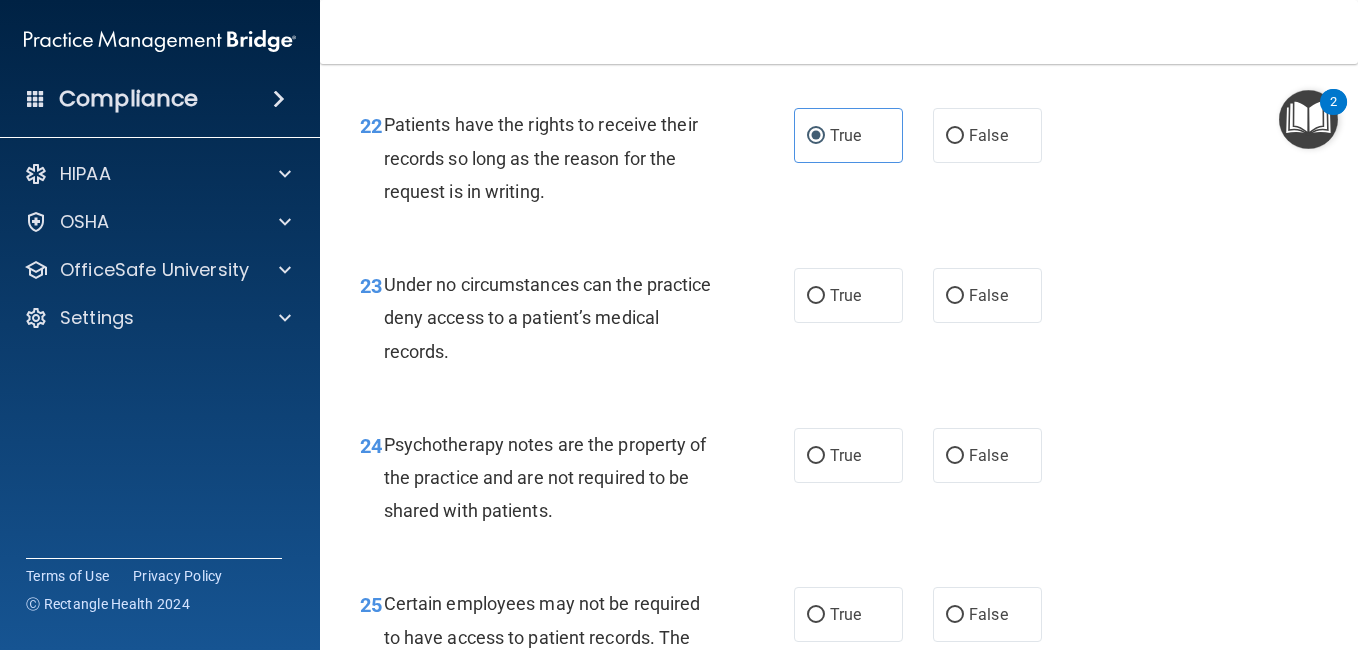 scroll, scrollTop: 4680, scrollLeft: 0, axis: vertical 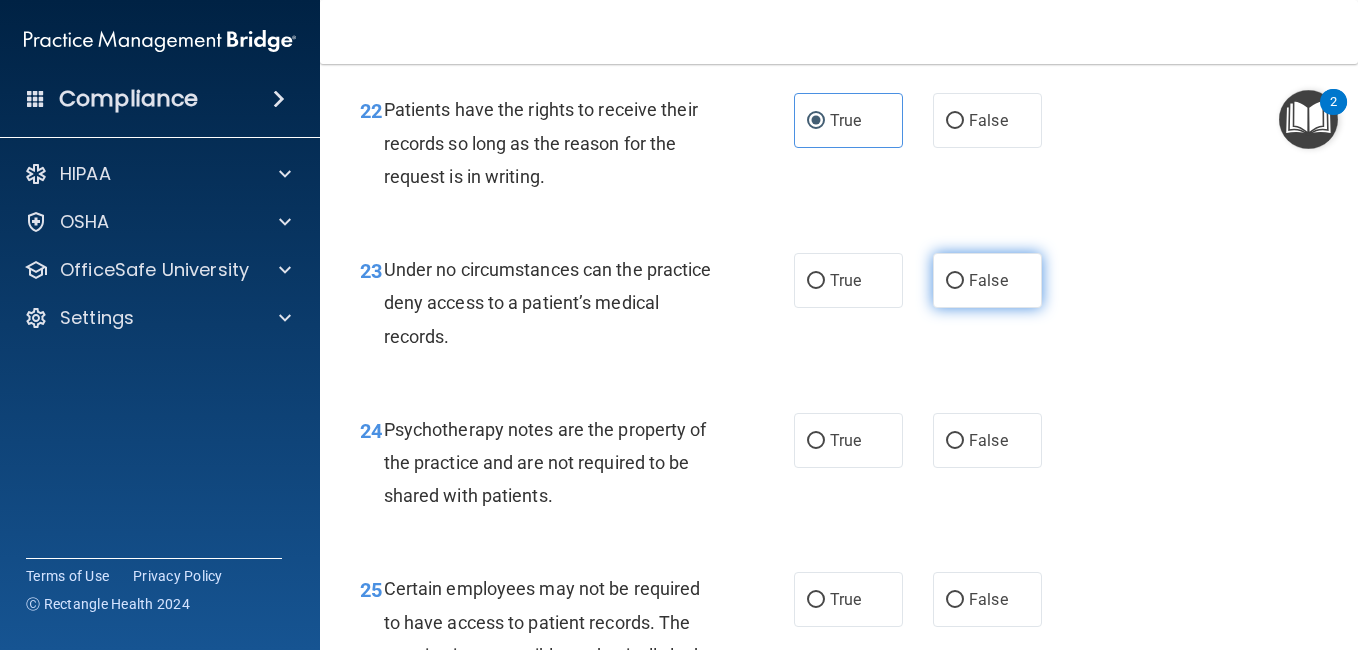 click on "False" at bounding box center (987, 280) 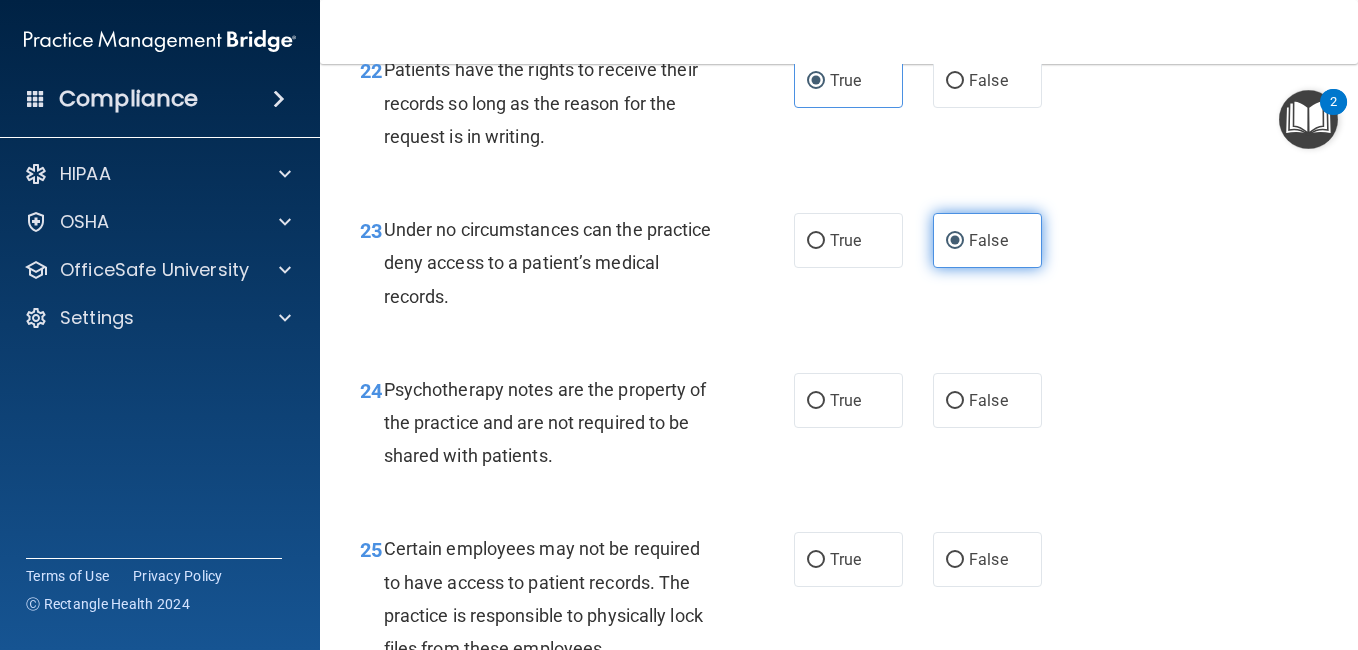 scroll, scrollTop: 4760, scrollLeft: 0, axis: vertical 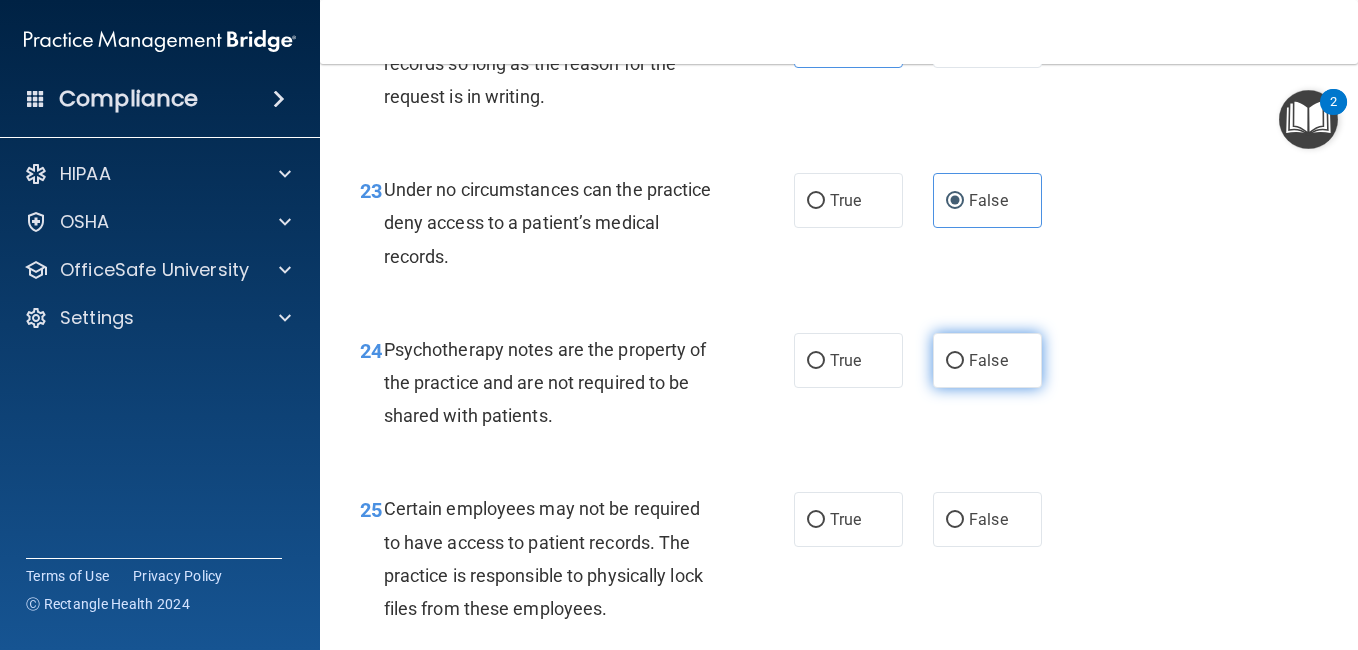 click on "False" at bounding box center (987, 360) 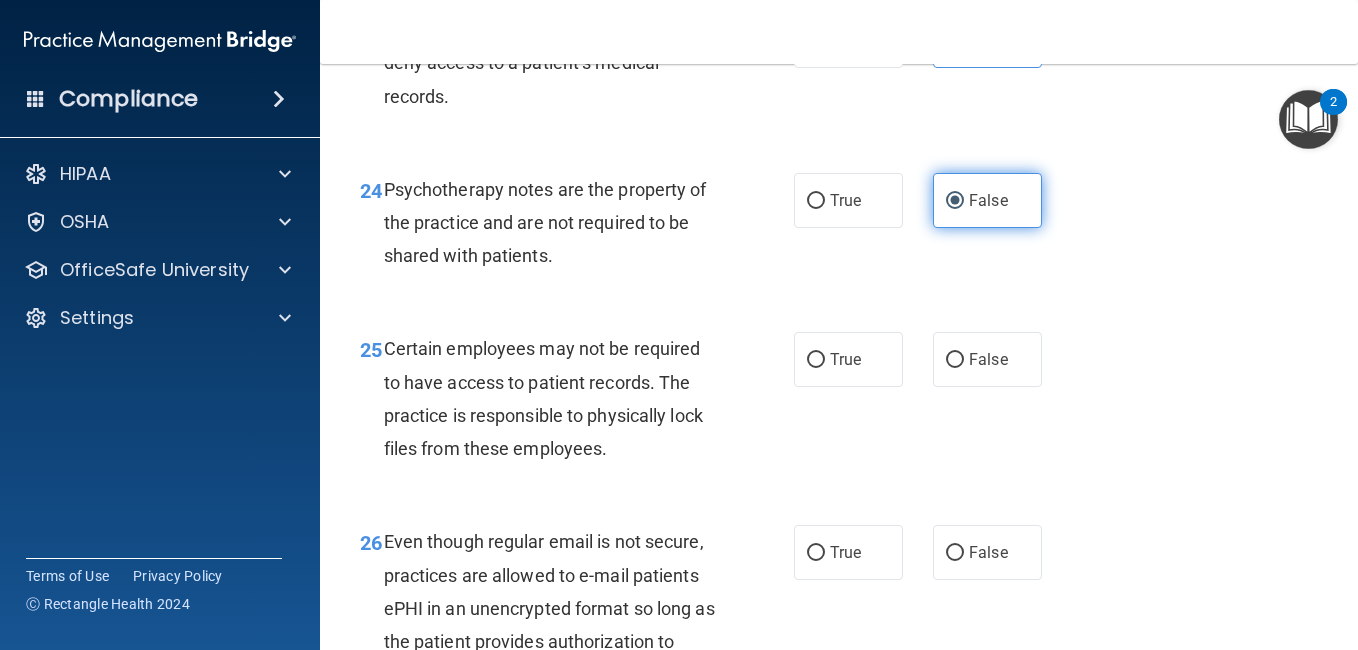 scroll, scrollTop: 4960, scrollLeft: 0, axis: vertical 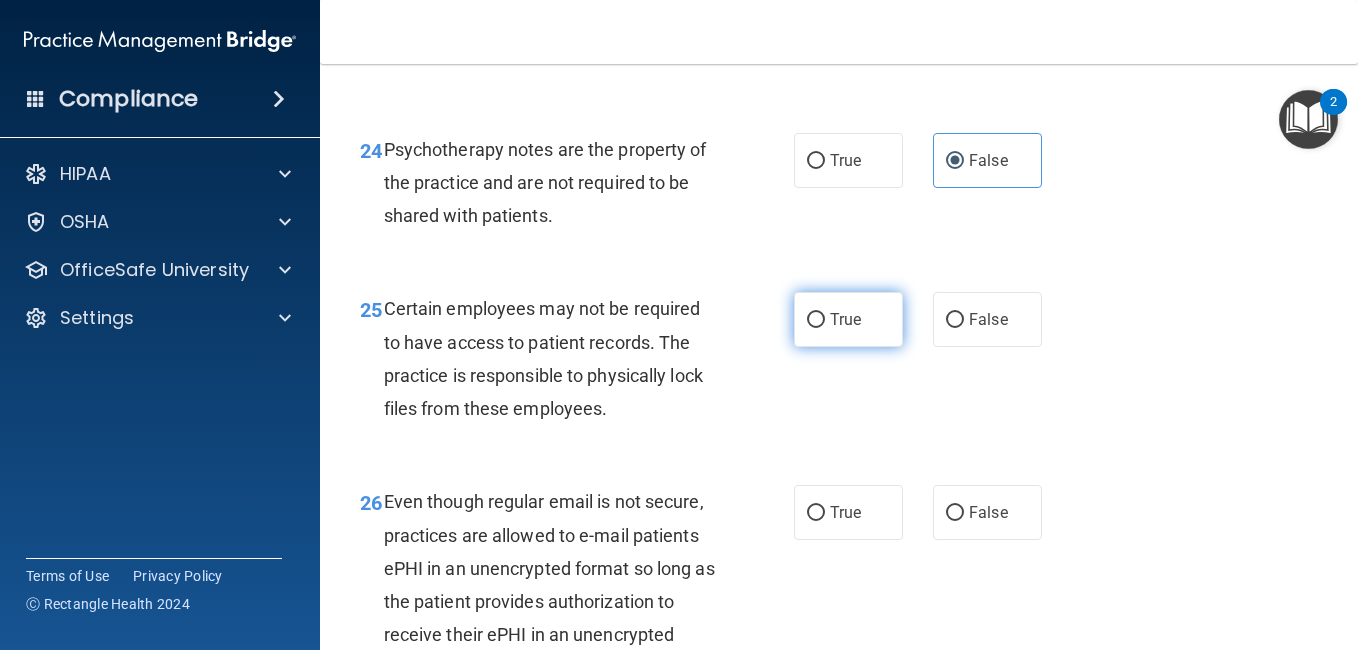 click on "True" at bounding box center (848, 319) 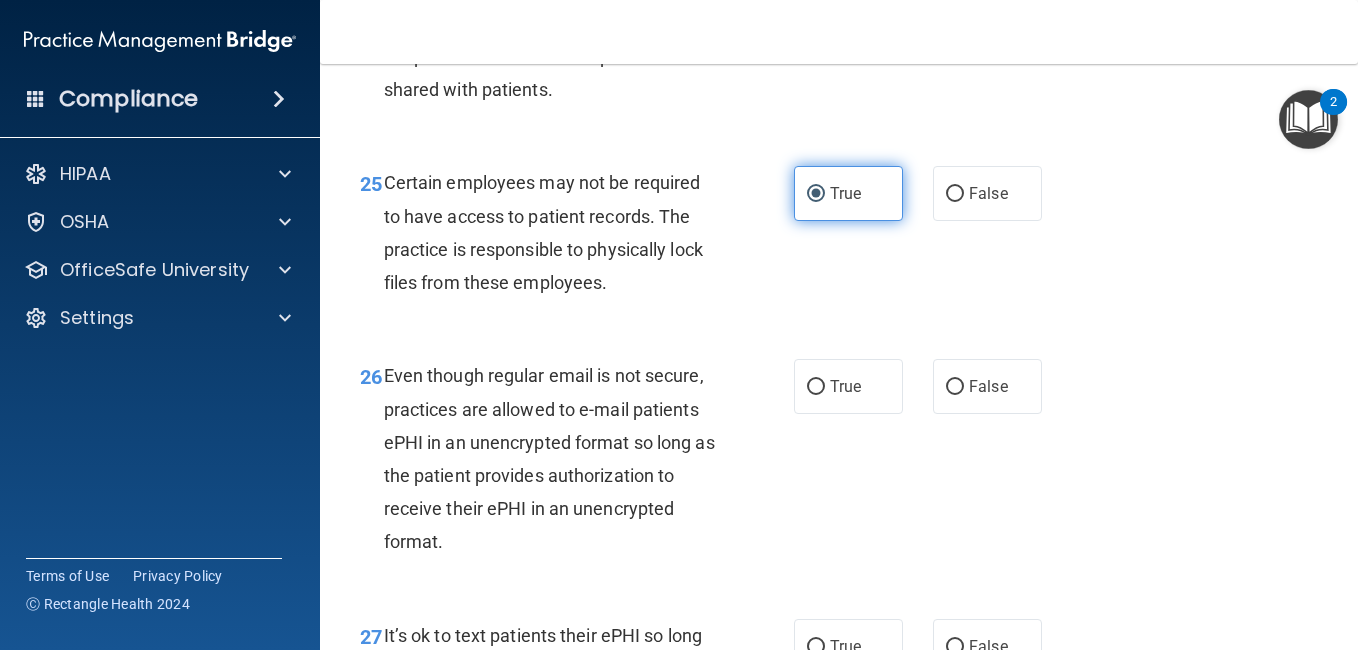 scroll, scrollTop: 5120, scrollLeft: 0, axis: vertical 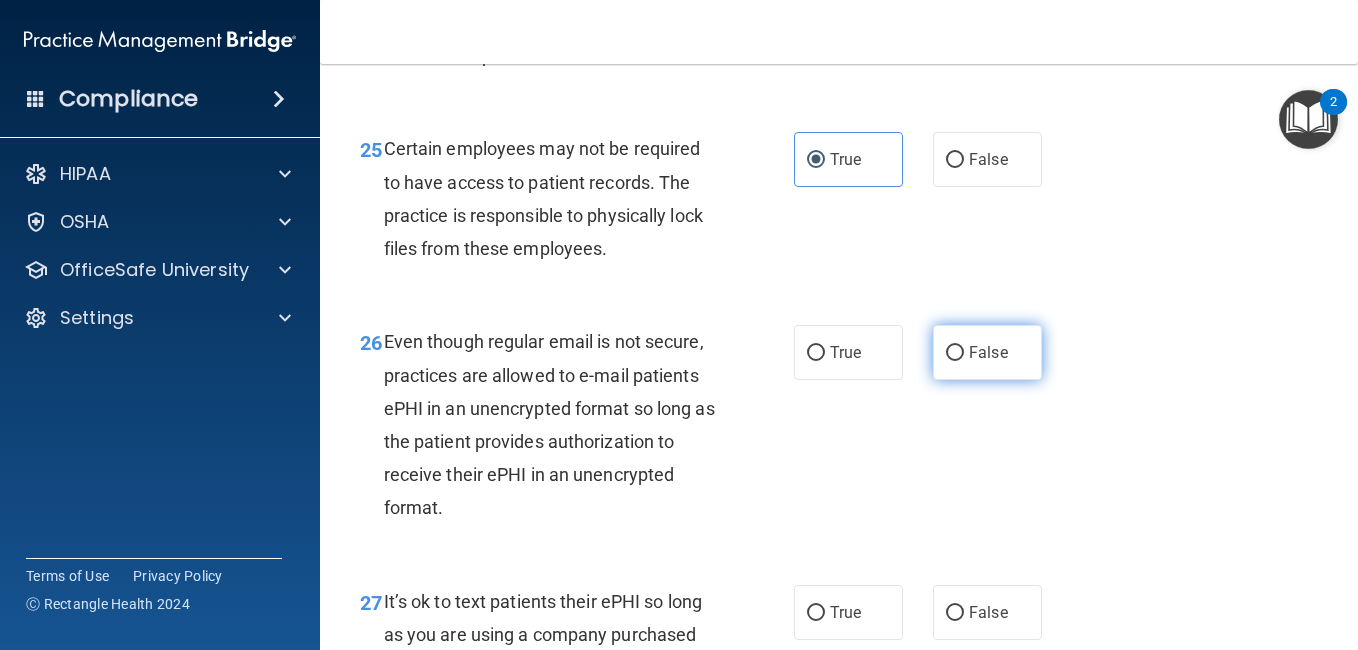 click on "False" at bounding box center (987, 352) 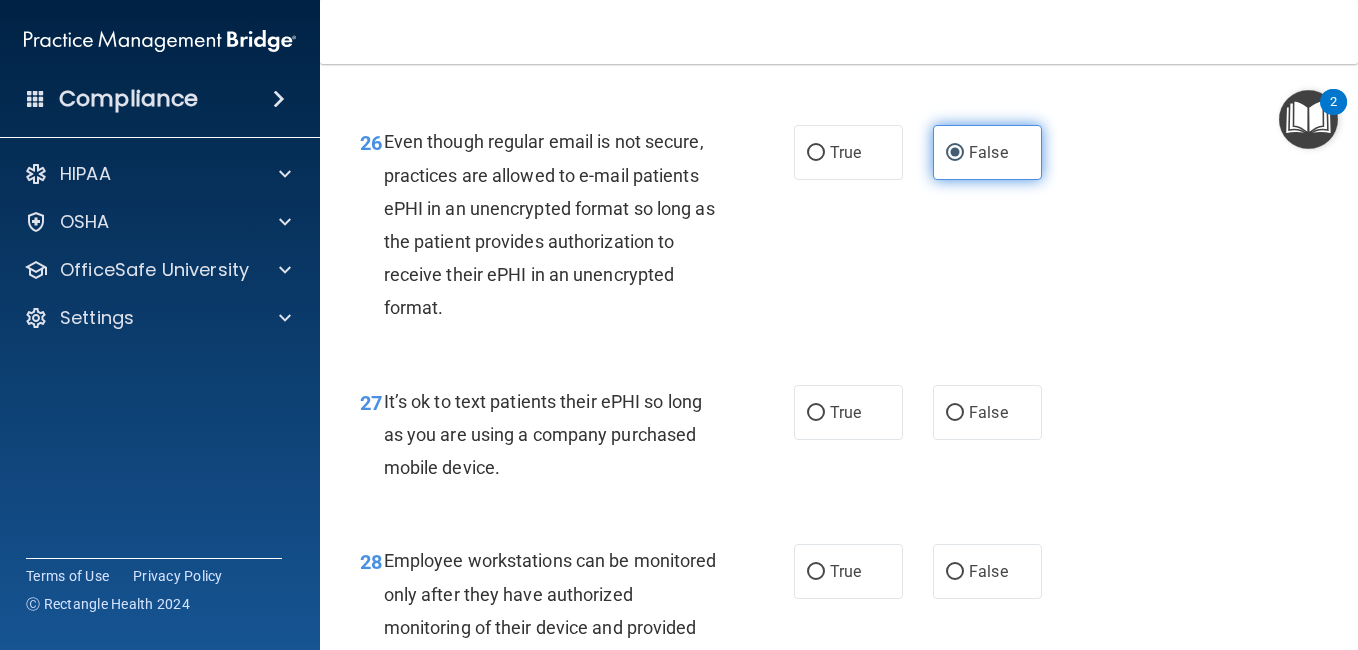 scroll, scrollTop: 5360, scrollLeft: 0, axis: vertical 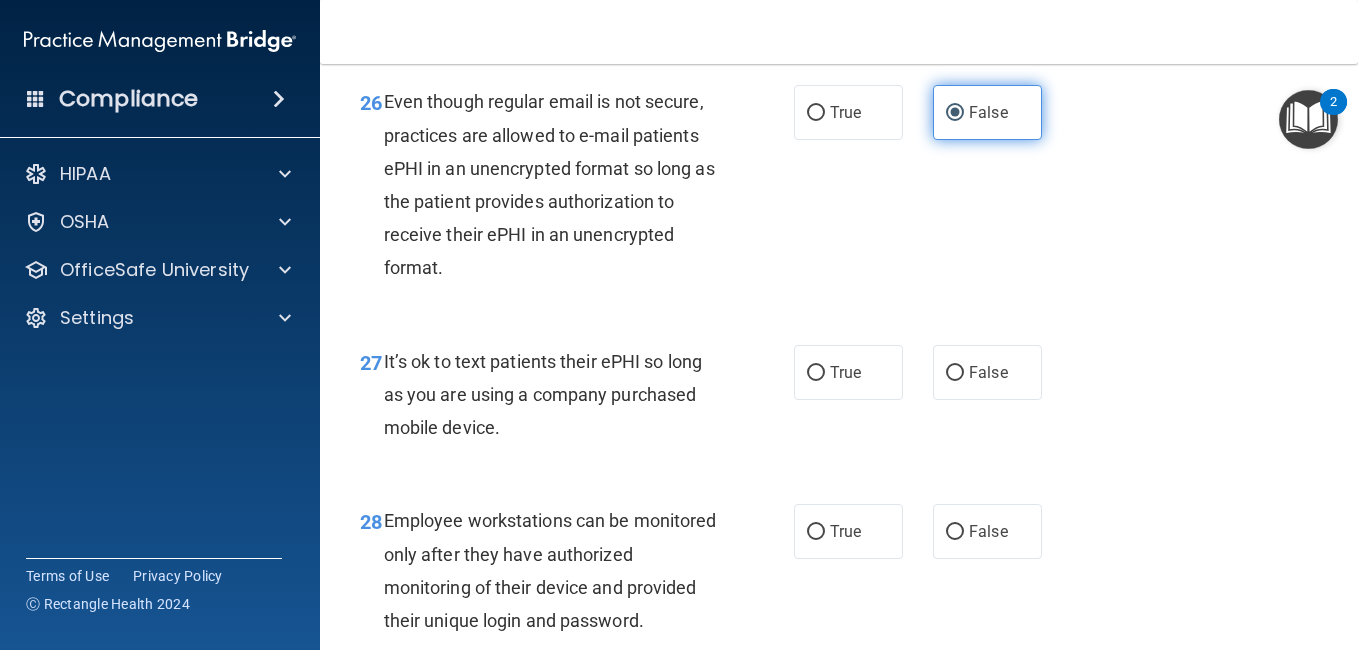 click on "False" at bounding box center [988, 372] 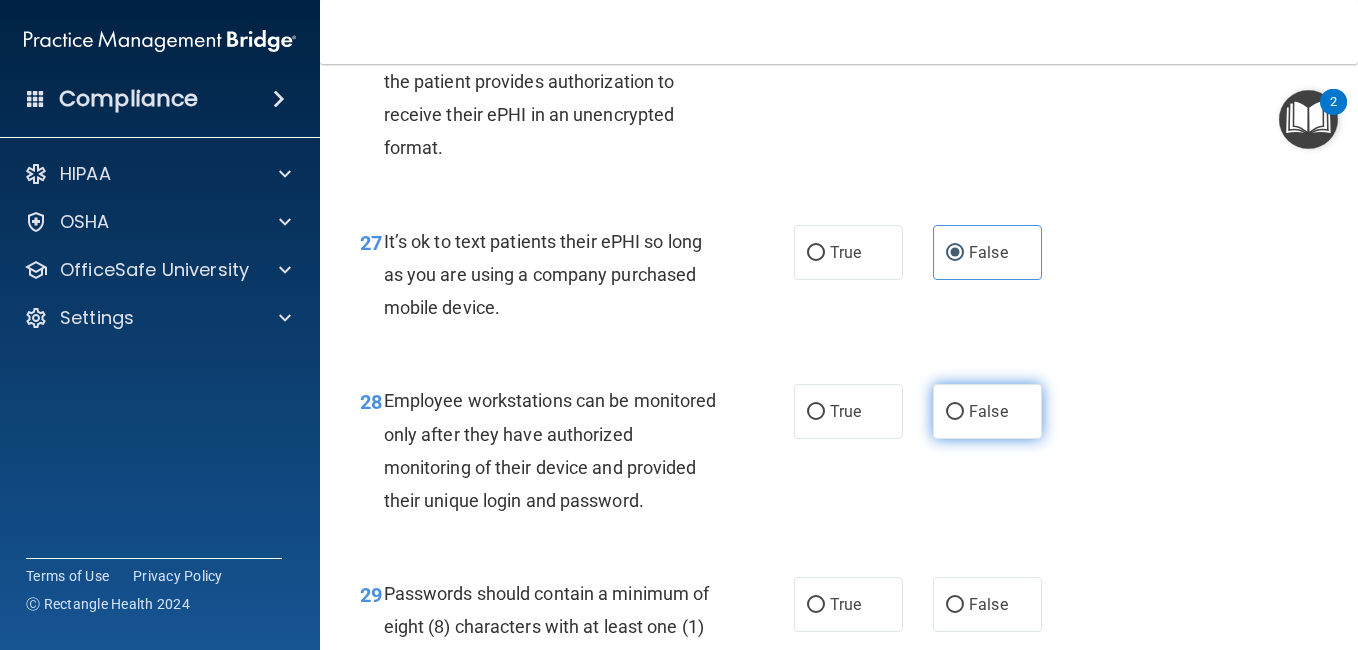 scroll, scrollTop: 5520, scrollLeft: 0, axis: vertical 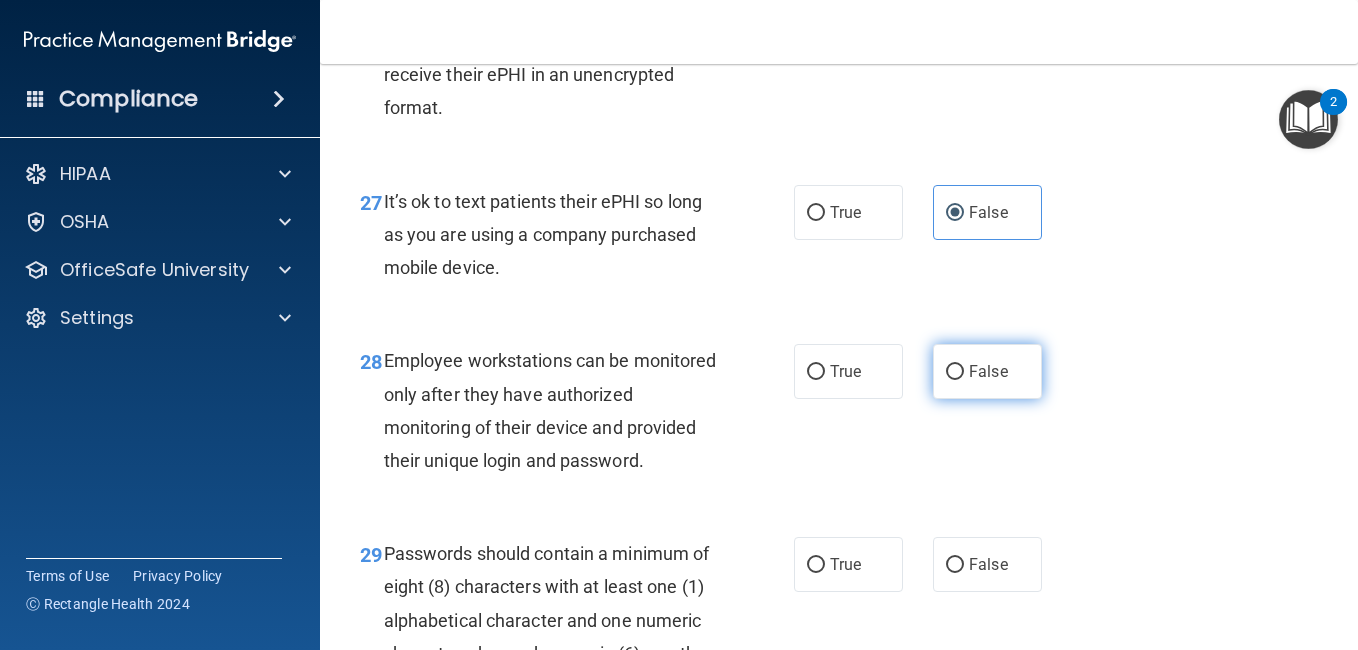 click on "False" at bounding box center (987, 371) 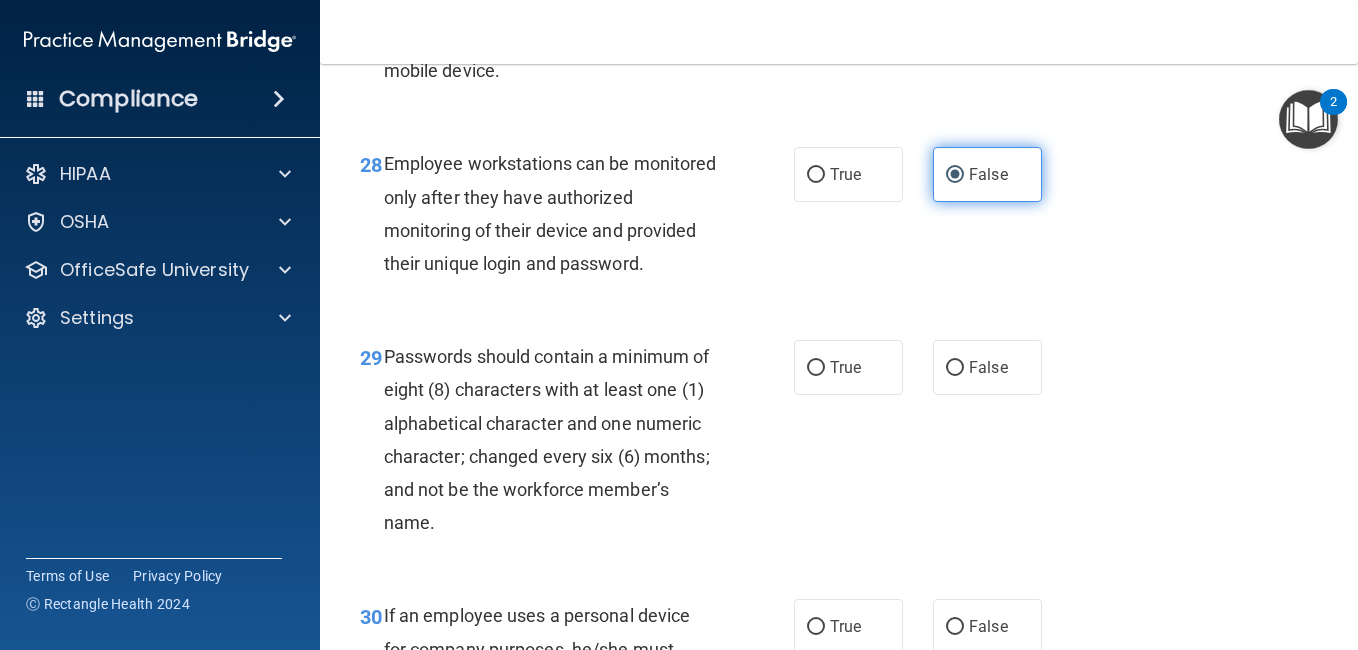 scroll, scrollTop: 5720, scrollLeft: 0, axis: vertical 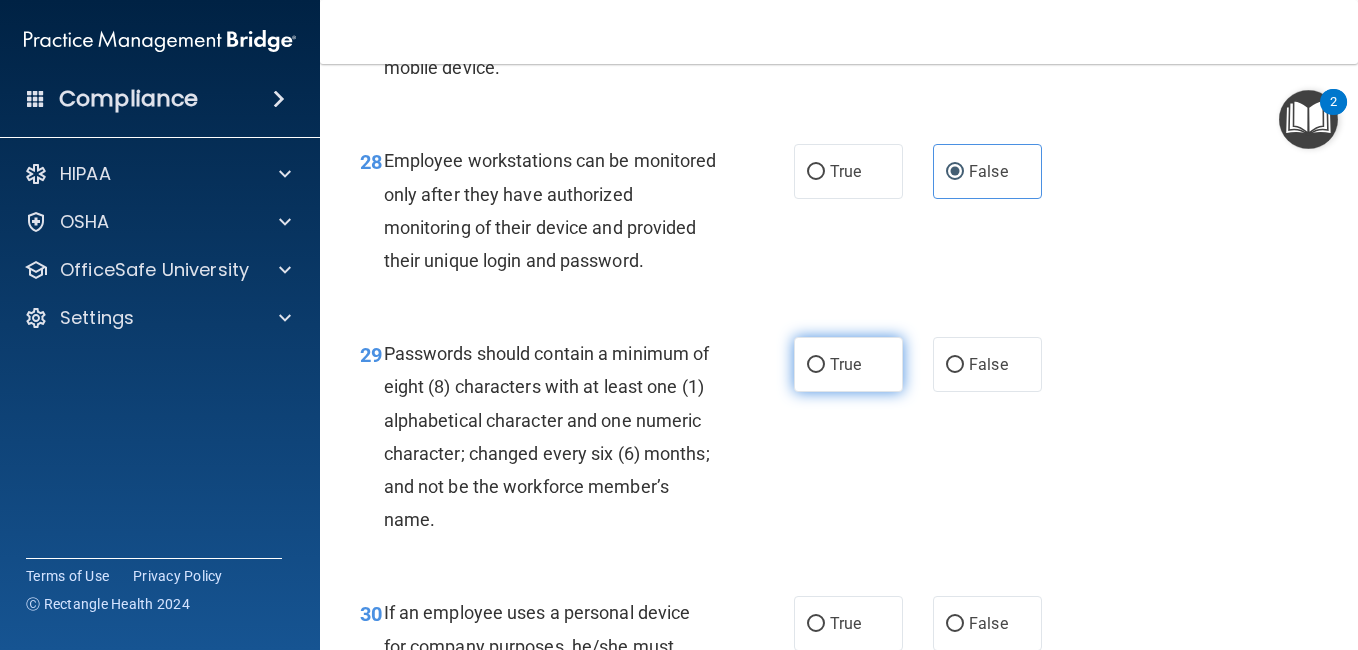 click on "True" at bounding box center (848, 364) 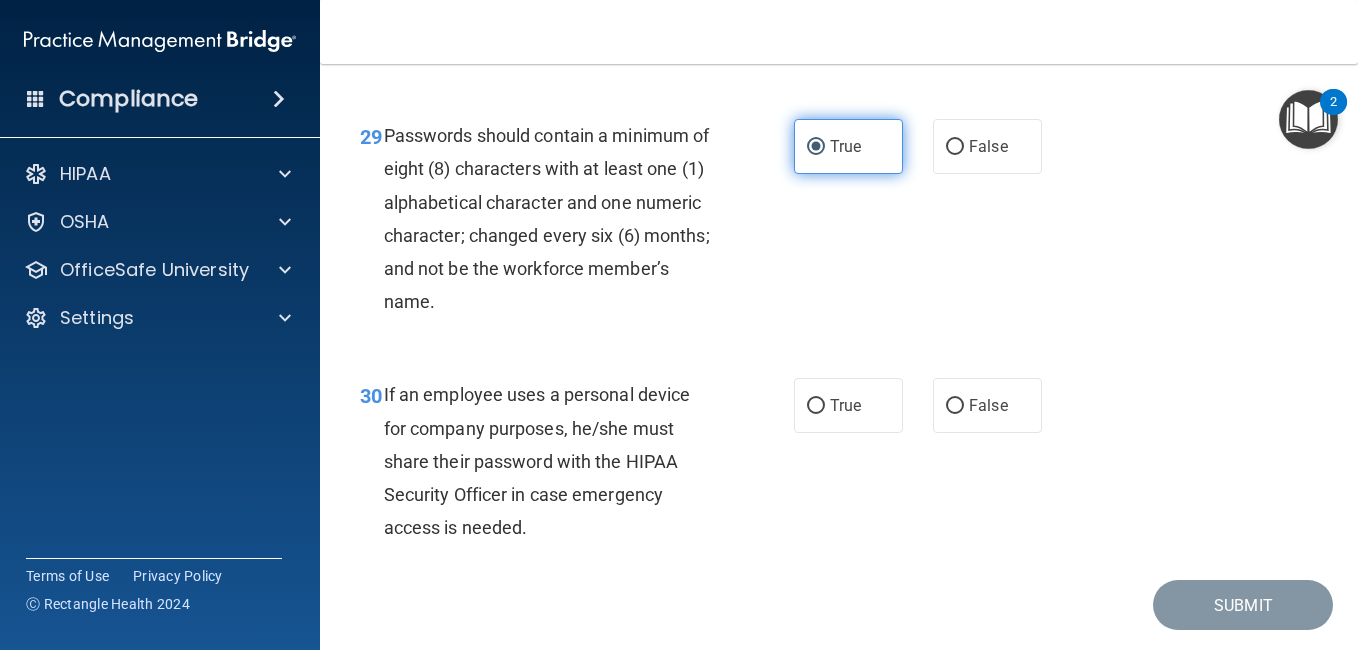 scroll, scrollTop: 6000, scrollLeft: 0, axis: vertical 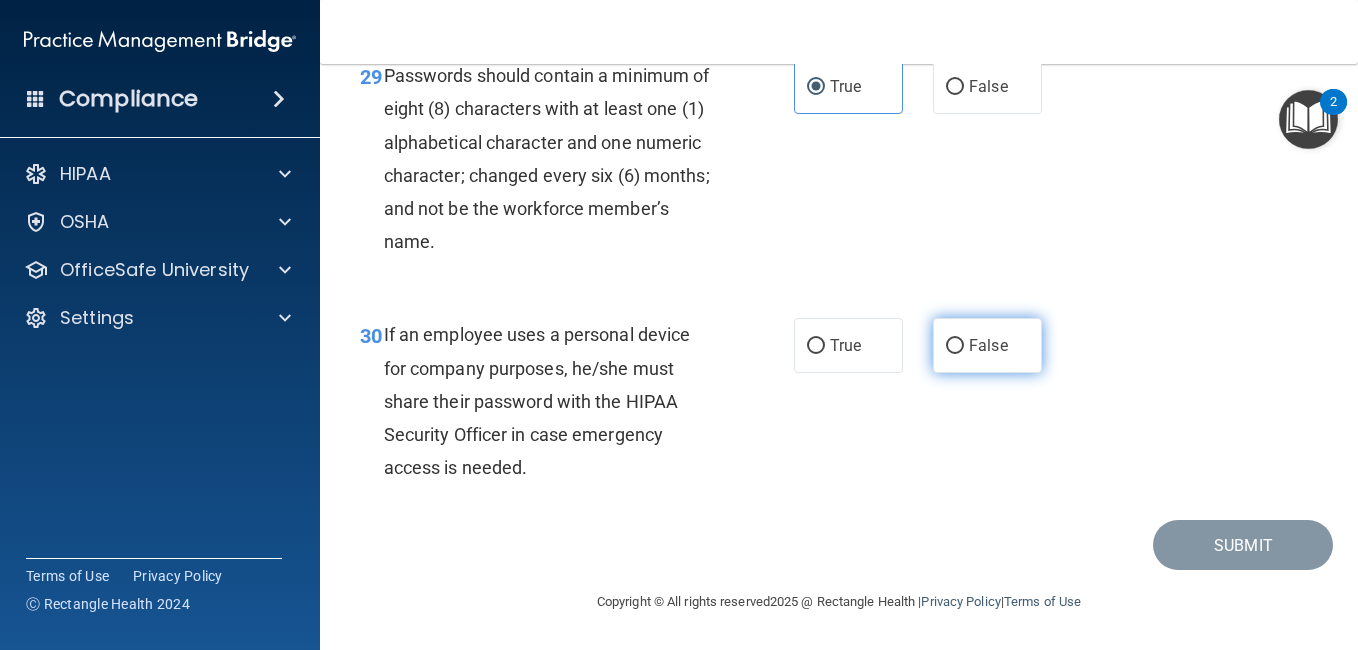 click on "False" at bounding box center [987, 345] 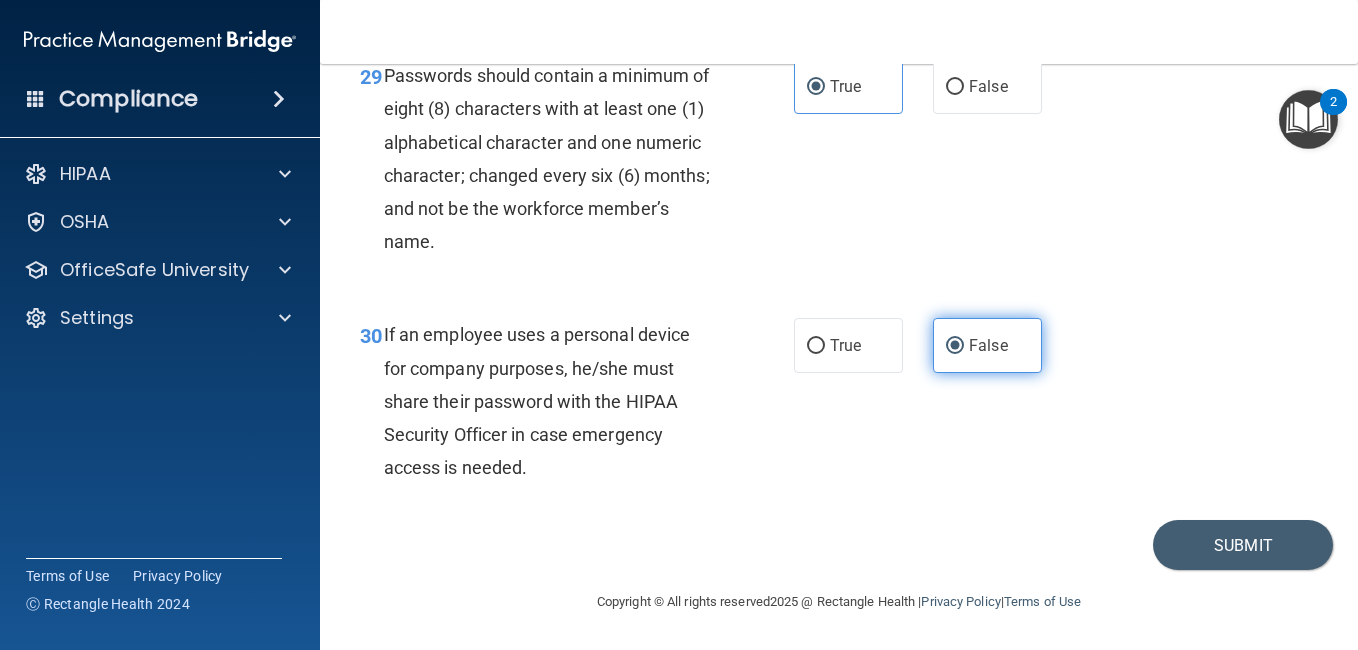 scroll, scrollTop: 6164, scrollLeft: 0, axis: vertical 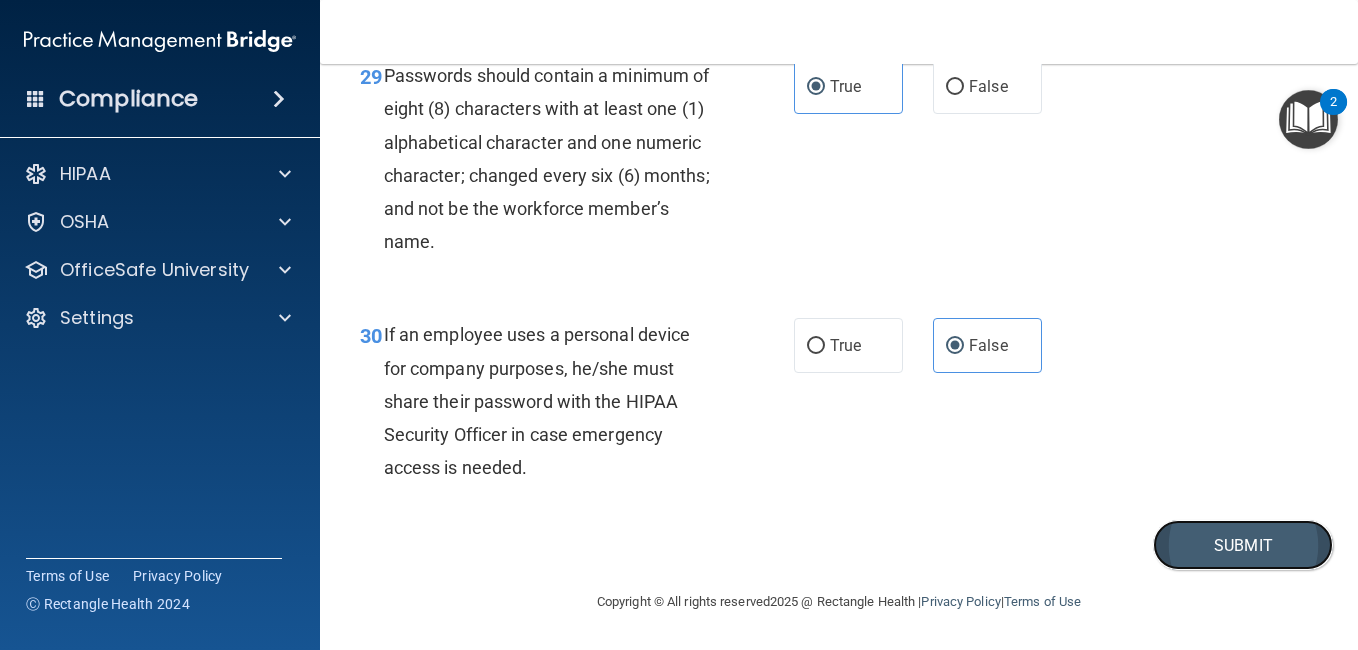 click on "Submit" at bounding box center (1243, 545) 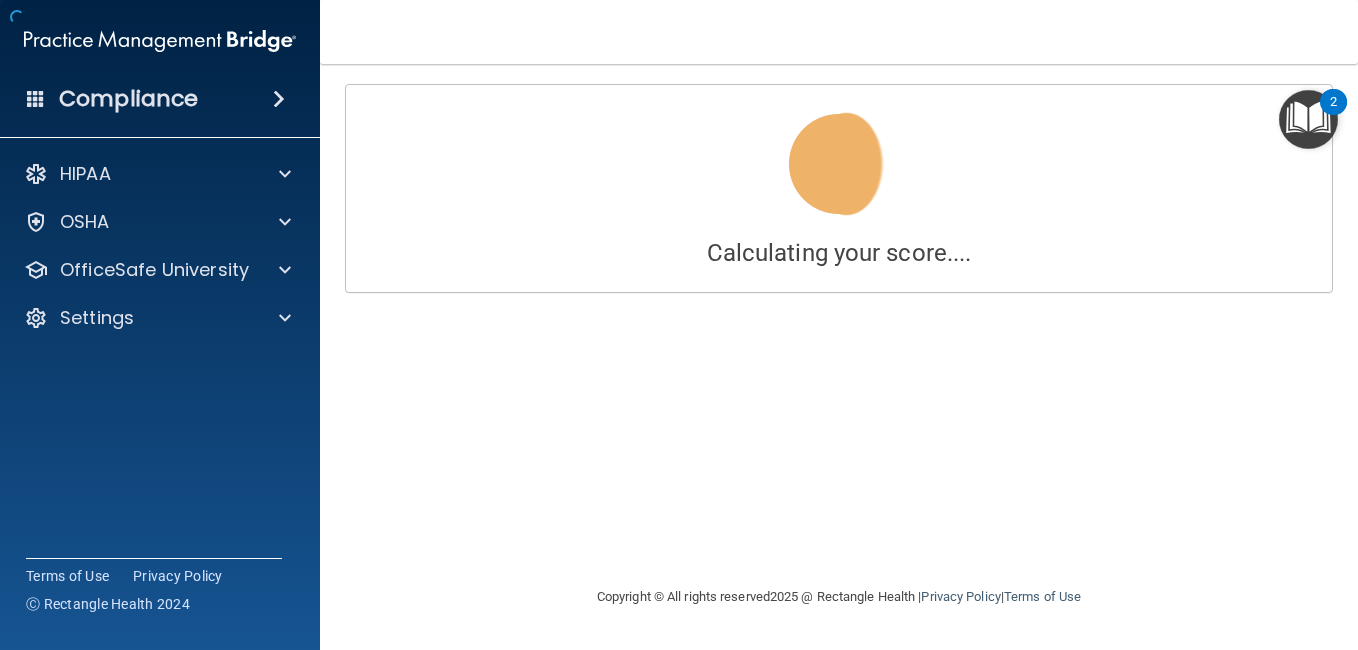 scroll, scrollTop: 0, scrollLeft: 0, axis: both 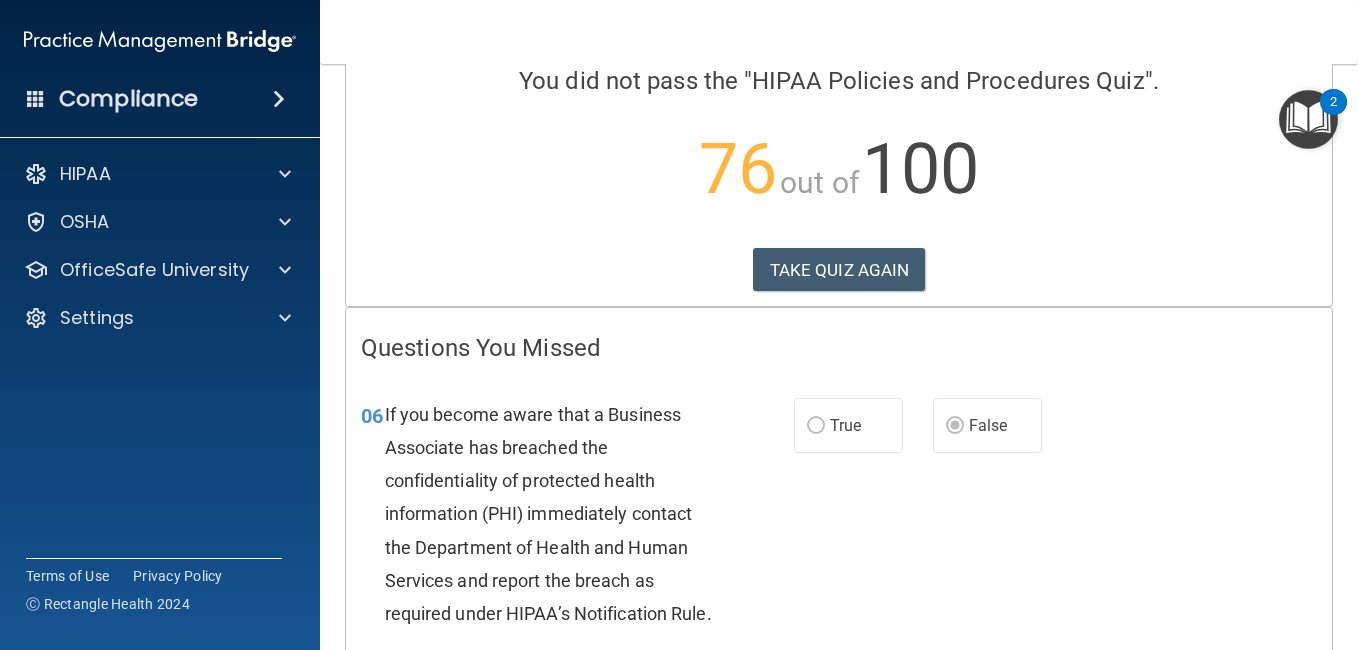 click on "Questions You Missed" at bounding box center [839, 348] 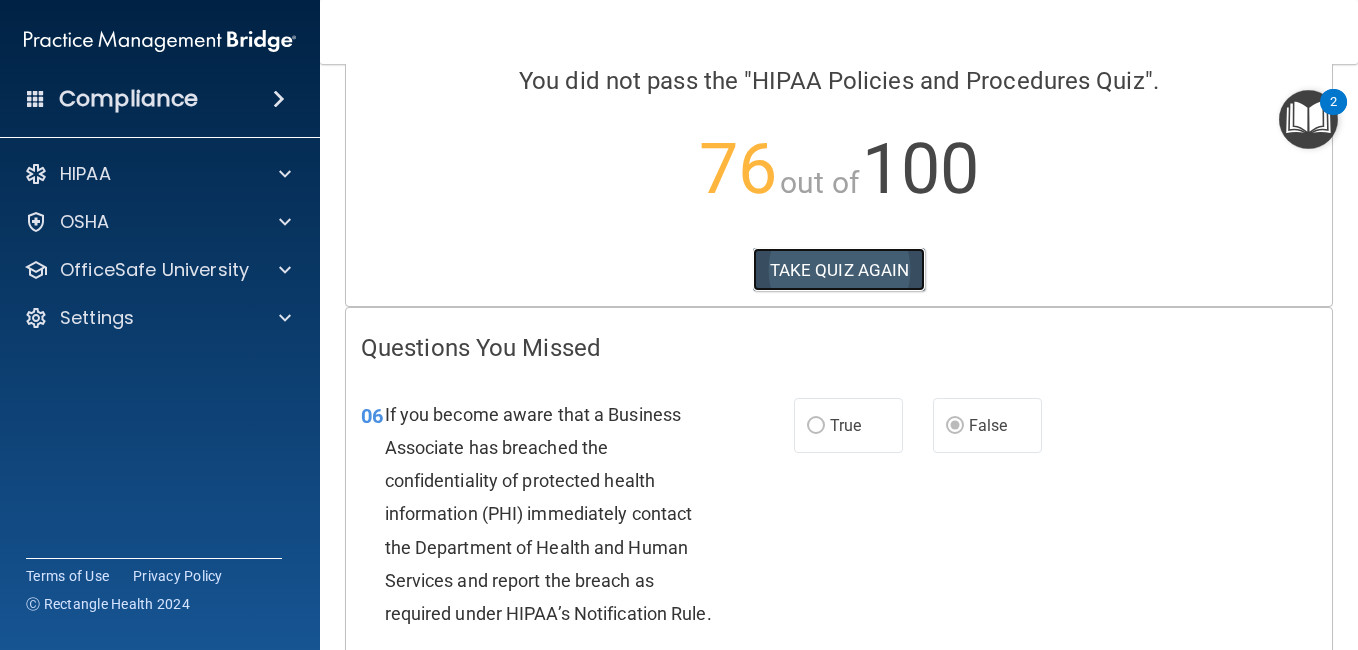 click on "TAKE QUIZ AGAIN" at bounding box center [839, 270] 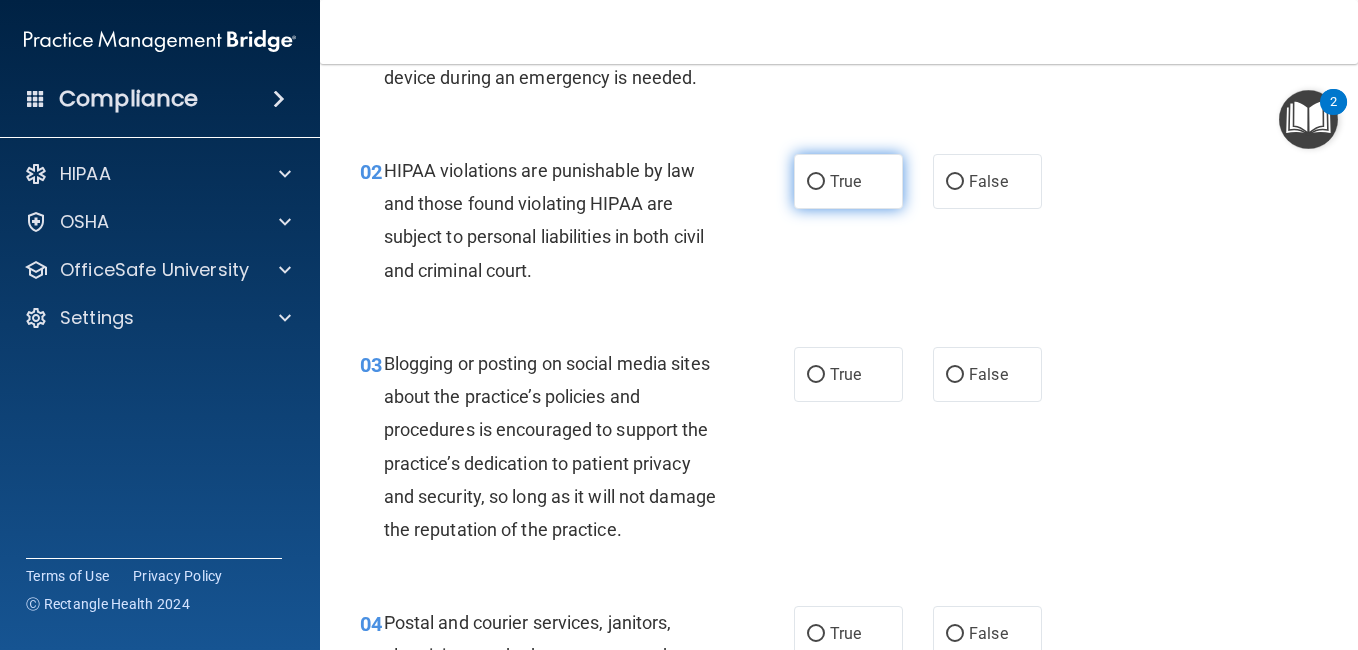 click on "True" at bounding box center [848, 181] 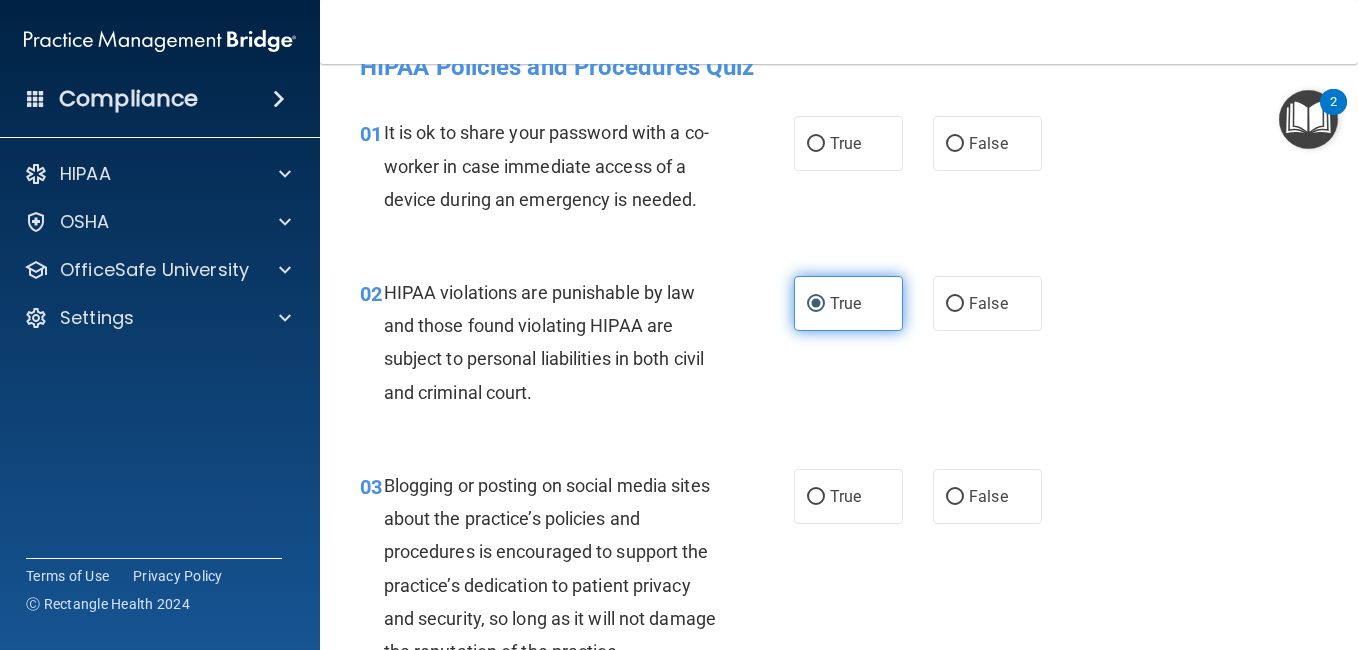 scroll, scrollTop: 4, scrollLeft: 0, axis: vertical 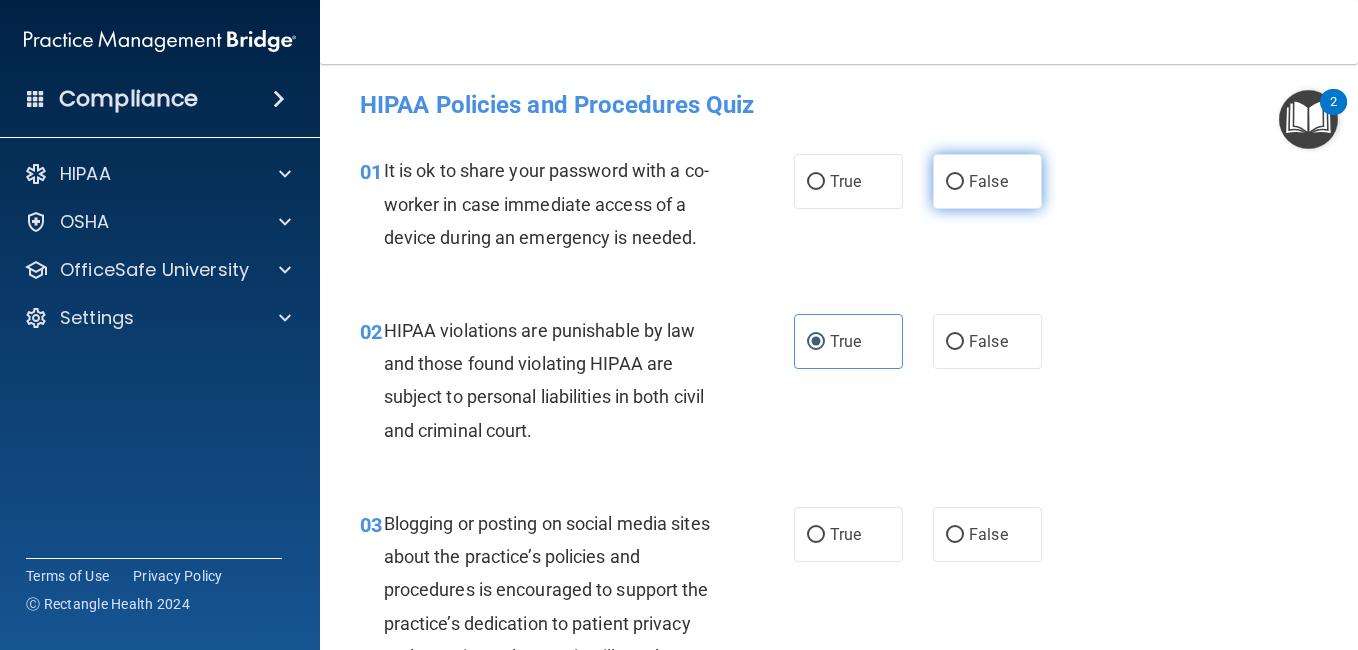 click on "False" at bounding box center [955, 182] 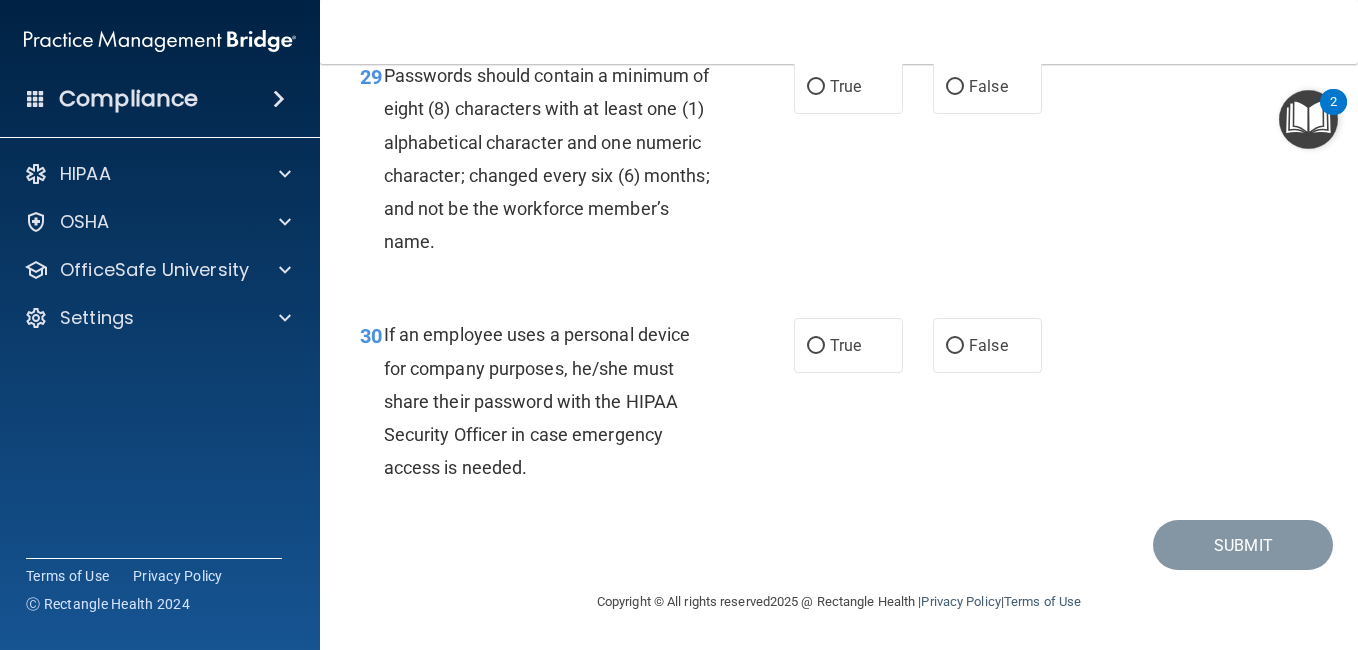 scroll, scrollTop: 6164, scrollLeft: 0, axis: vertical 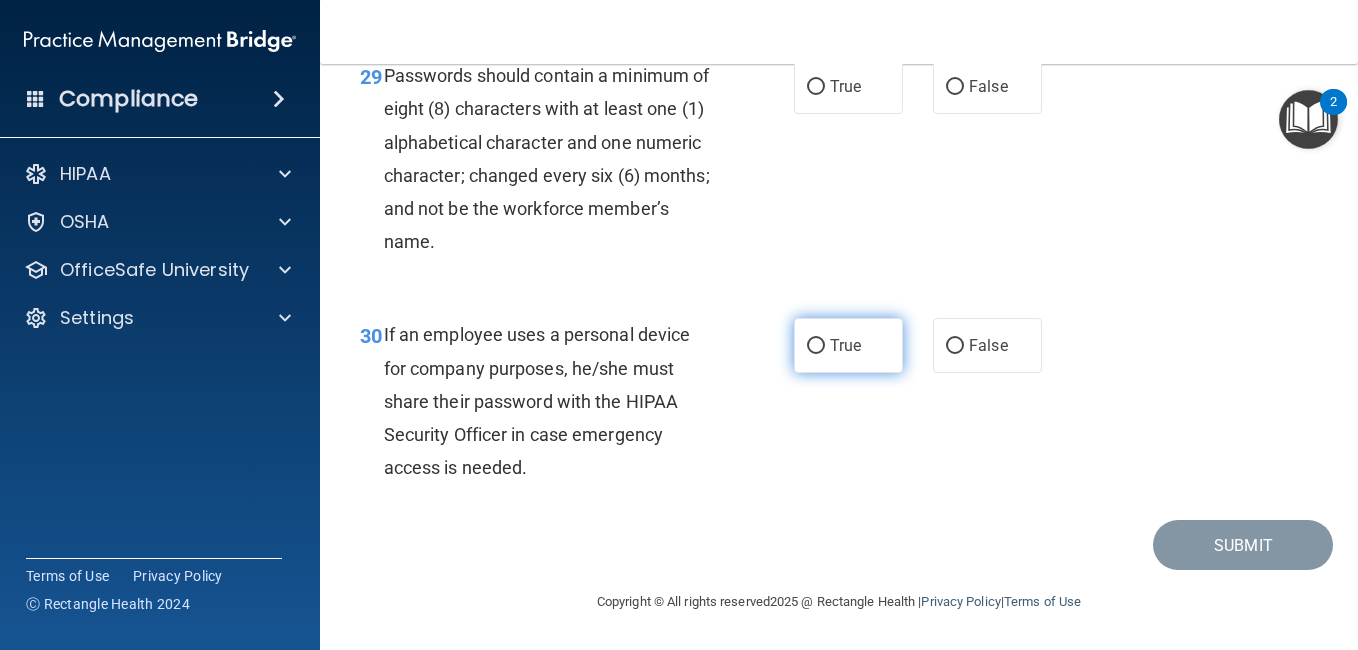 click on "True" at bounding box center (845, 345) 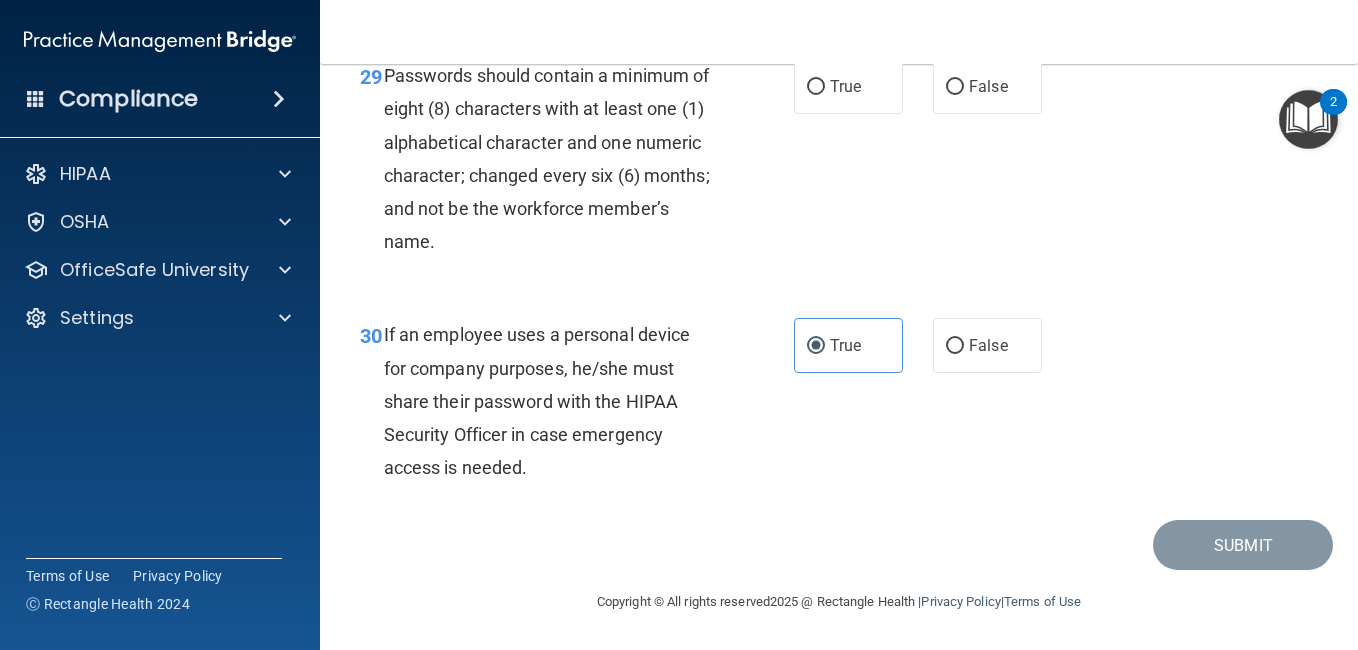 click on "30       If an employee uses a personal device for company purposes, he/she must share their password with the HIPAA Security Officer in case emergency access is needed.                 True           False" at bounding box center [839, 406] 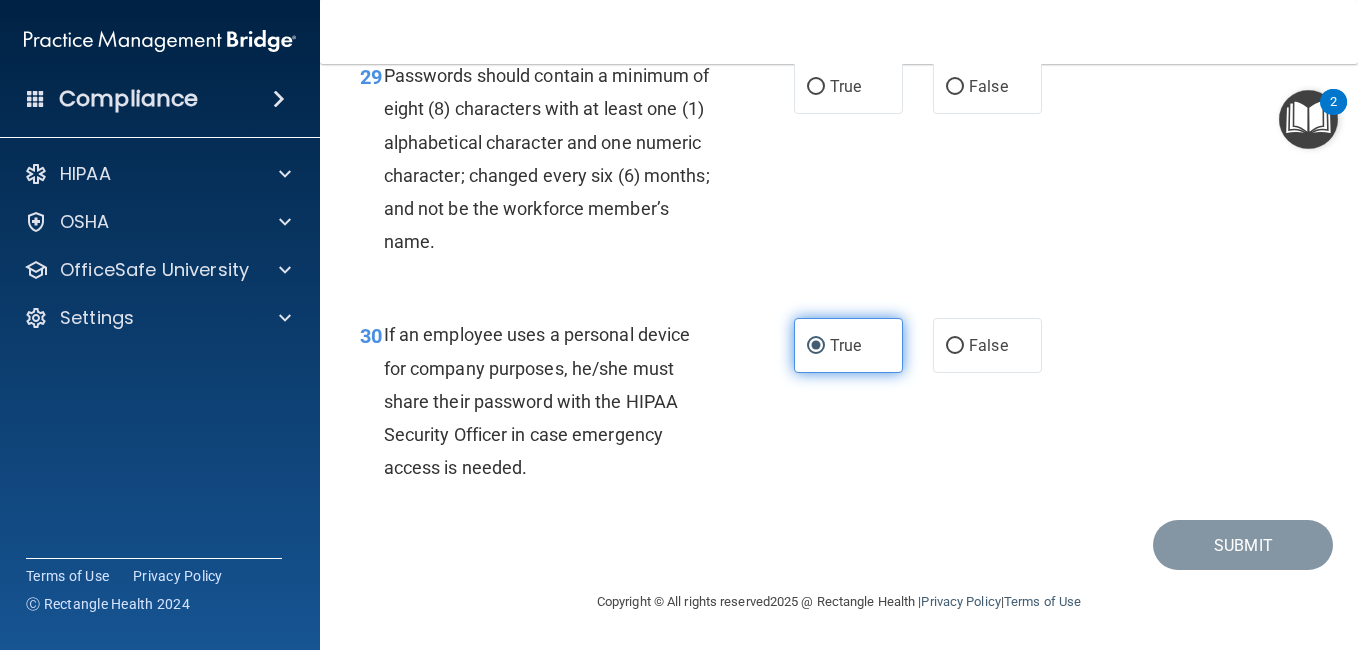 click on "True" at bounding box center [848, 345] 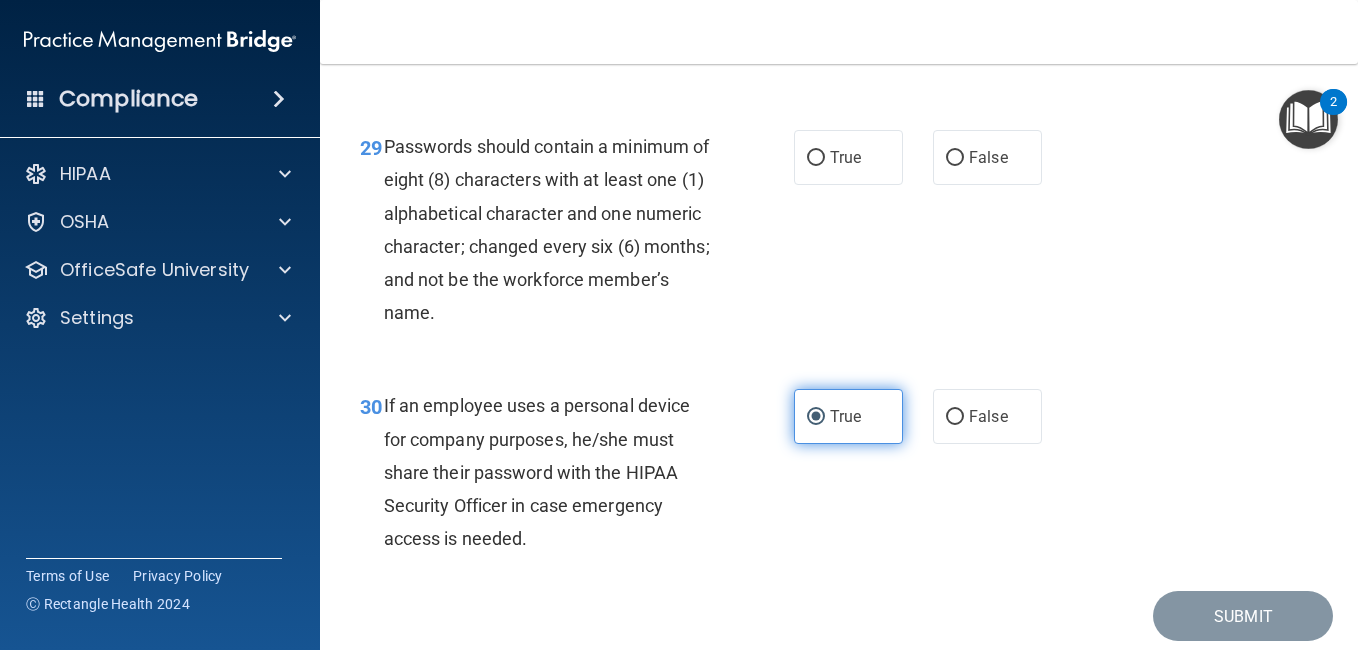 scroll, scrollTop: 5924, scrollLeft: 0, axis: vertical 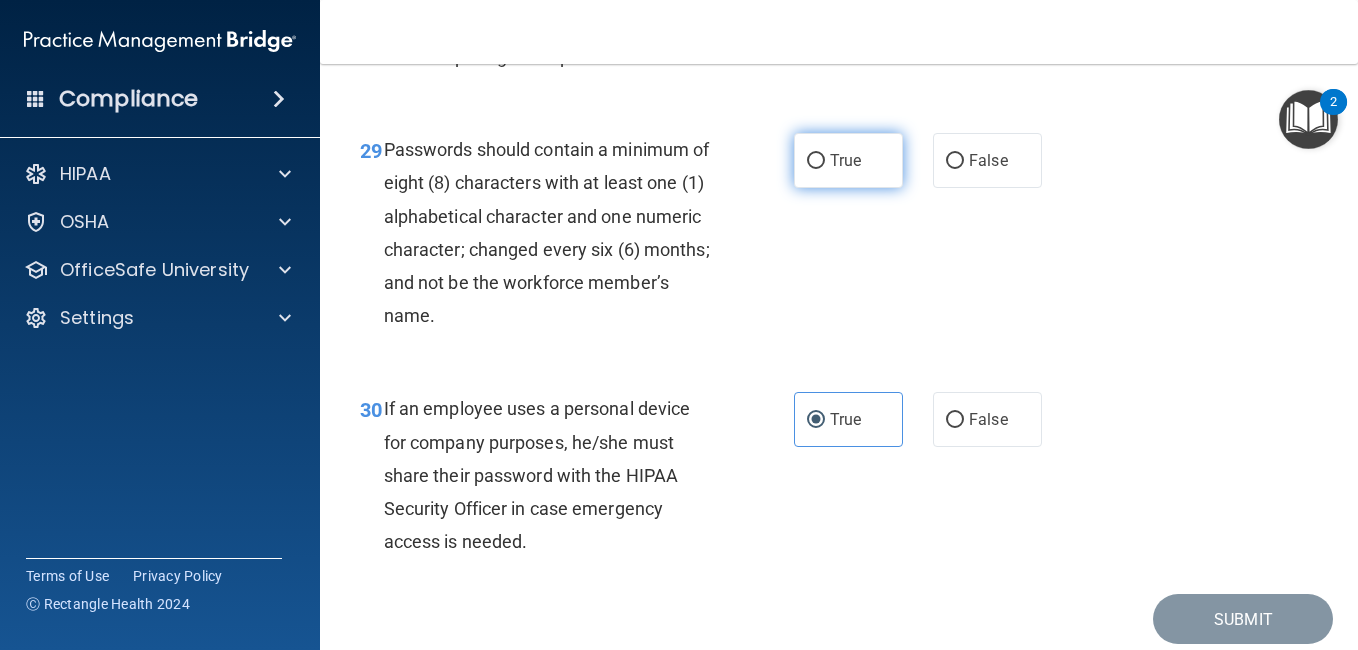 click on "True" at bounding box center [816, 161] 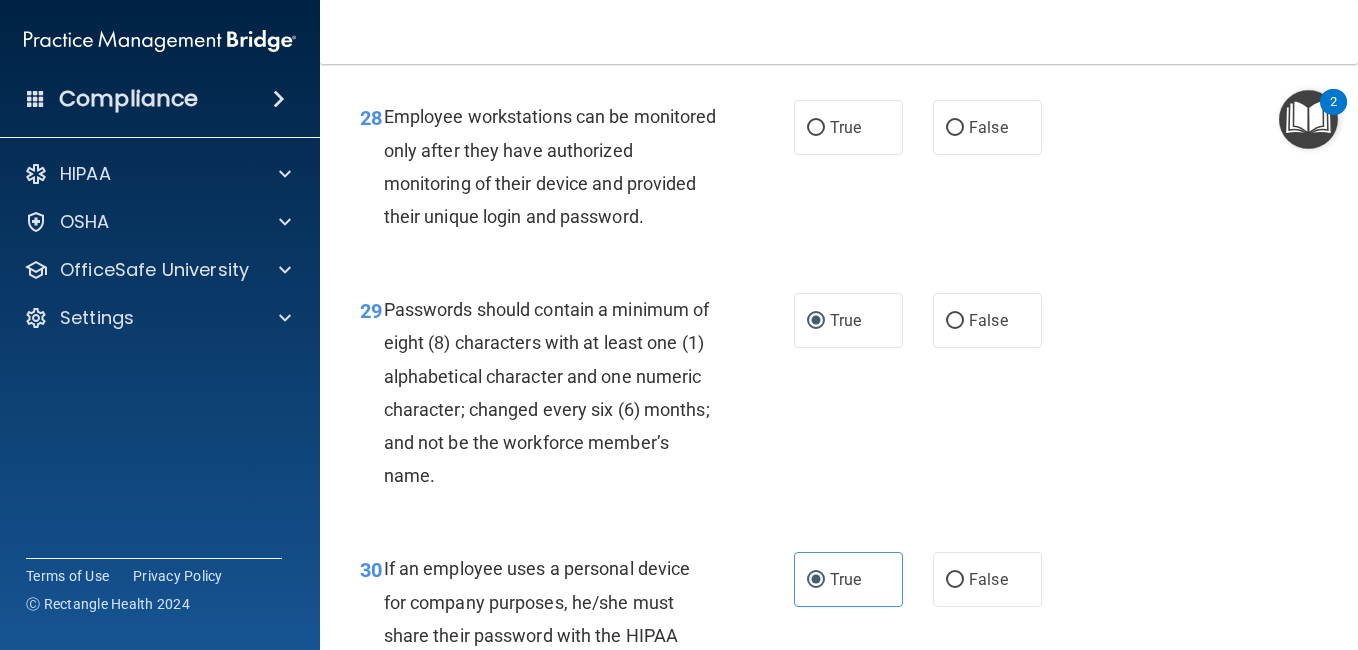 scroll, scrollTop: 5724, scrollLeft: 0, axis: vertical 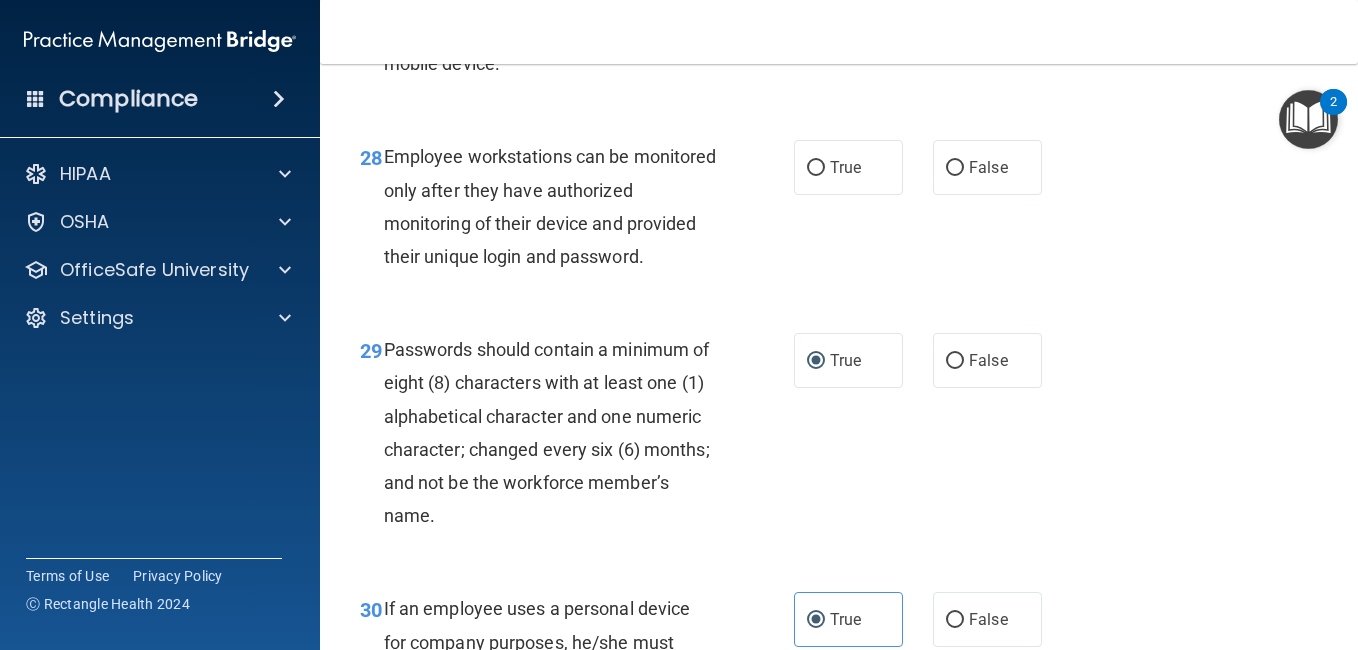 click on "False" at bounding box center (988, 167) 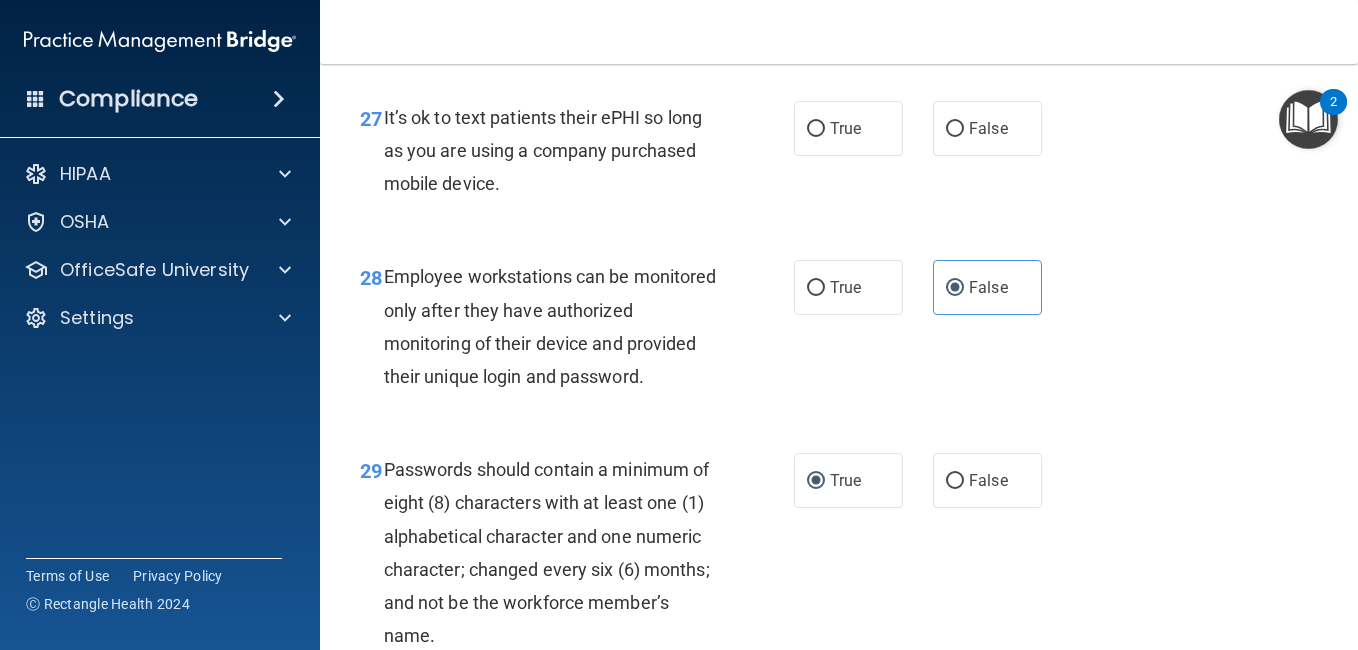 scroll, scrollTop: 5564, scrollLeft: 0, axis: vertical 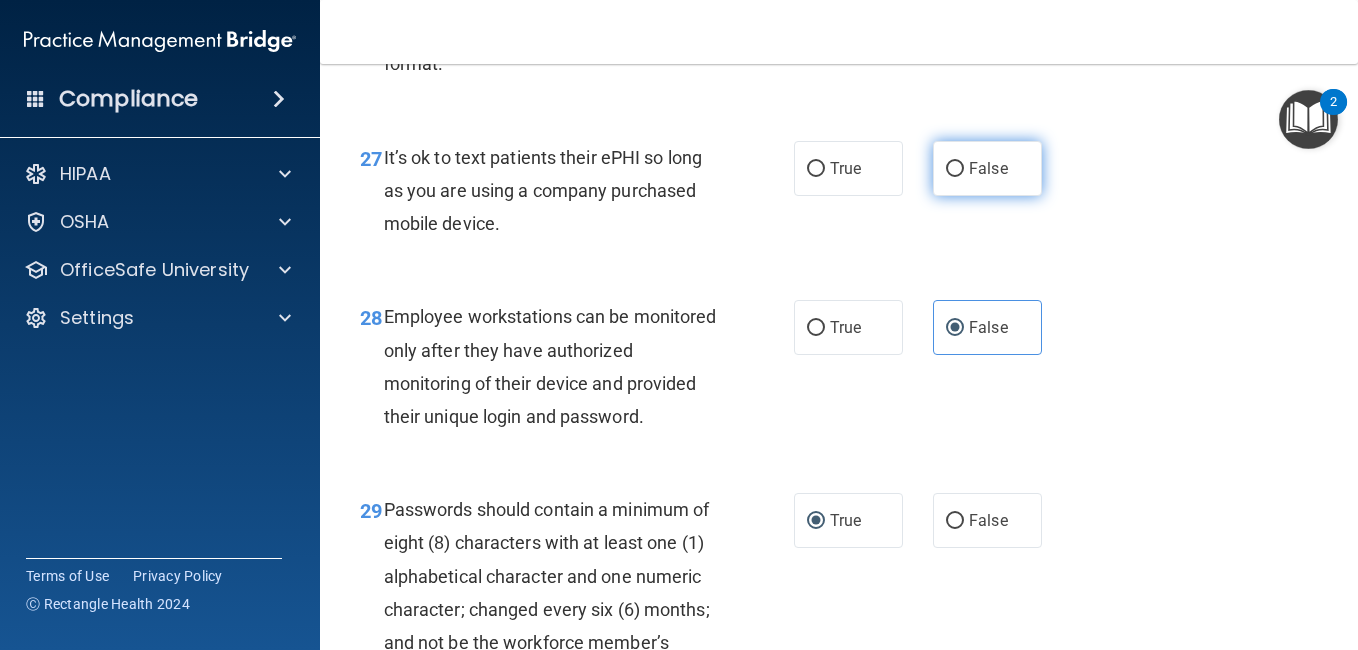 click on "False" at bounding box center [988, 168] 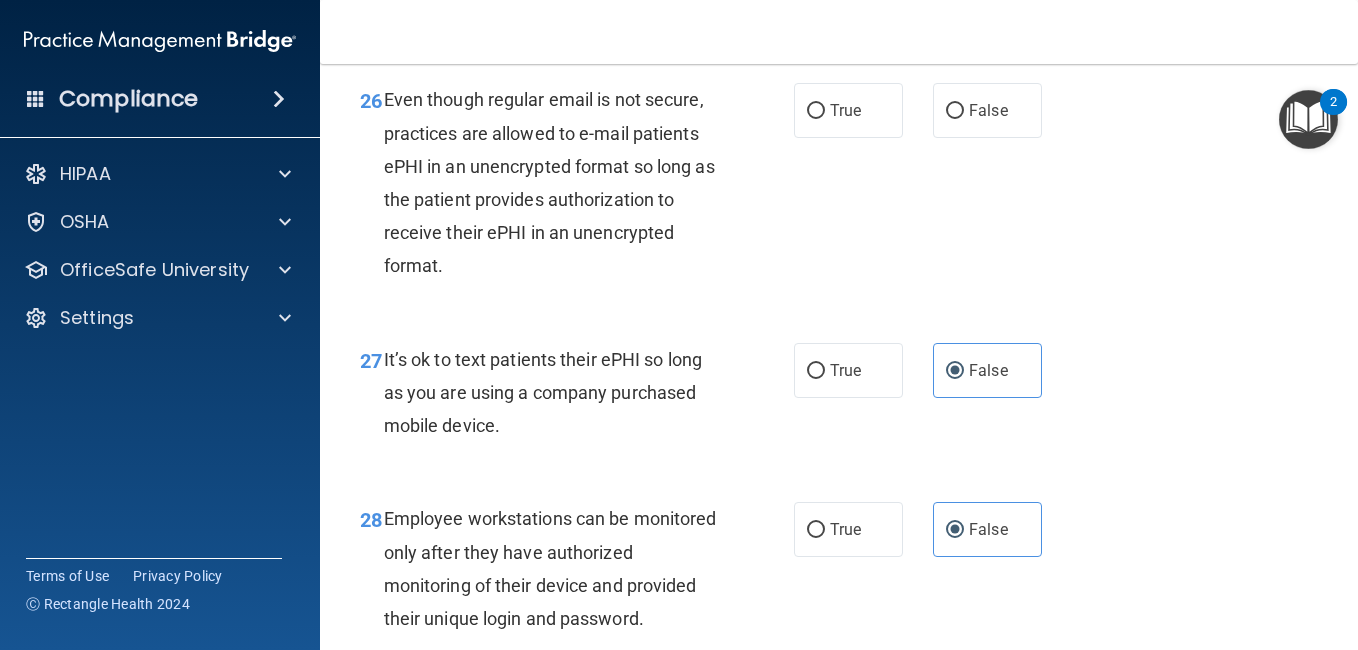 scroll, scrollTop: 5364, scrollLeft: 0, axis: vertical 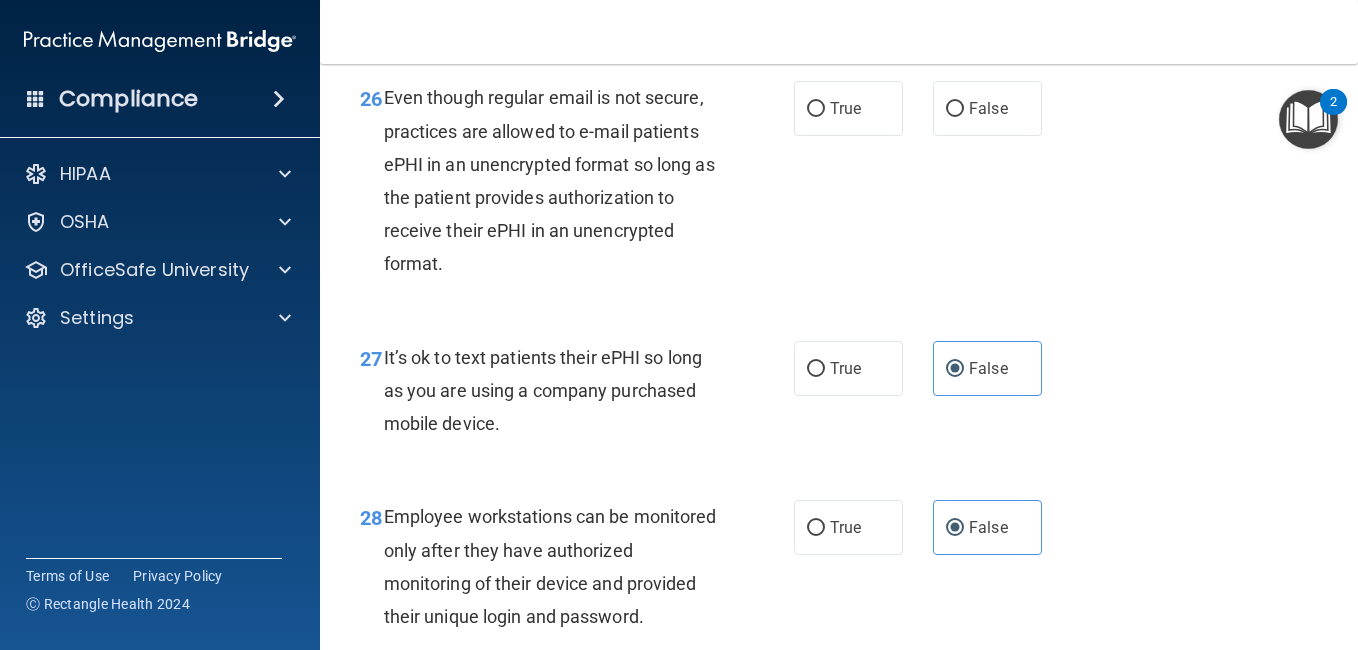 click on "False" at bounding box center (987, 108) 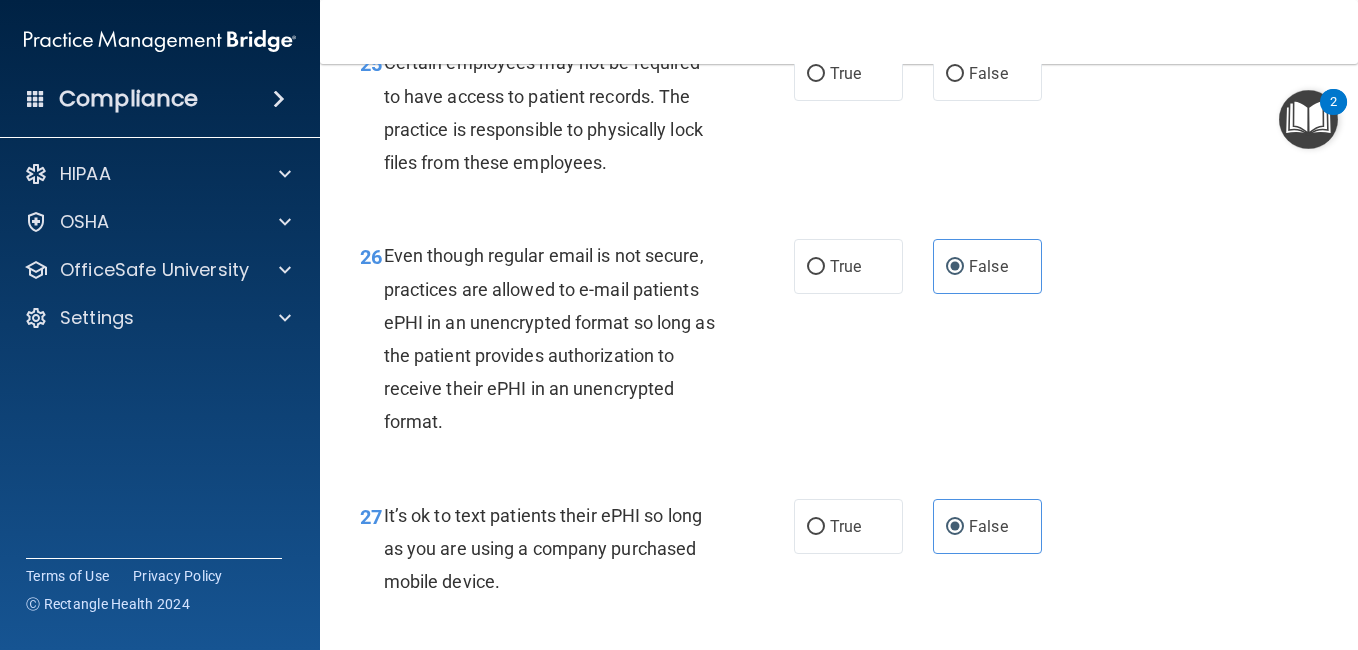 scroll, scrollTop: 5204, scrollLeft: 0, axis: vertical 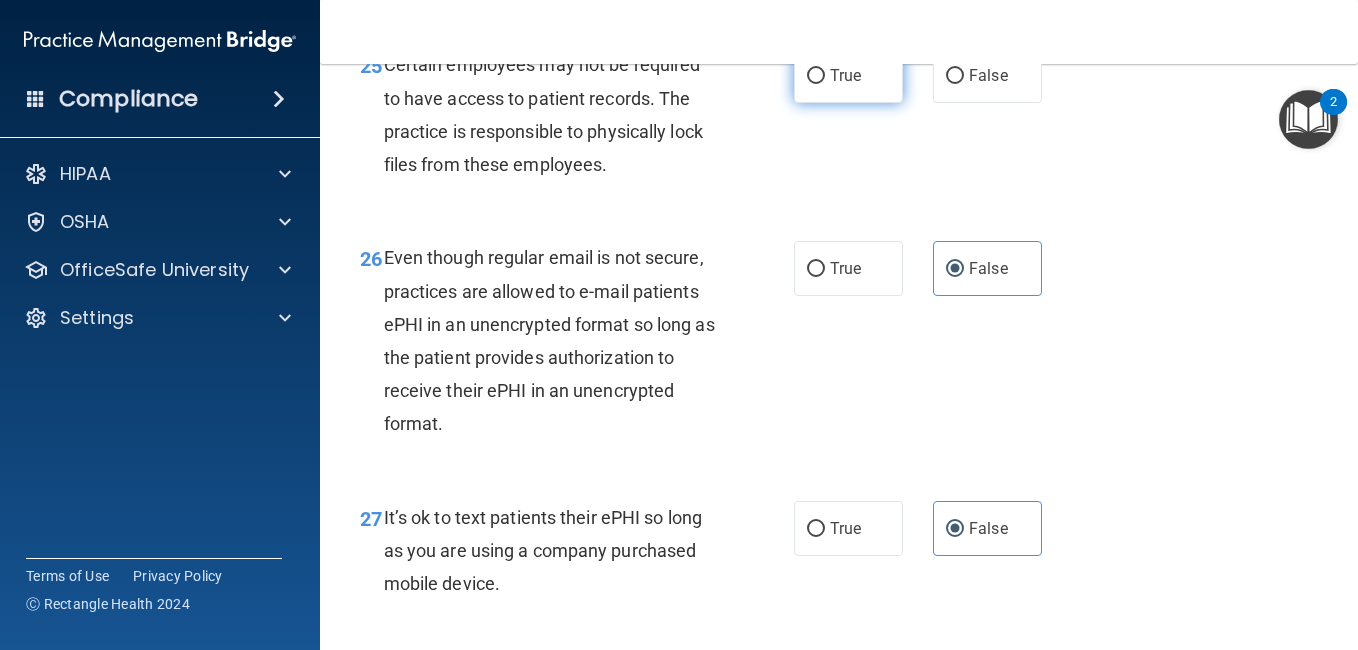 click on "True" at bounding box center [848, 75] 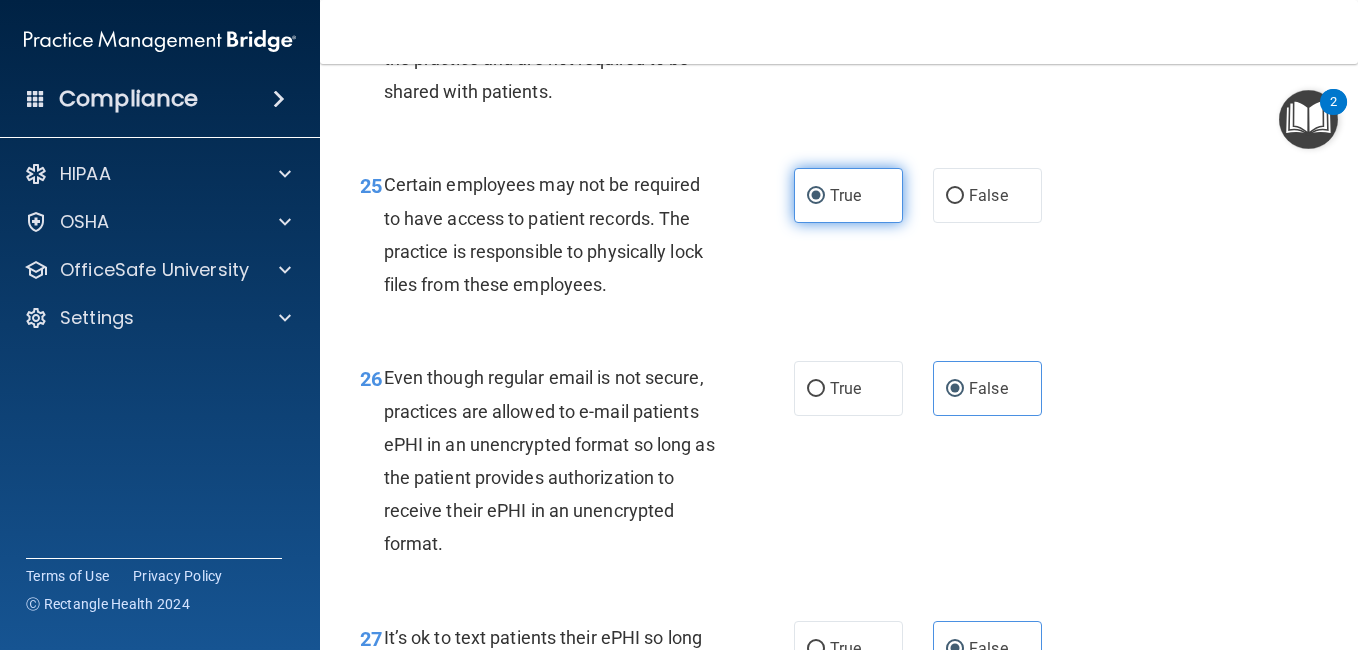 scroll, scrollTop: 5044, scrollLeft: 0, axis: vertical 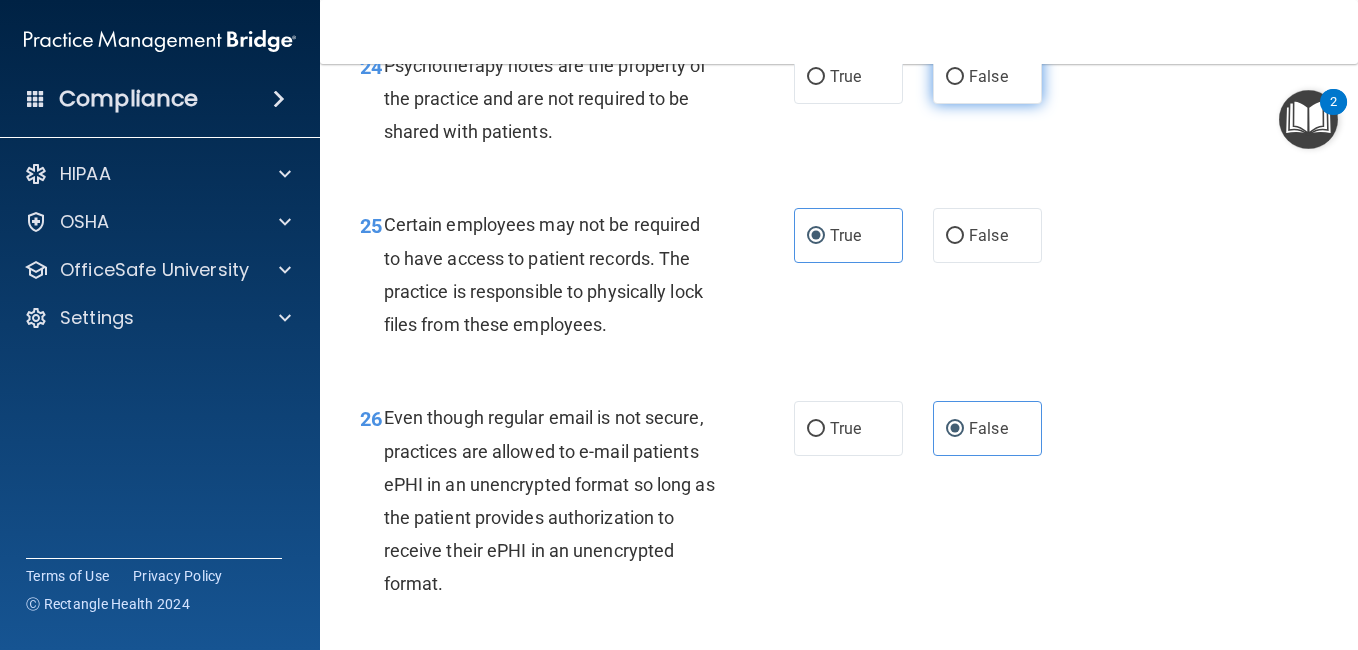 click on "False" at bounding box center [987, 76] 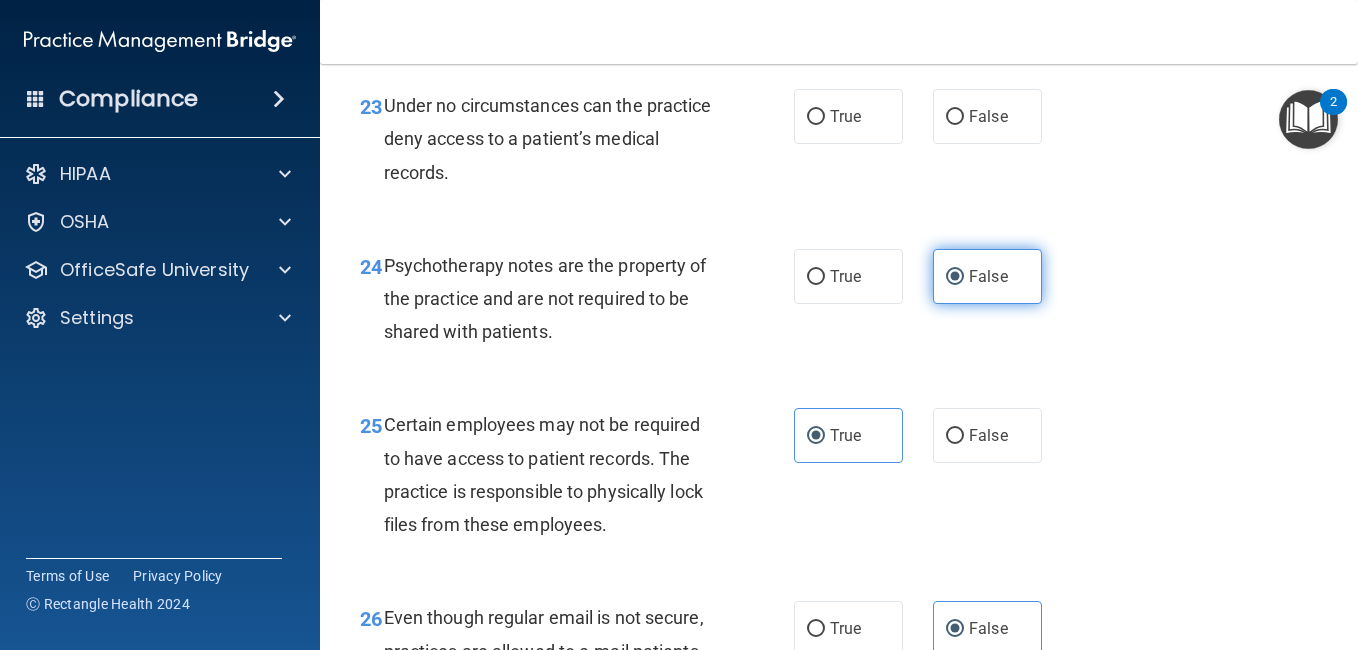 scroll, scrollTop: 4884, scrollLeft: 0, axis: vertical 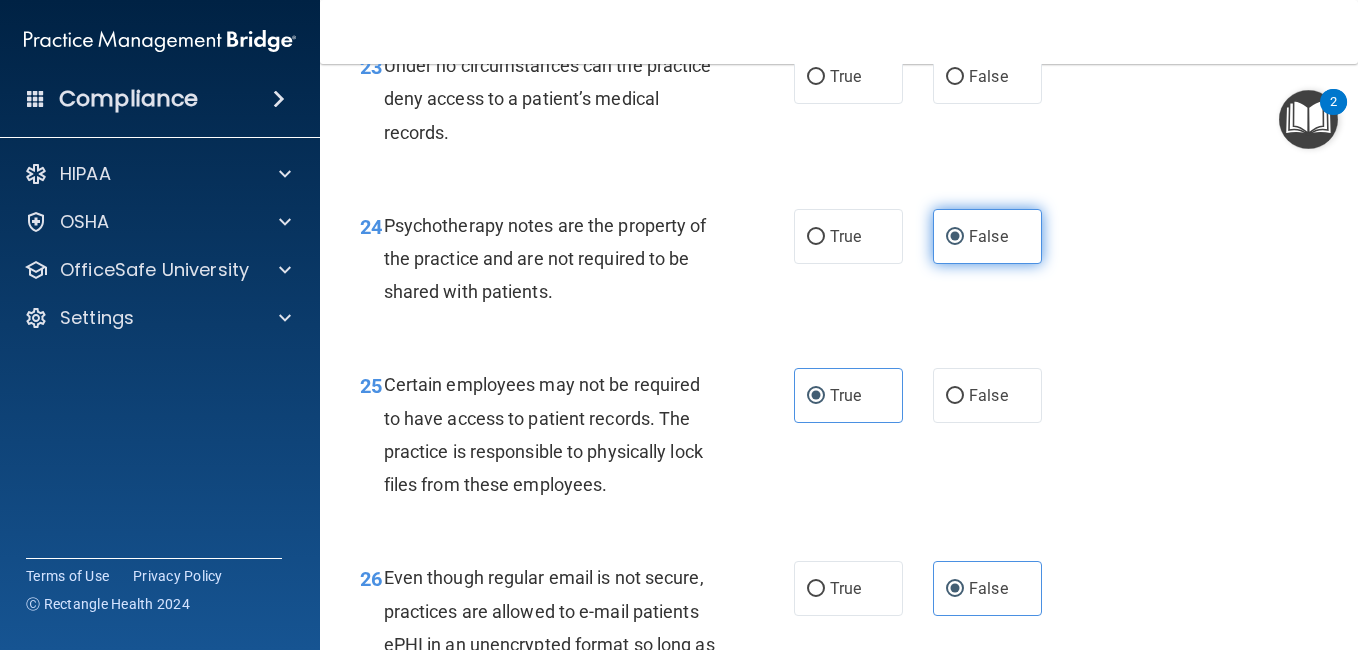 click on "False" at bounding box center (955, 77) 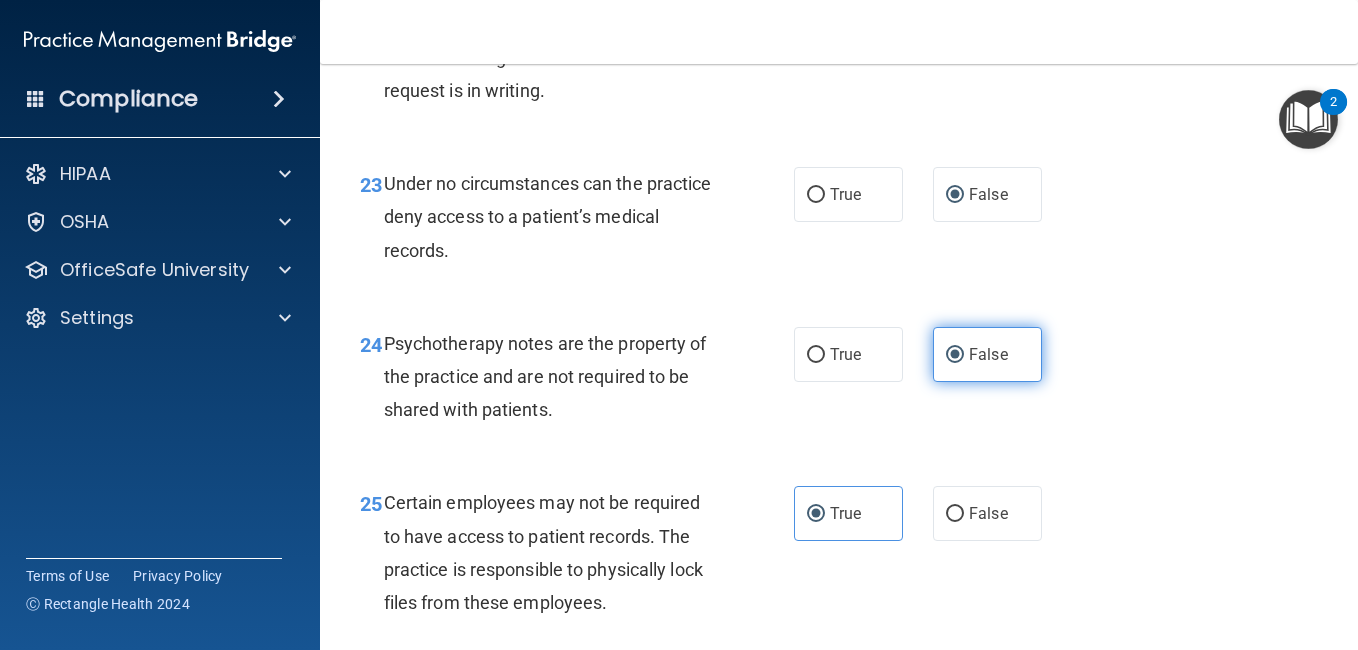 scroll, scrollTop: 4764, scrollLeft: 0, axis: vertical 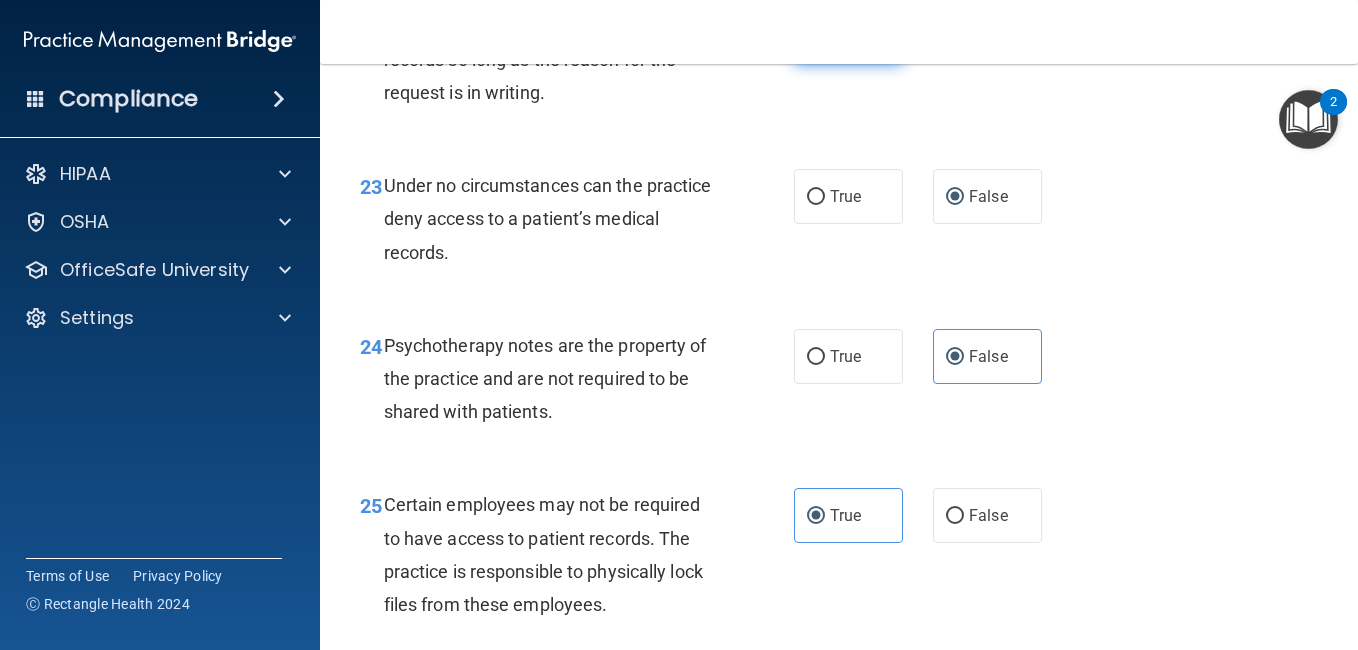 click on "True" at bounding box center (845, 36) 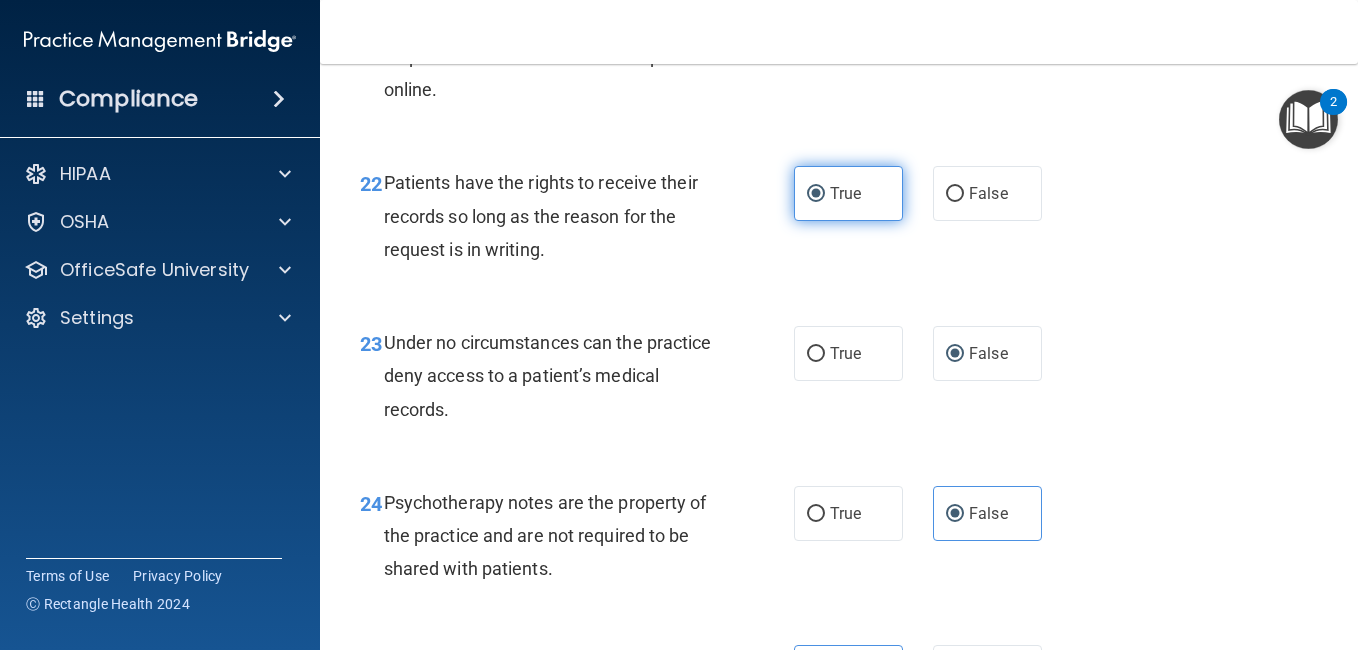 scroll, scrollTop: 4604, scrollLeft: 0, axis: vertical 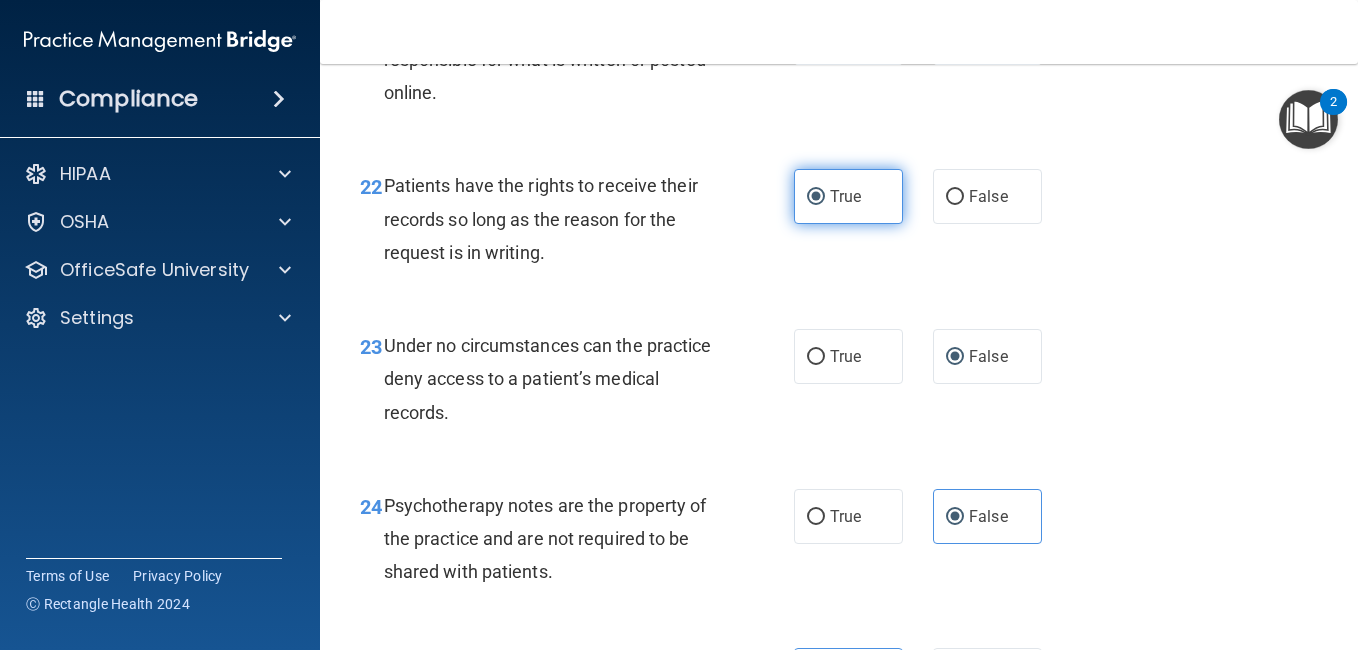 click on "True" at bounding box center [845, 37] 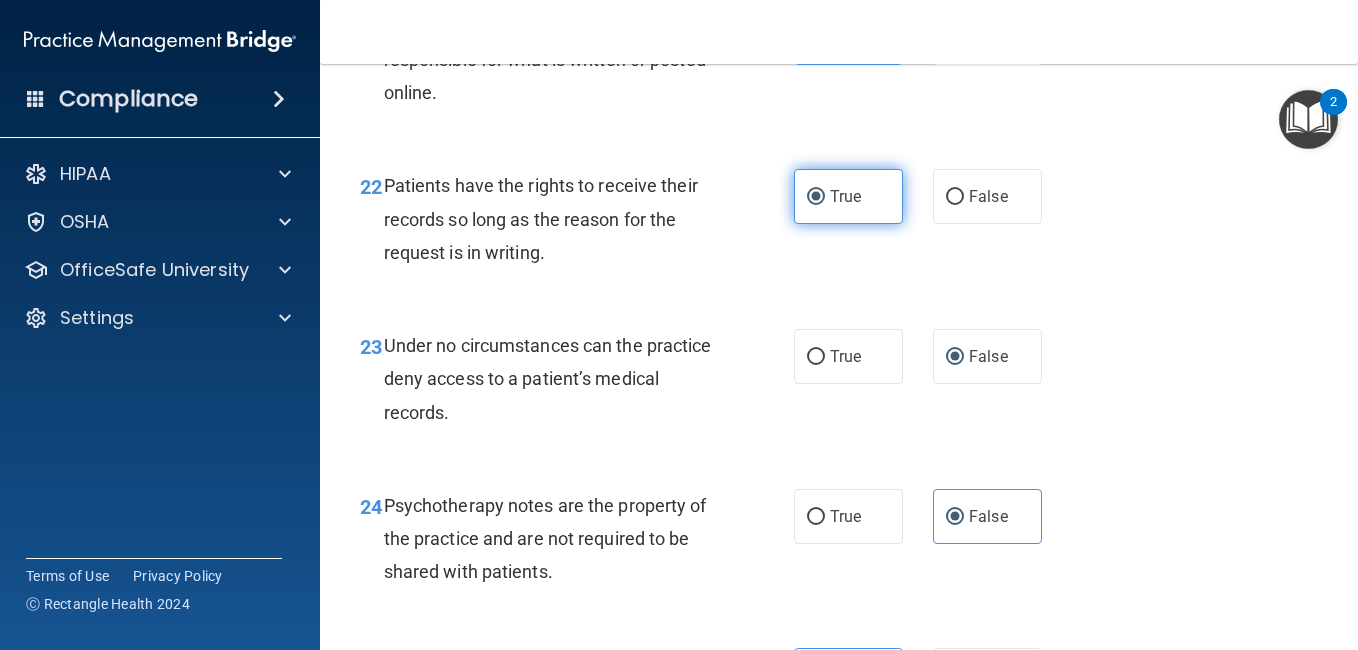 click on "True" at bounding box center (845, 37) 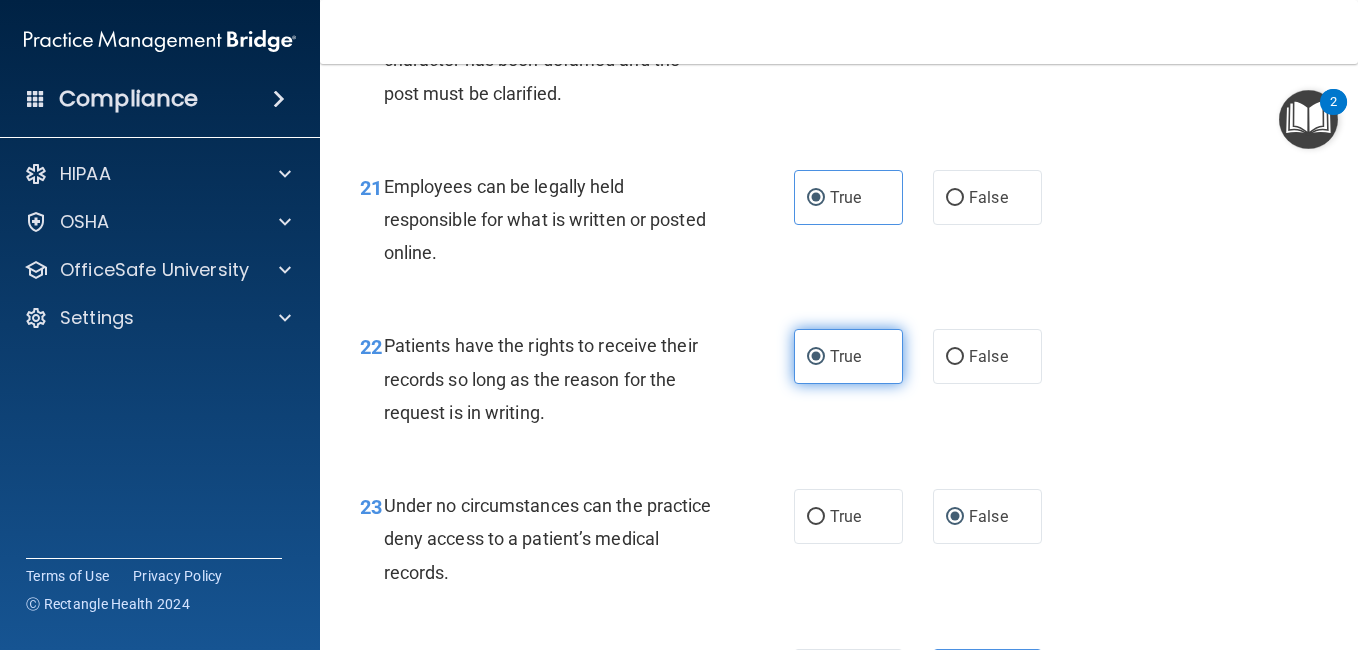 scroll, scrollTop: 4404, scrollLeft: 0, axis: vertical 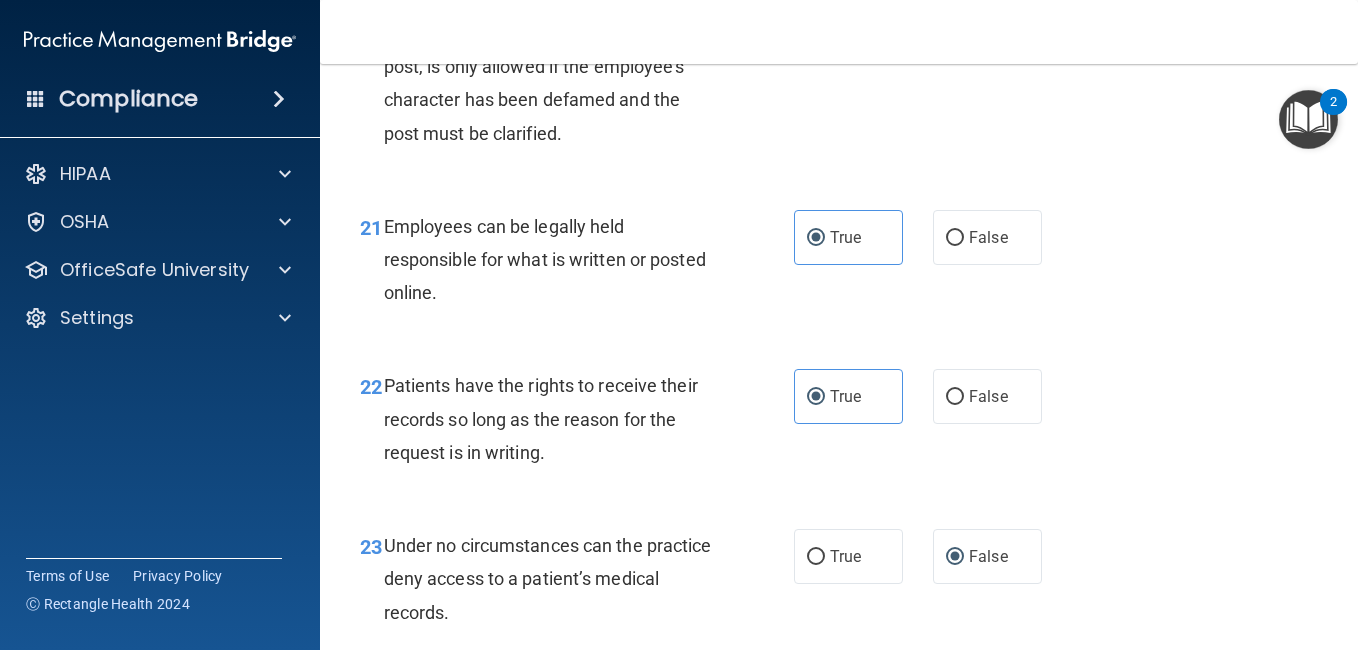 click on "False" at bounding box center (987, 11) 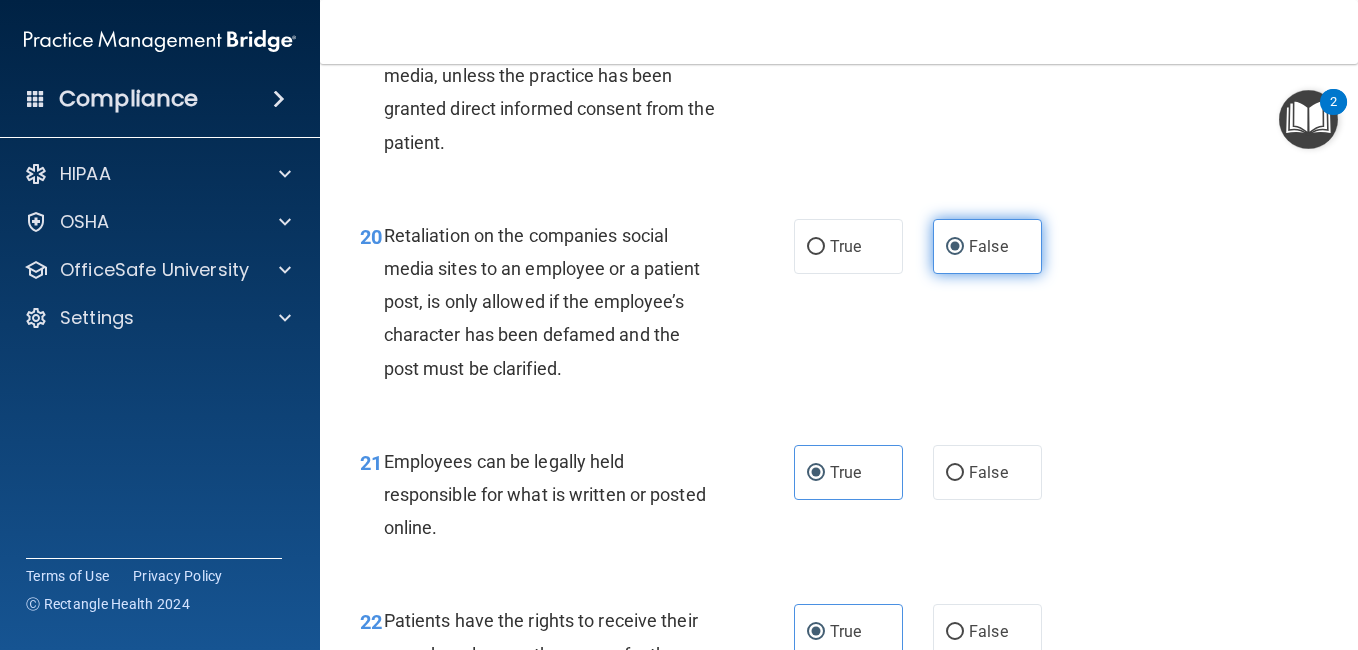 scroll, scrollTop: 4164, scrollLeft: 0, axis: vertical 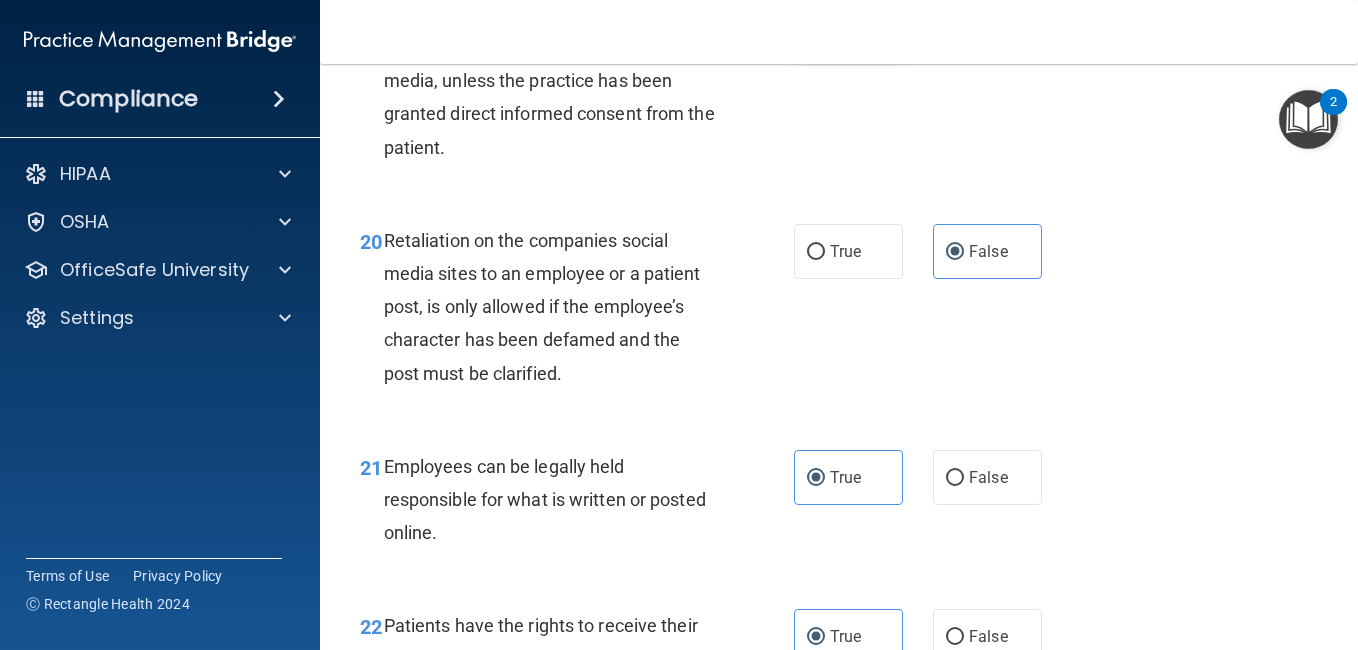 click on "True" at bounding box center (848, 25) 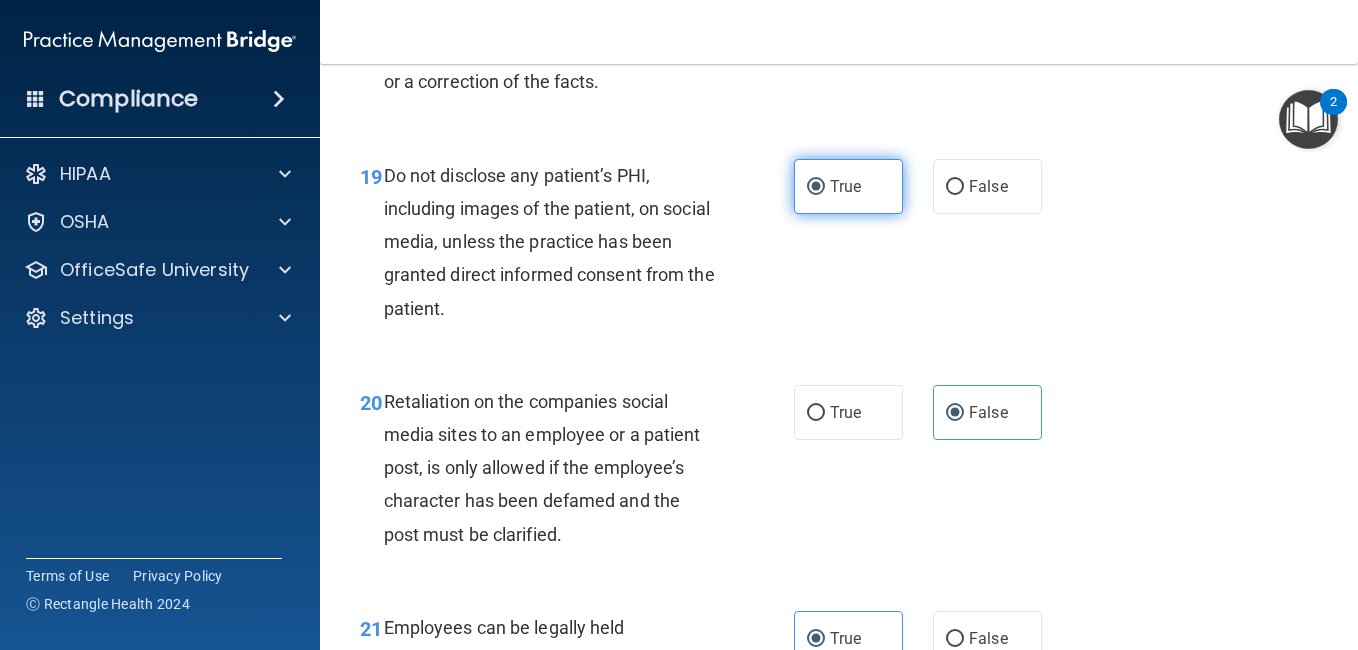 scroll, scrollTop: 3964, scrollLeft: 0, axis: vertical 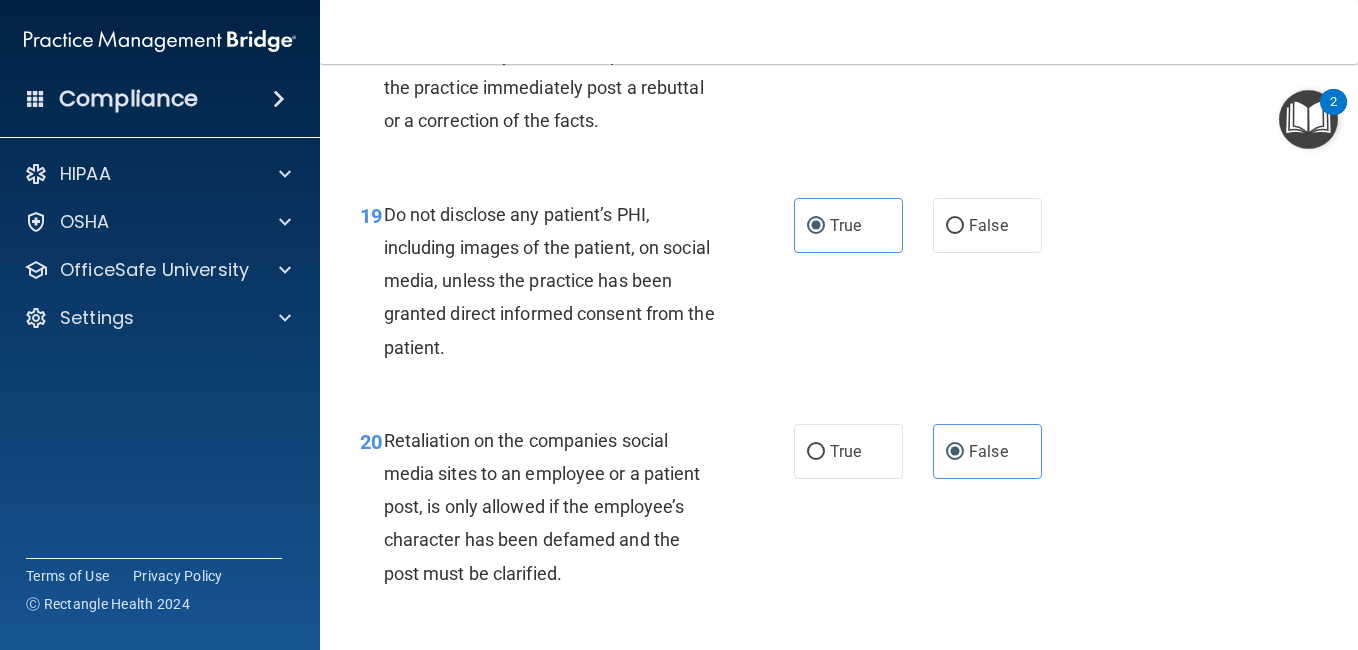 click on "False" at bounding box center (955, 0) 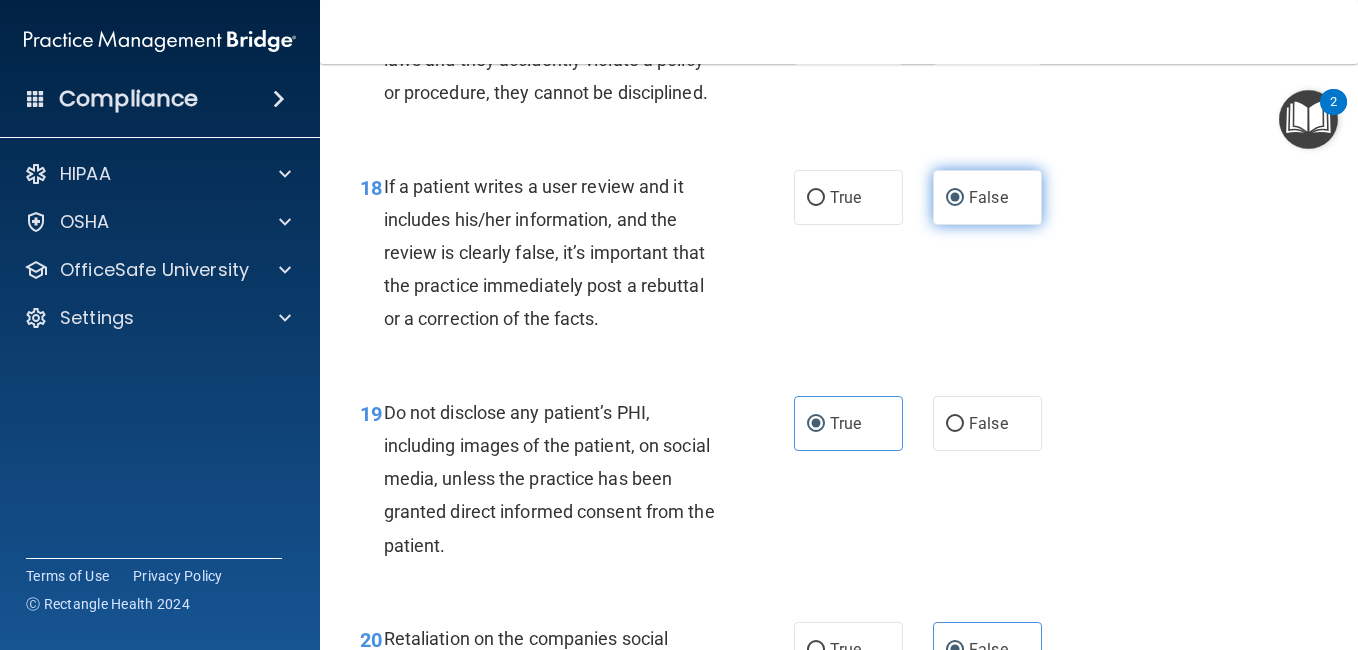 scroll, scrollTop: 3764, scrollLeft: 0, axis: vertical 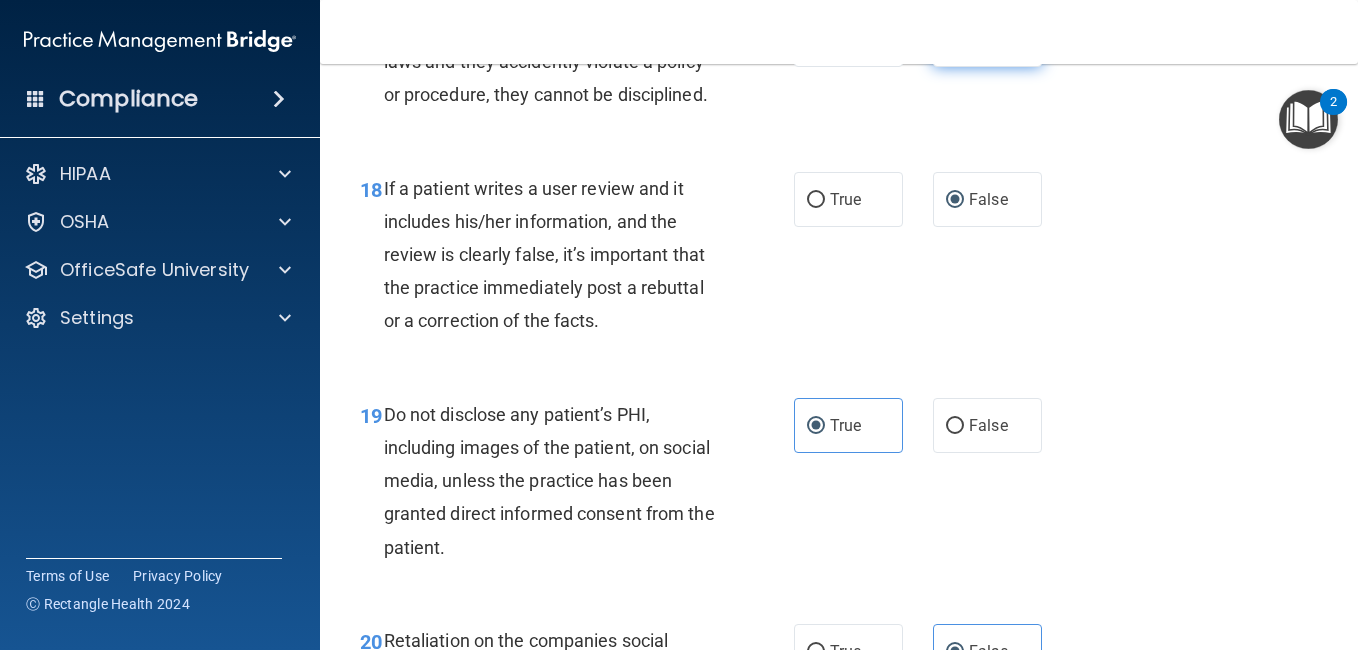 click on "False" at bounding box center (987, 39) 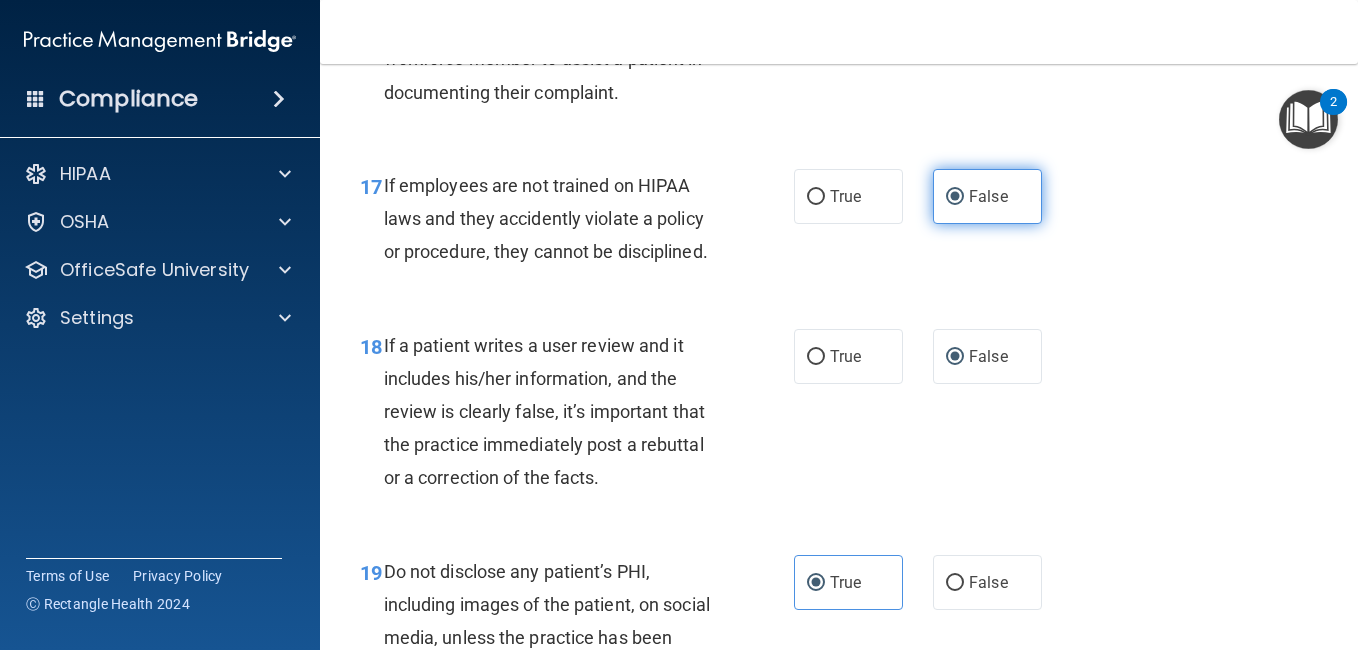 scroll, scrollTop: 3604, scrollLeft: 0, axis: vertical 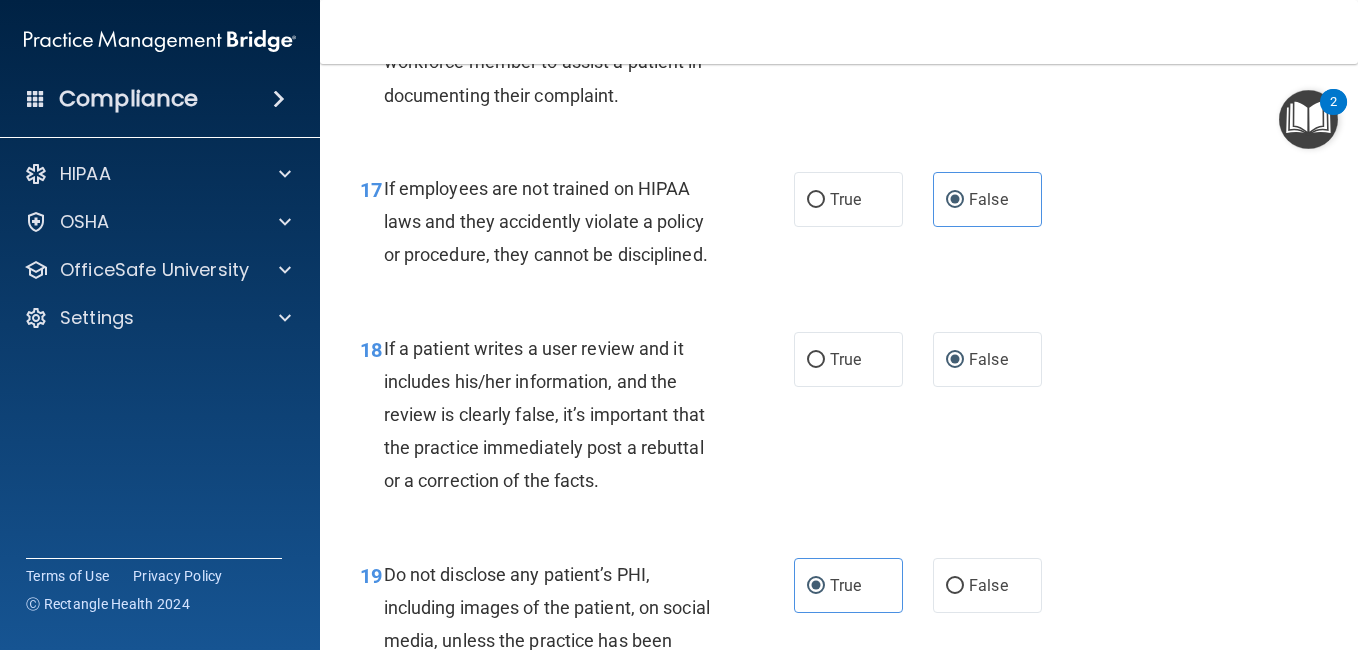 click on "False" at bounding box center (987, 6) 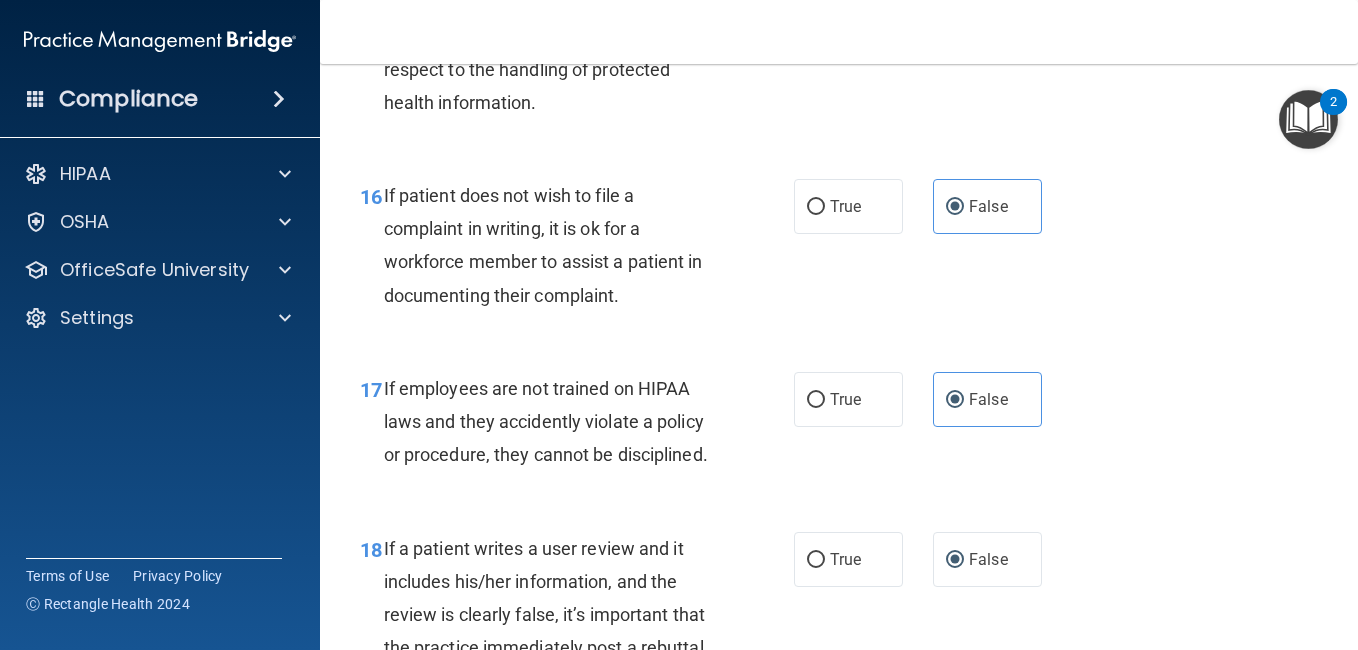 scroll, scrollTop: 3364, scrollLeft: 0, axis: vertical 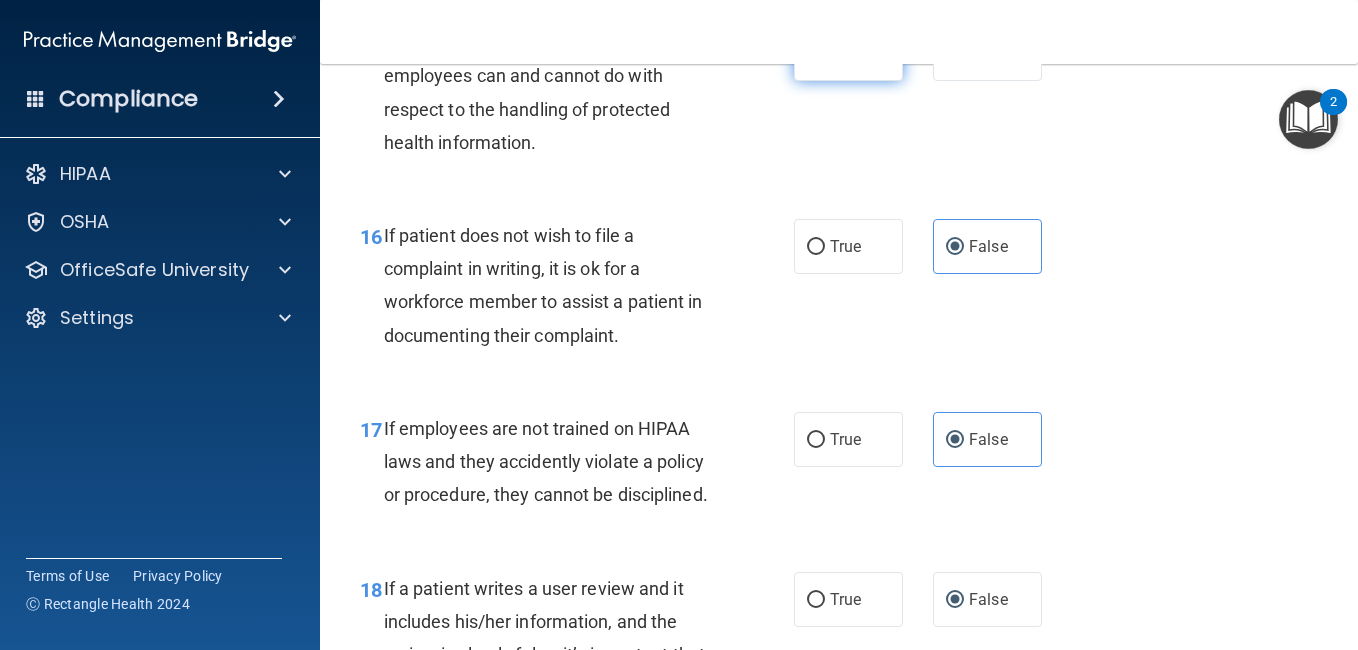 click on "True" at bounding box center (848, 53) 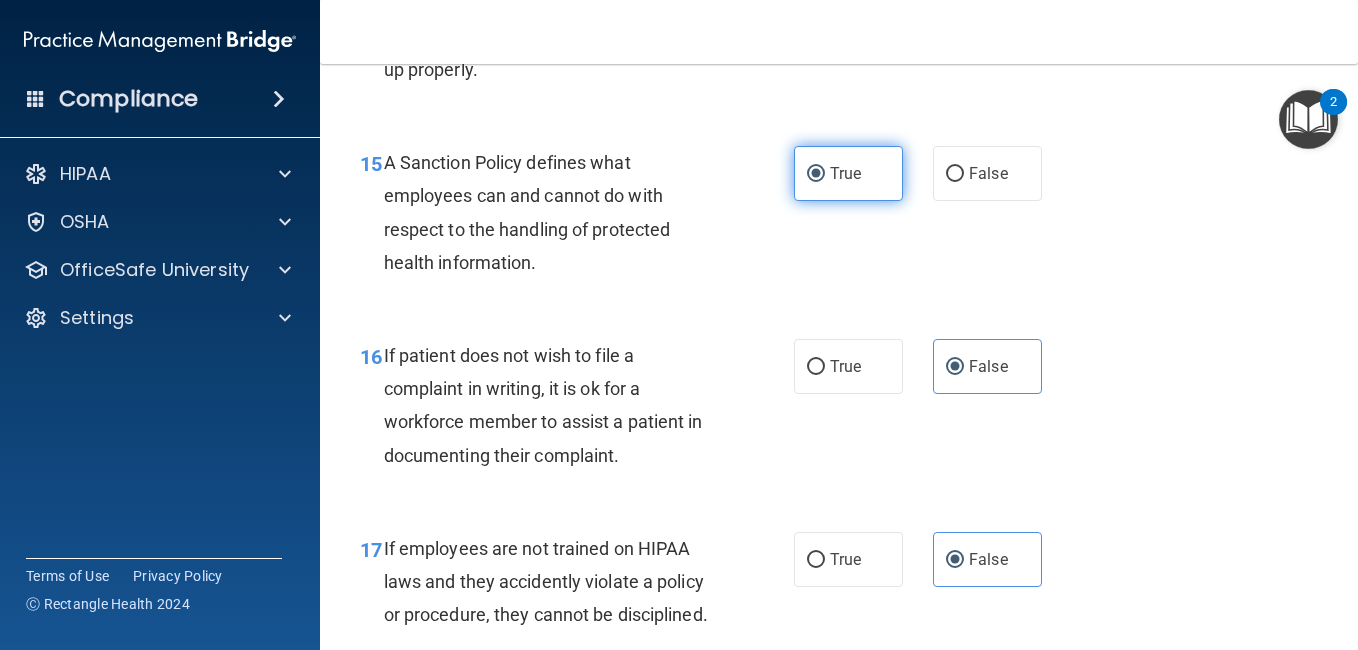 scroll, scrollTop: 3204, scrollLeft: 0, axis: vertical 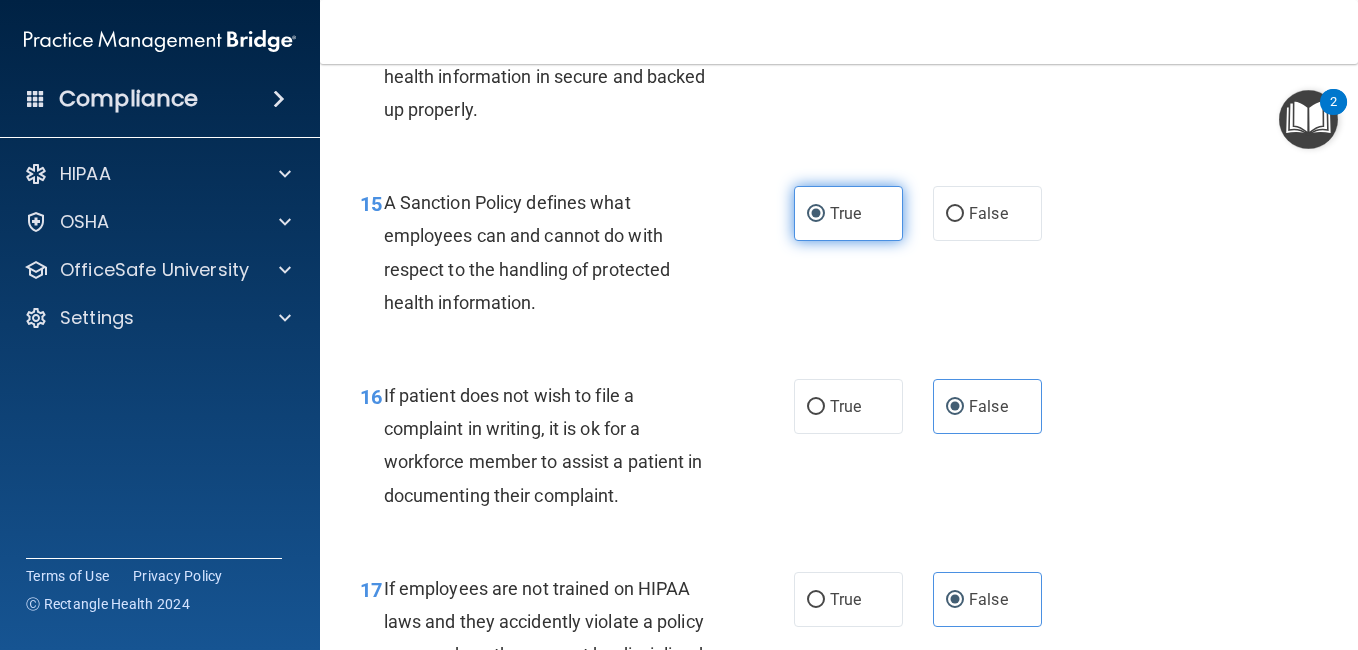 click on "True" at bounding box center [848, 20] 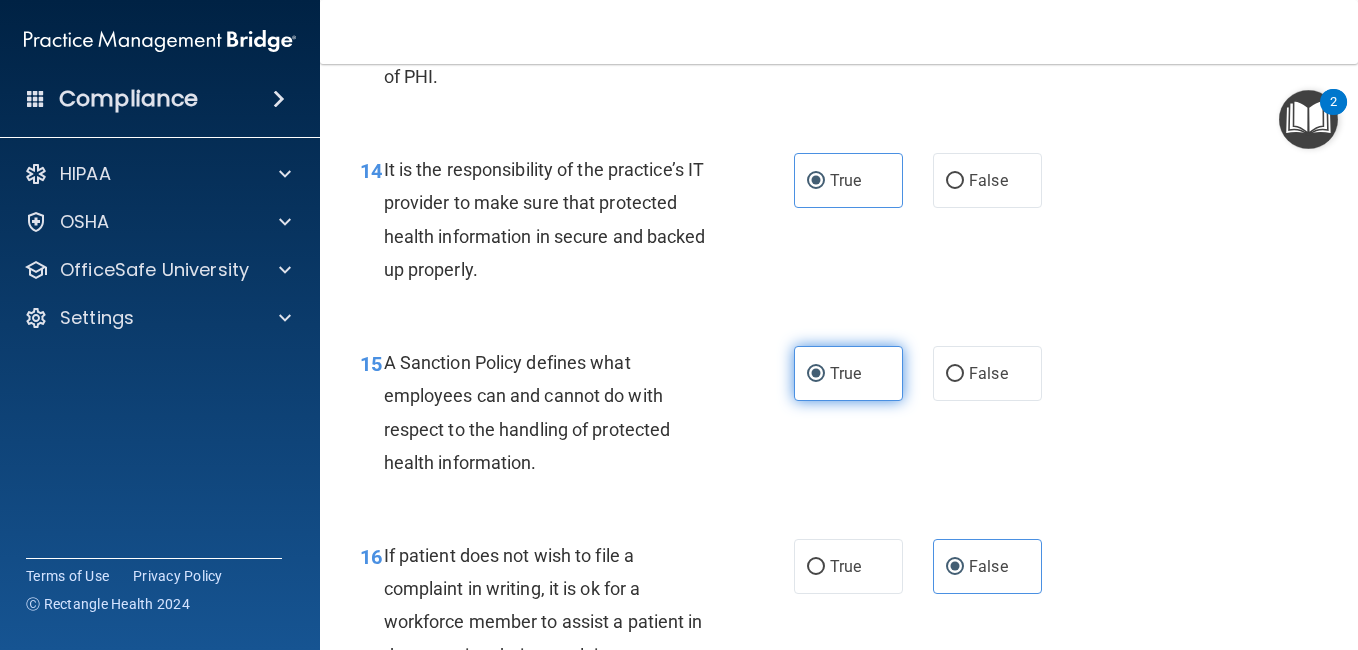 scroll, scrollTop: 3004, scrollLeft: 0, axis: vertical 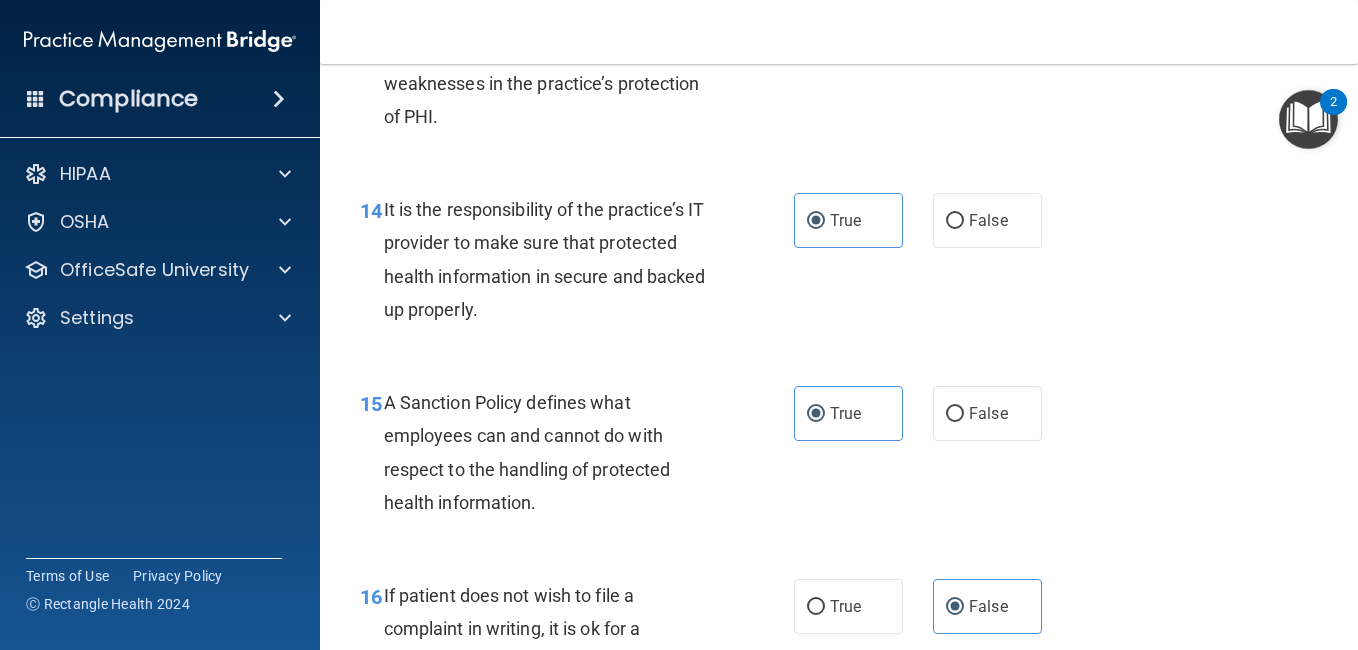 click on "True" at bounding box center (848, -6) 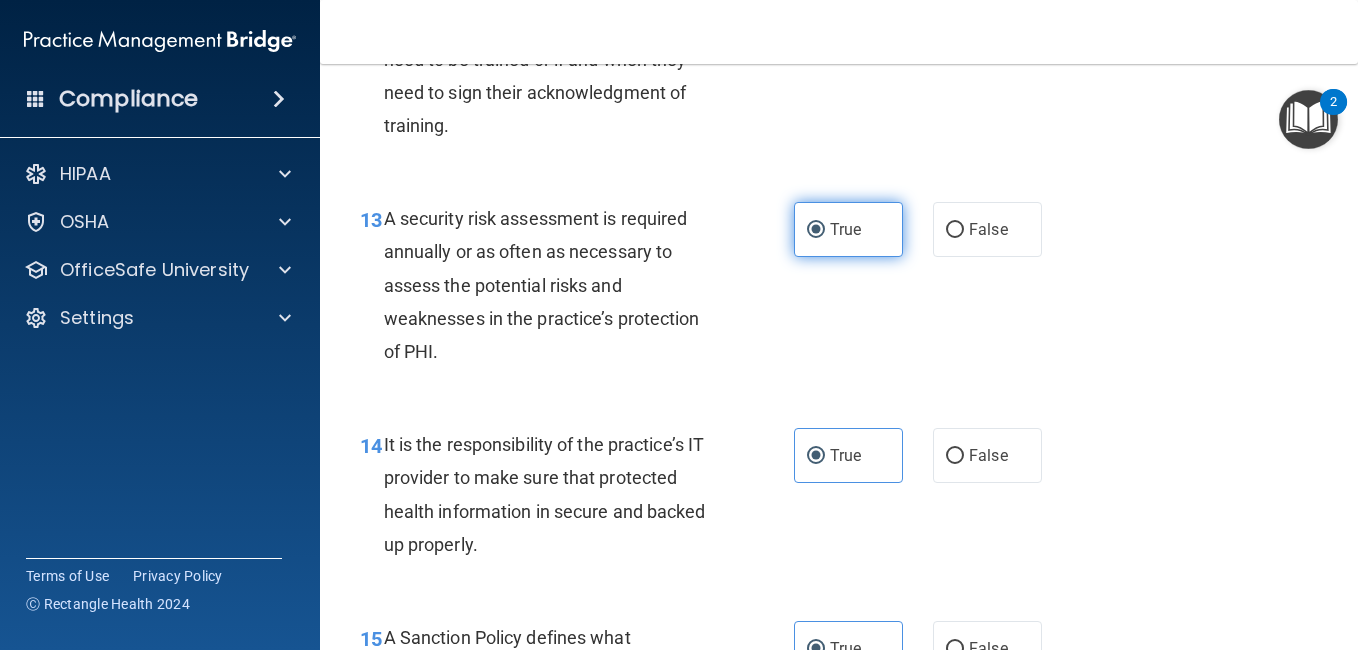 scroll, scrollTop: 2764, scrollLeft: 0, axis: vertical 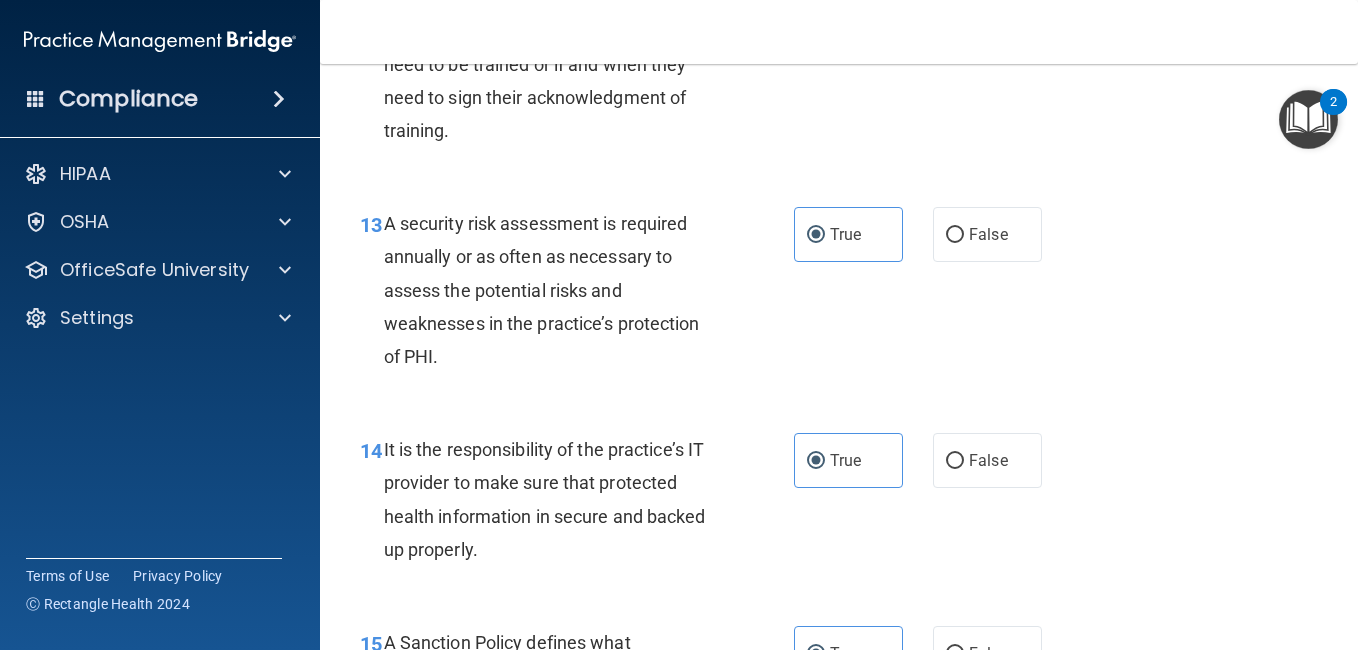 click on "False" at bounding box center [987, 8] 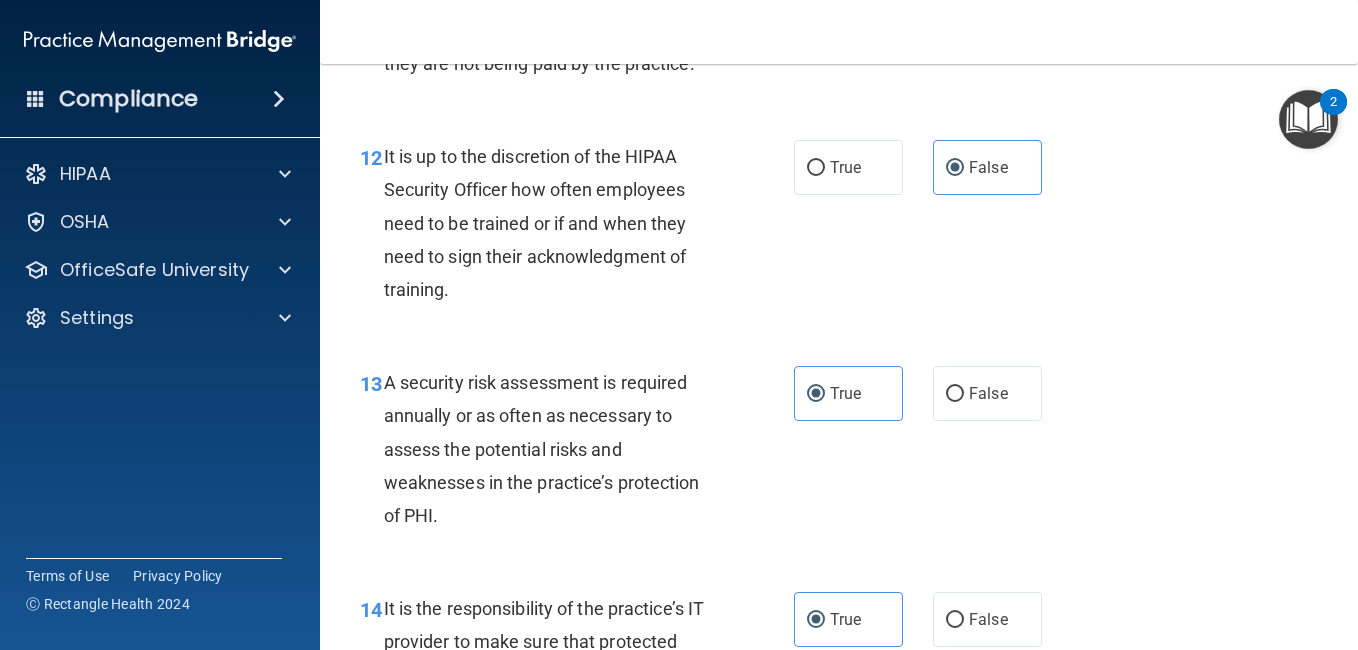 scroll, scrollTop: 2604, scrollLeft: 0, axis: vertical 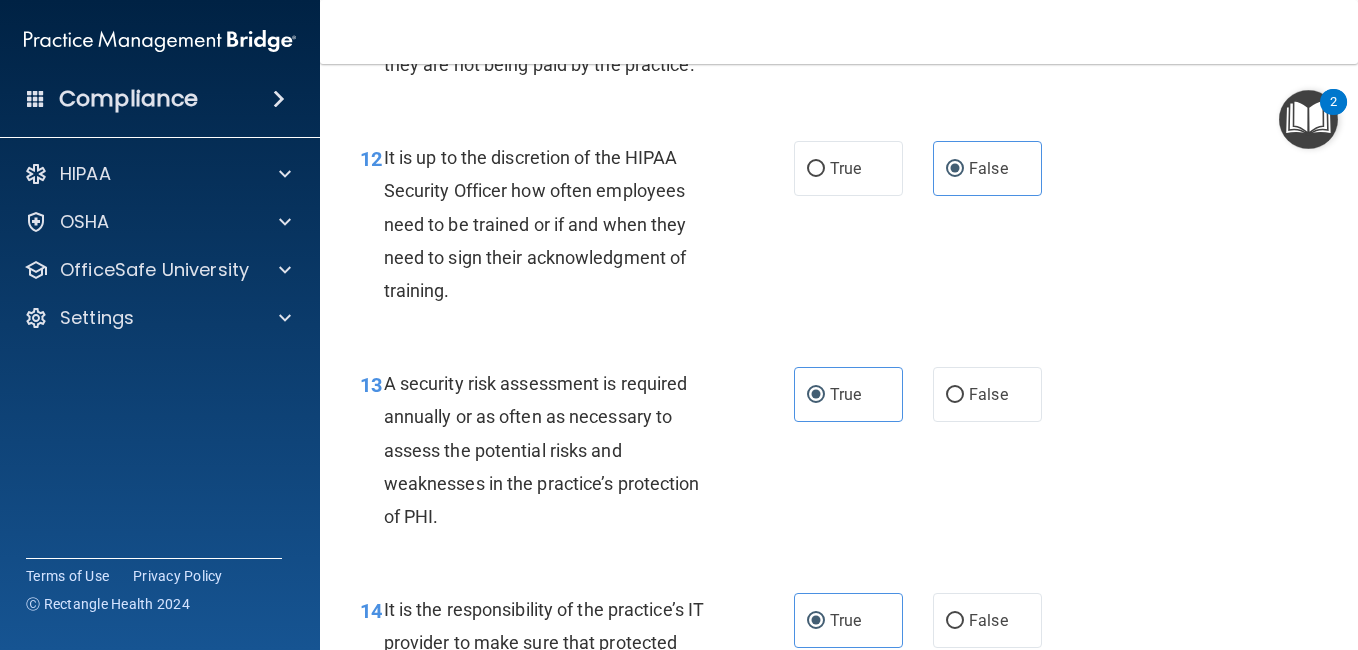 click on "False" at bounding box center [987, 8] 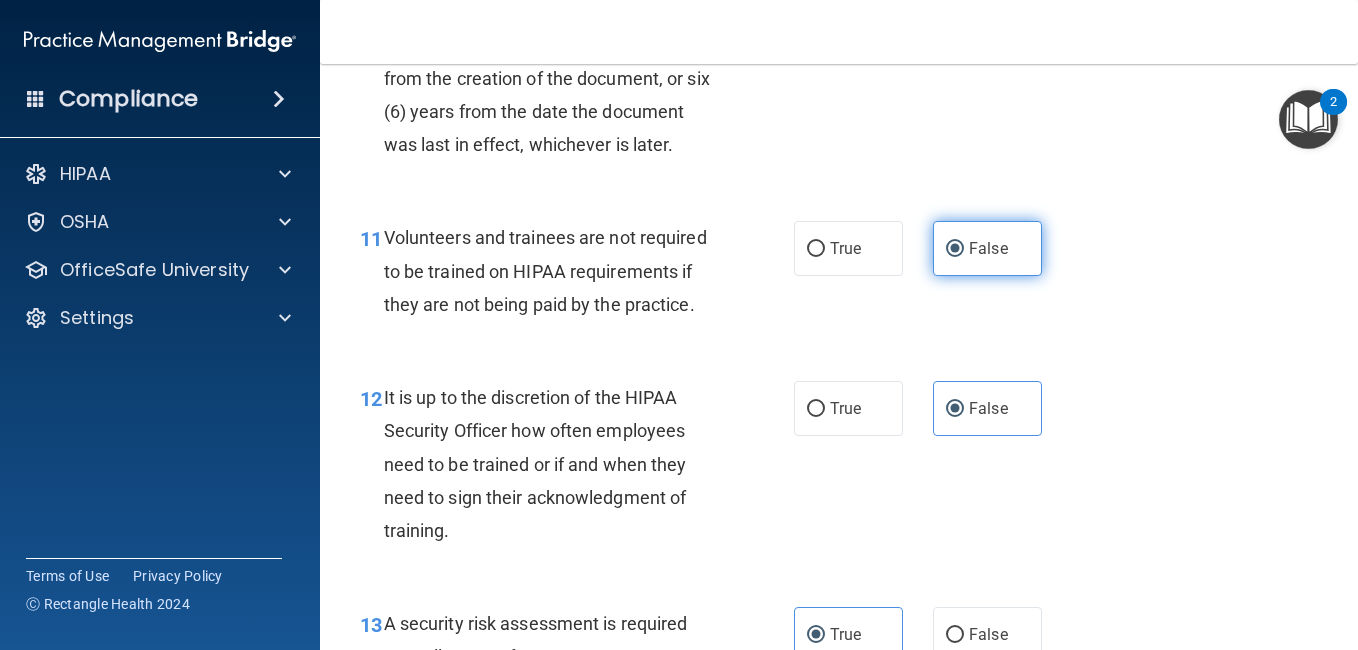 scroll, scrollTop: 2324, scrollLeft: 0, axis: vertical 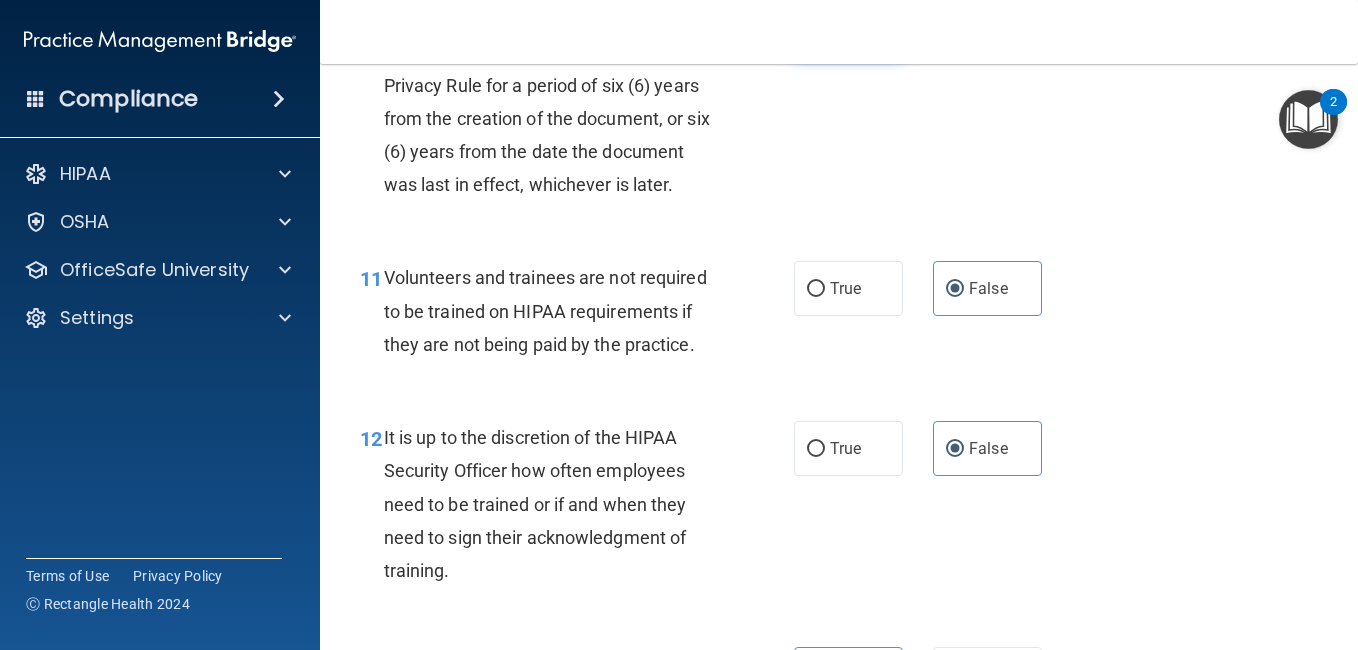 click on "True" at bounding box center [848, 29] 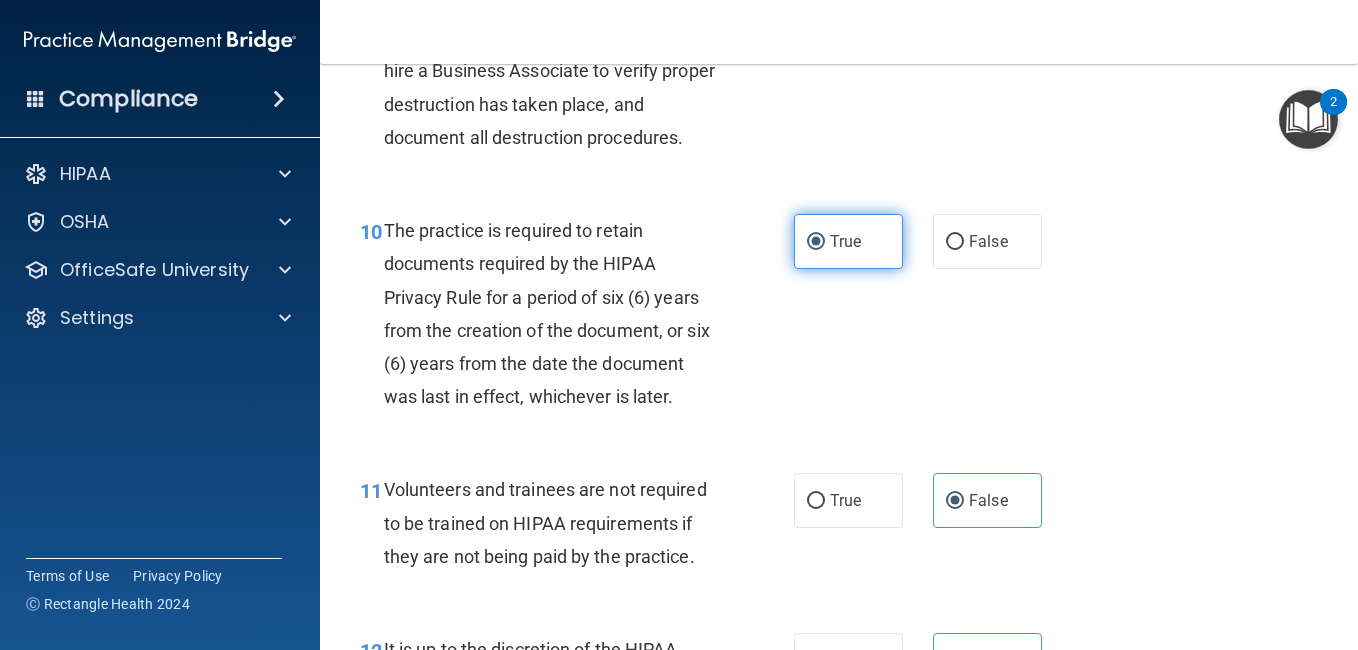 scroll, scrollTop: 2084, scrollLeft: 0, axis: vertical 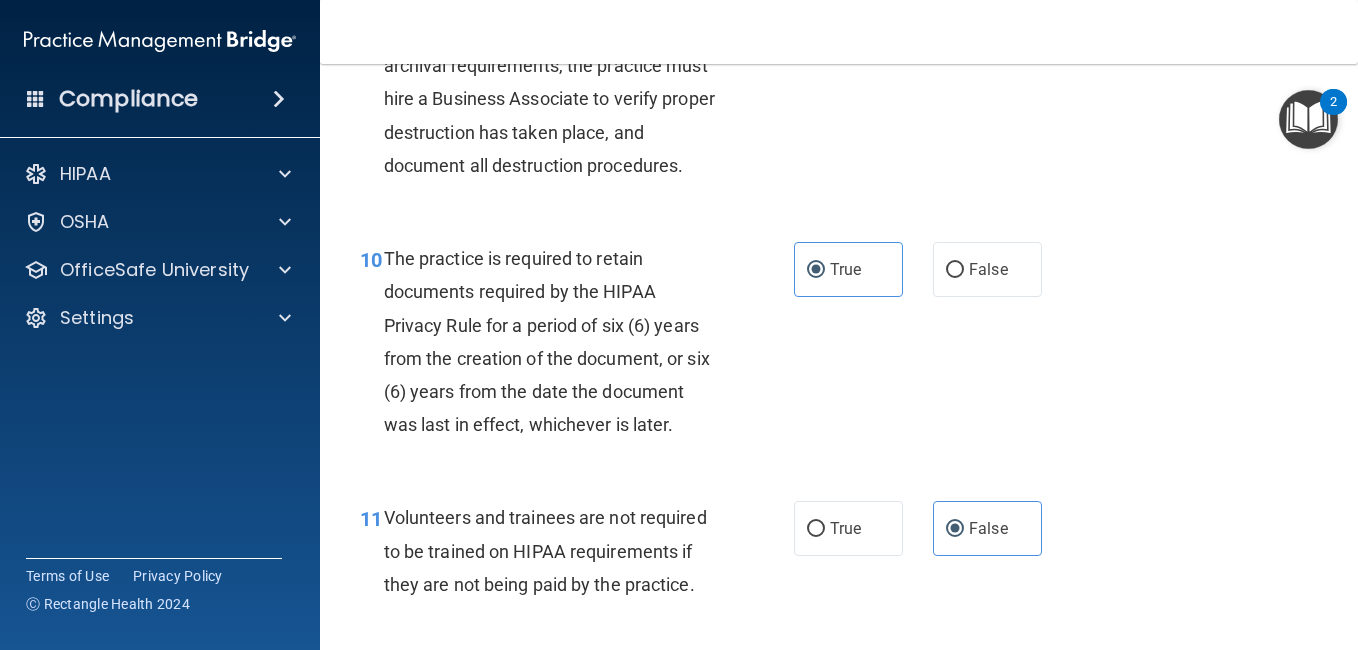 click on "False" at bounding box center [987, 10] 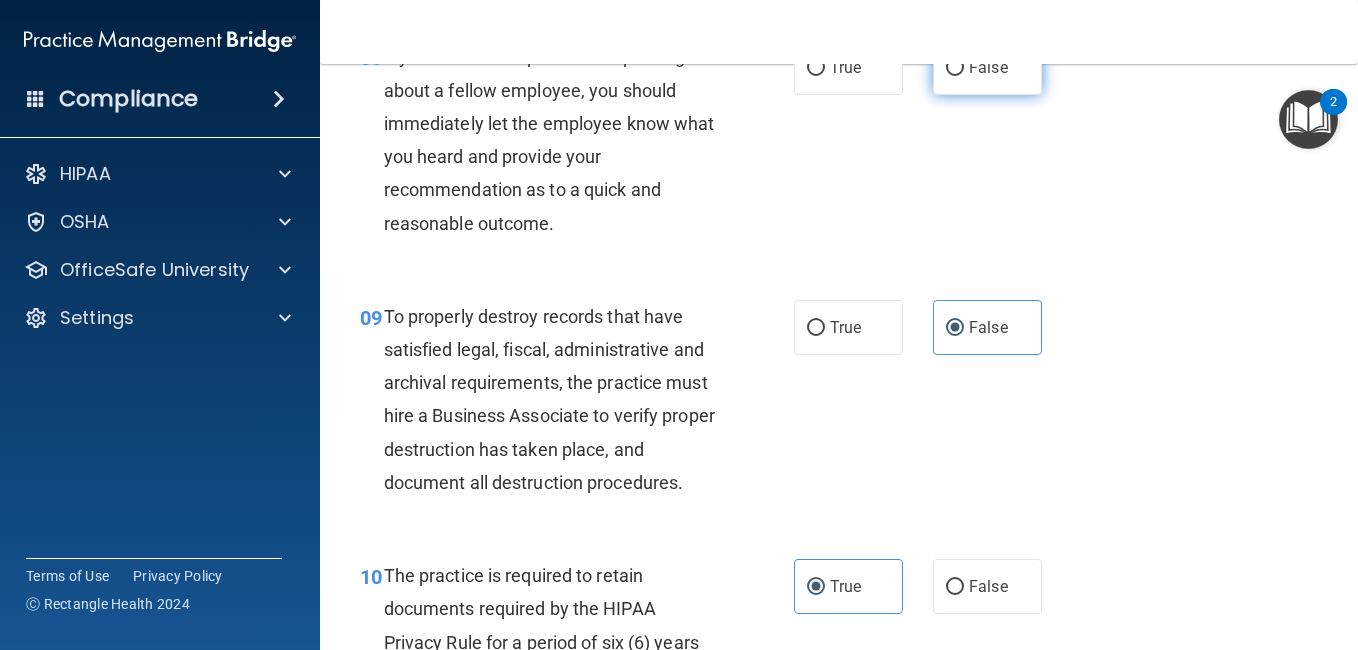 scroll, scrollTop: 1764, scrollLeft: 0, axis: vertical 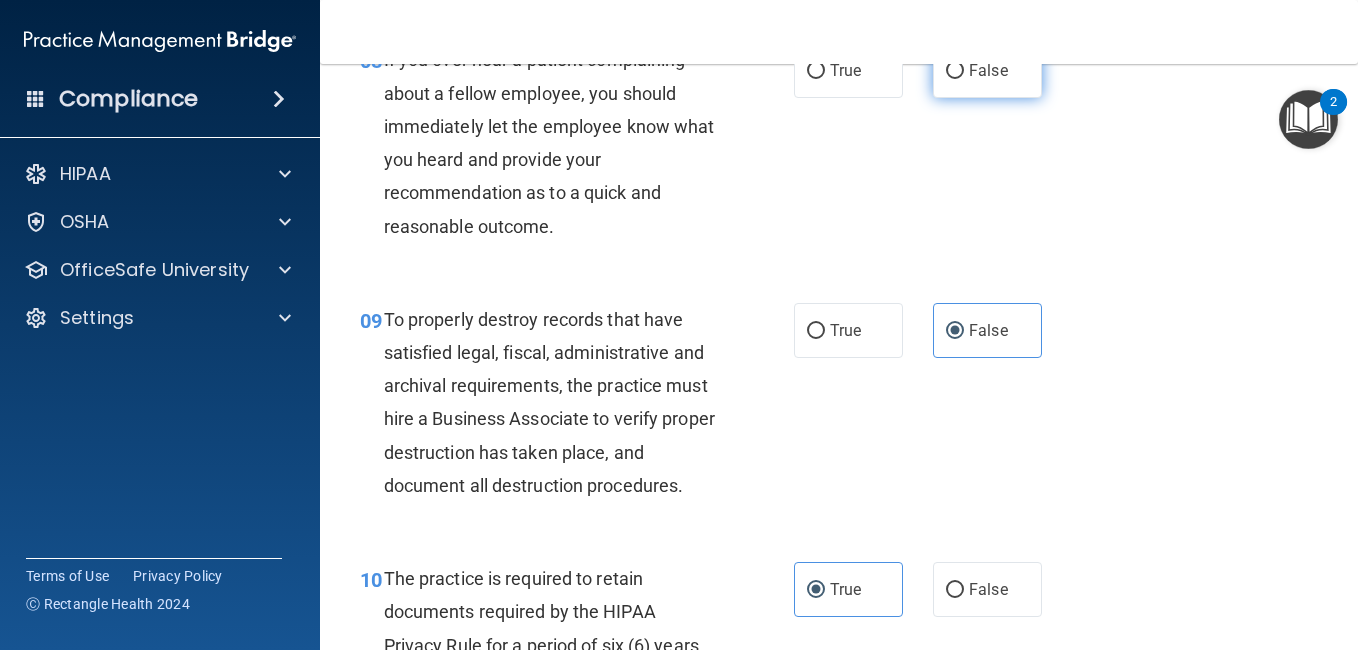 click on "False" at bounding box center (987, 70) 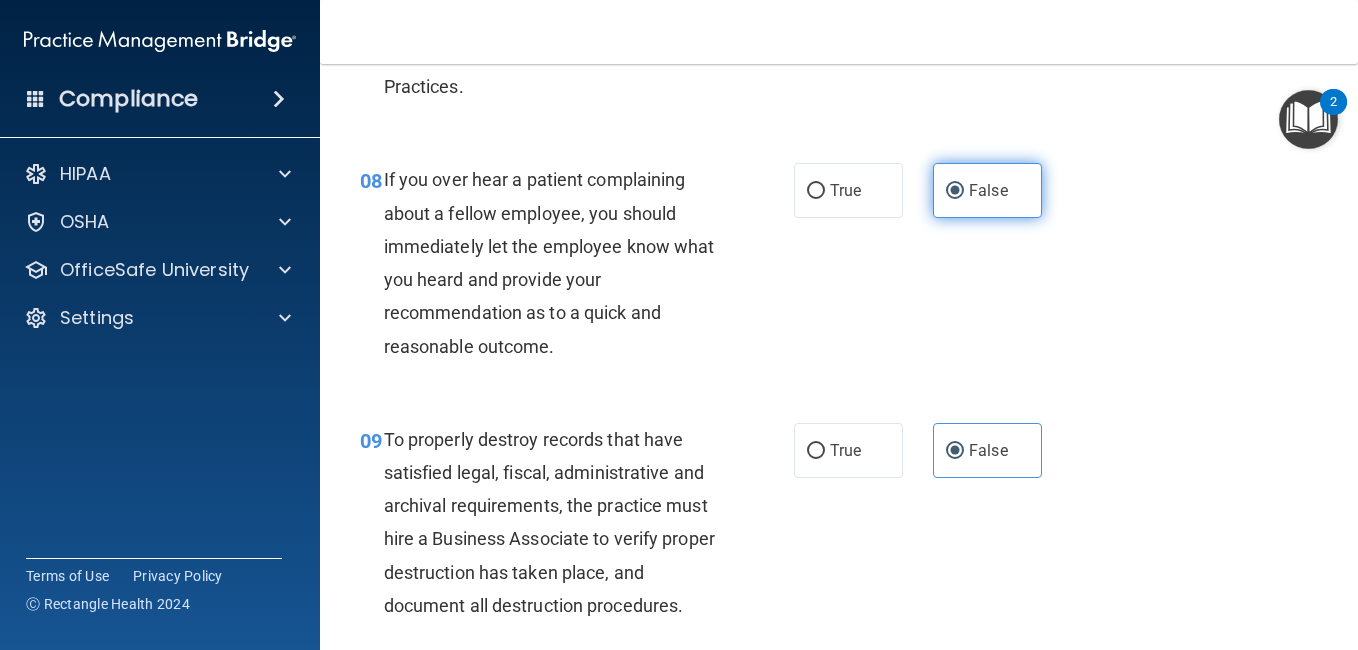scroll, scrollTop: 1604, scrollLeft: 0, axis: vertical 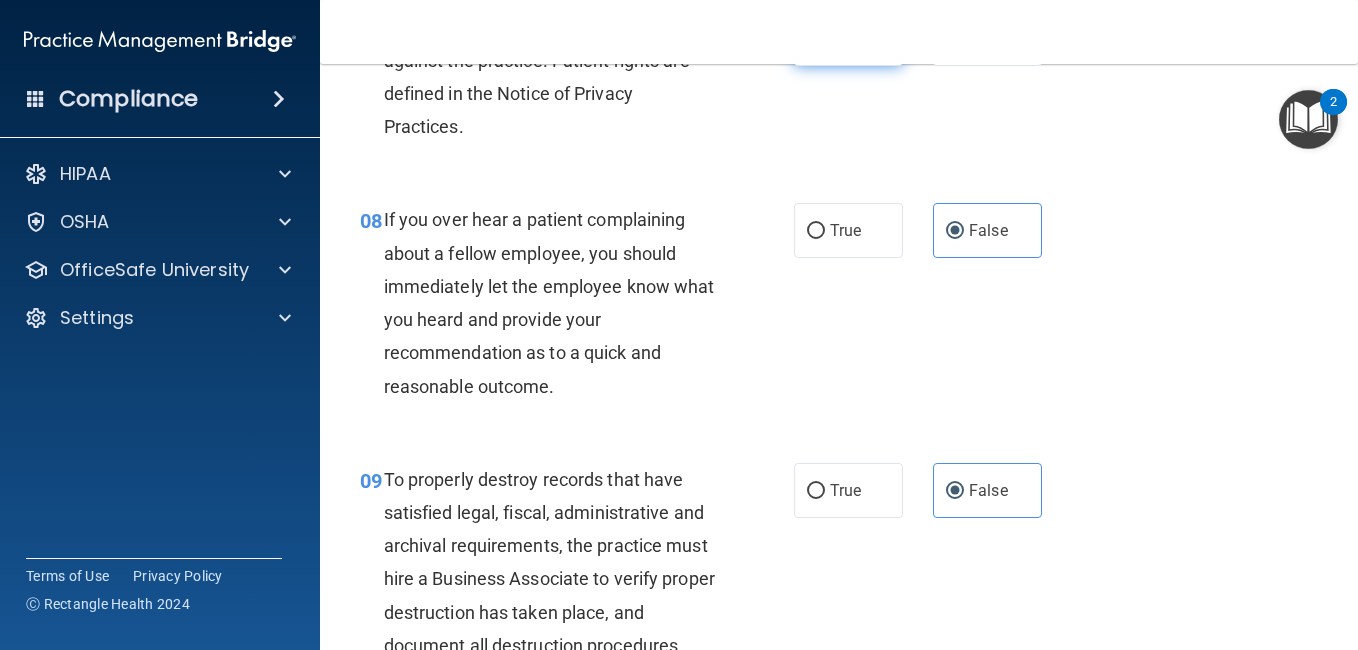 click on "True" at bounding box center [848, 38] 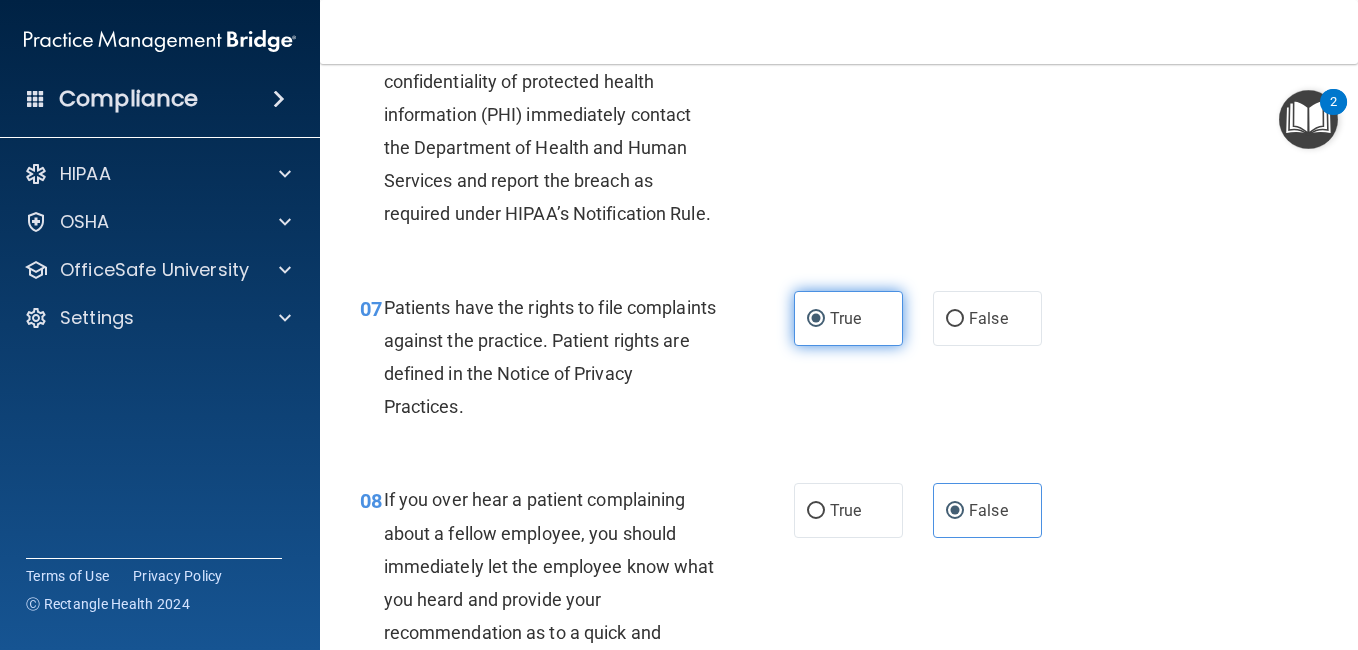 scroll, scrollTop: 1284, scrollLeft: 0, axis: vertical 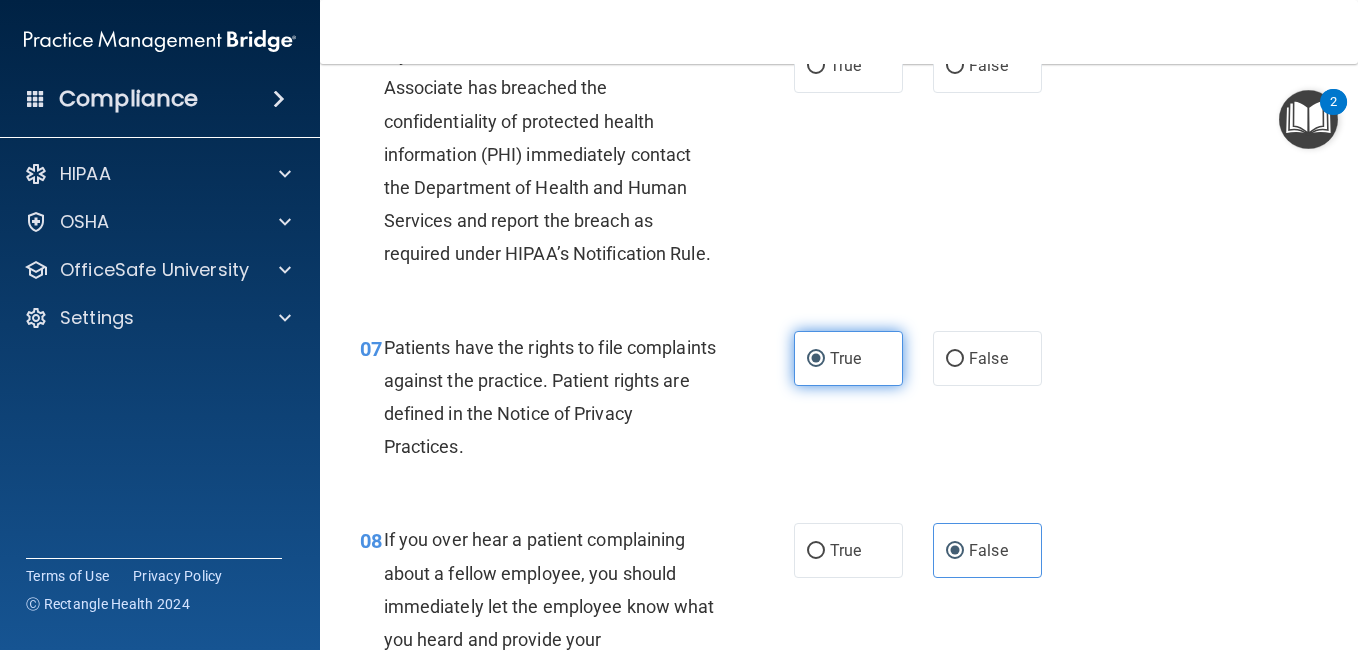 click on "True" at bounding box center (848, 65) 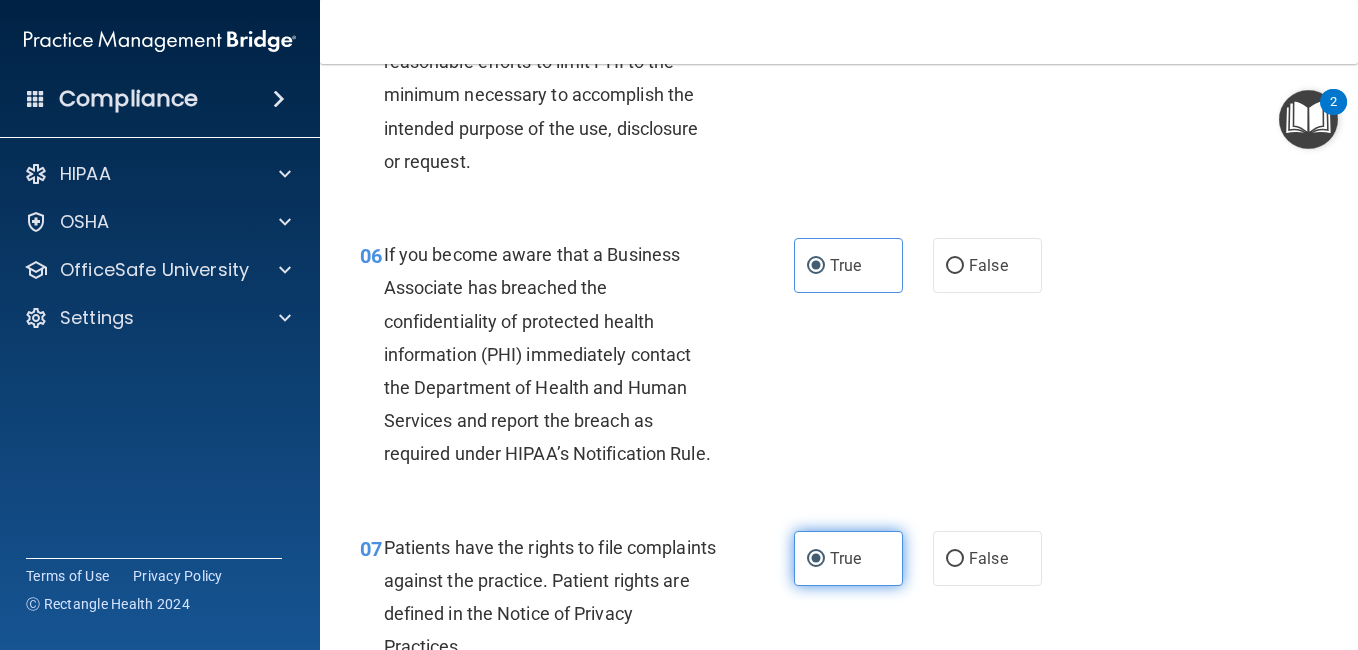 scroll, scrollTop: 1044, scrollLeft: 0, axis: vertical 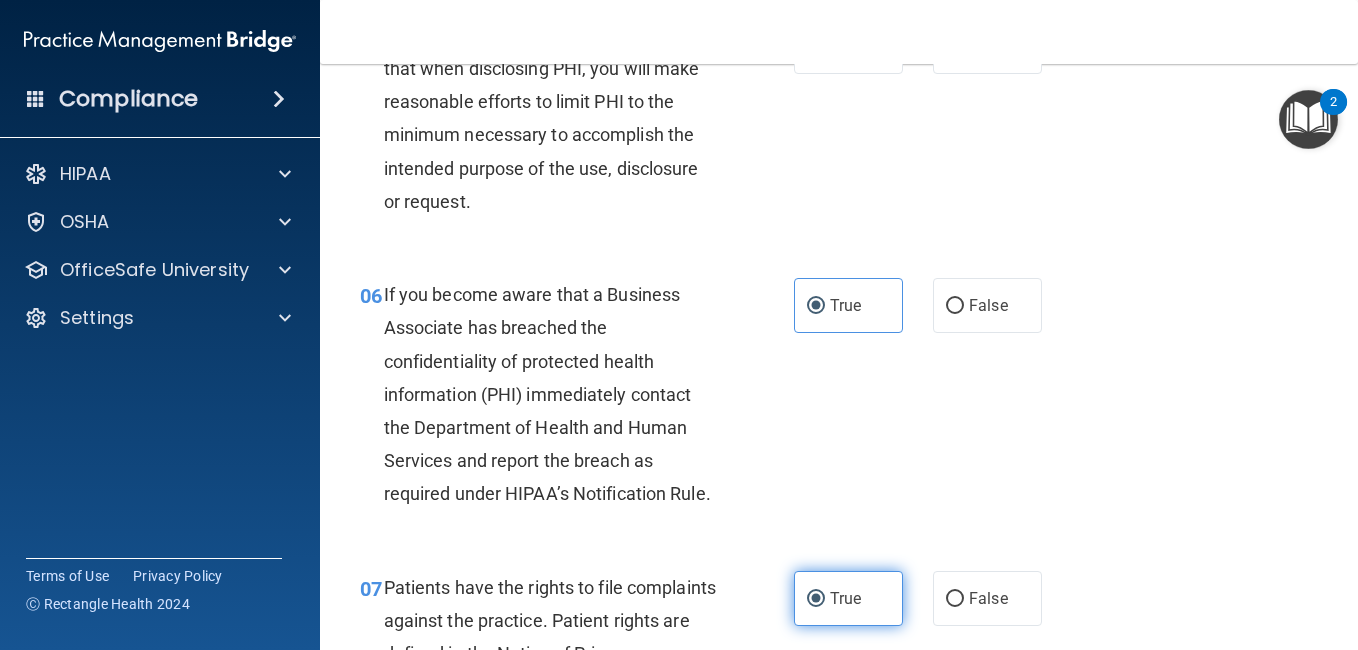 click on "True" at bounding box center [848, 46] 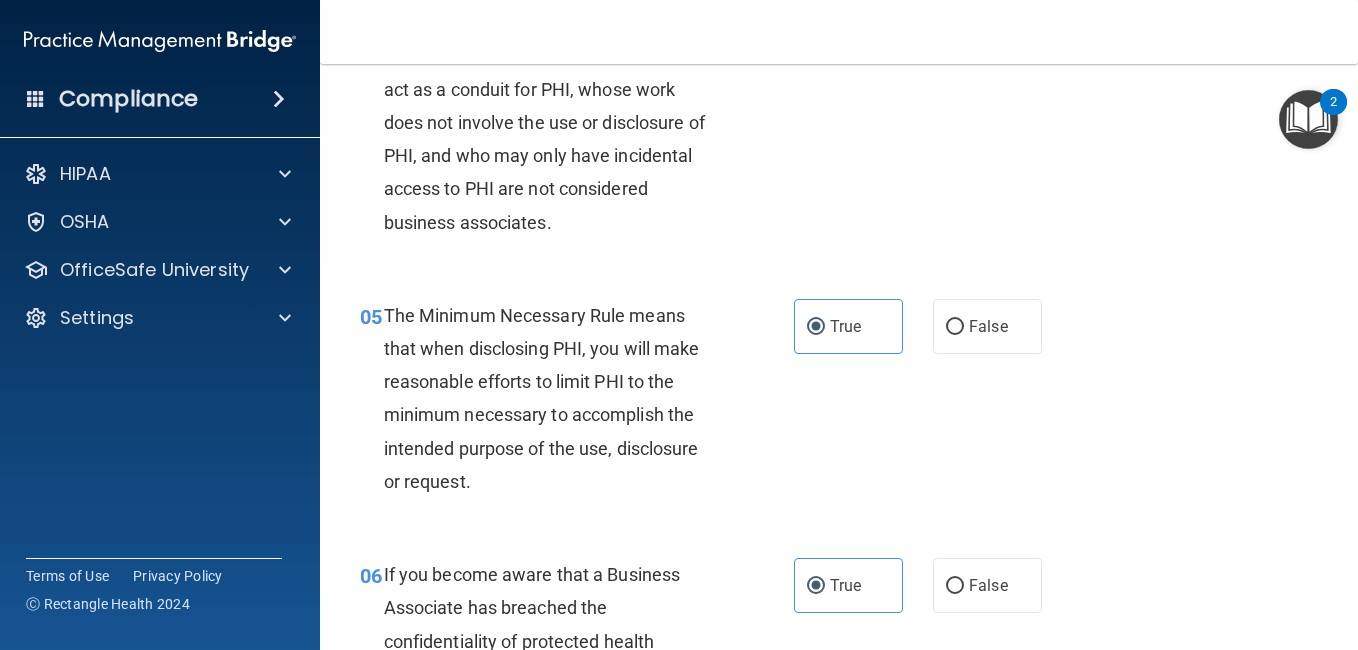 scroll, scrollTop: 724, scrollLeft: 0, axis: vertical 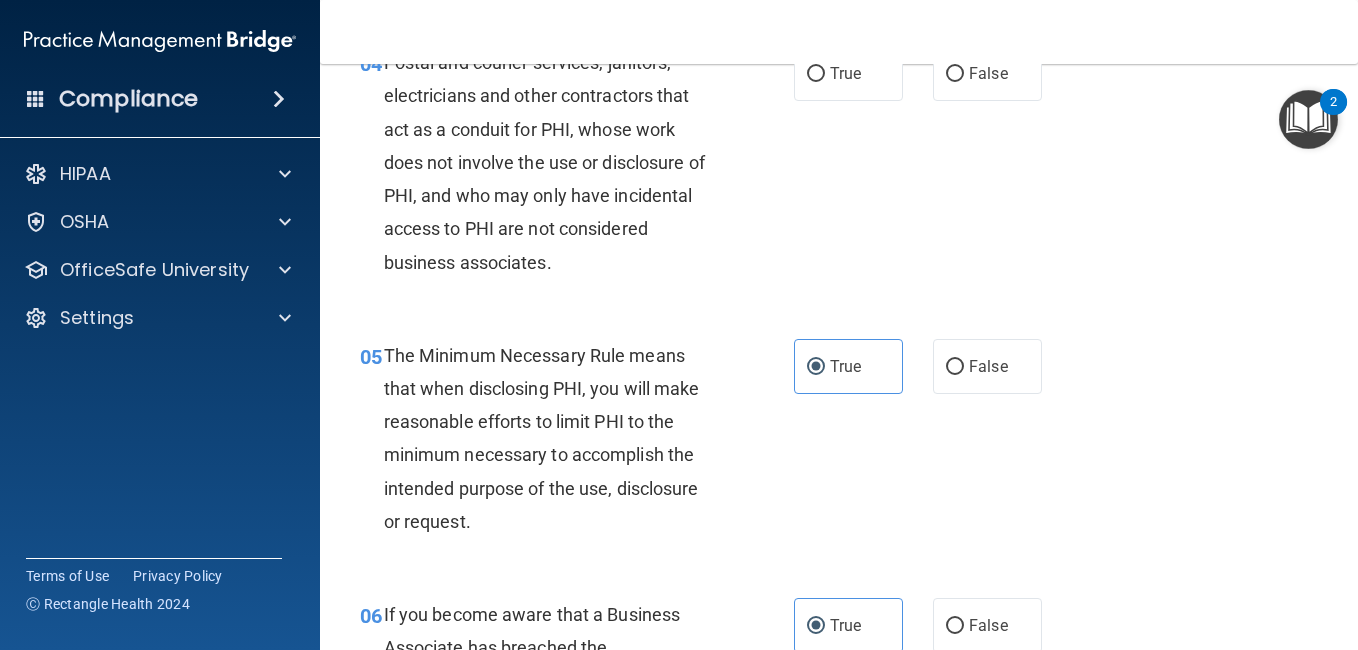 click on "True" at bounding box center [848, 73] 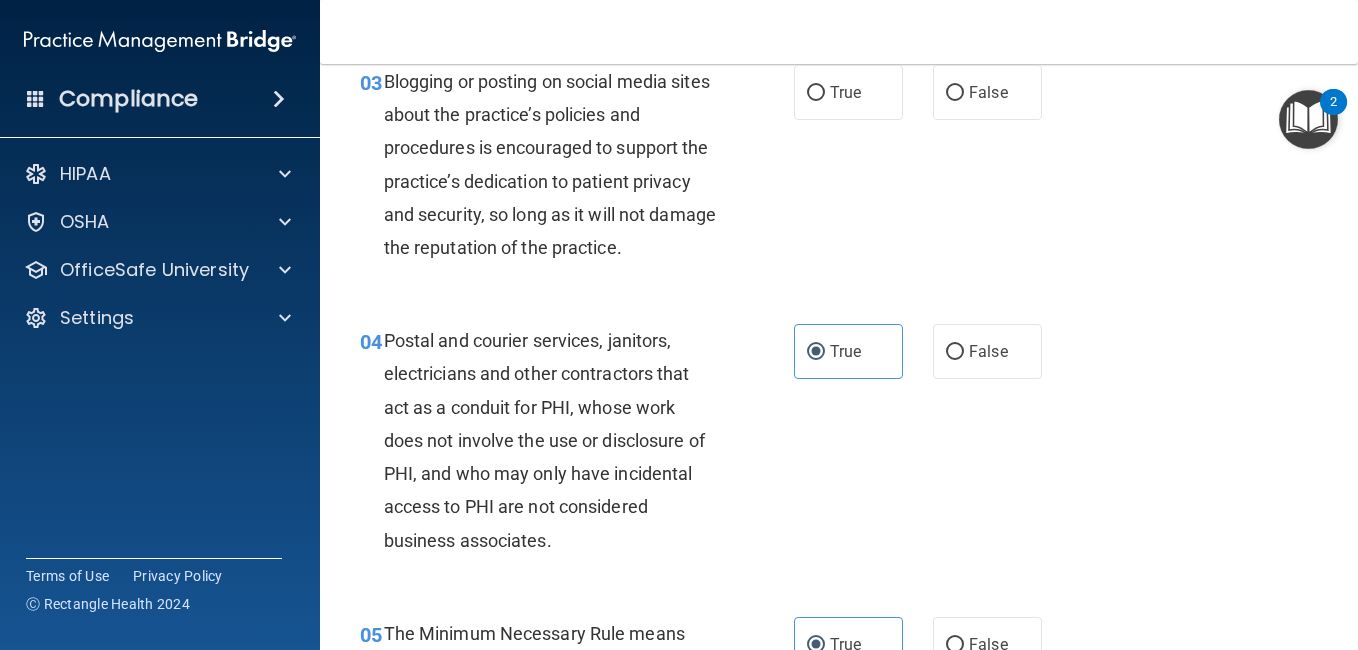 scroll, scrollTop: 444, scrollLeft: 0, axis: vertical 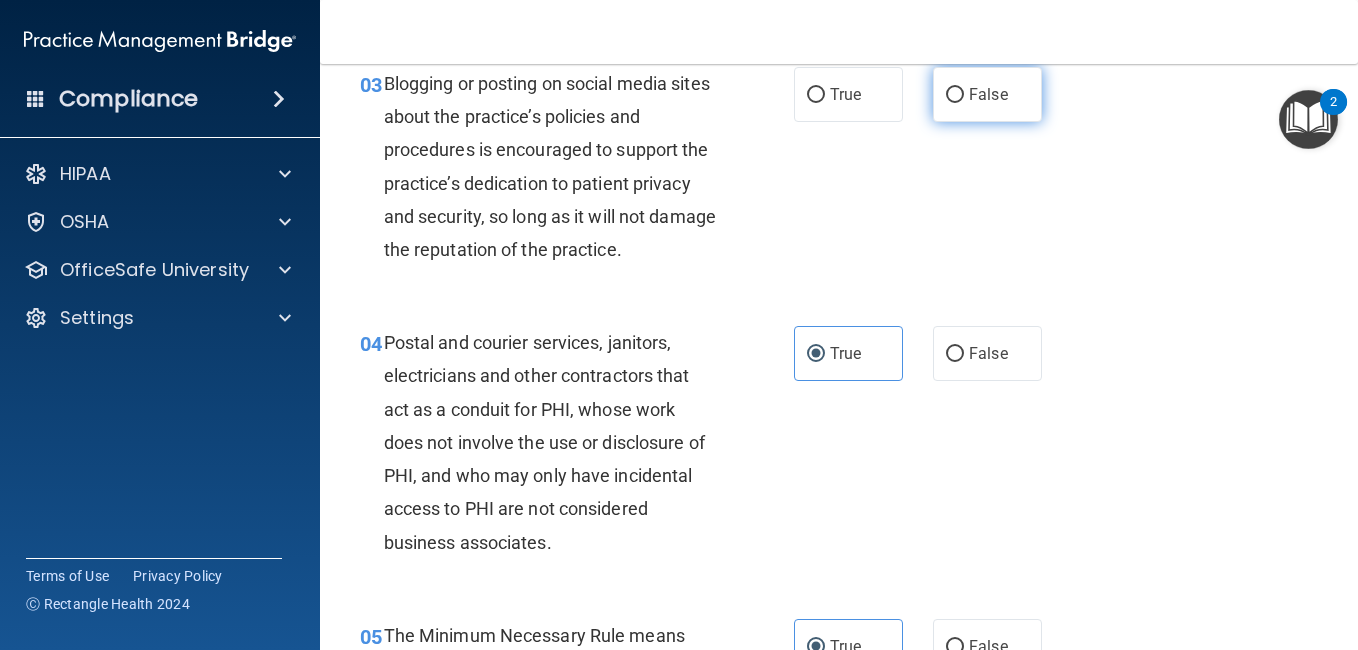 click on "False" at bounding box center (955, 95) 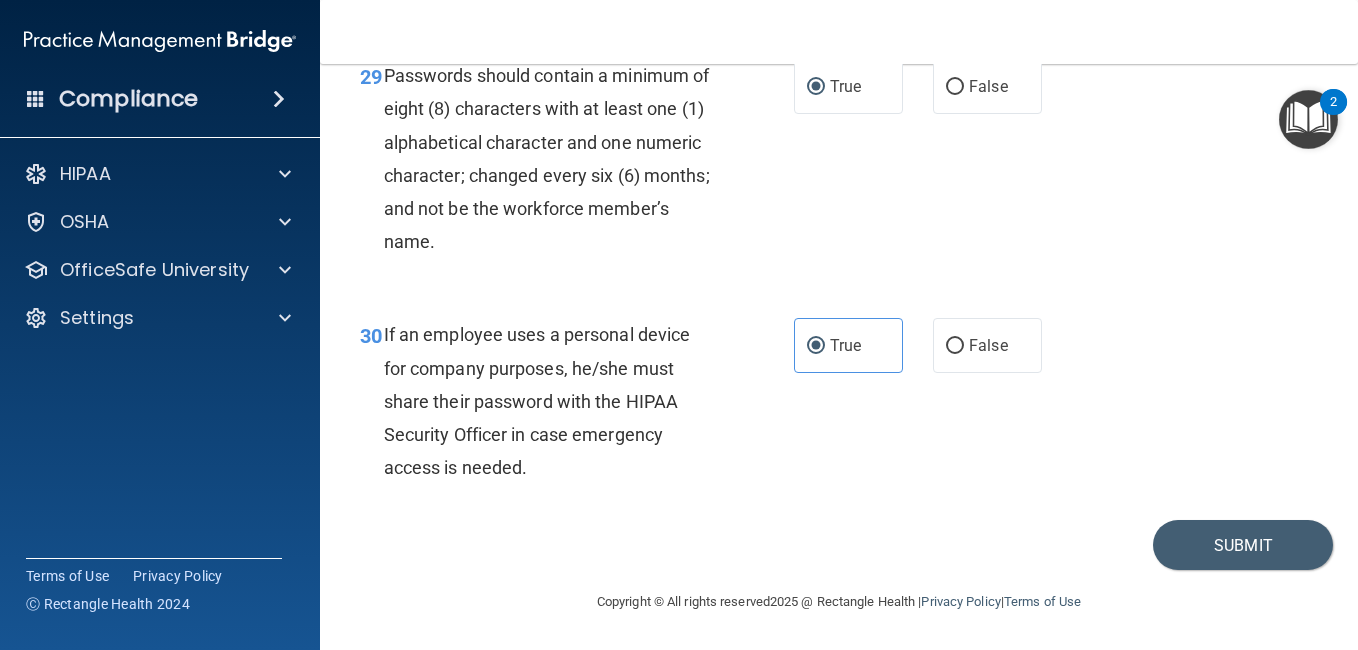 scroll, scrollTop: 6164, scrollLeft: 0, axis: vertical 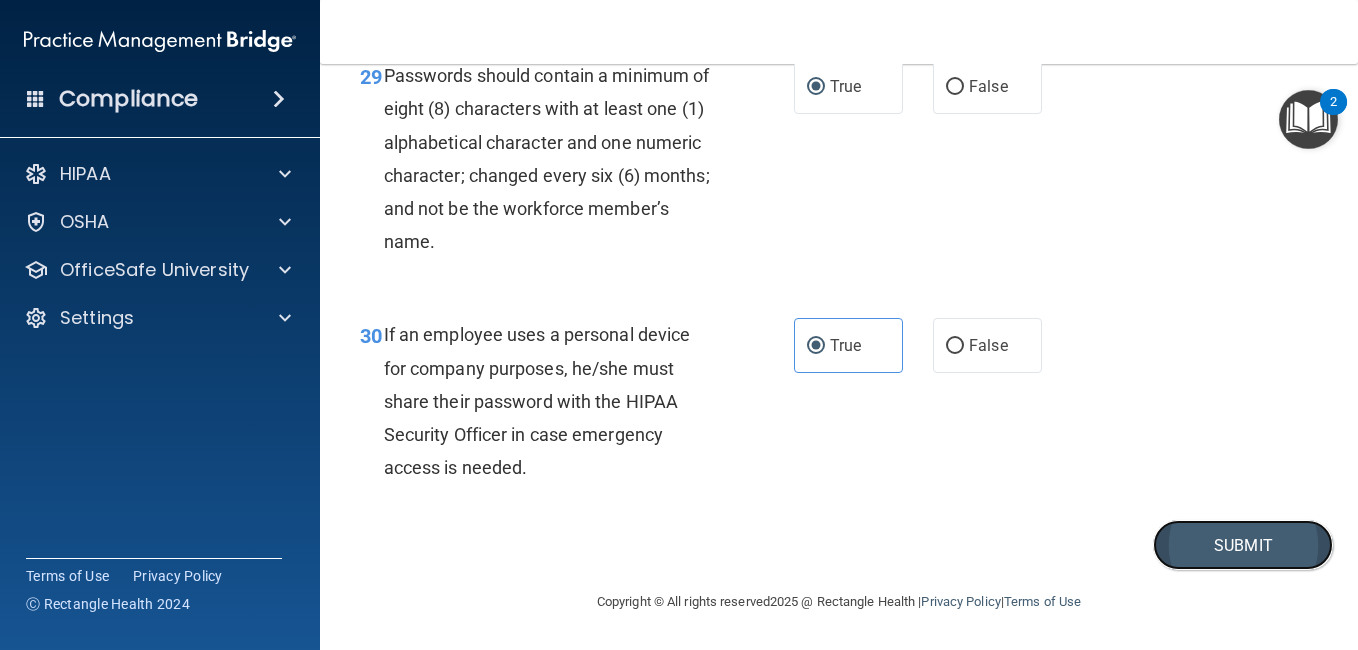 click on "Submit" at bounding box center [1243, 545] 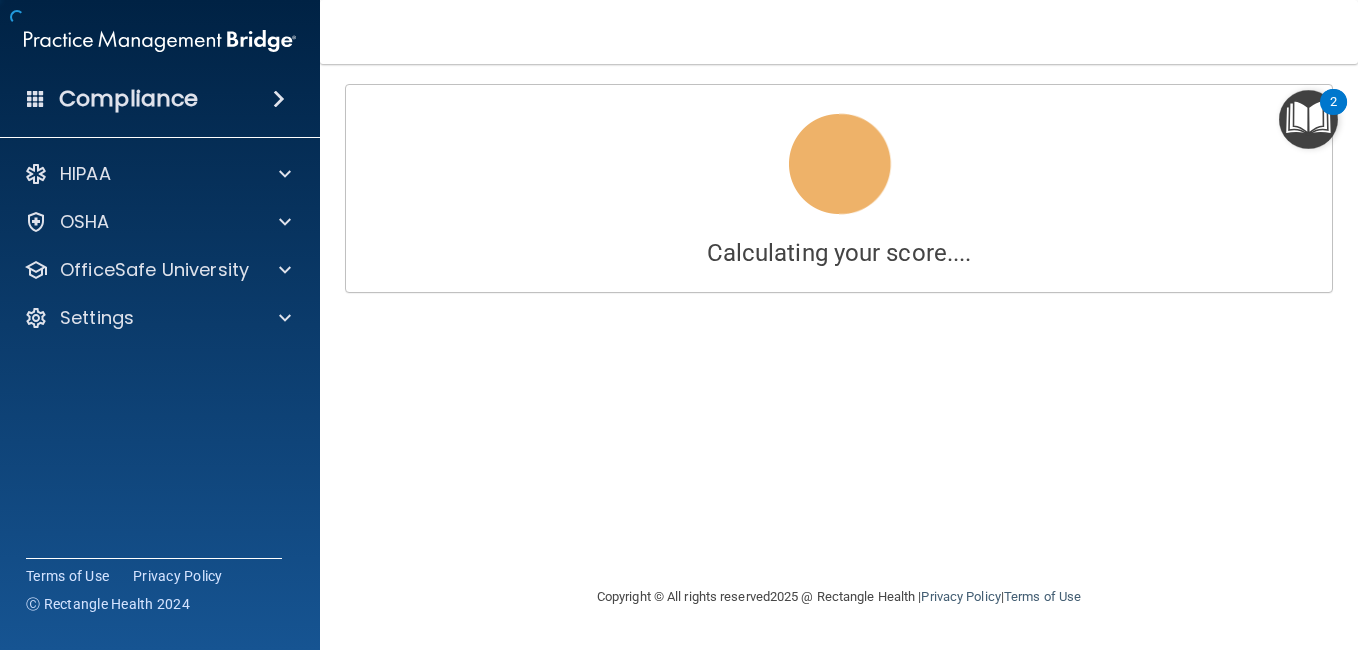 scroll, scrollTop: 0, scrollLeft: 0, axis: both 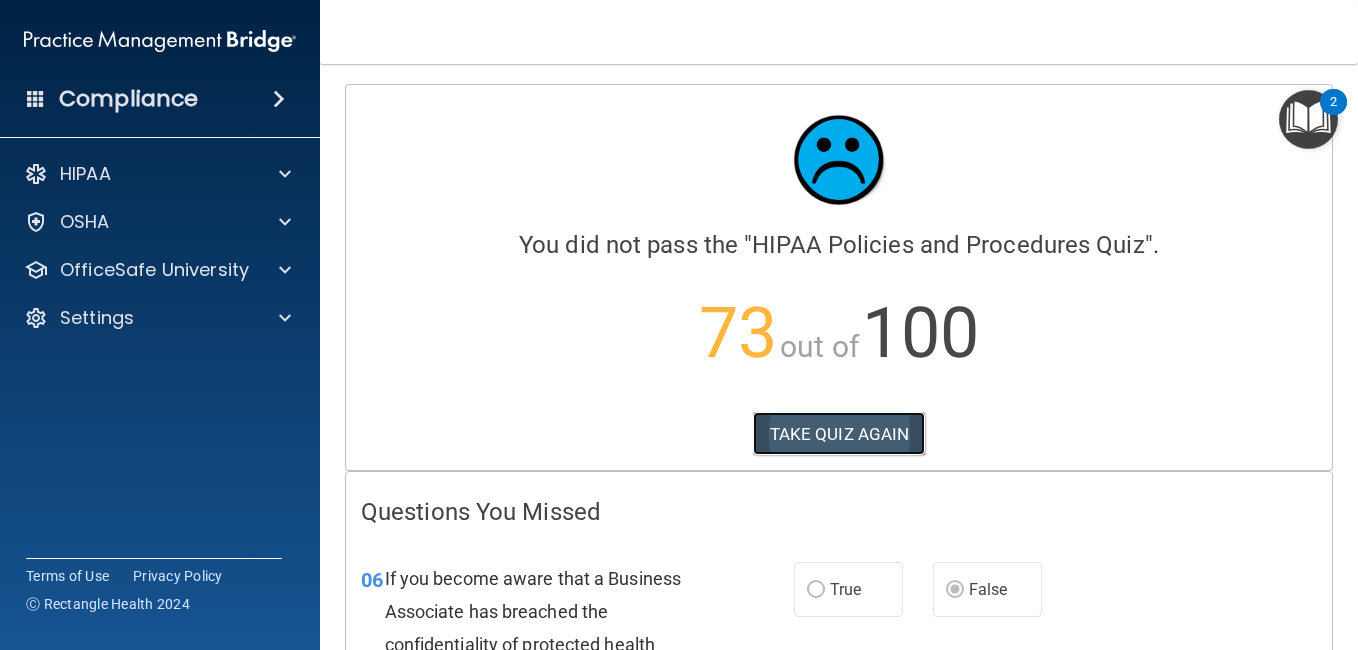click on "TAKE QUIZ AGAIN" at bounding box center (839, 434) 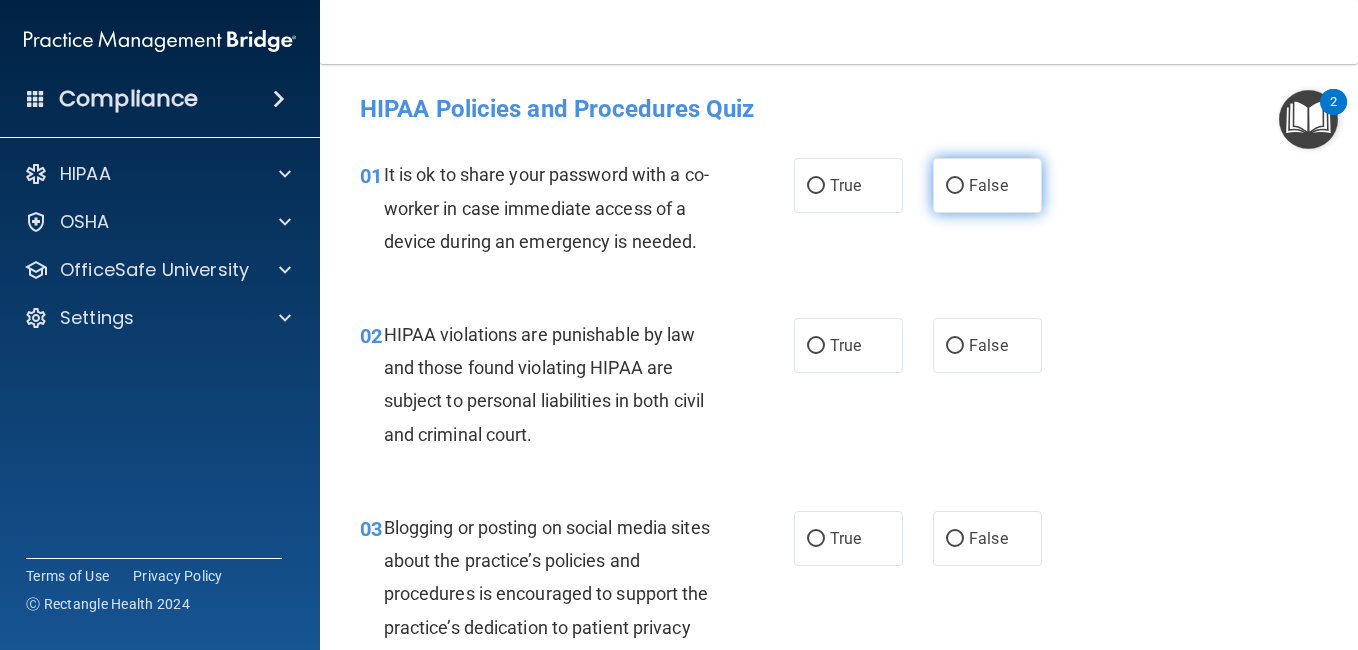 click on "False" at bounding box center (955, 186) 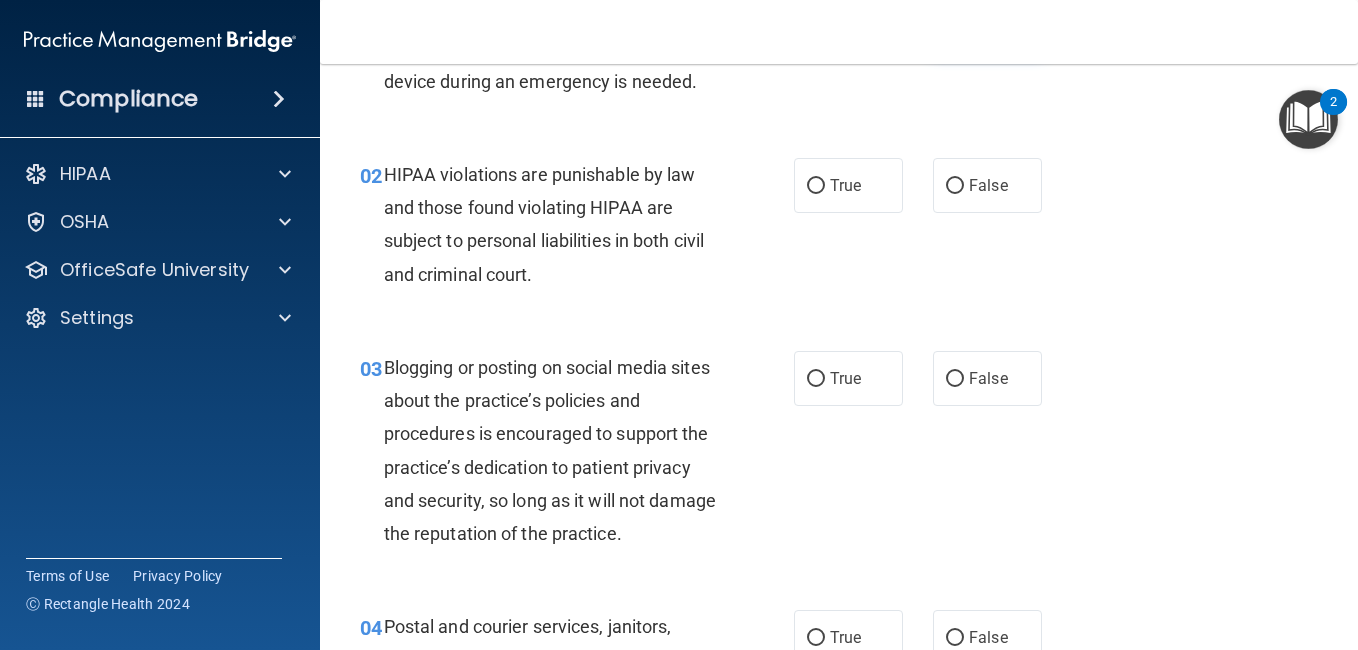 scroll, scrollTop: 200, scrollLeft: 0, axis: vertical 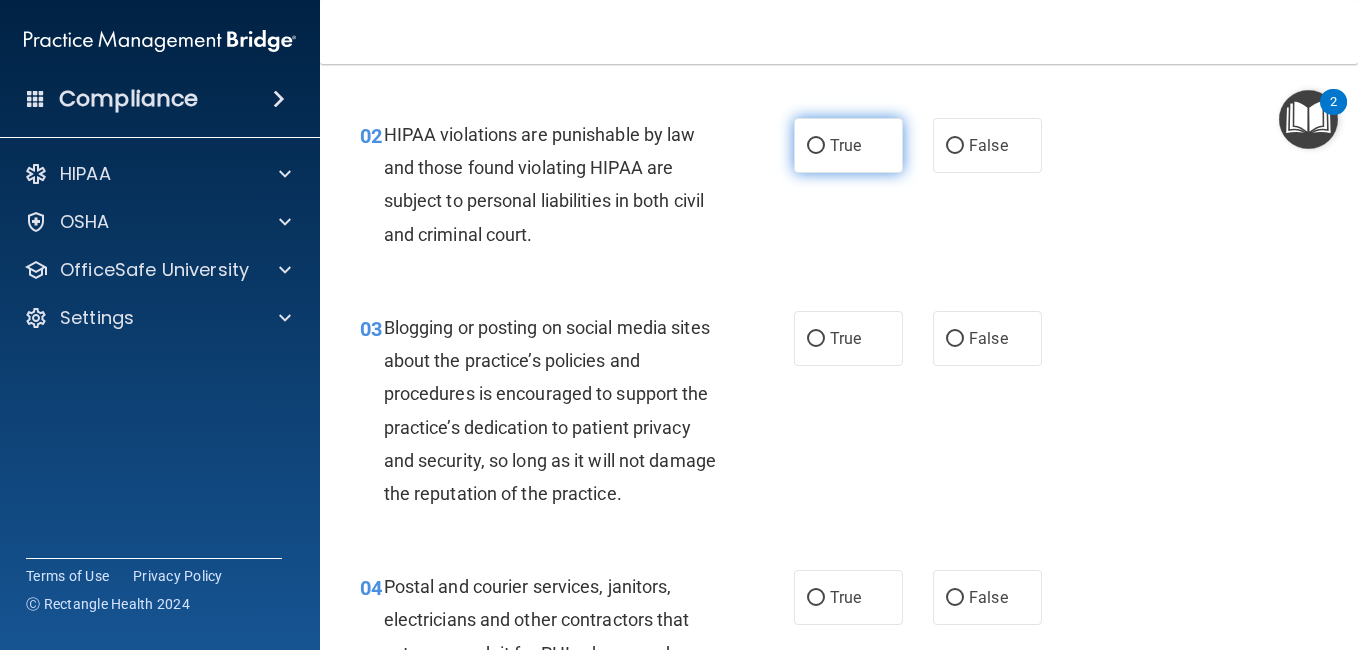 click on "True" at bounding box center [848, 145] 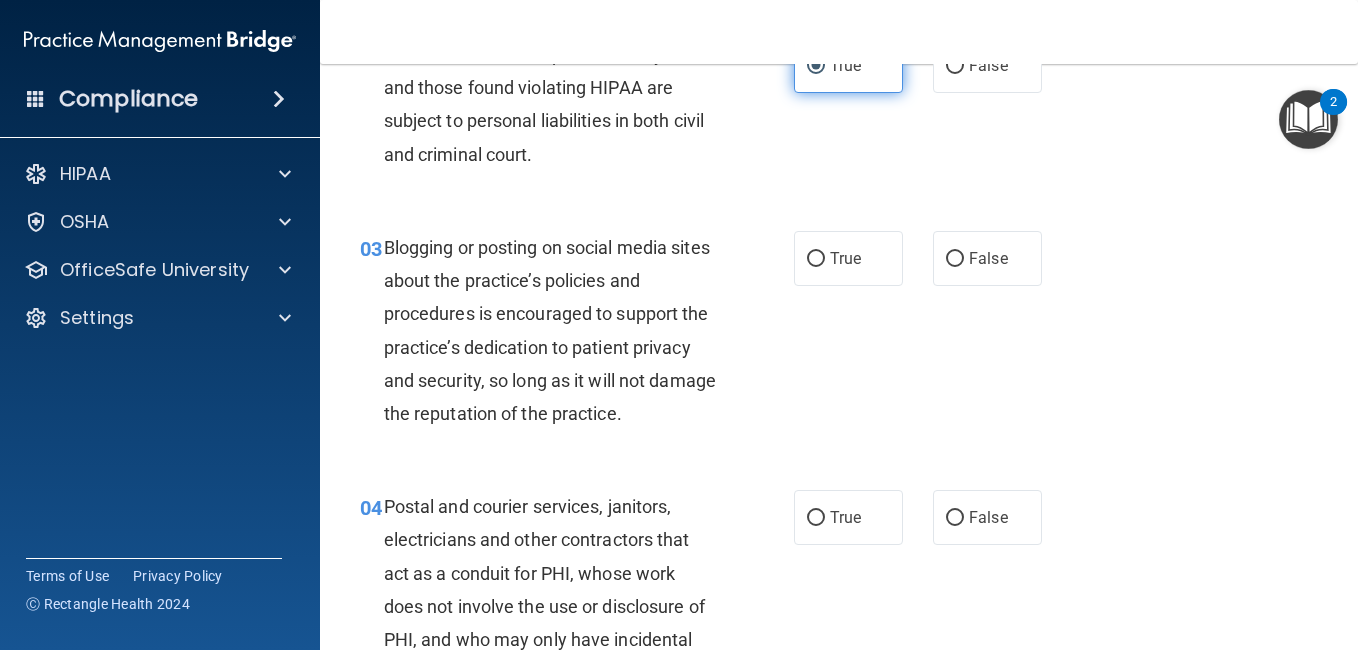 scroll, scrollTop: 320, scrollLeft: 0, axis: vertical 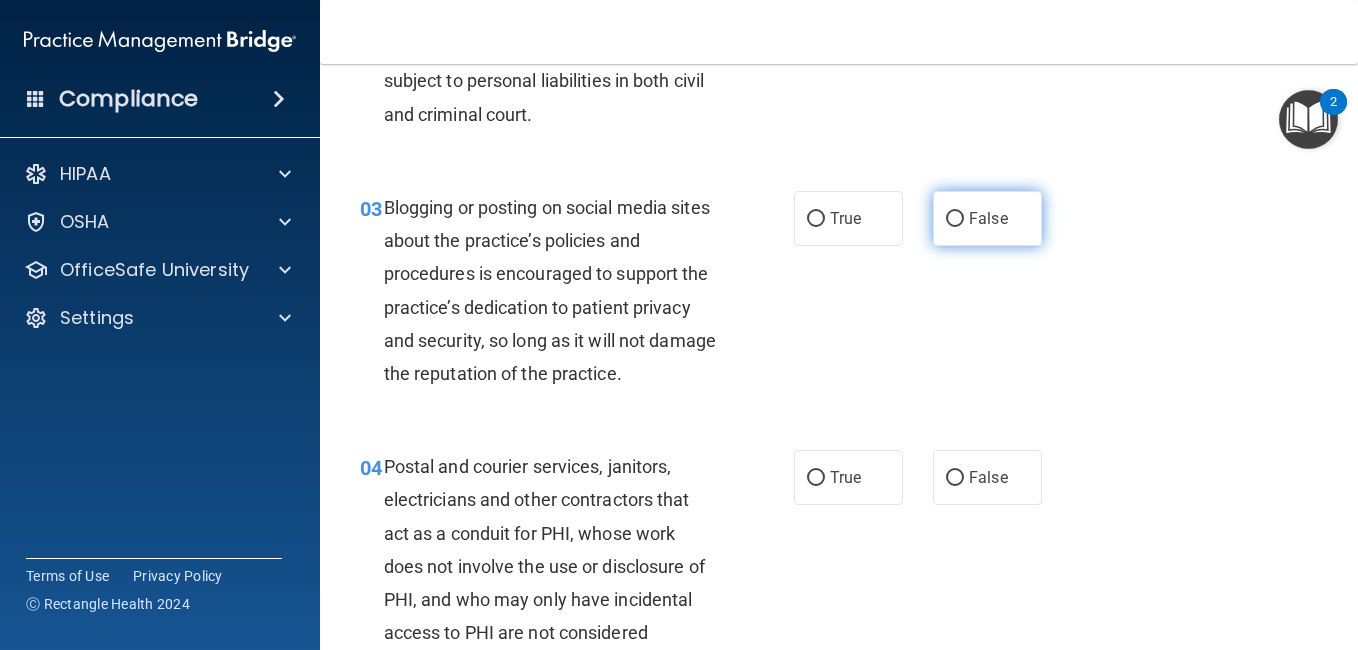 click on "False" at bounding box center [987, 218] 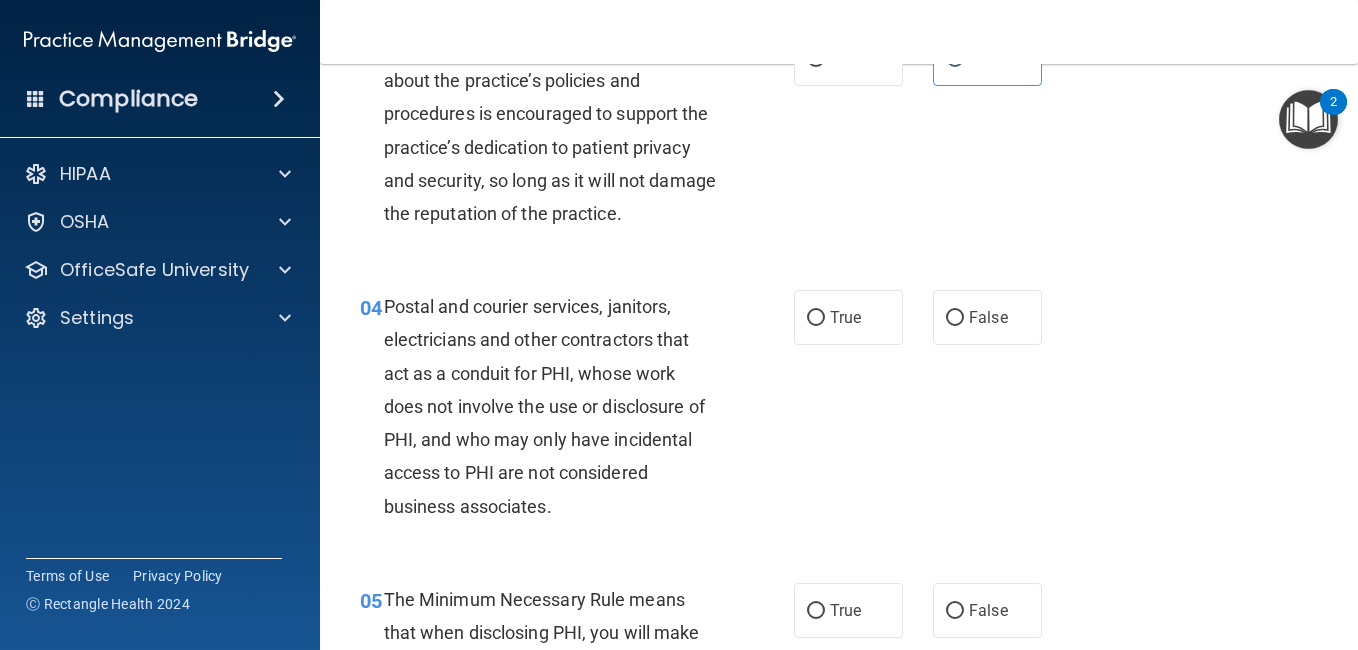 scroll, scrollTop: 520, scrollLeft: 0, axis: vertical 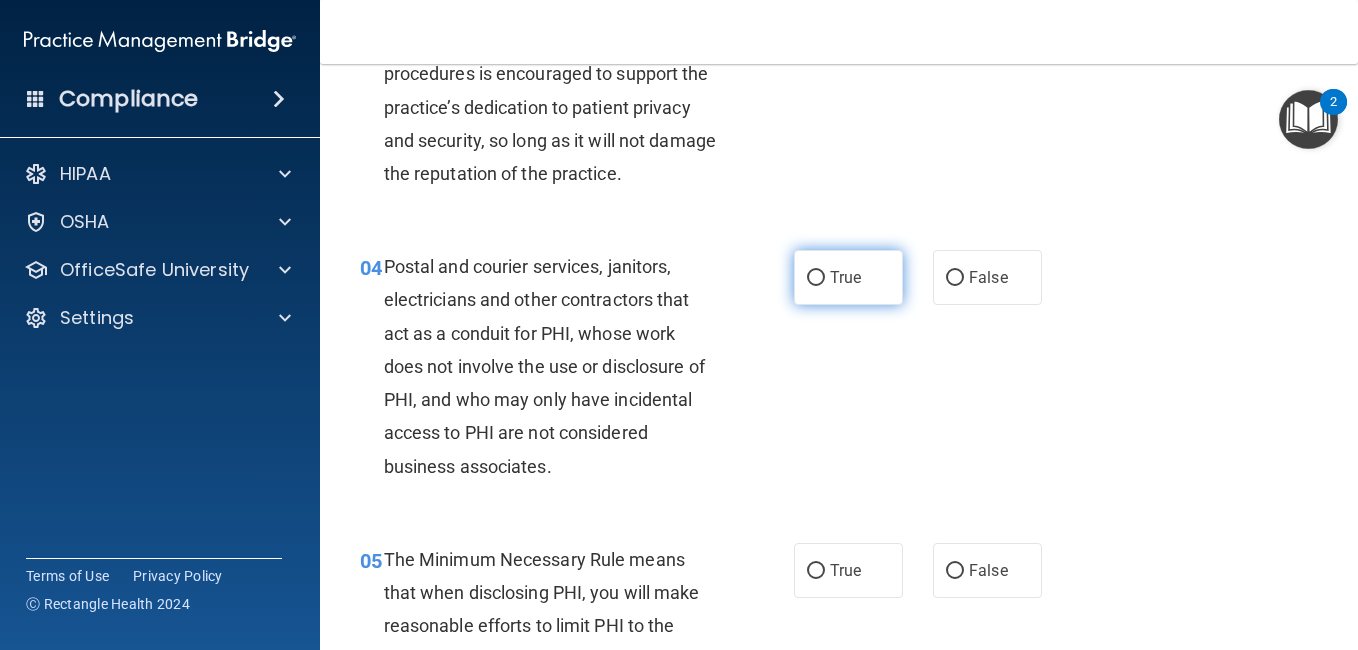 click on "True" at bounding box center [845, 277] 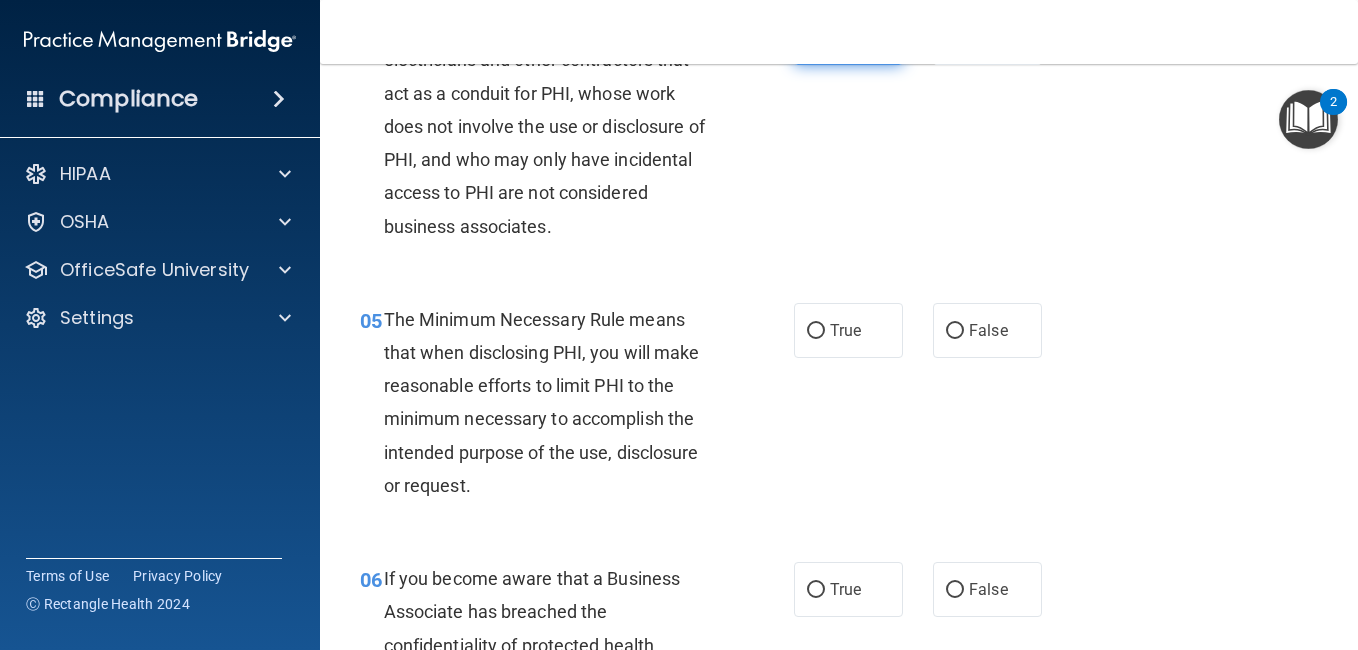 scroll, scrollTop: 800, scrollLeft: 0, axis: vertical 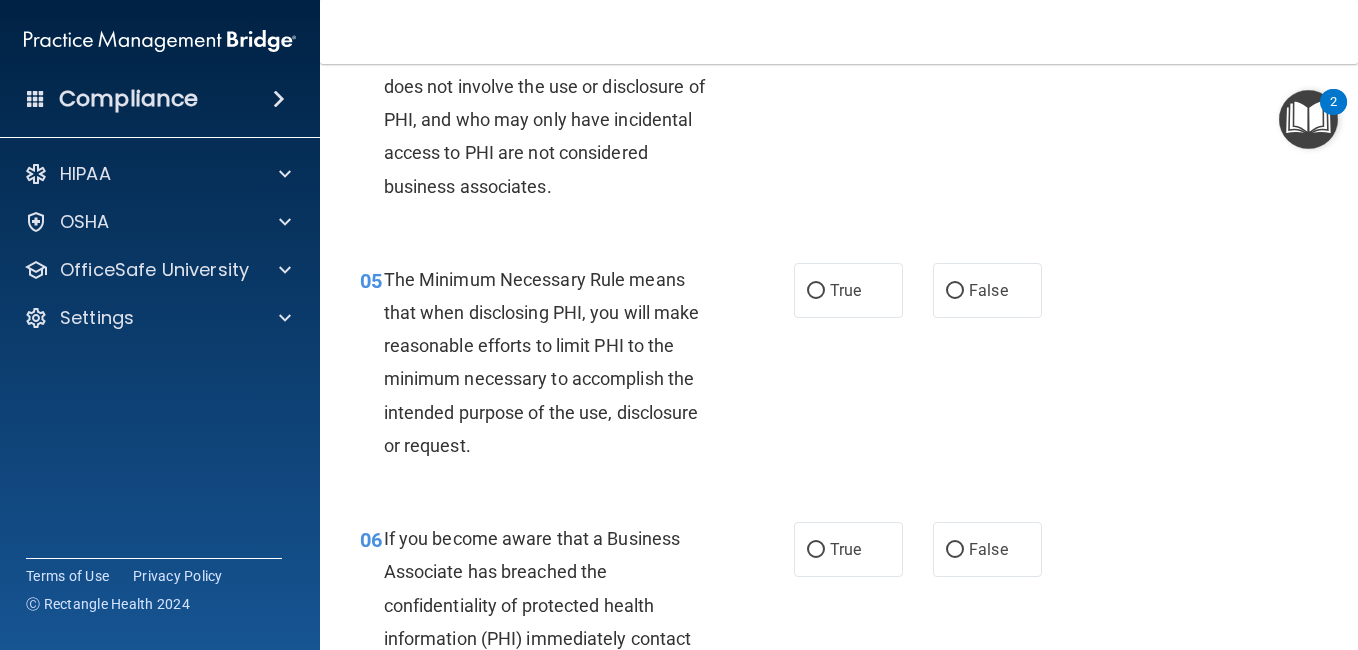 click on "True" at bounding box center [848, 290] 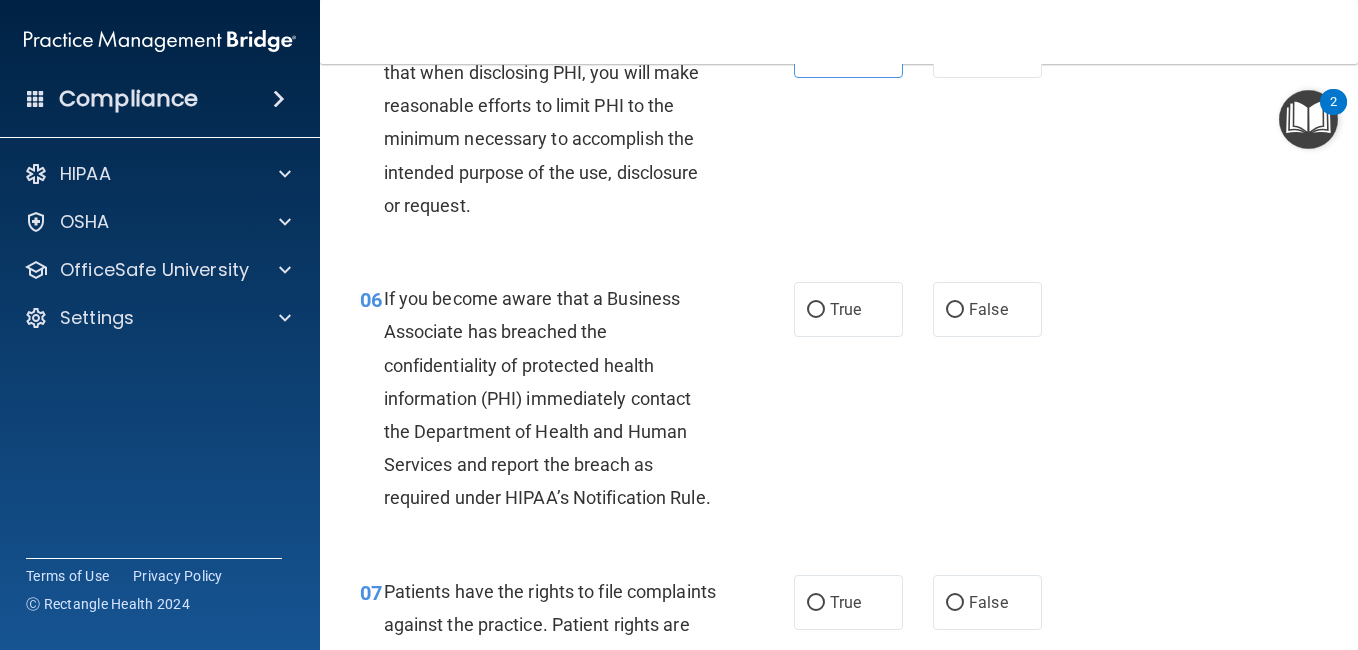 scroll, scrollTop: 1080, scrollLeft: 0, axis: vertical 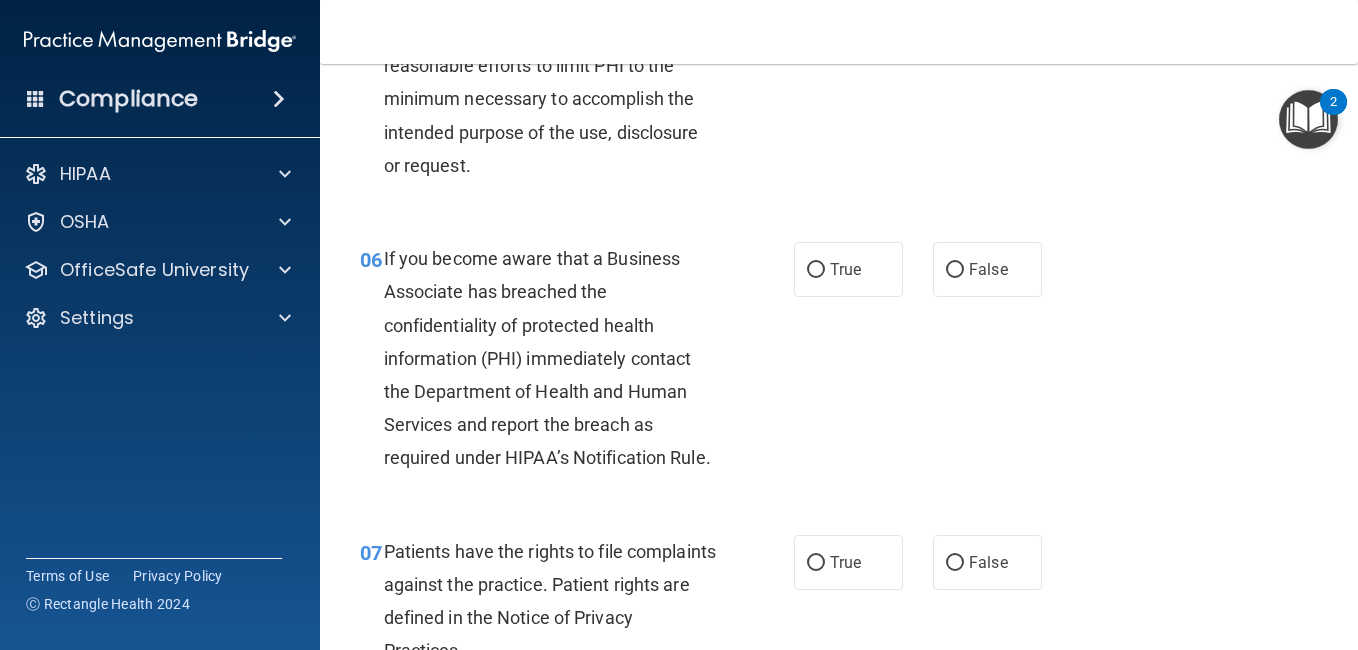 click on "True" at bounding box center [845, 269] 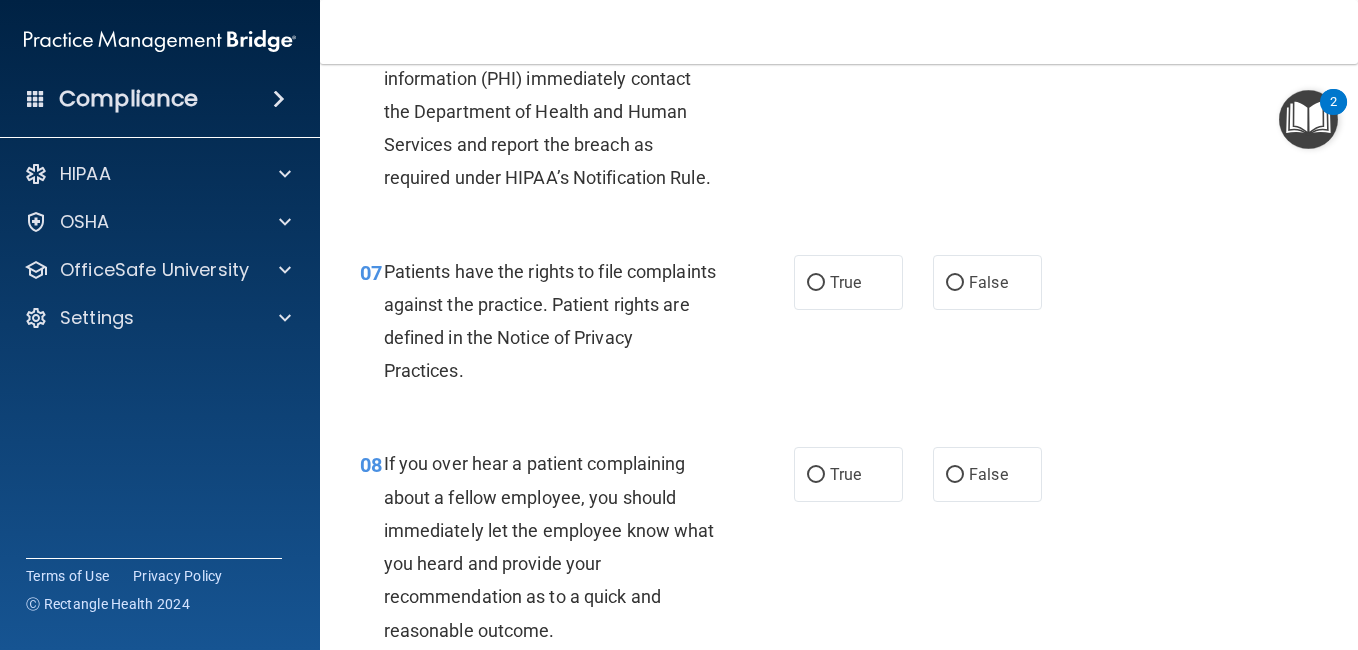 scroll, scrollTop: 1400, scrollLeft: 0, axis: vertical 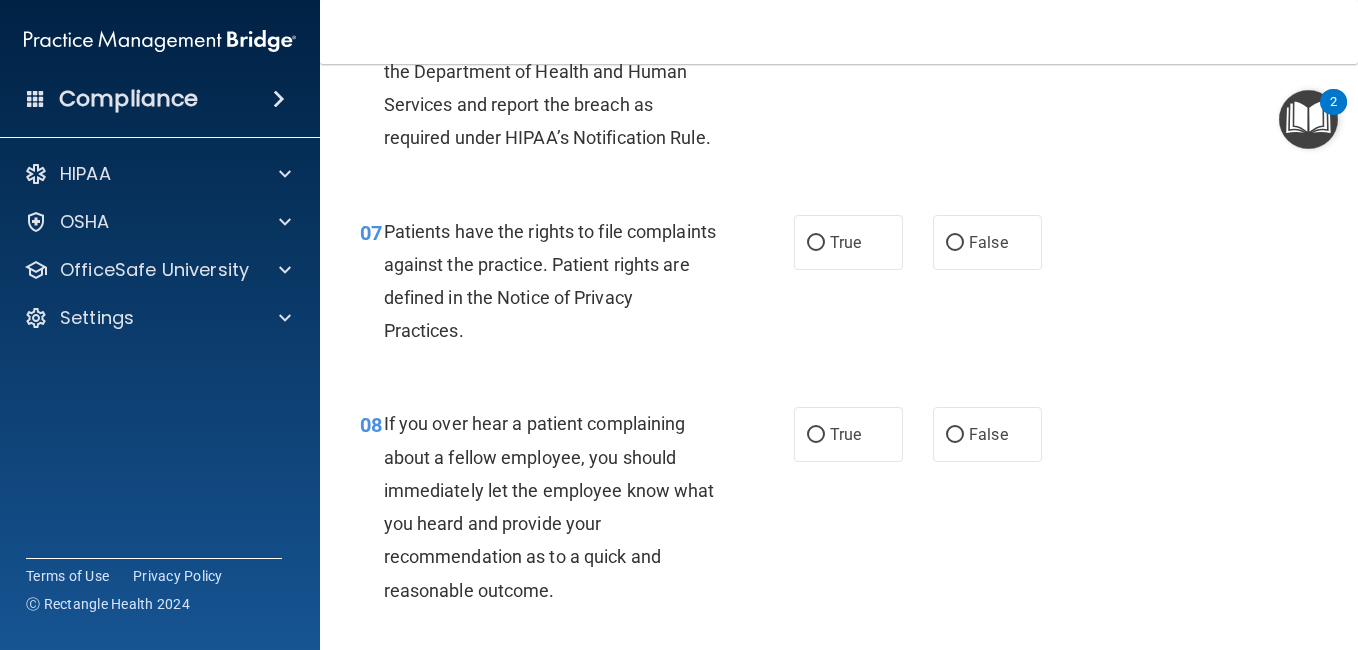 click on "True" at bounding box center (845, 242) 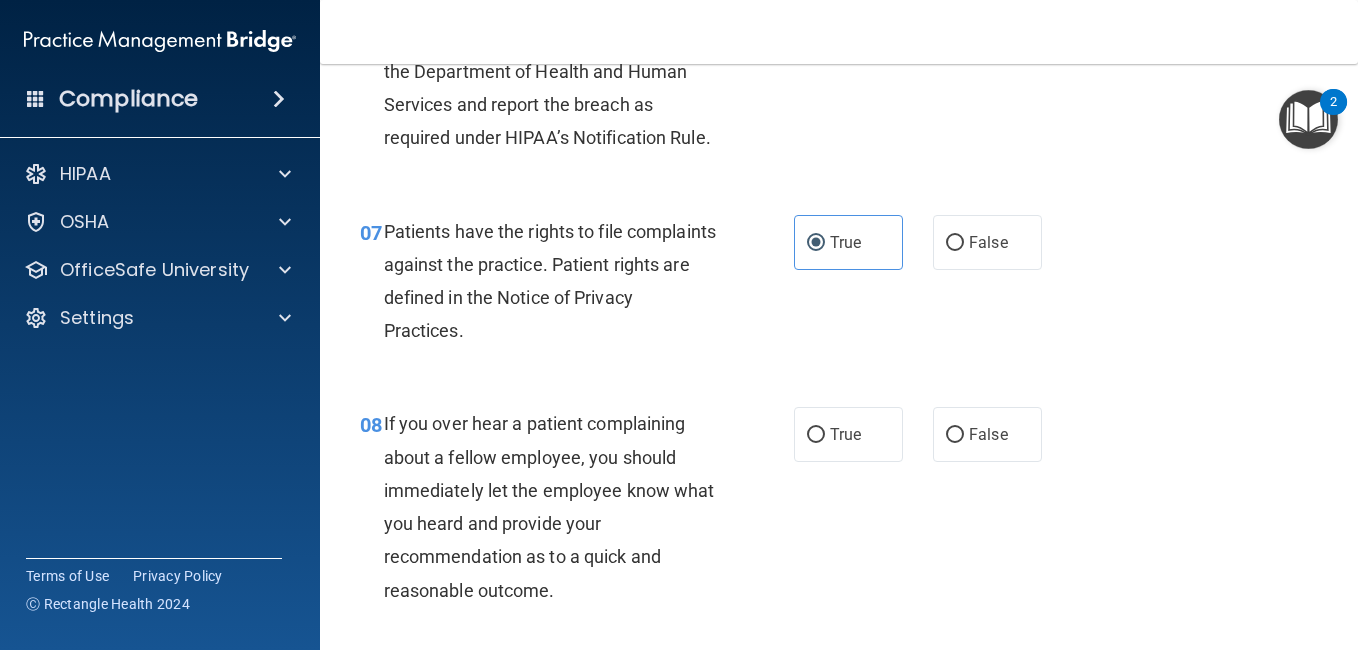 click on "True" at bounding box center (845, 242) 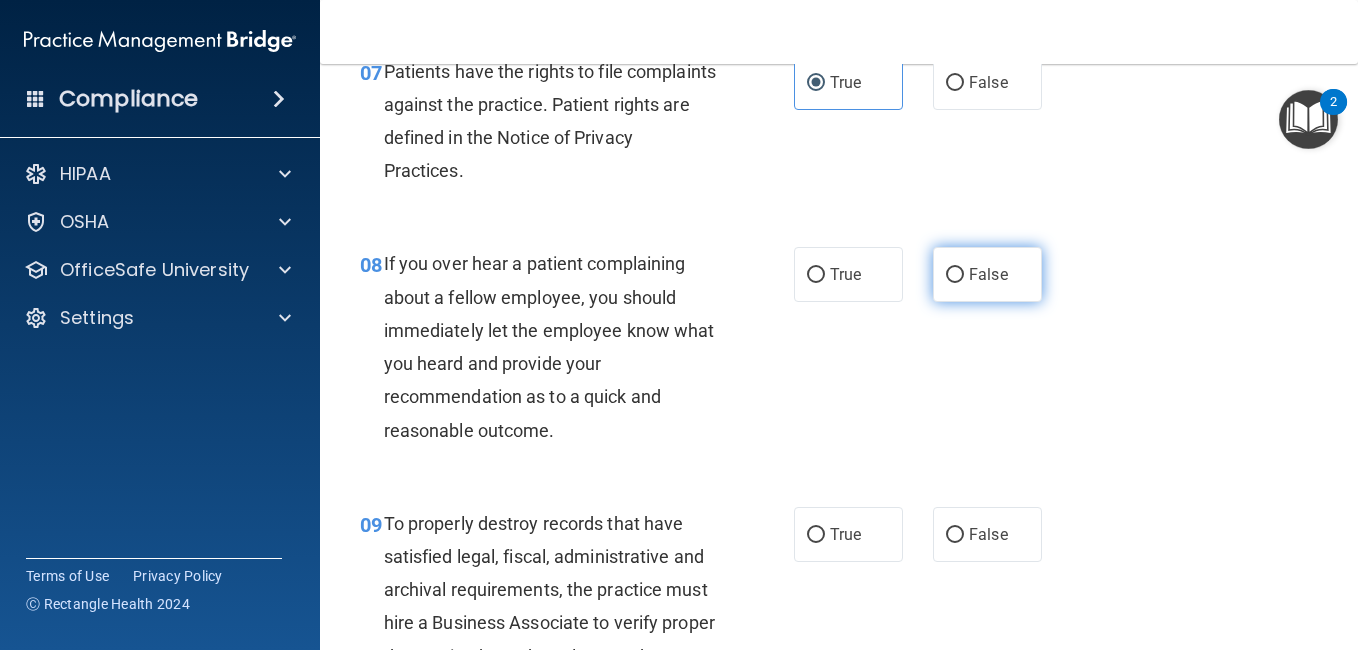 scroll, scrollTop: 1600, scrollLeft: 0, axis: vertical 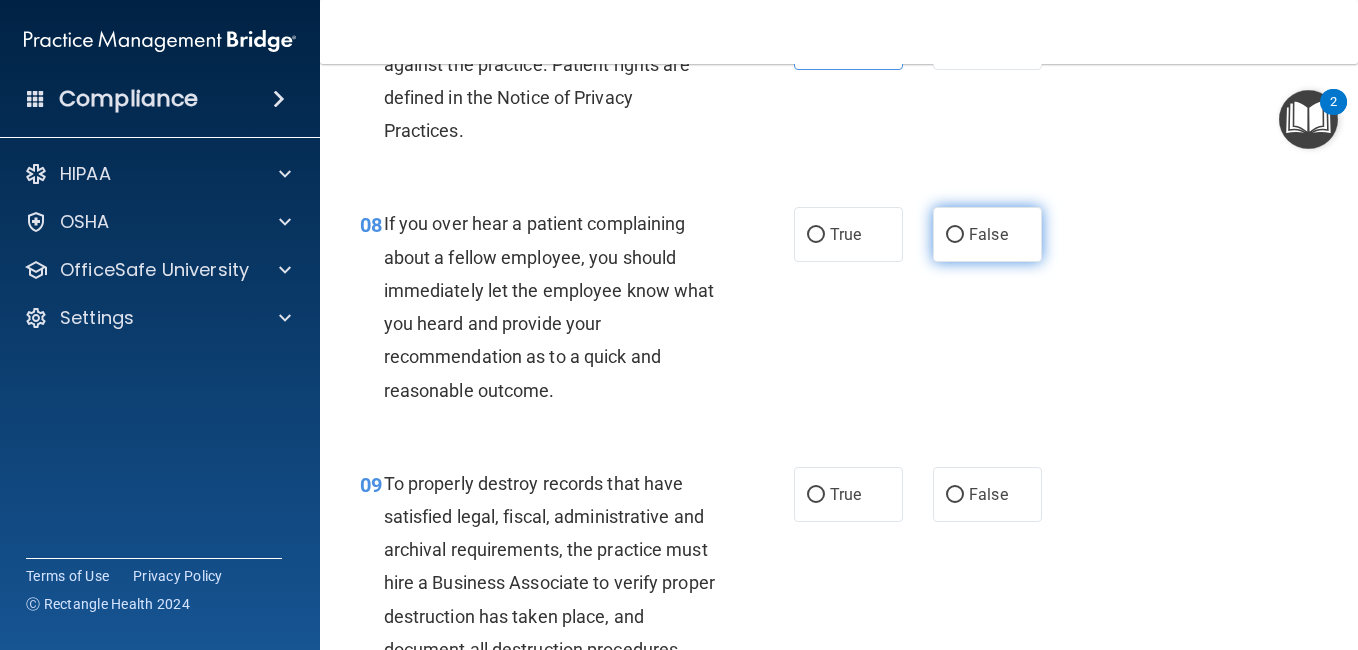 click on "False" at bounding box center [987, 234] 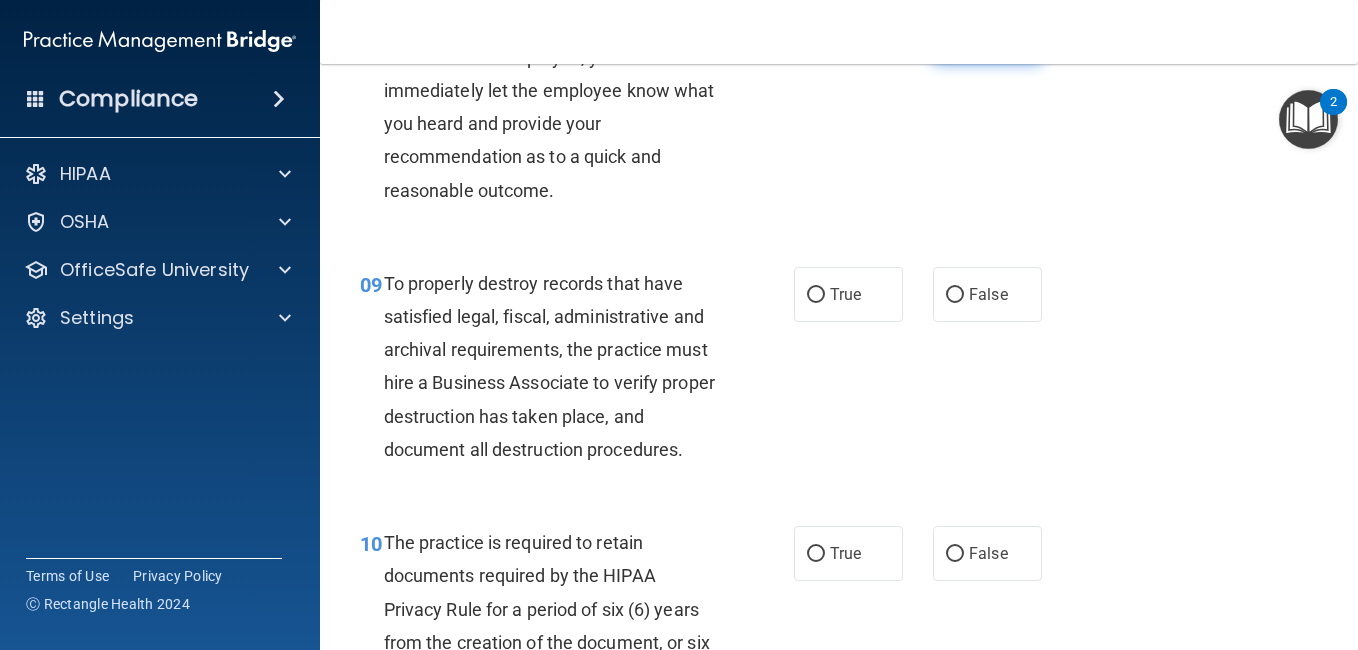 scroll, scrollTop: 1840, scrollLeft: 0, axis: vertical 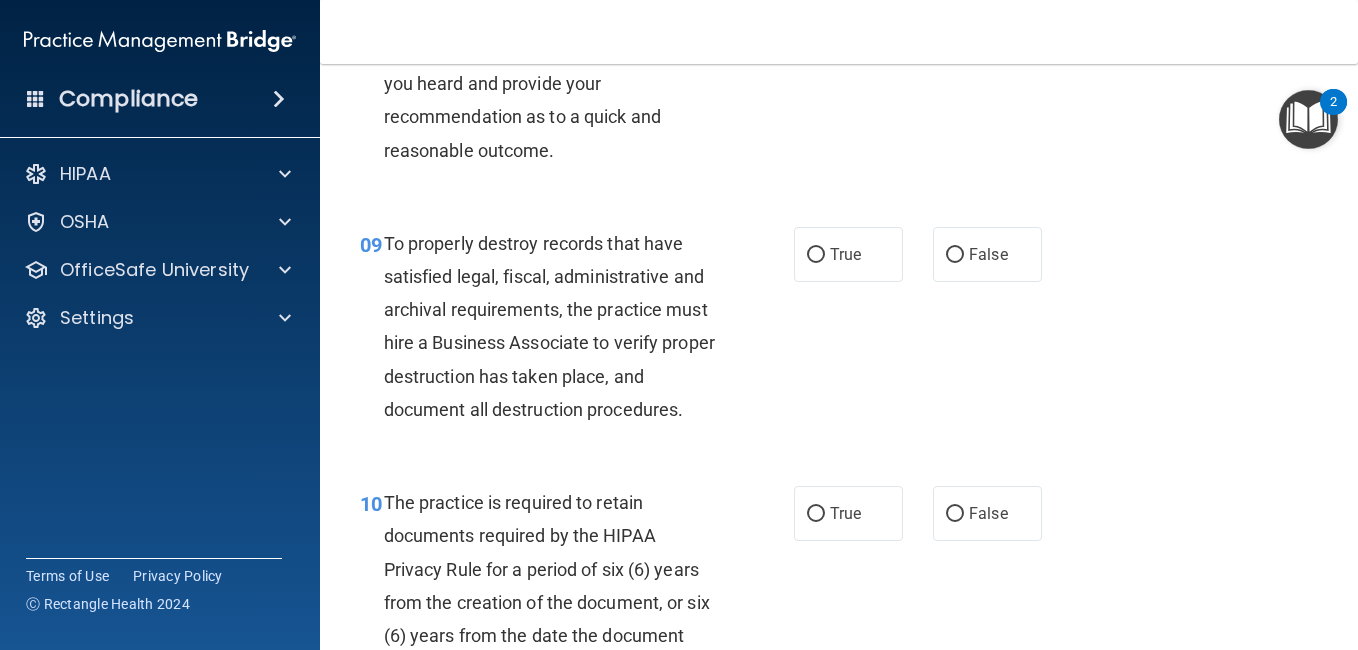 click on "False" at bounding box center (987, 254) 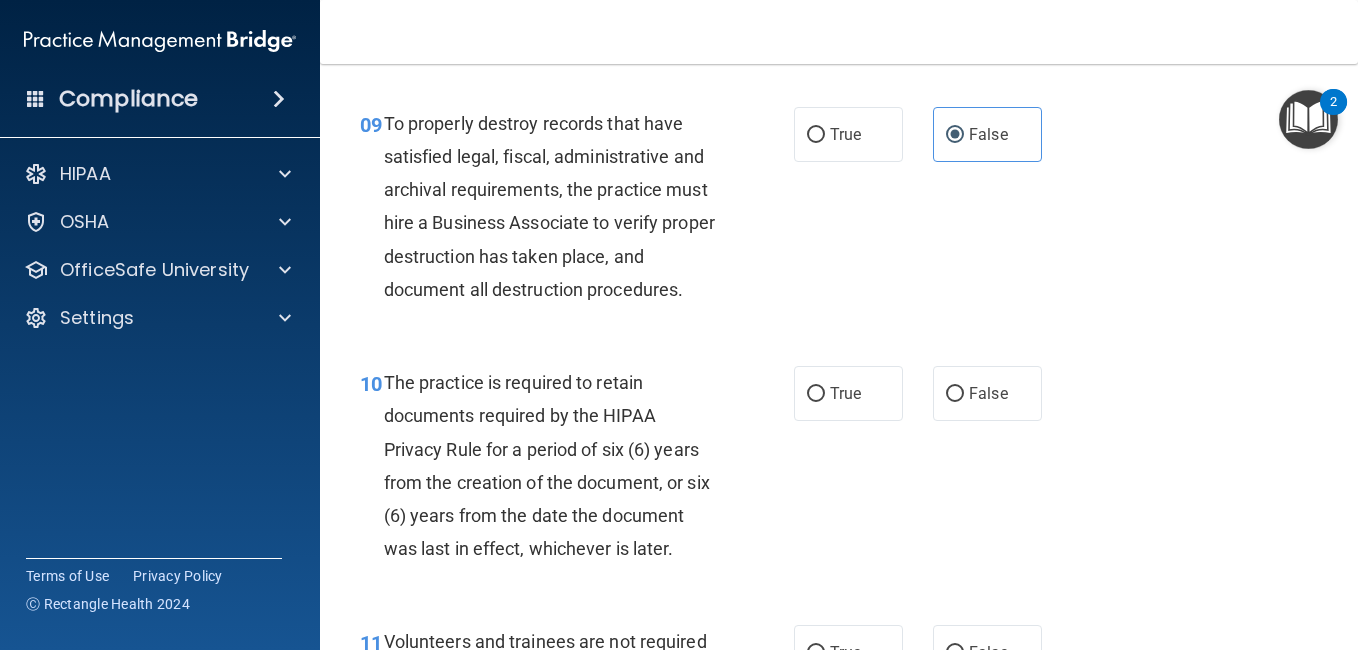 scroll, scrollTop: 2000, scrollLeft: 0, axis: vertical 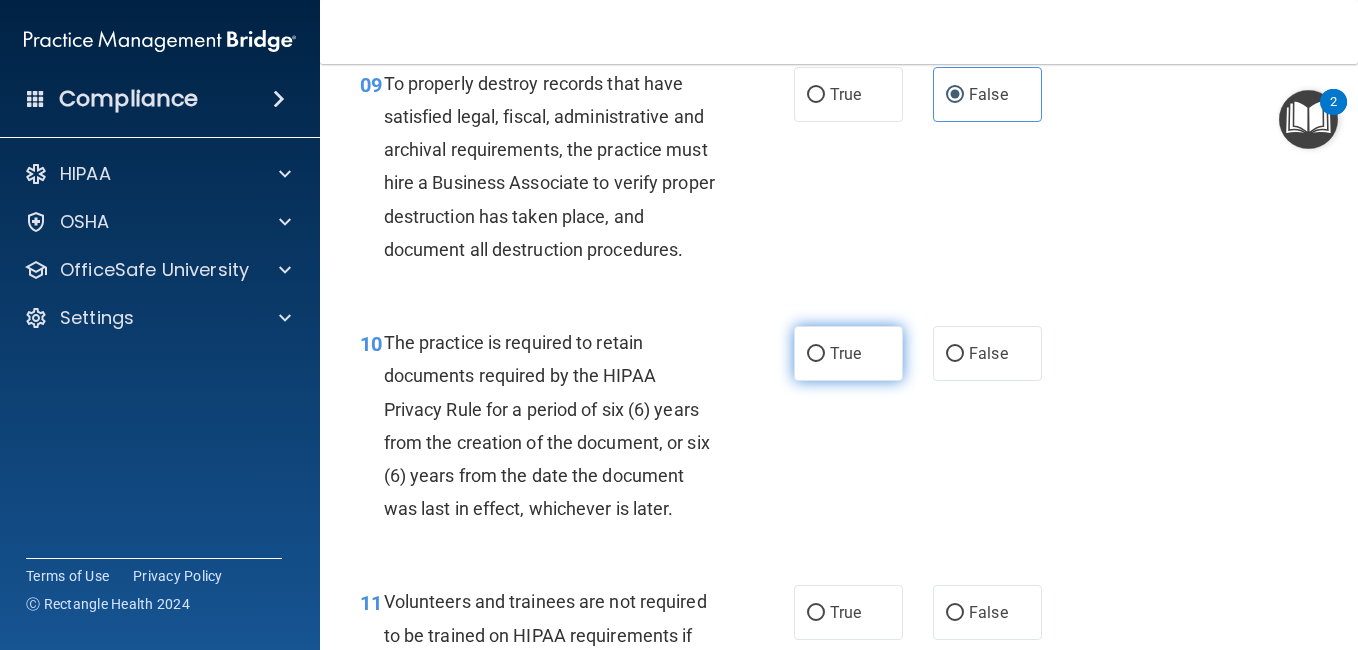 click on "True" at bounding box center (848, 353) 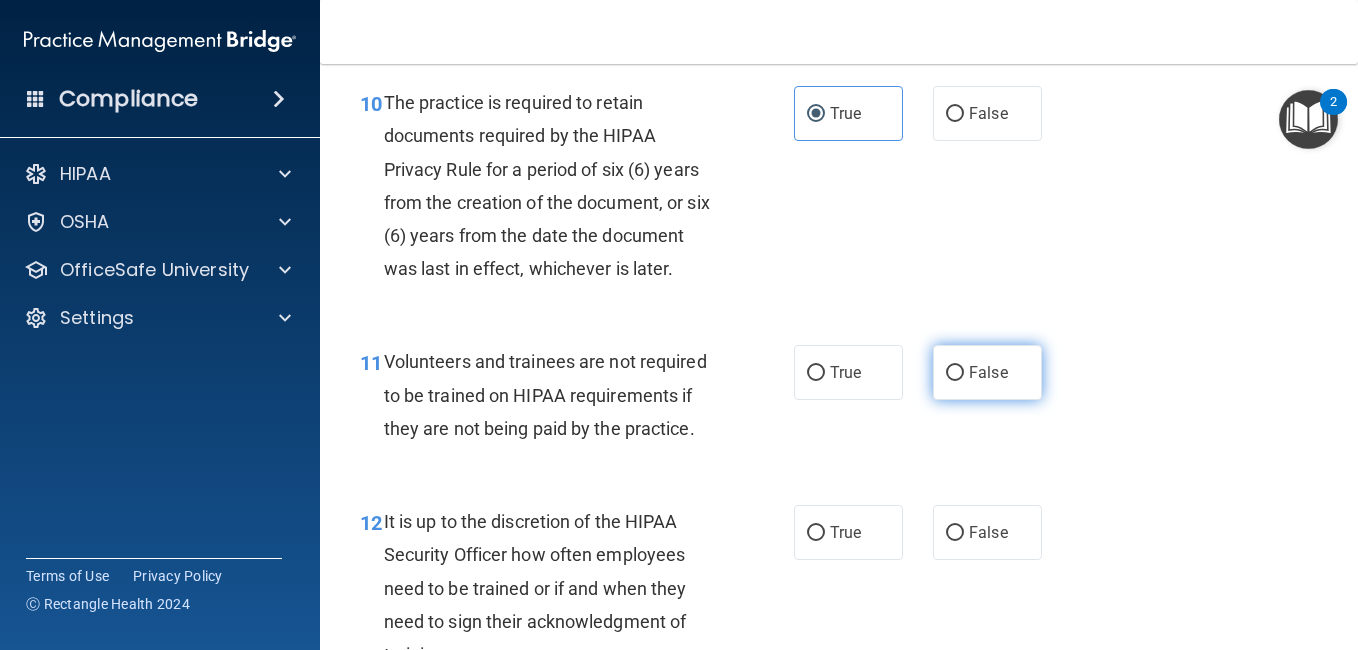 scroll, scrollTop: 2280, scrollLeft: 0, axis: vertical 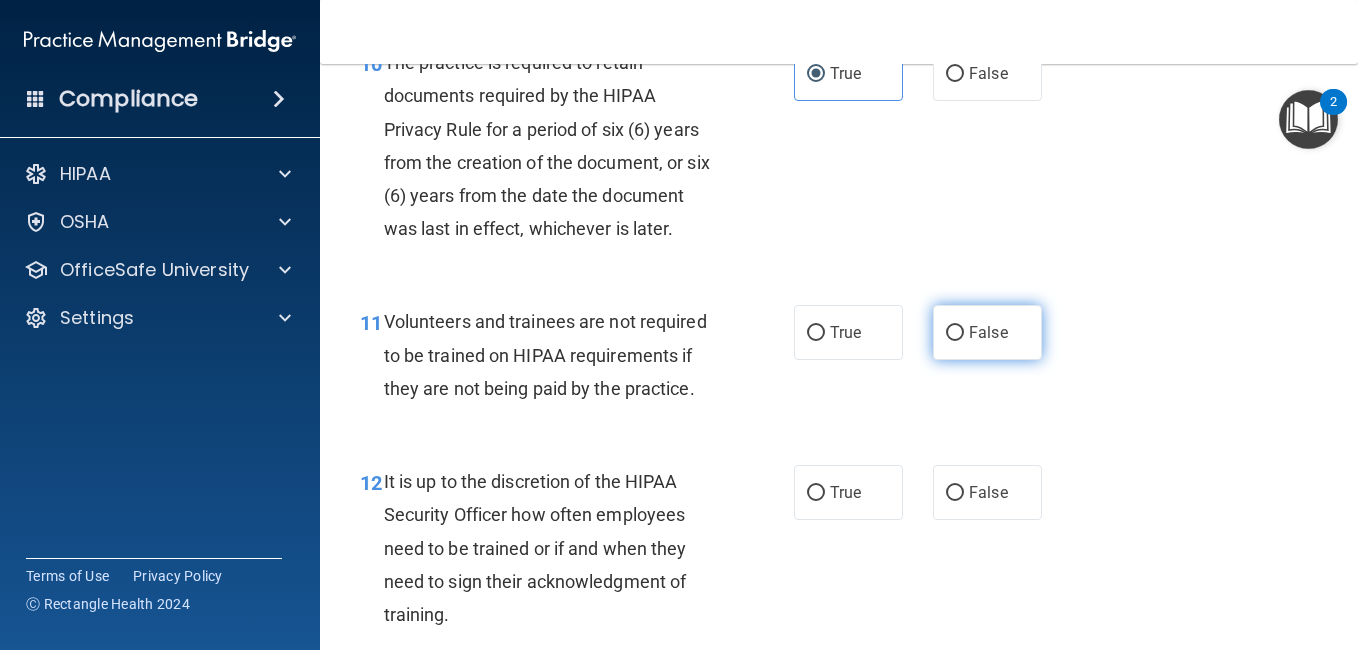 click on "False" at bounding box center [987, 332] 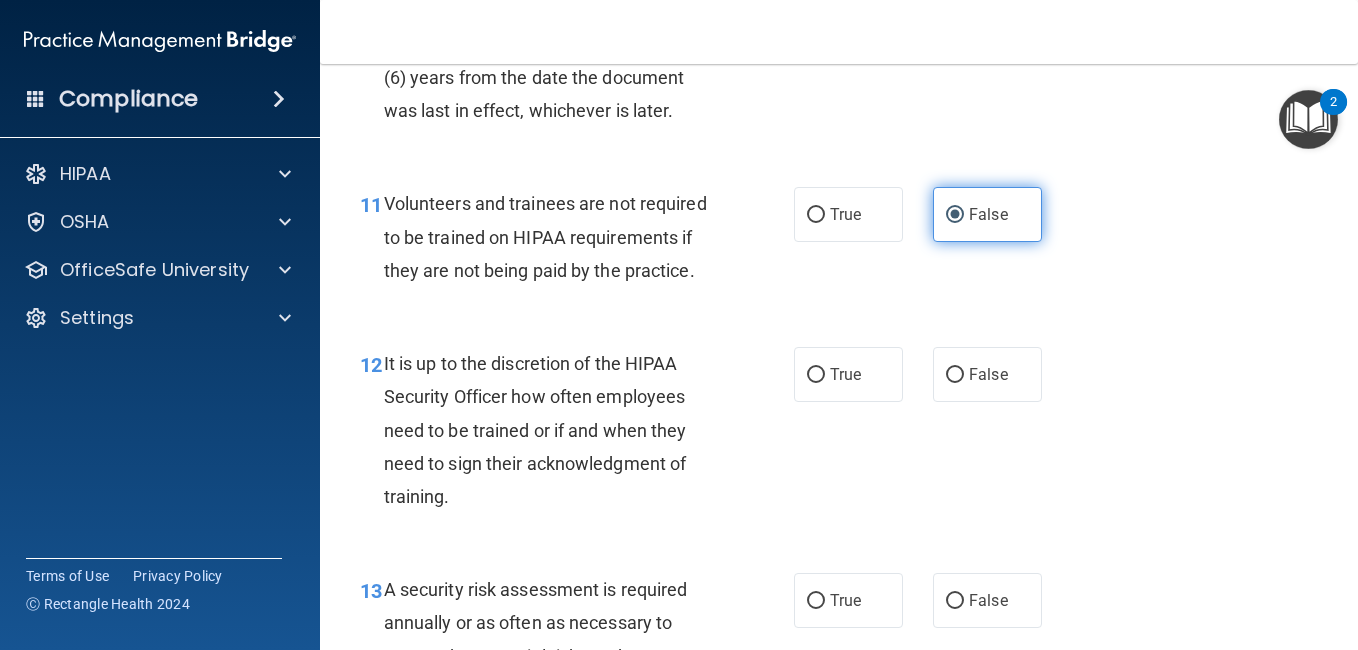 scroll, scrollTop: 2400, scrollLeft: 0, axis: vertical 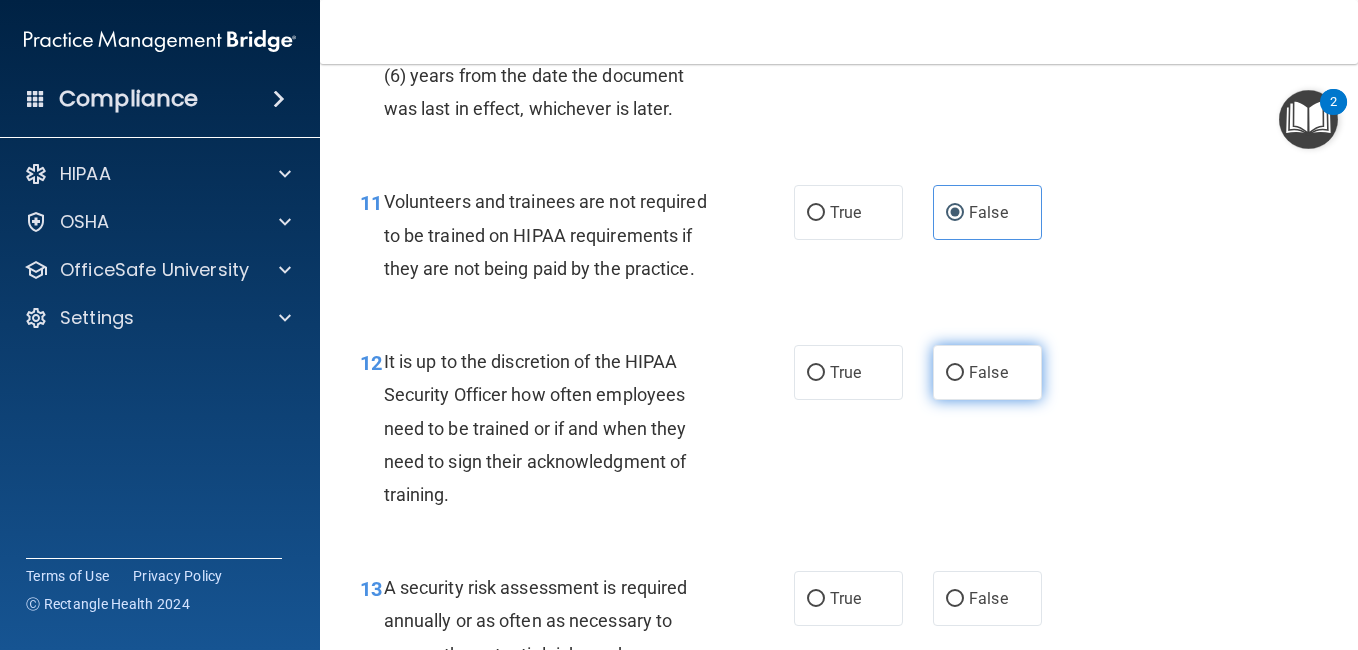 click on "False" at bounding box center (987, 372) 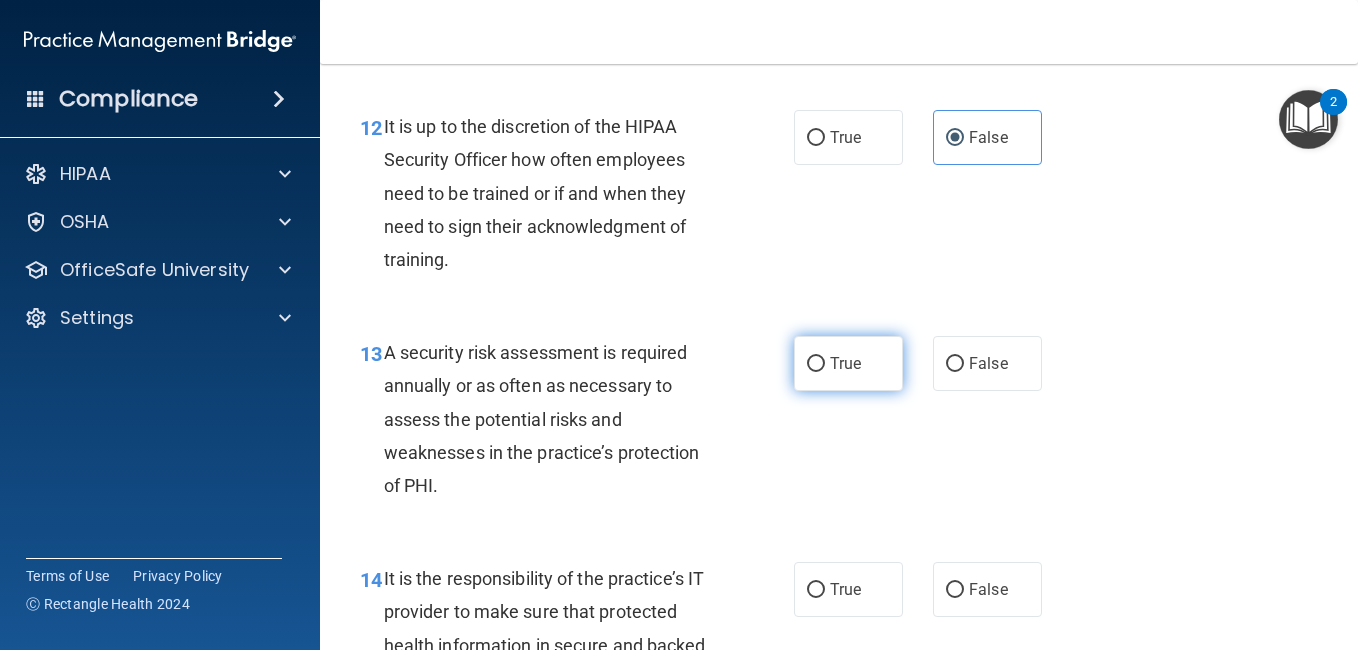 scroll, scrollTop: 2640, scrollLeft: 0, axis: vertical 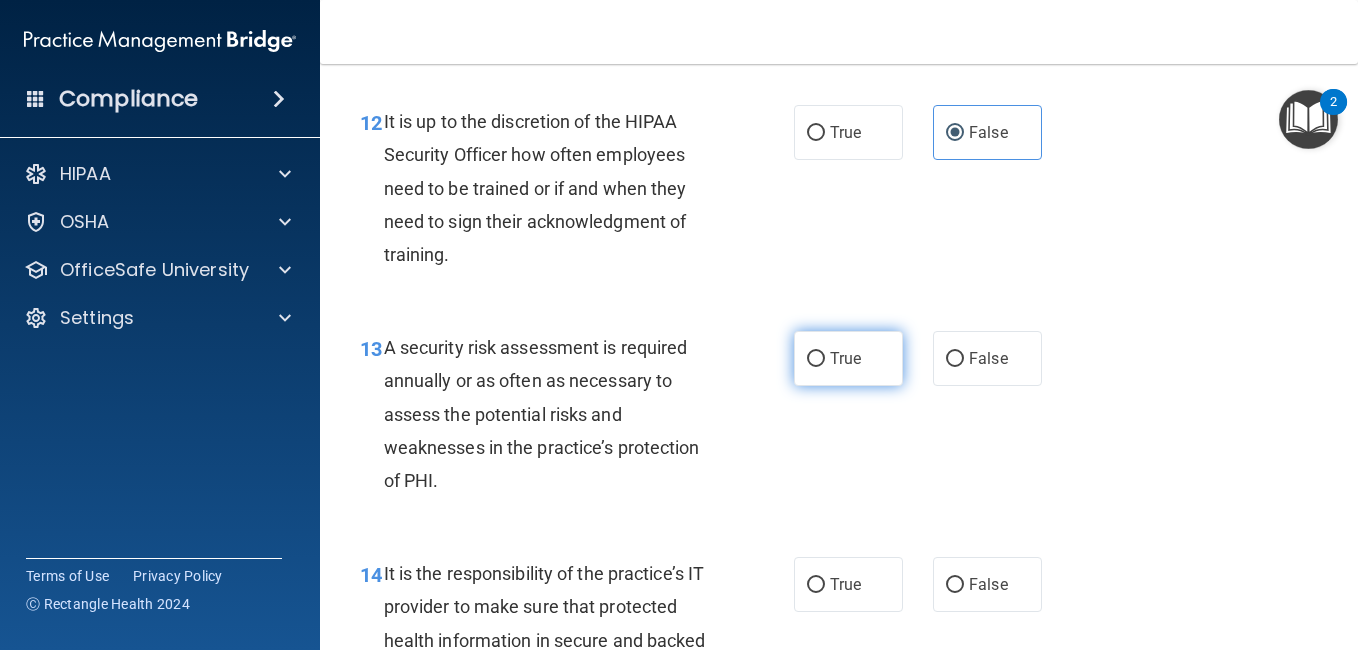 click on "True" at bounding box center (845, 358) 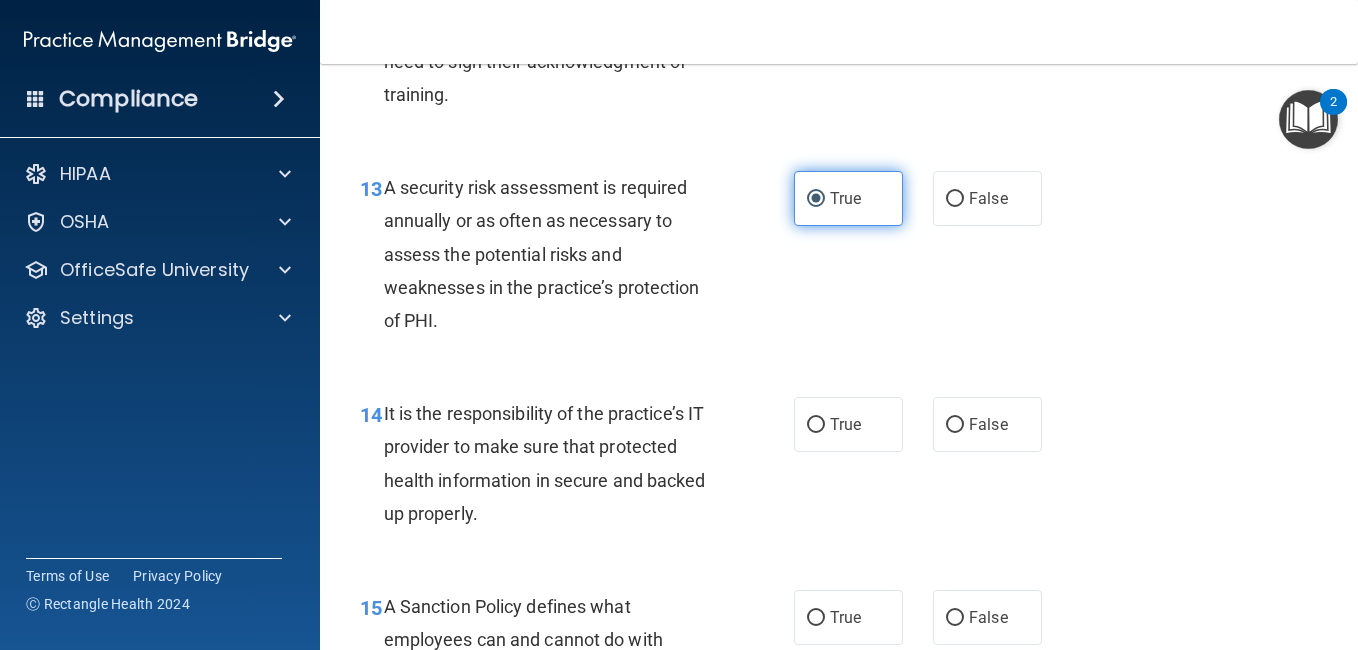 scroll, scrollTop: 2840, scrollLeft: 0, axis: vertical 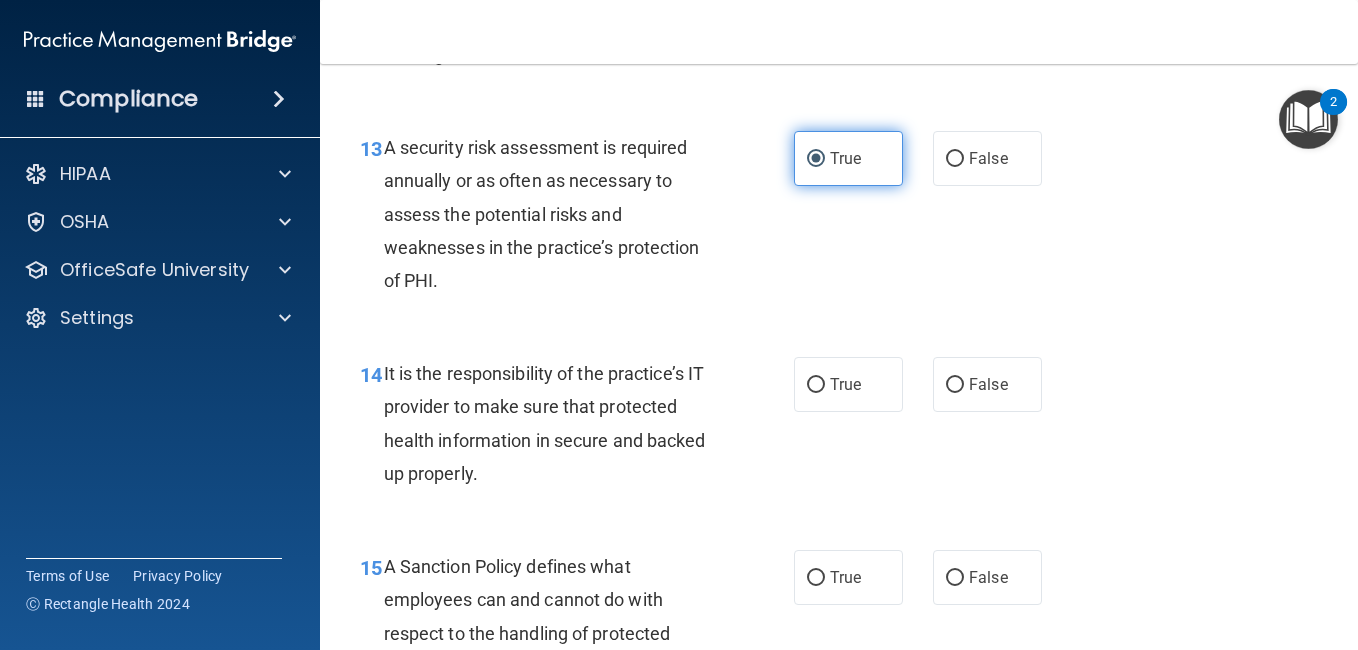 click on "True" at bounding box center (848, 384) 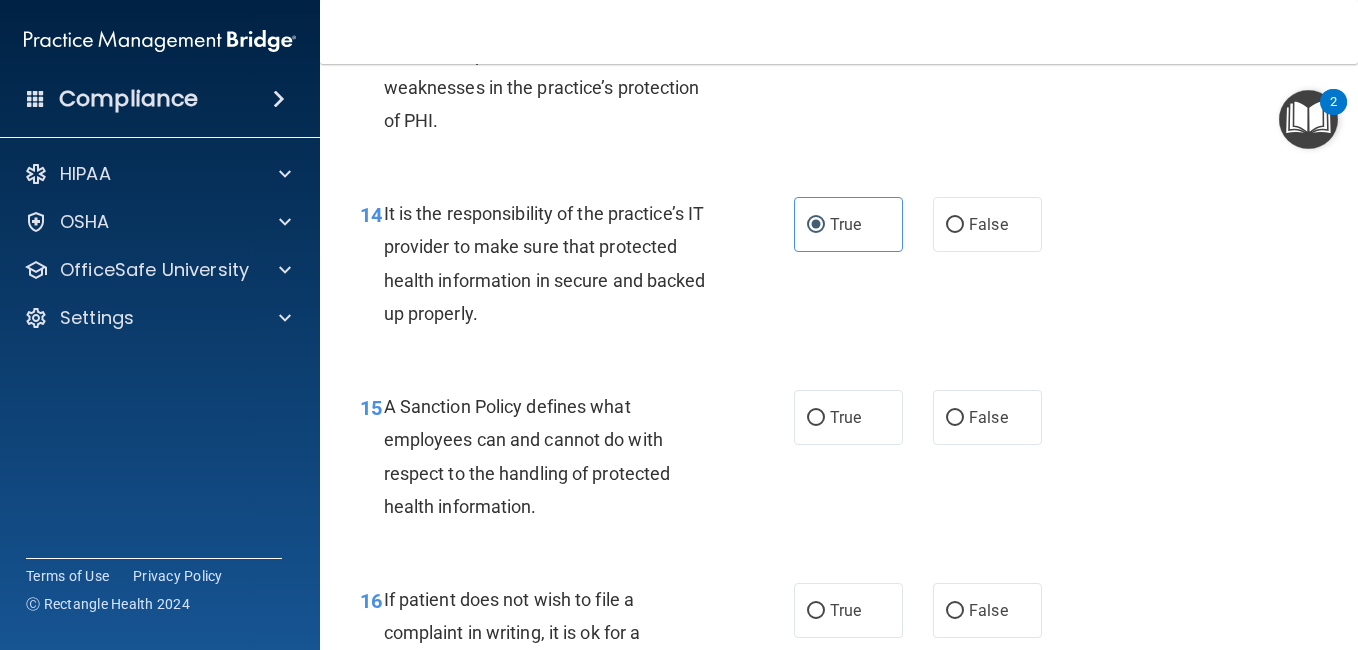 scroll, scrollTop: 3040, scrollLeft: 0, axis: vertical 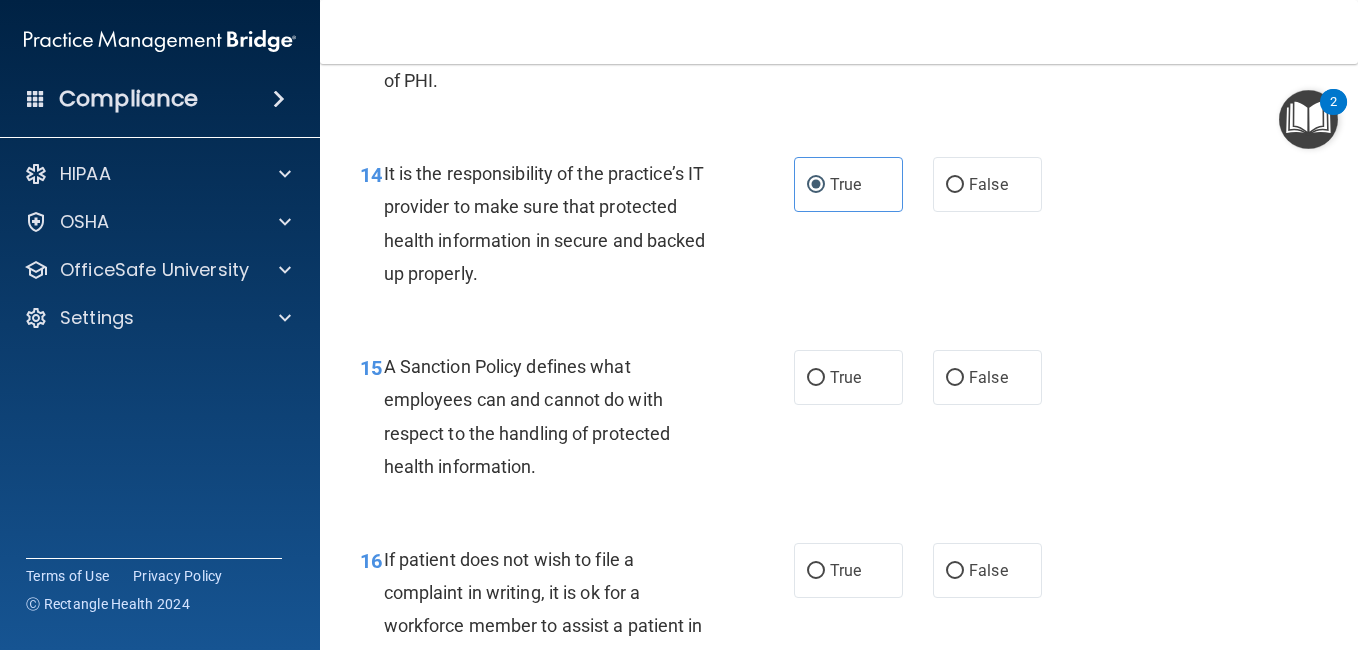 click on "True" at bounding box center [848, 377] 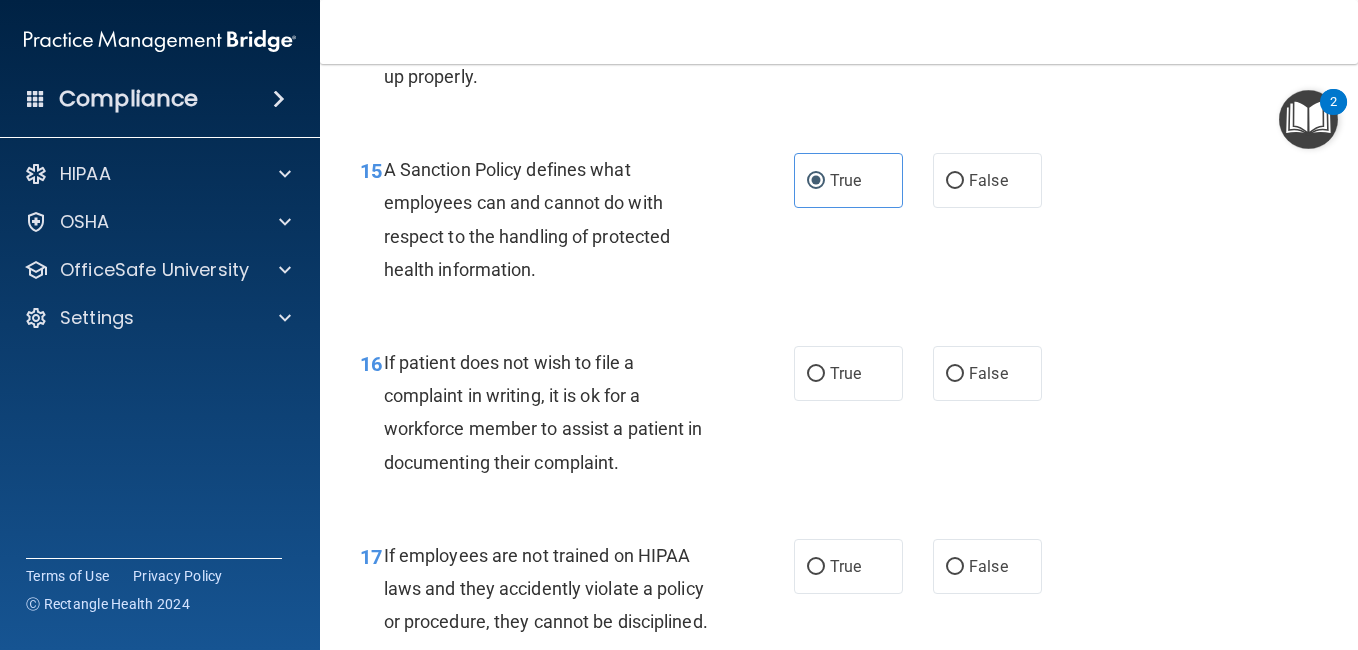 scroll, scrollTop: 3240, scrollLeft: 0, axis: vertical 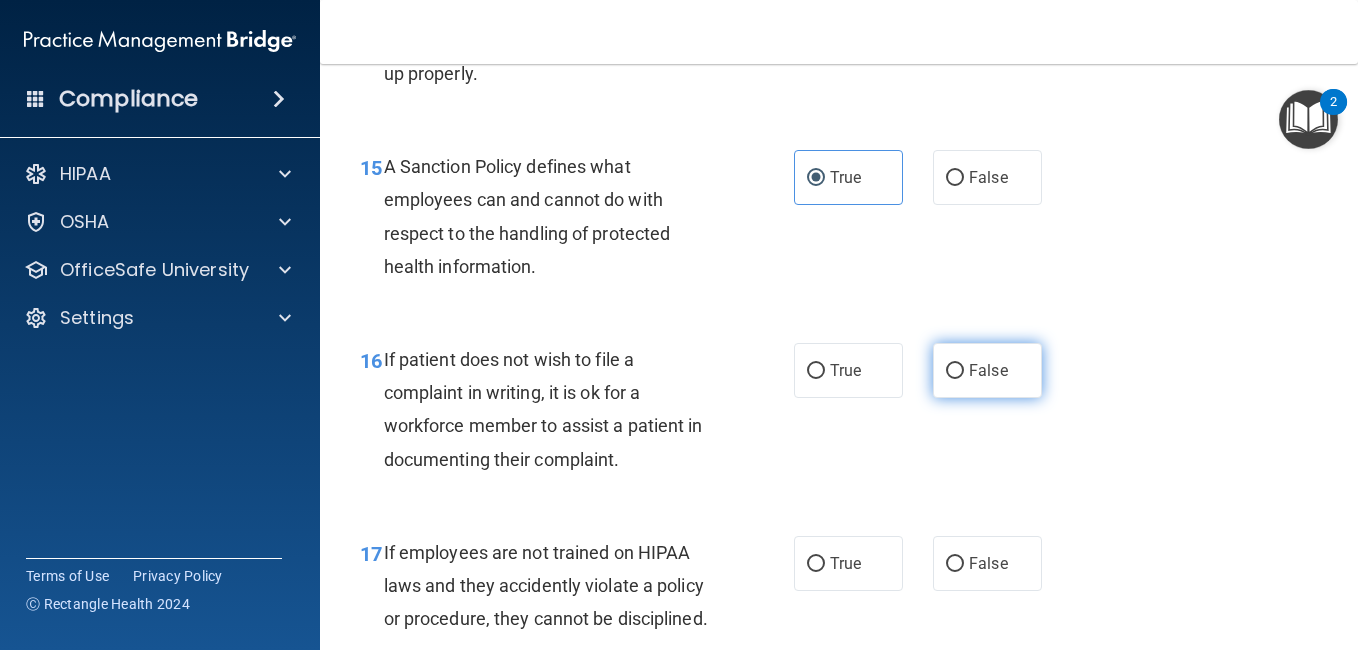 click on "False" at bounding box center [987, 370] 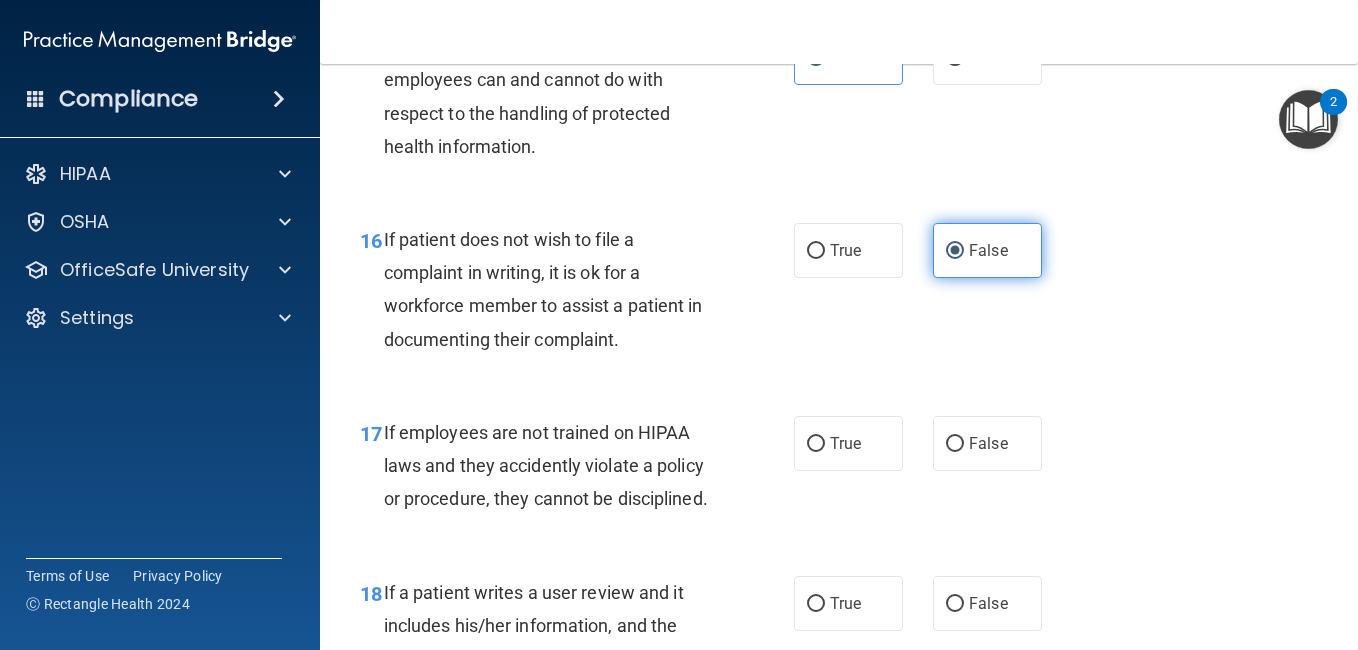 scroll, scrollTop: 3400, scrollLeft: 0, axis: vertical 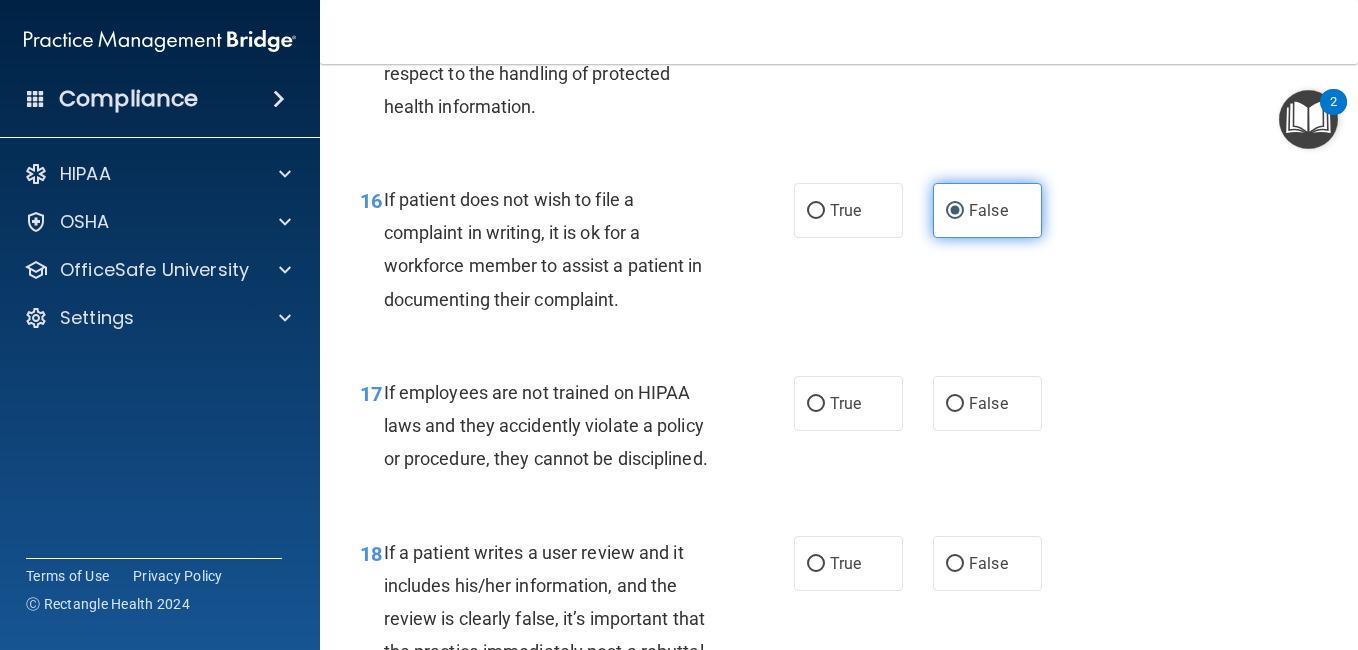click on "False" at bounding box center (987, 403) 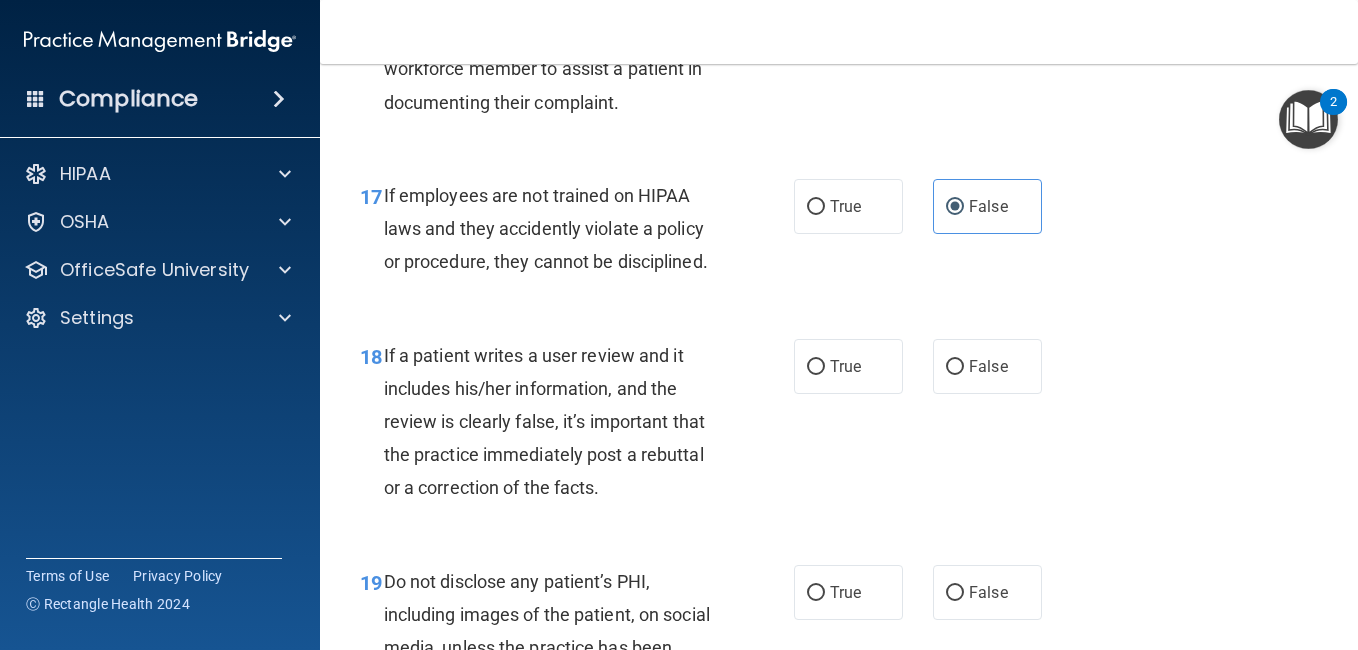 scroll, scrollTop: 3600, scrollLeft: 0, axis: vertical 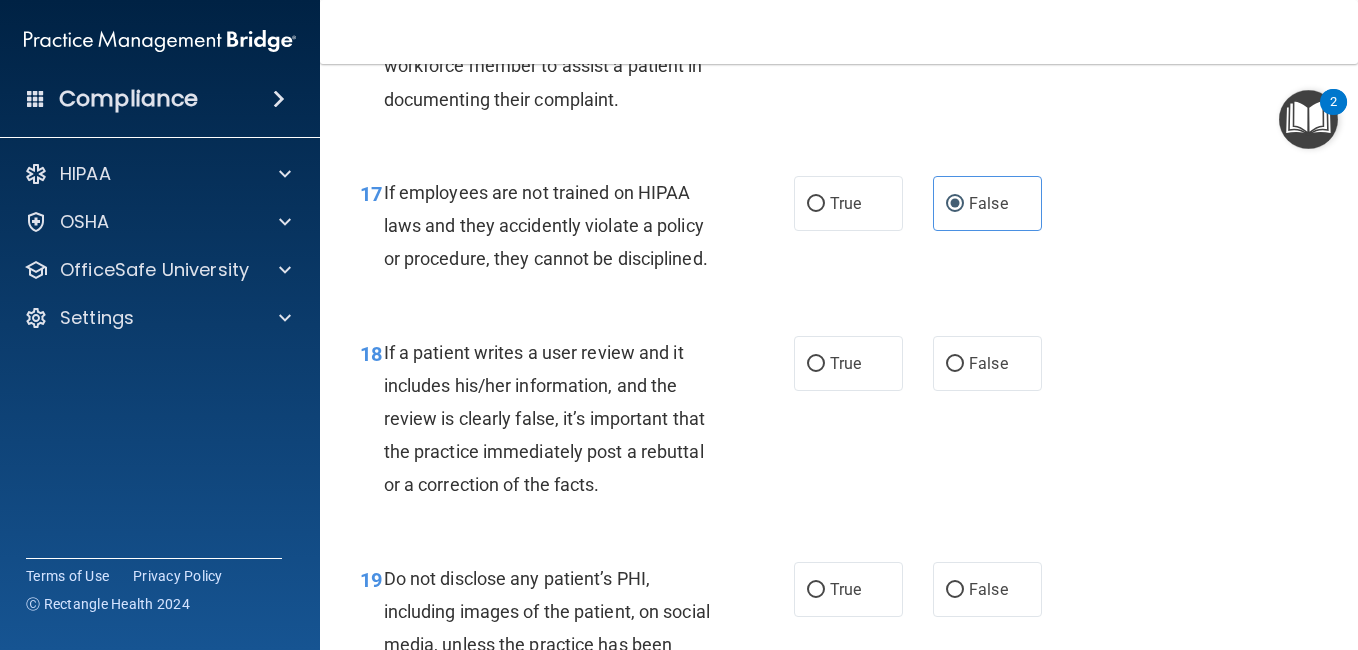 click on "False" at bounding box center (987, 363) 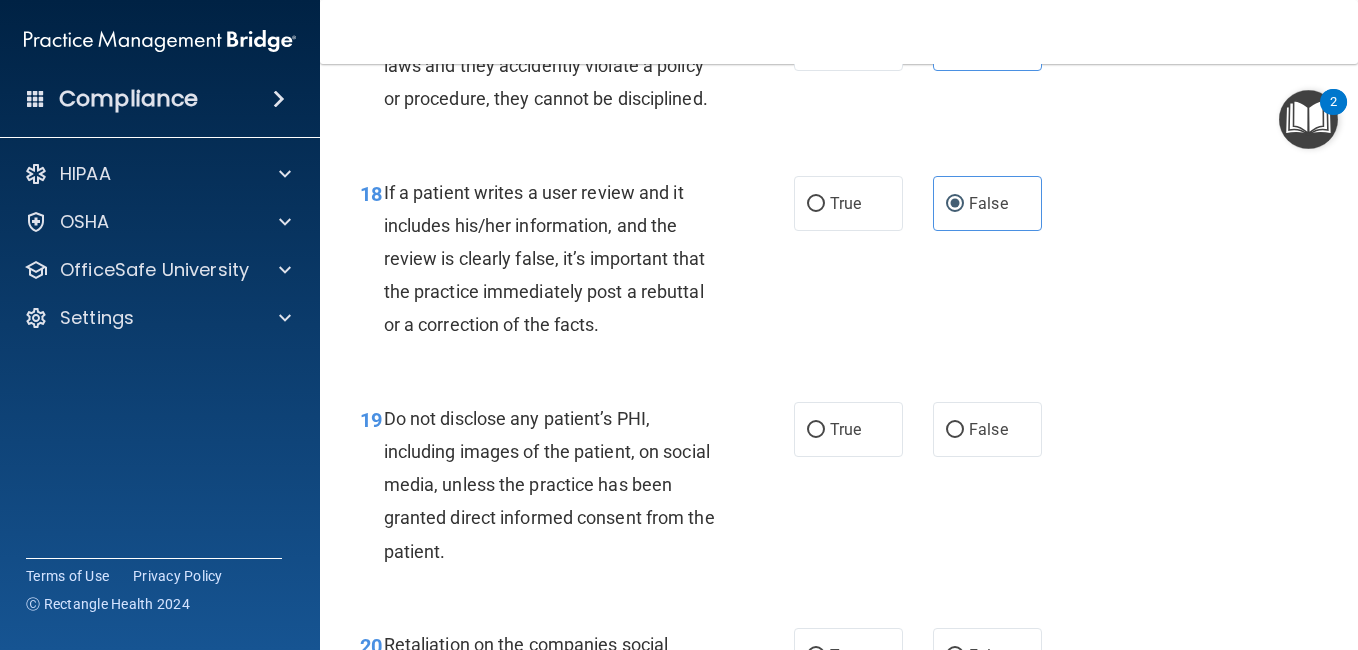 scroll, scrollTop: 3800, scrollLeft: 0, axis: vertical 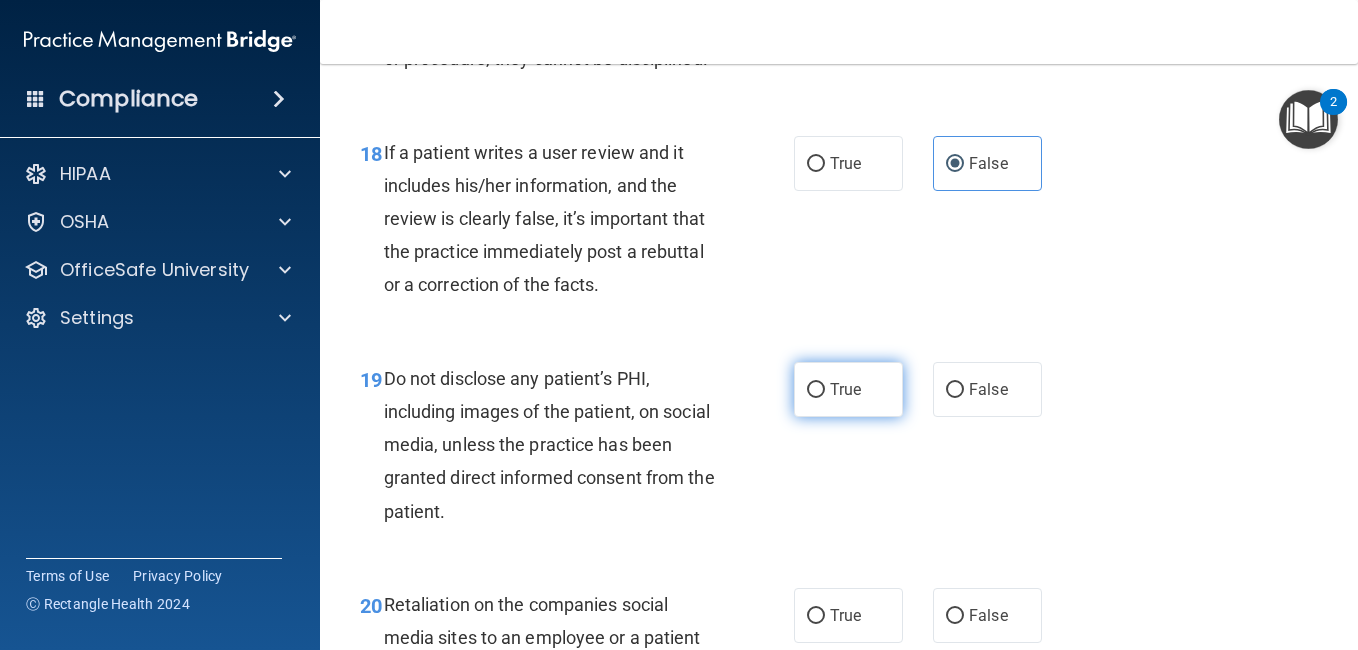 click on "True" at bounding box center [848, 389] 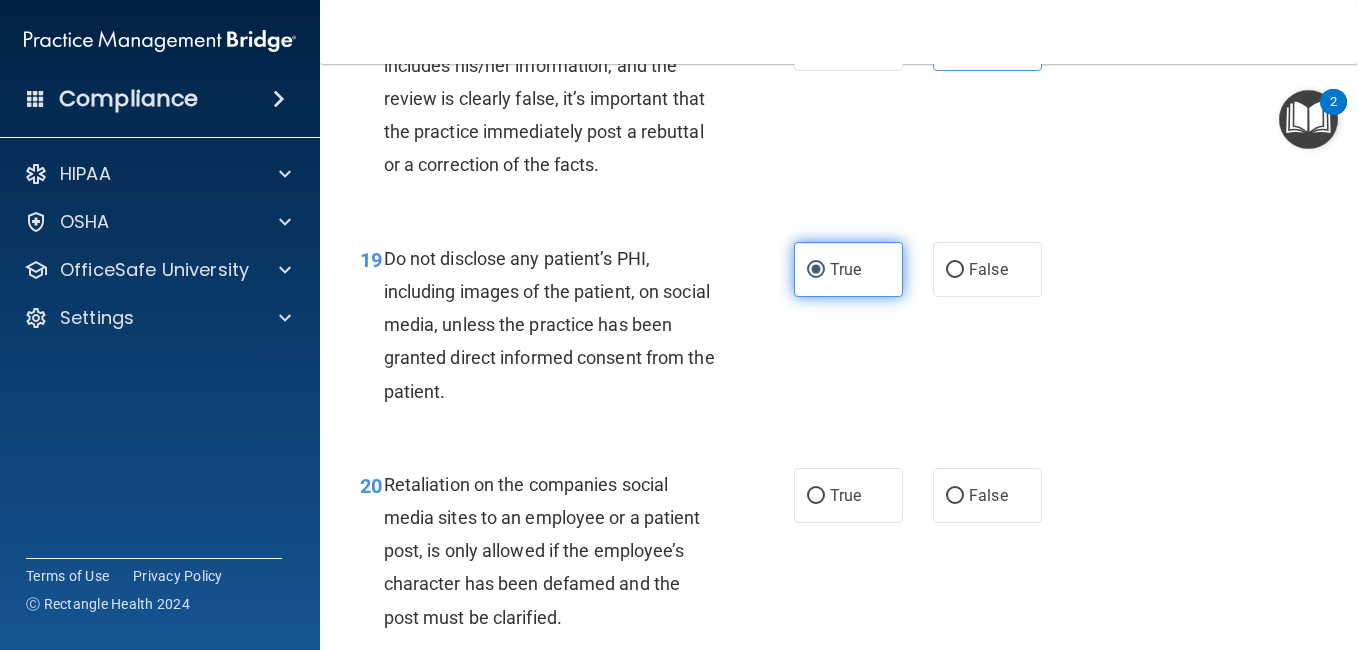scroll, scrollTop: 4000, scrollLeft: 0, axis: vertical 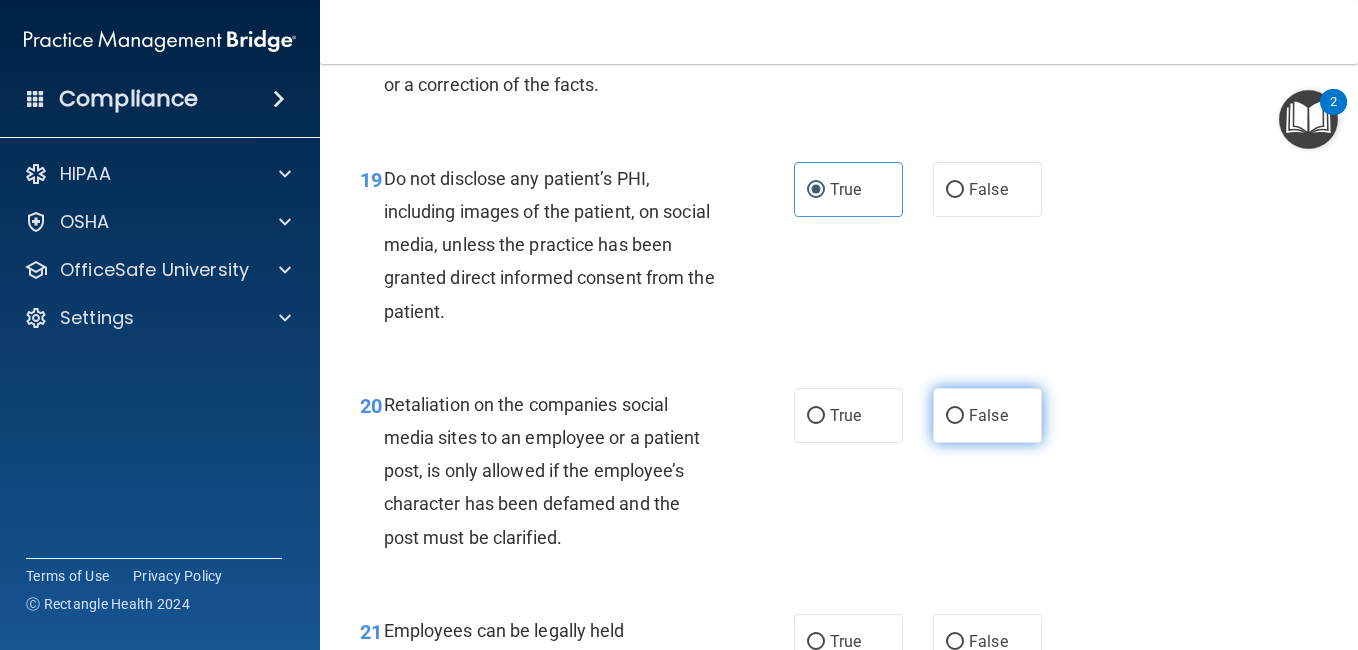click on "False" at bounding box center (987, 415) 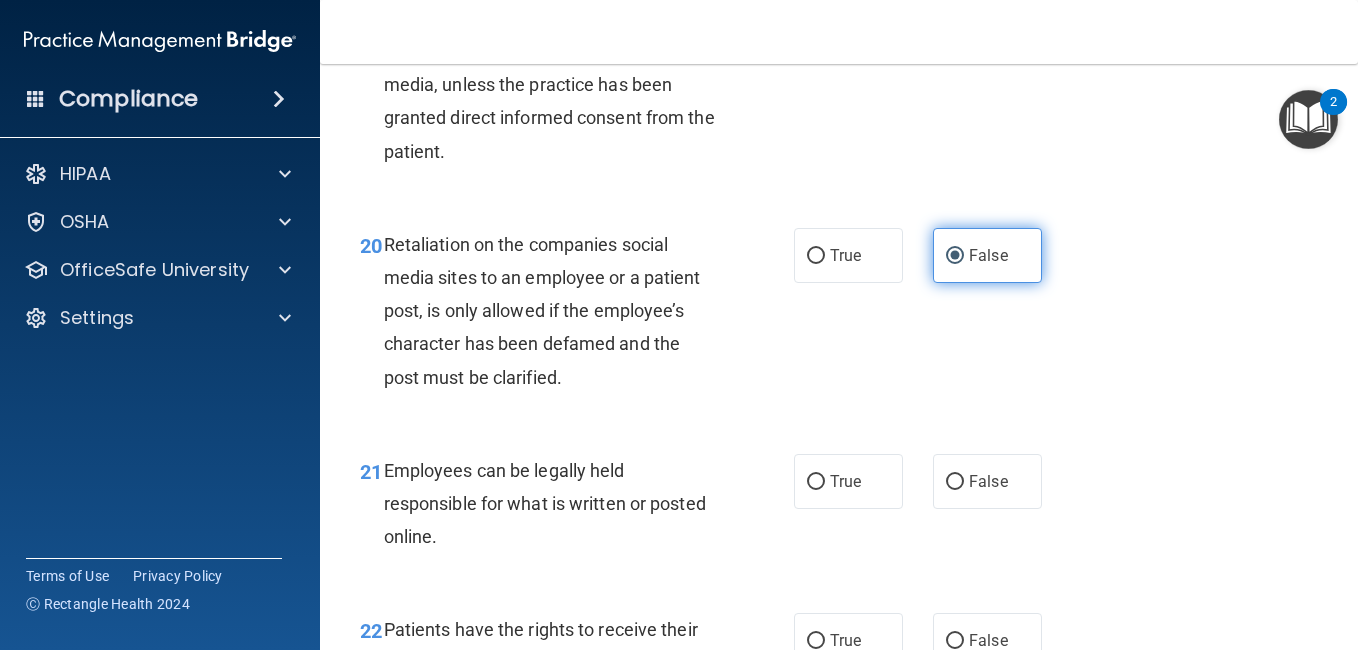 scroll, scrollTop: 4200, scrollLeft: 0, axis: vertical 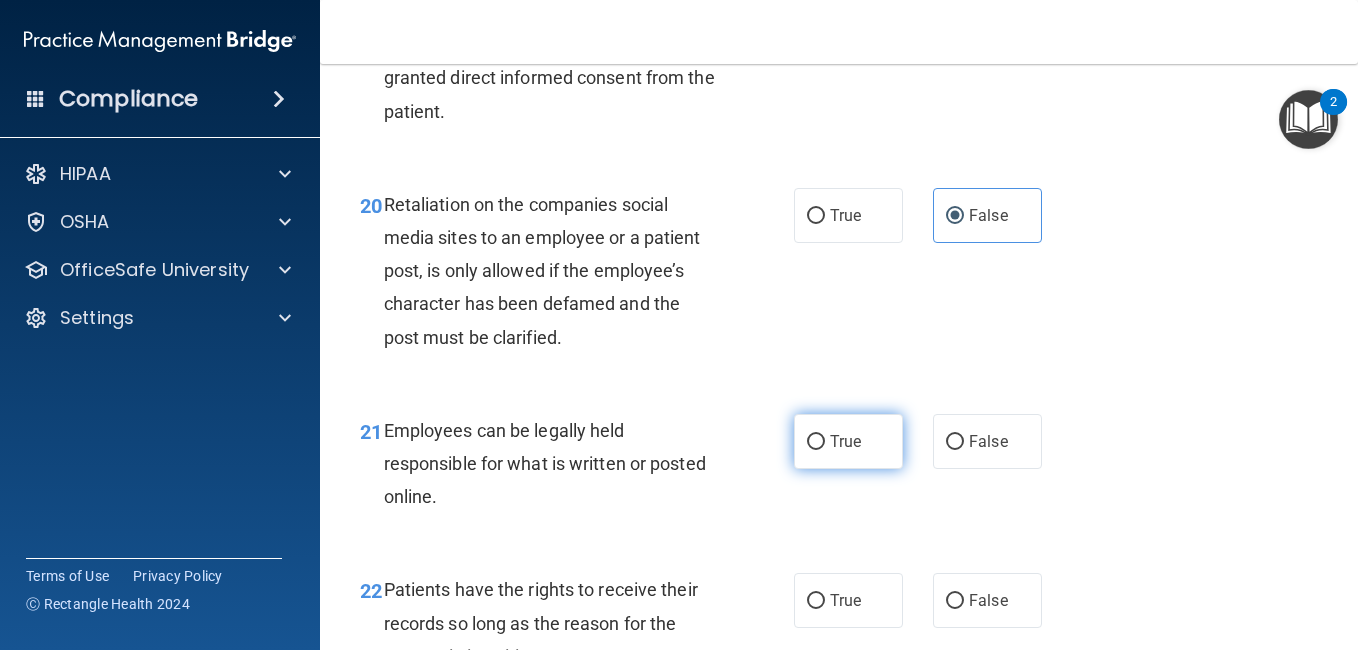 click on "True" at bounding box center (848, 441) 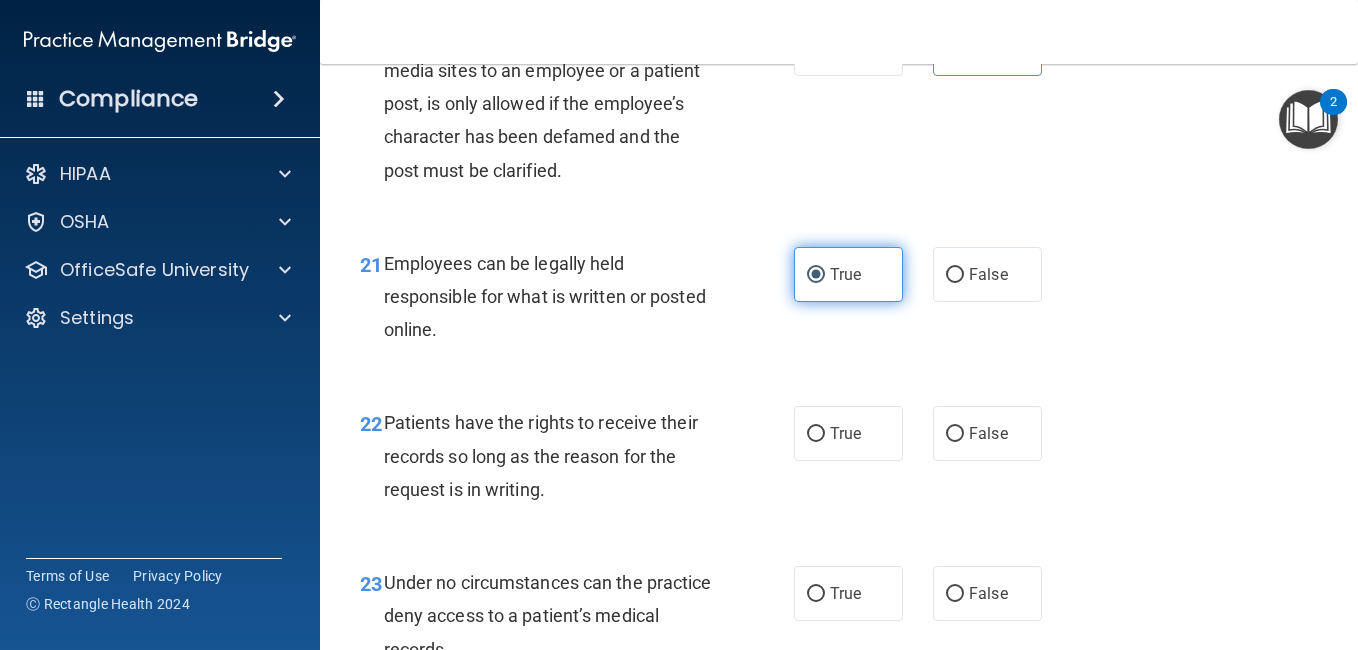 scroll, scrollTop: 4400, scrollLeft: 0, axis: vertical 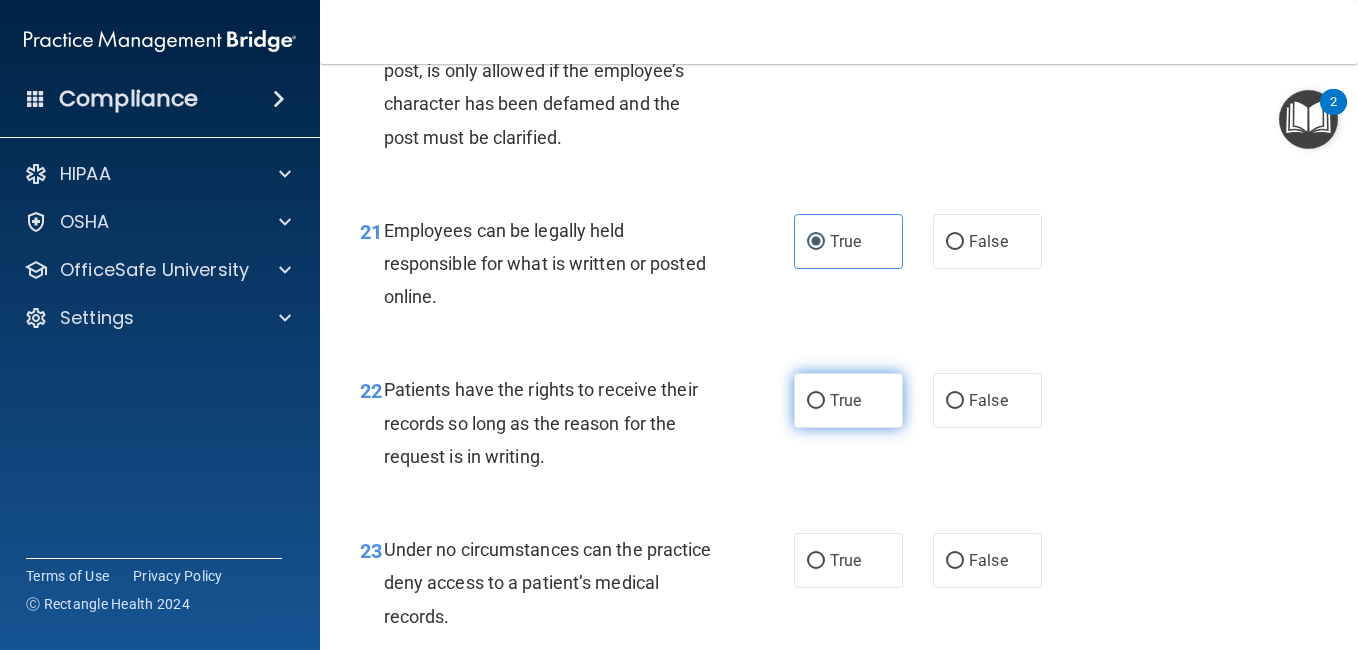 click on "True" at bounding box center (848, 400) 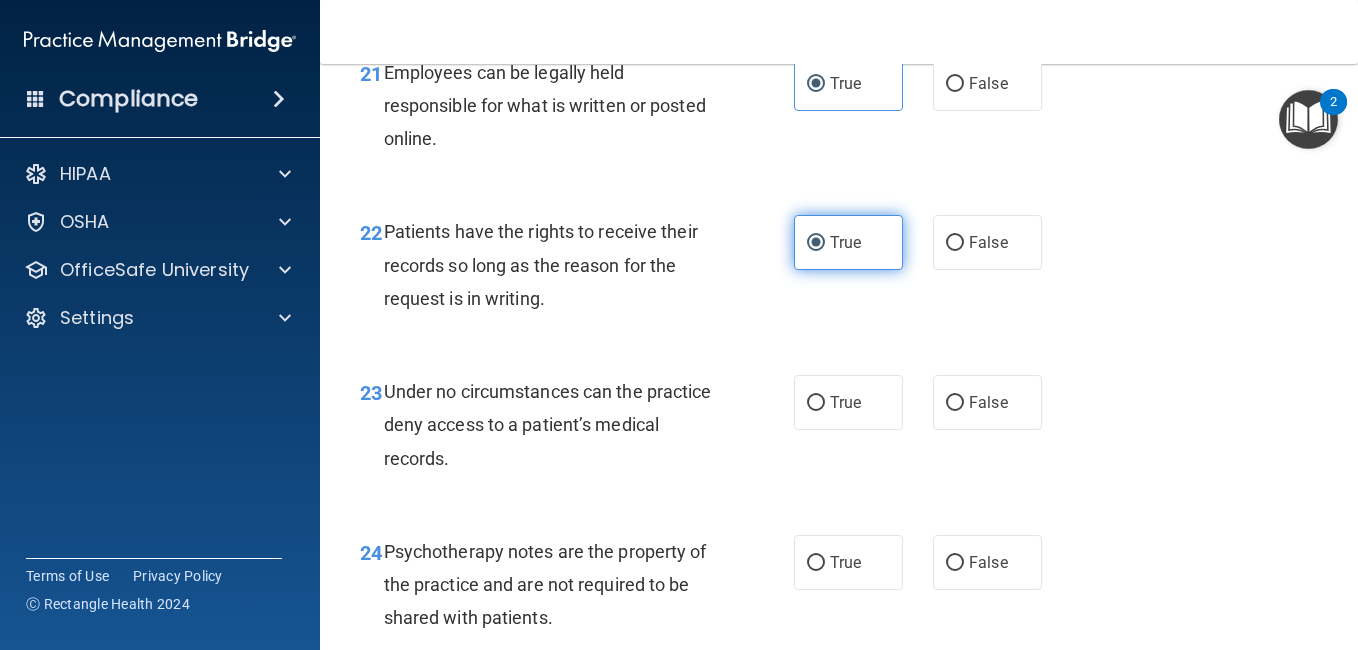 scroll, scrollTop: 4560, scrollLeft: 0, axis: vertical 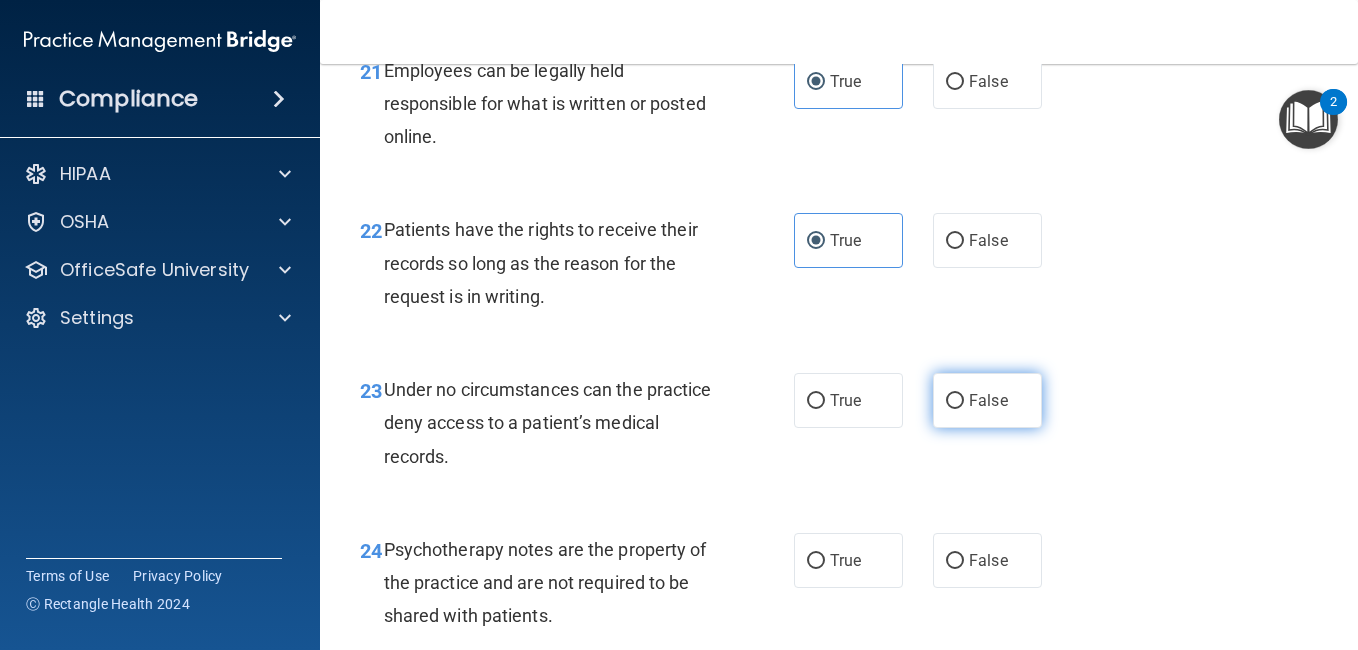 click on "False" at bounding box center [955, 401] 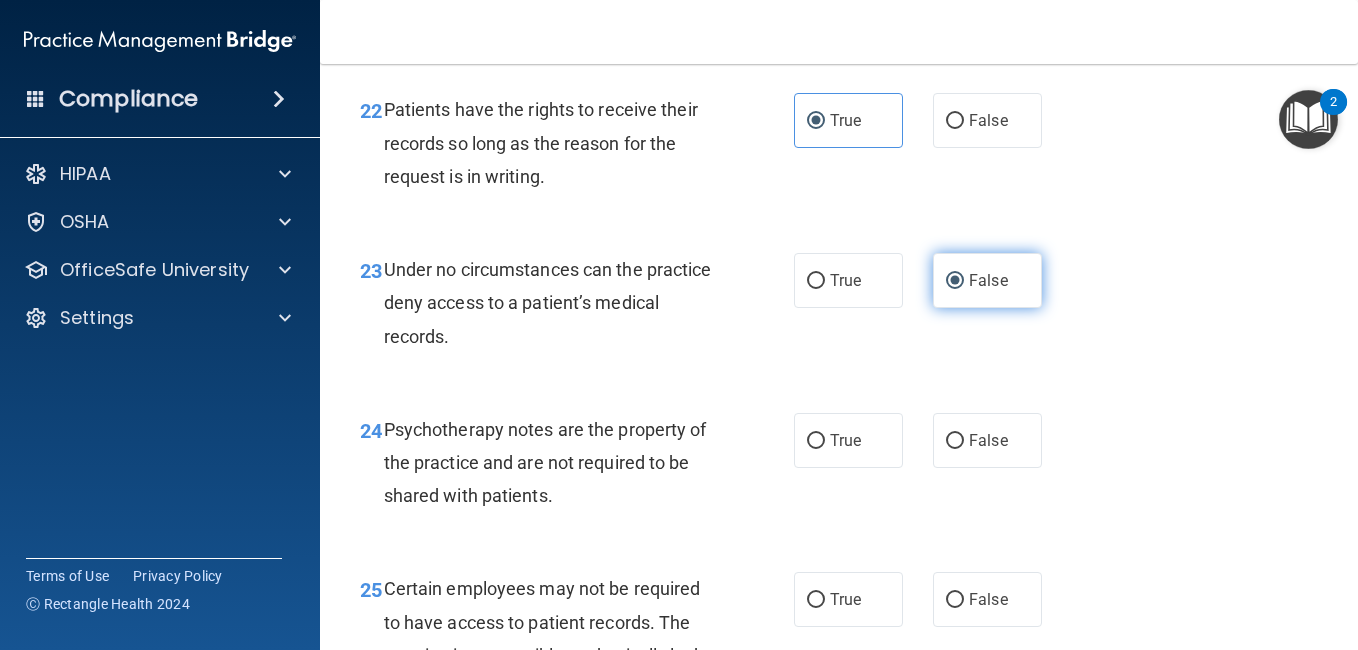 scroll, scrollTop: 4720, scrollLeft: 0, axis: vertical 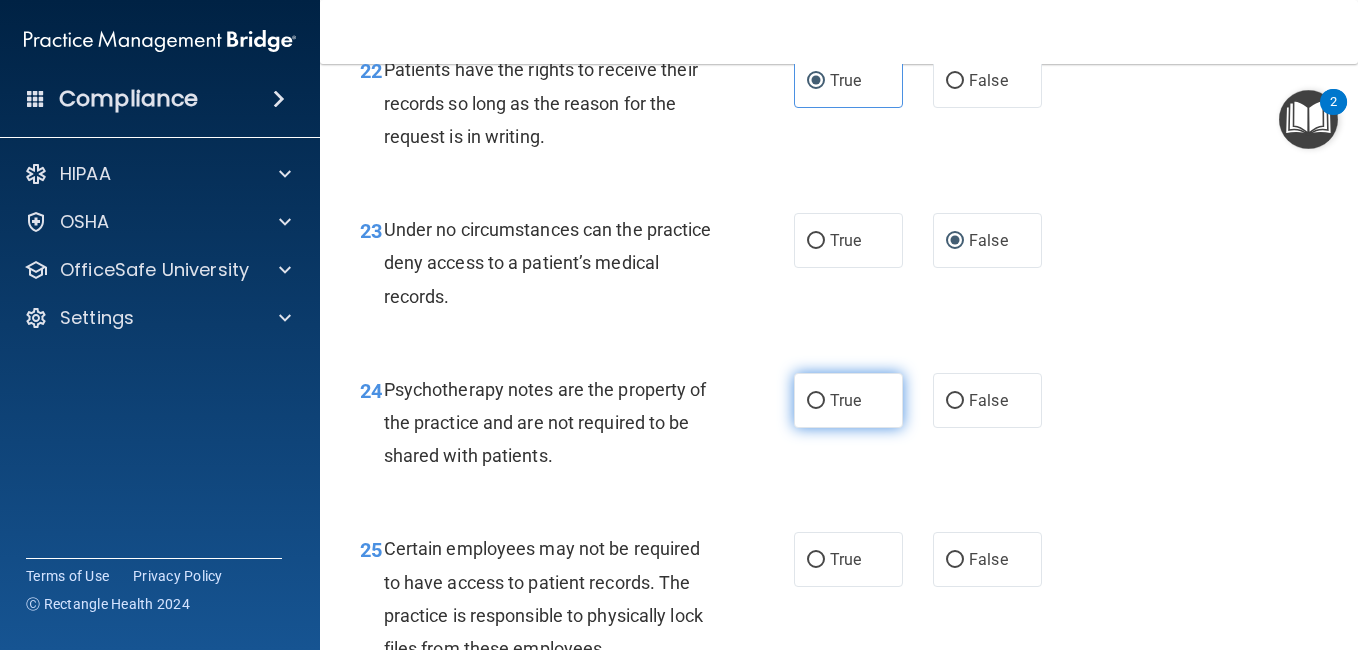 click on "True" at bounding box center [848, 400] 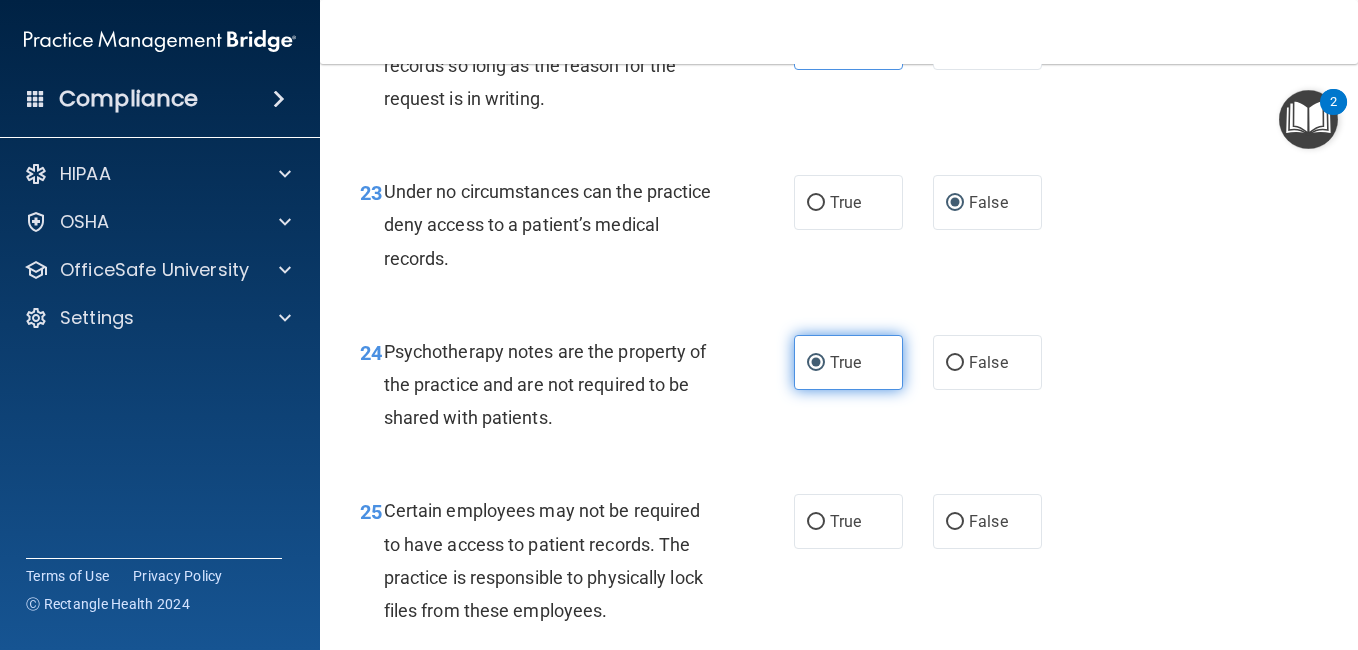 scroll, scrollTop: 4760, scrollLeft: 0, axis: vertical 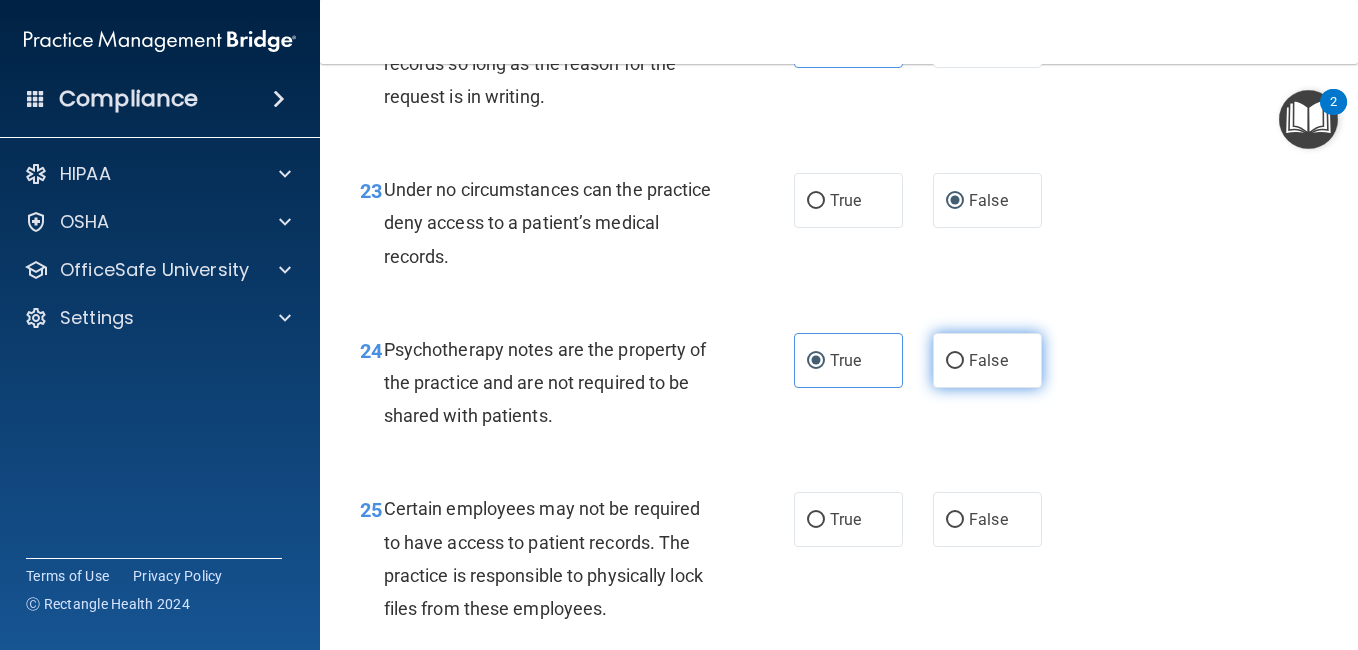 click on "False" at bounding box center [987, 360] 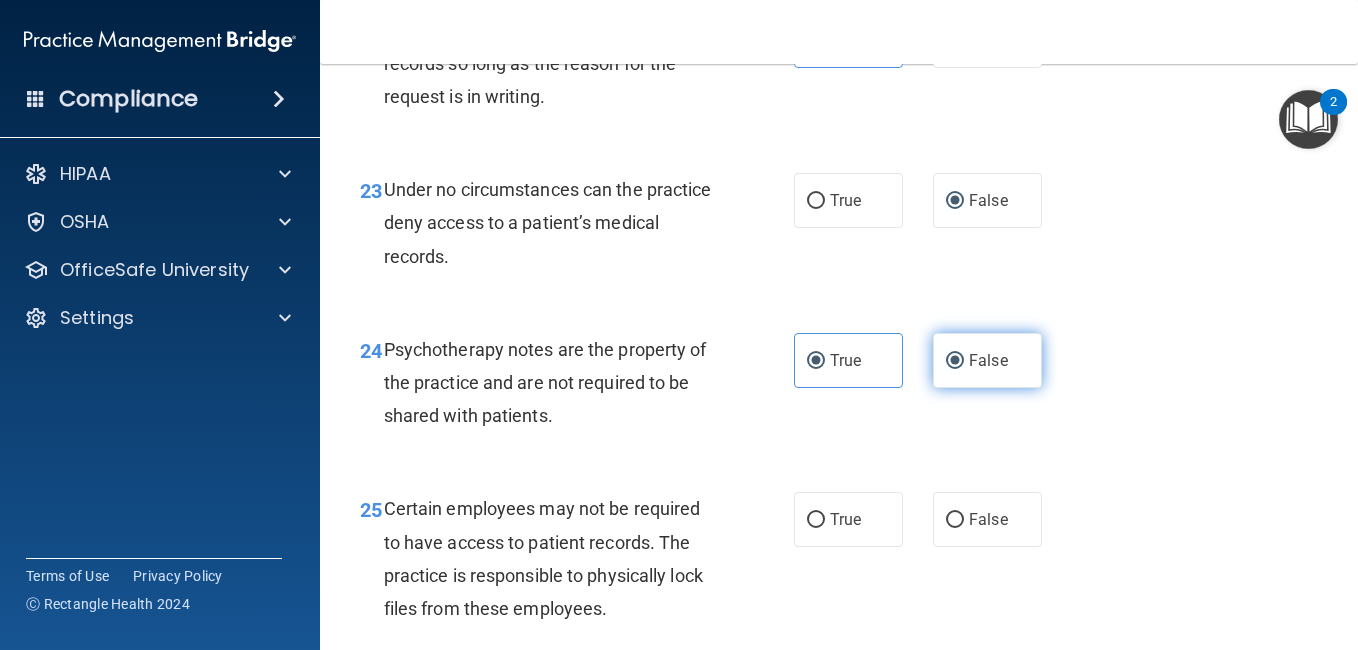 radio on "false" 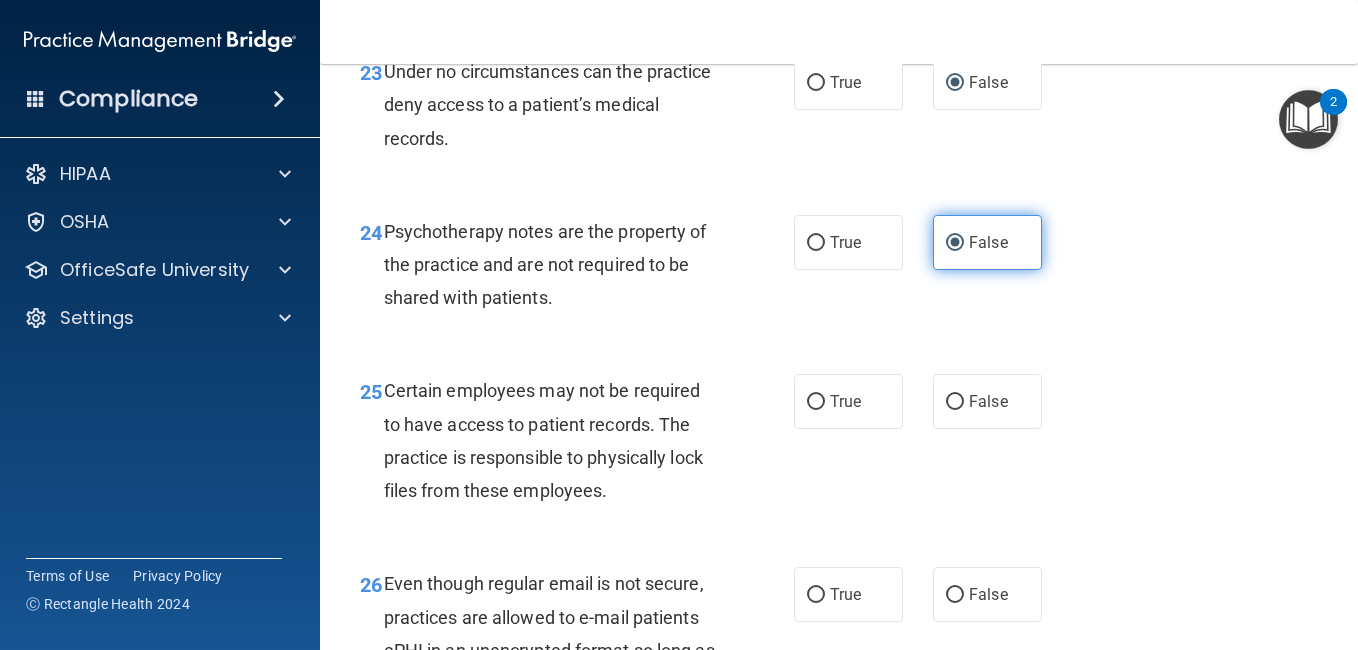 scroll, scrollTop: 4880, scrollLeft: 0, axis: vertical 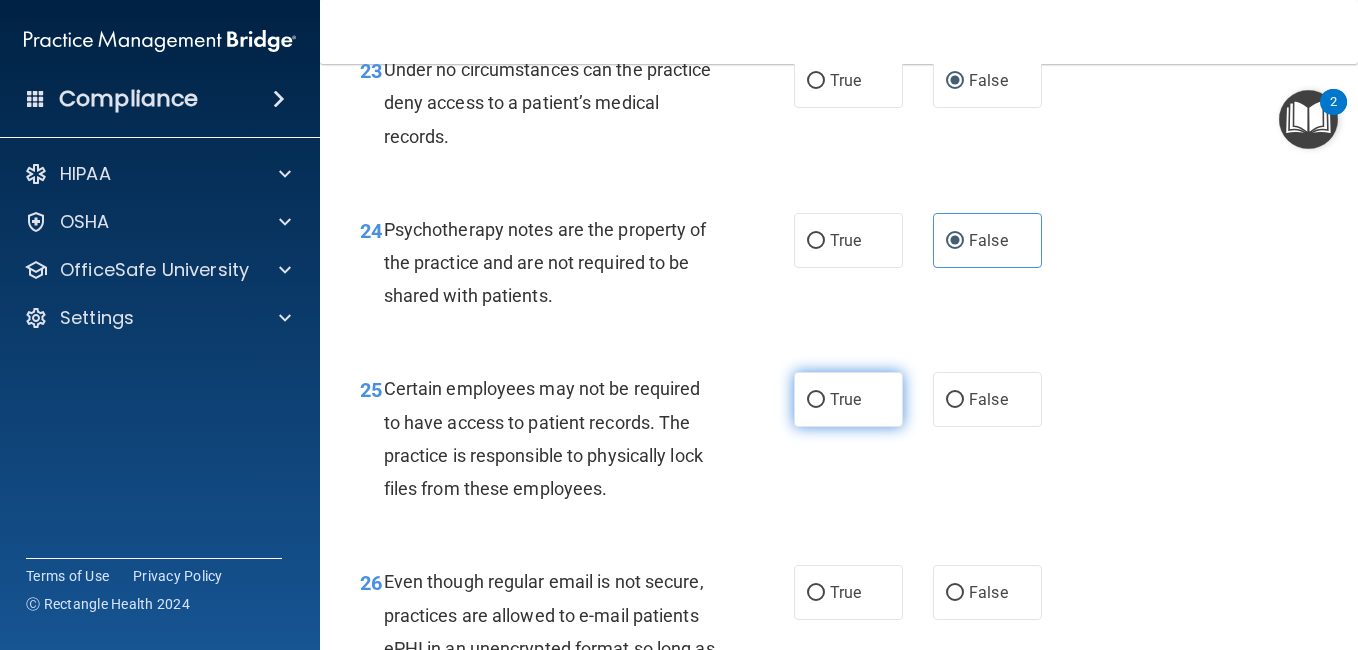 click on "True" at bounding box center (845, 399) 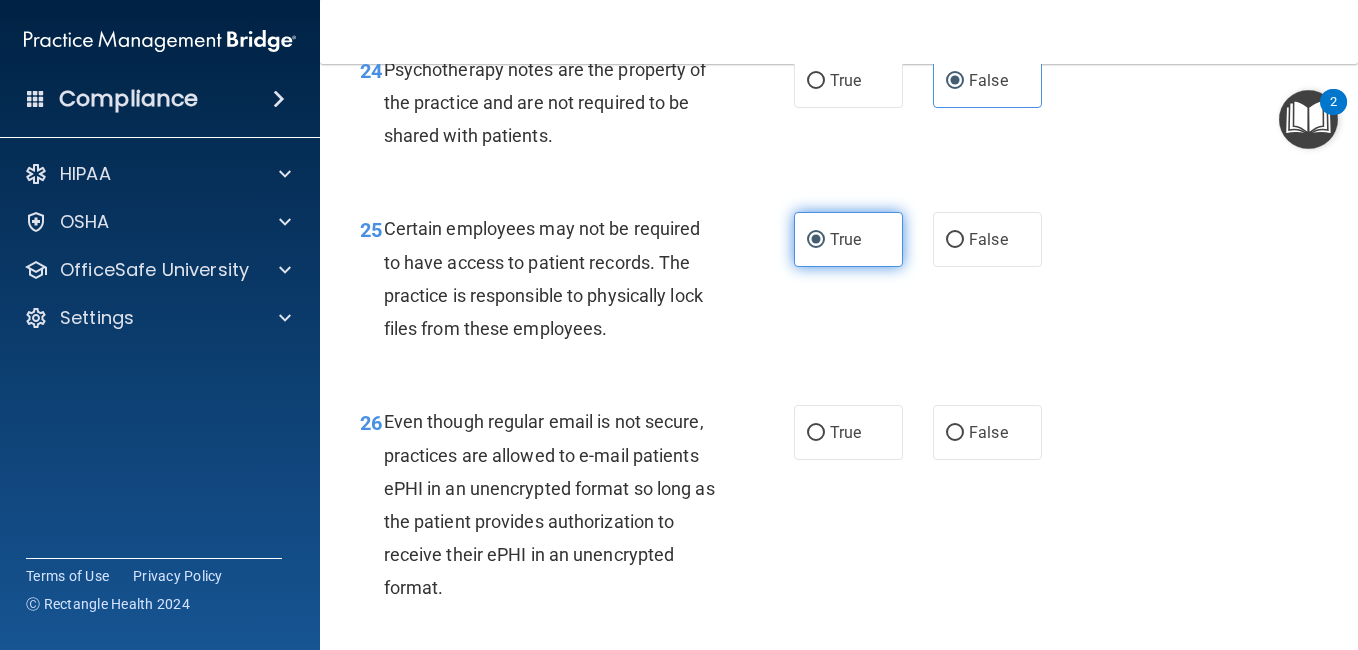 scroll, scrollTop: 5080, scrollLeft: 0, axis: vertical 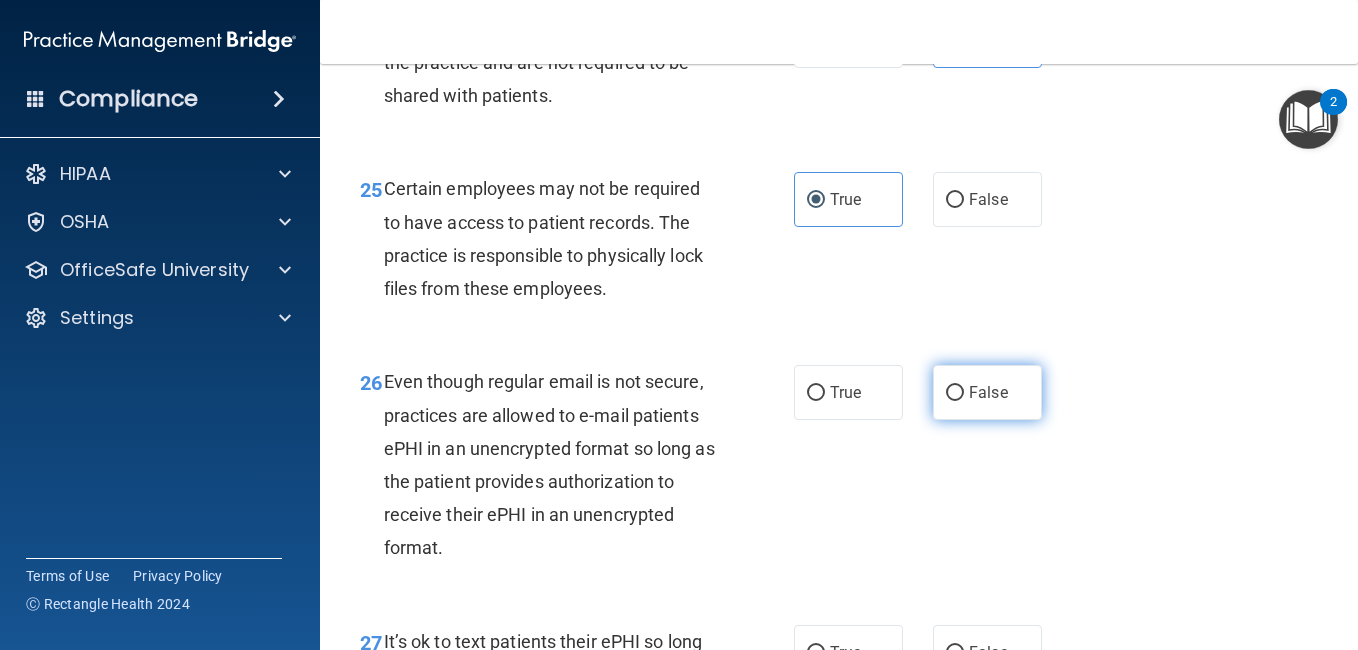 click on "False" at bounding box center (987, 392) 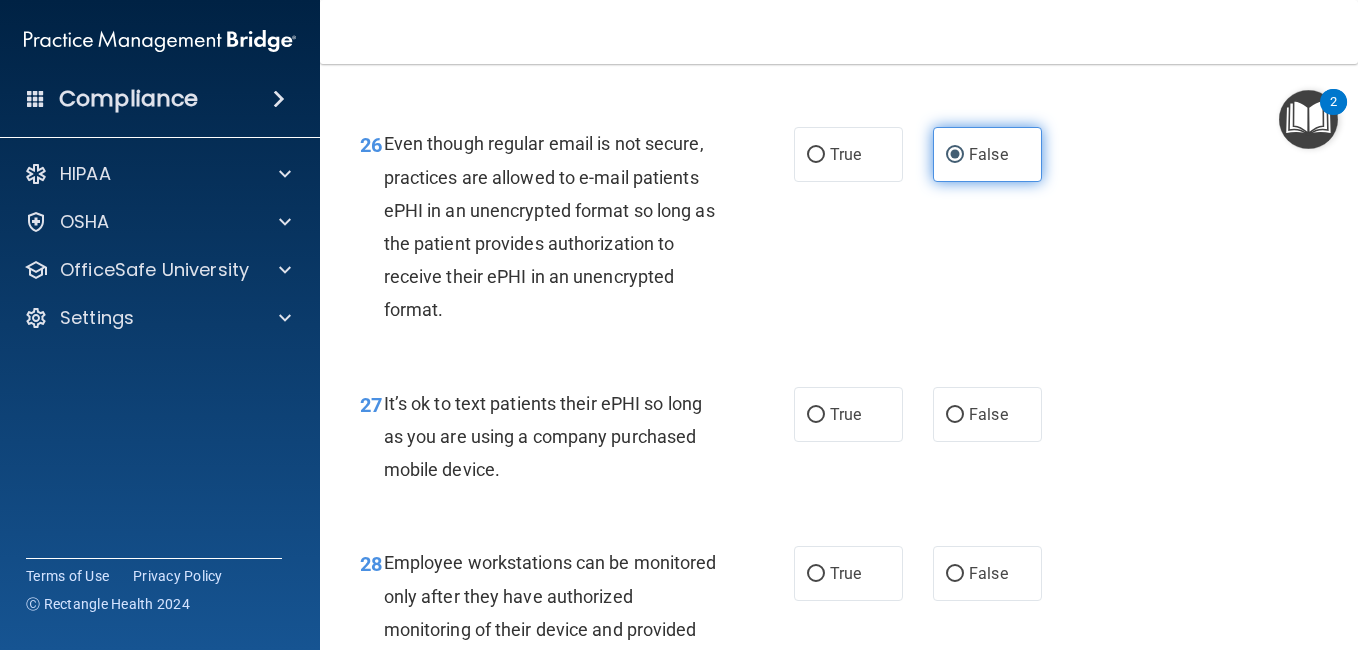 scroll, scrollTop: 5320, scrollLeft: 0, axis: vertical 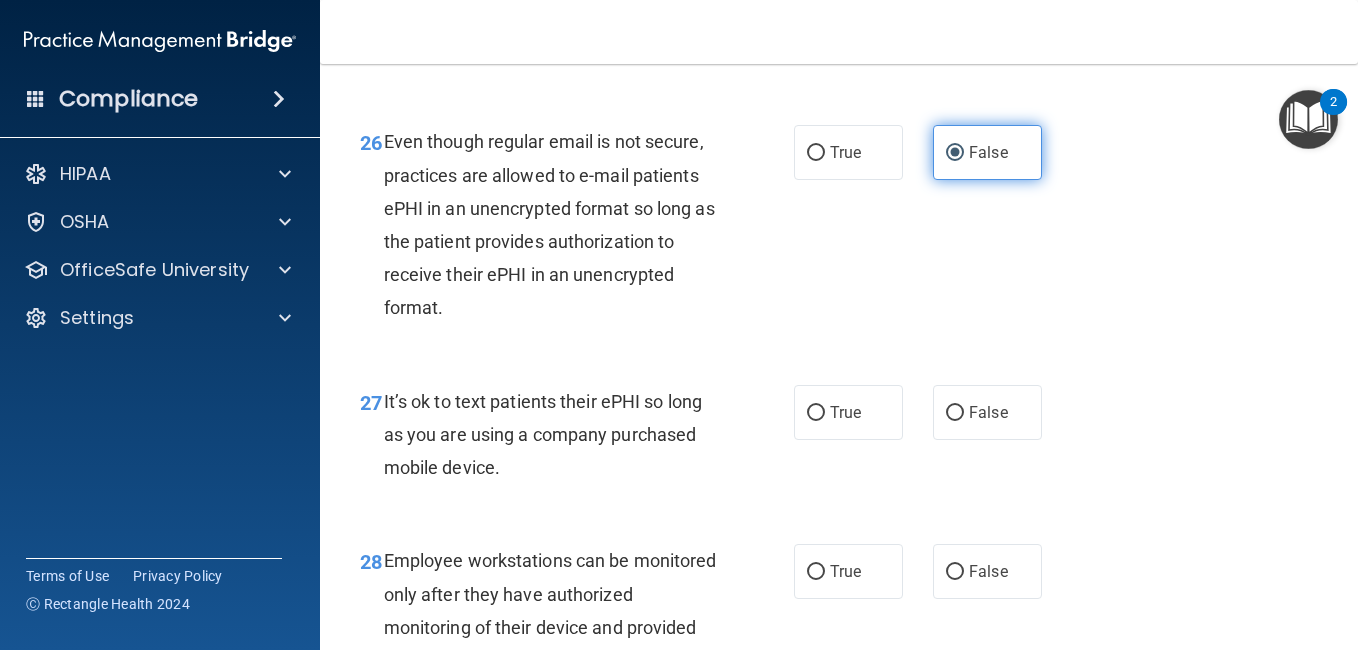 click on "False" at bounding box center [988, 412] 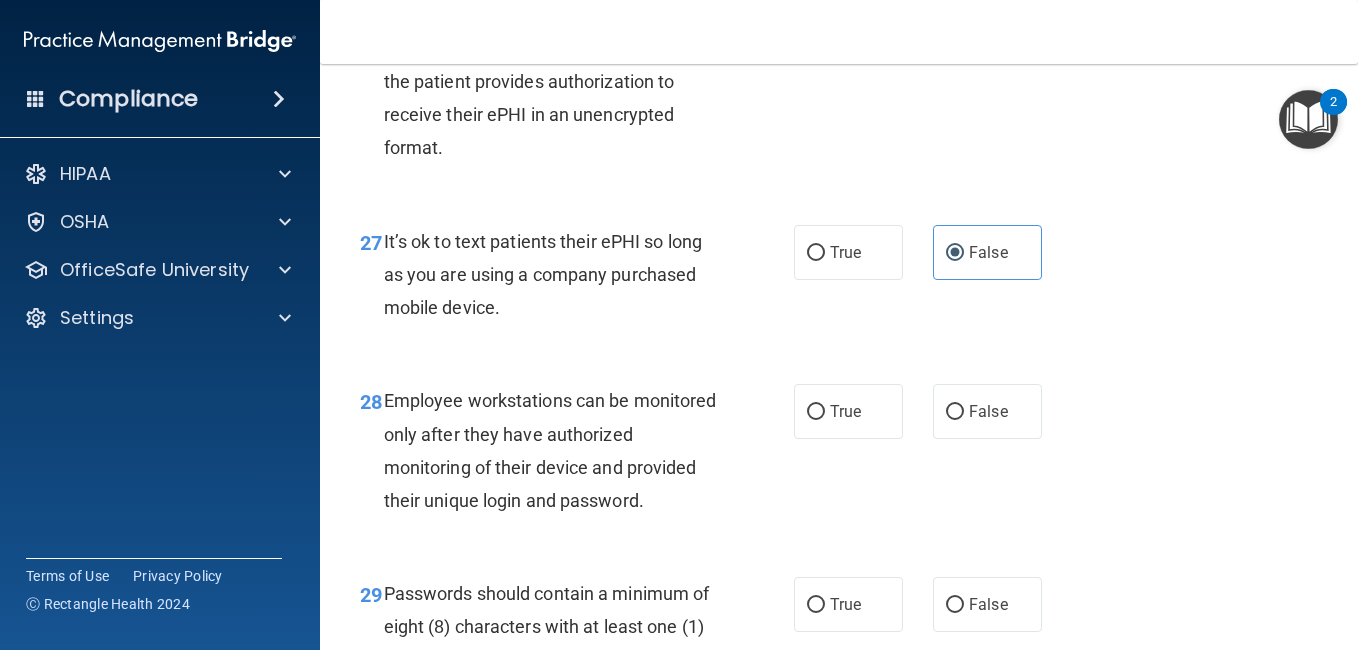 scroll, scrollTop: 5520, scrollLeft: 0, axis: vertical 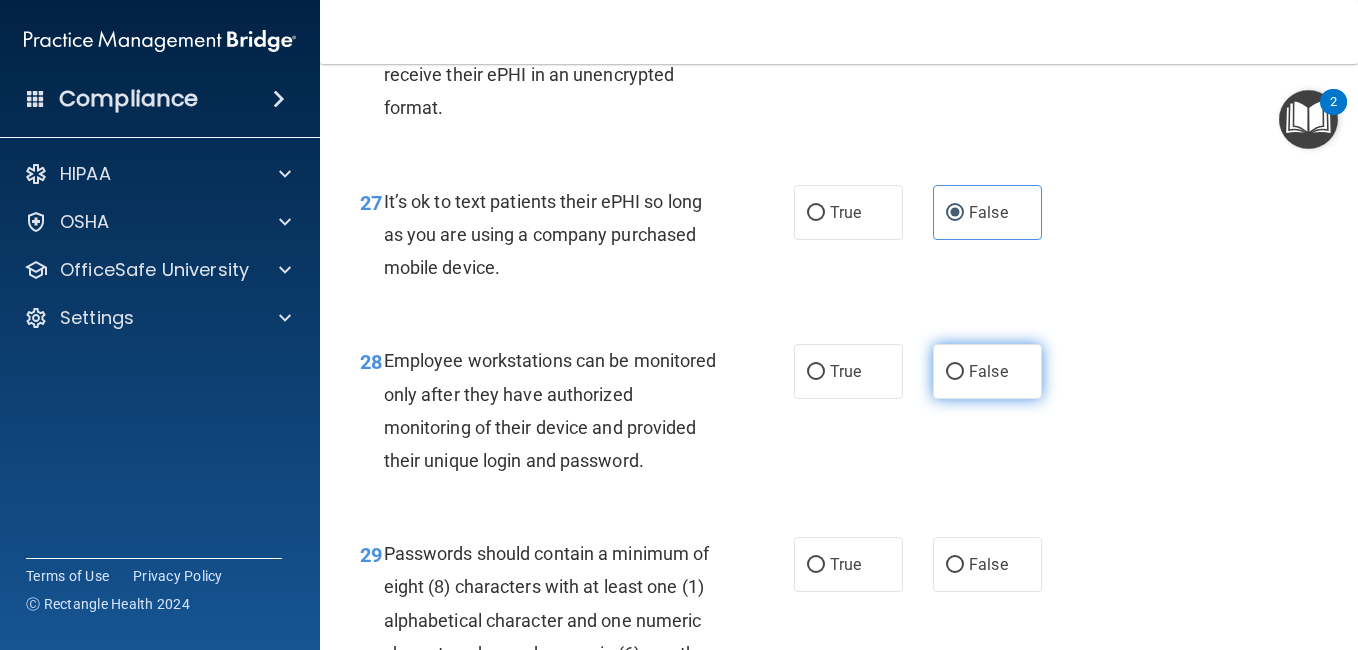 click on "False" at bounding box center (987, 371) 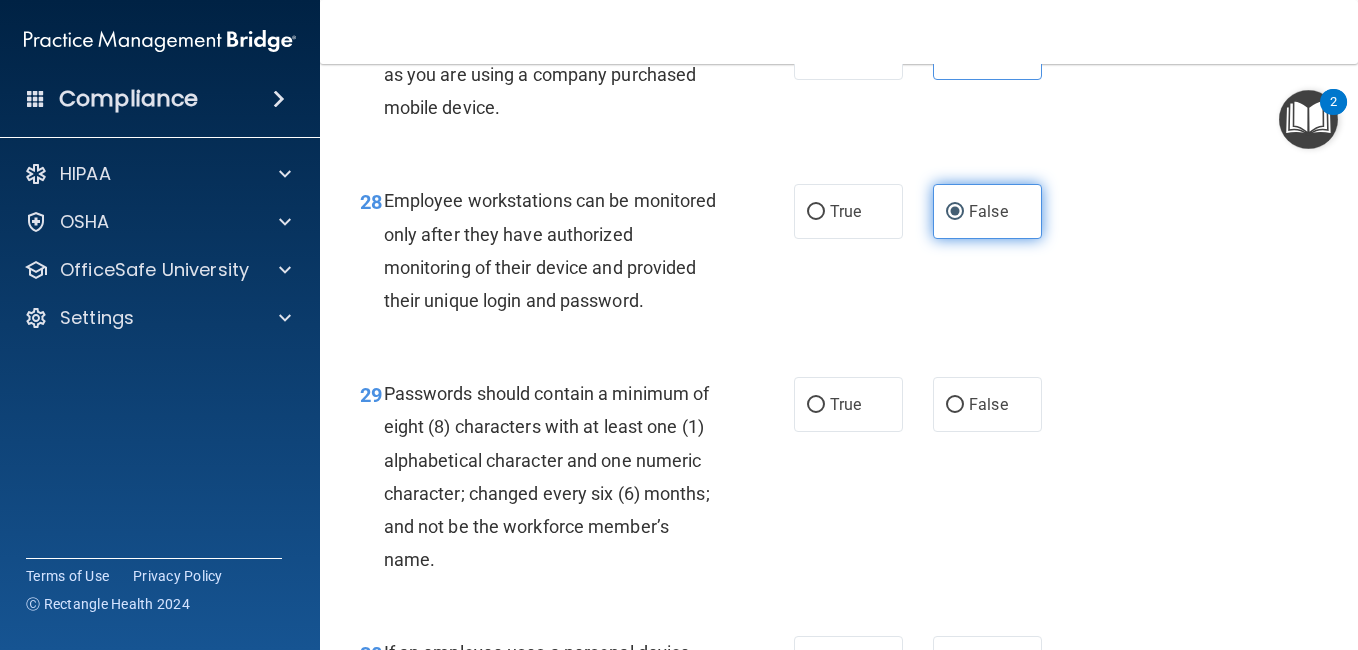 scroll, scrollTop: 5720, scrollLeft: 0, axis: vertical 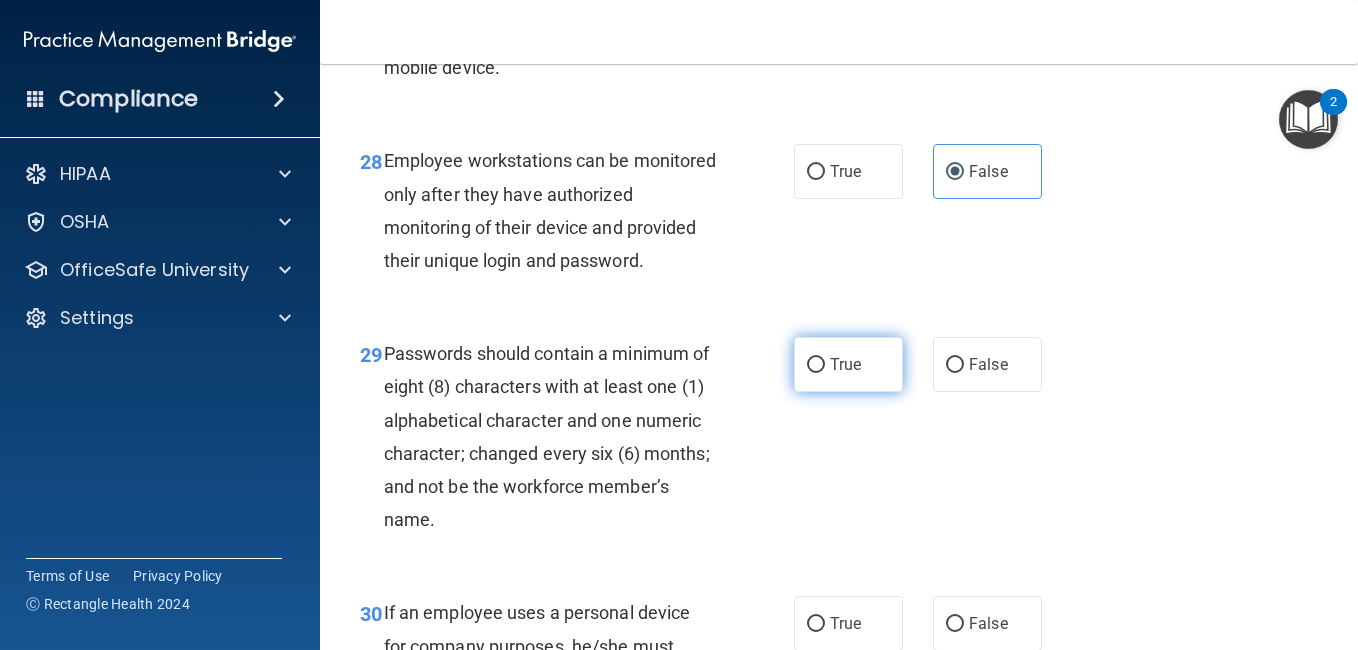 click on "True" at bounding box center [845, 364] 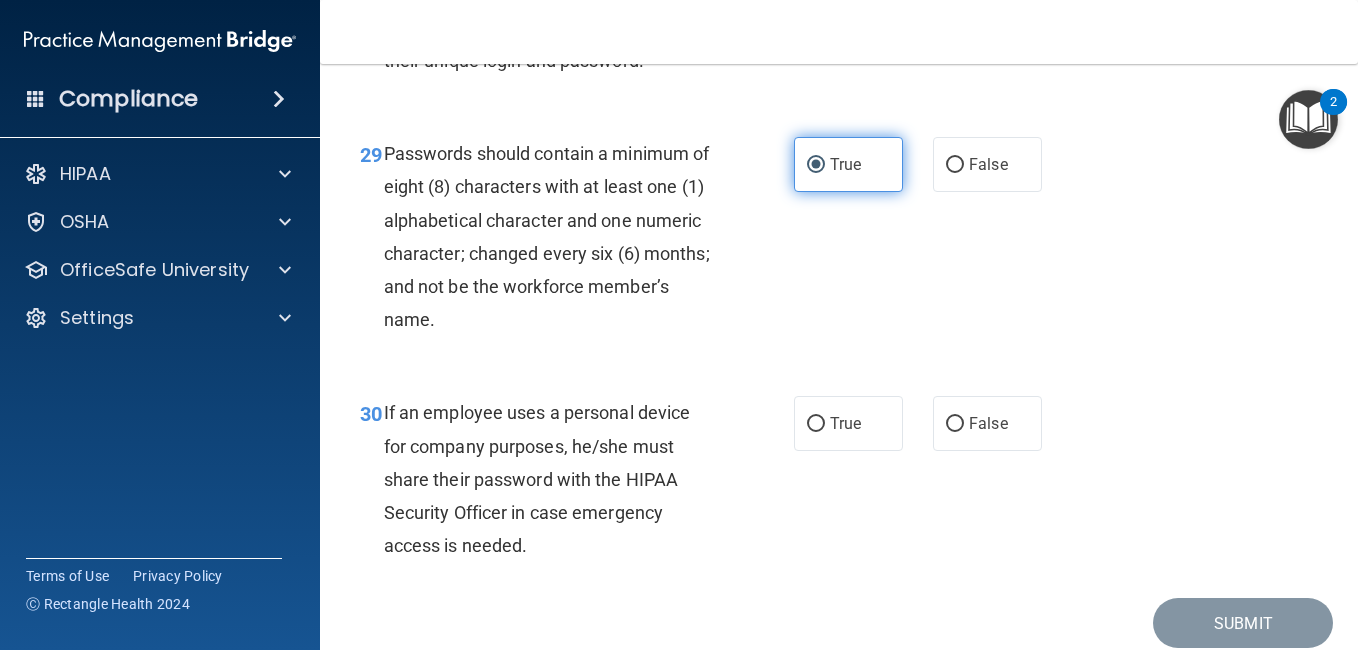 scroll, scrollTop: 5960, scrollLeft: 0, axis: vertical 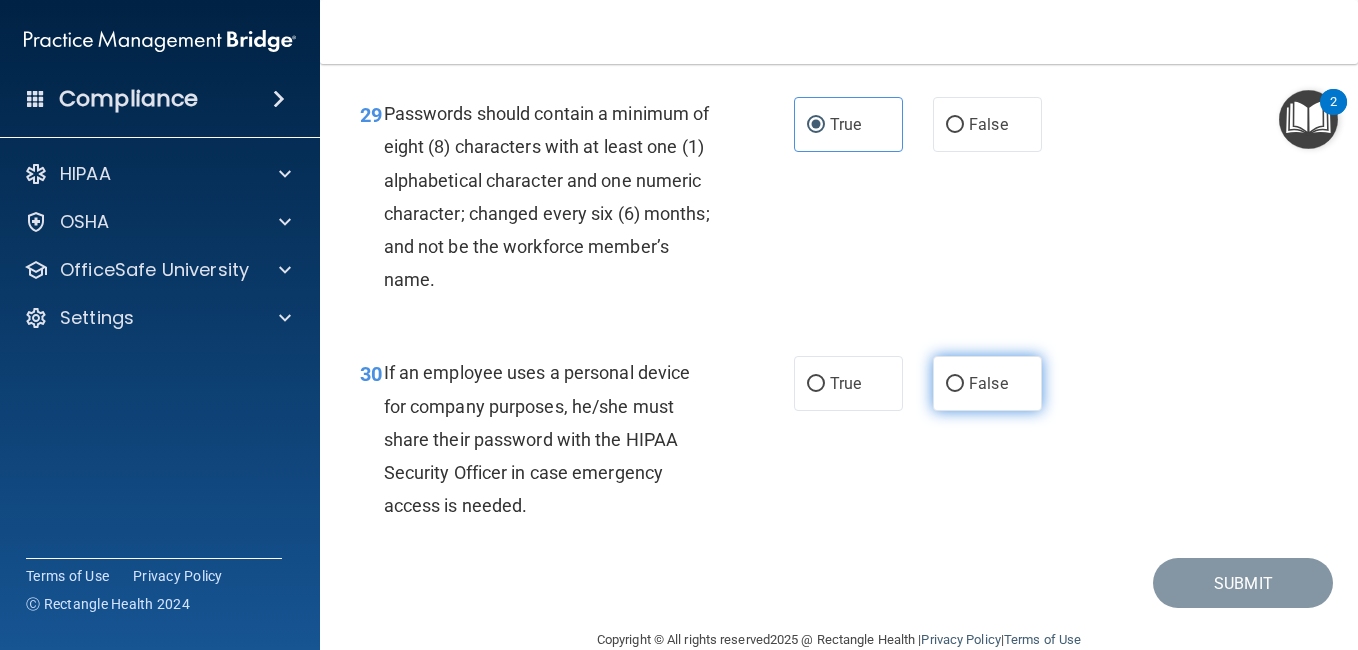 click on "False" at bounding box center [988, 383] 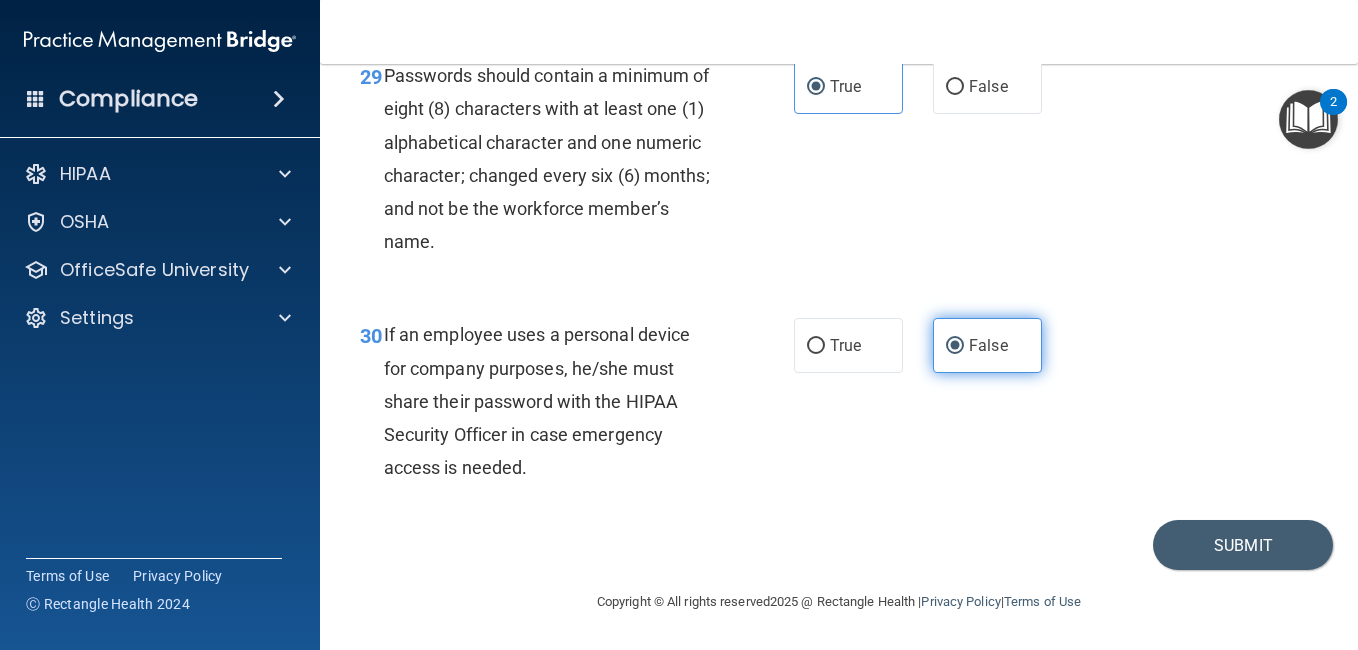 scroll, scrollTop: 6164, scrollLeft: 0, axis: vertical 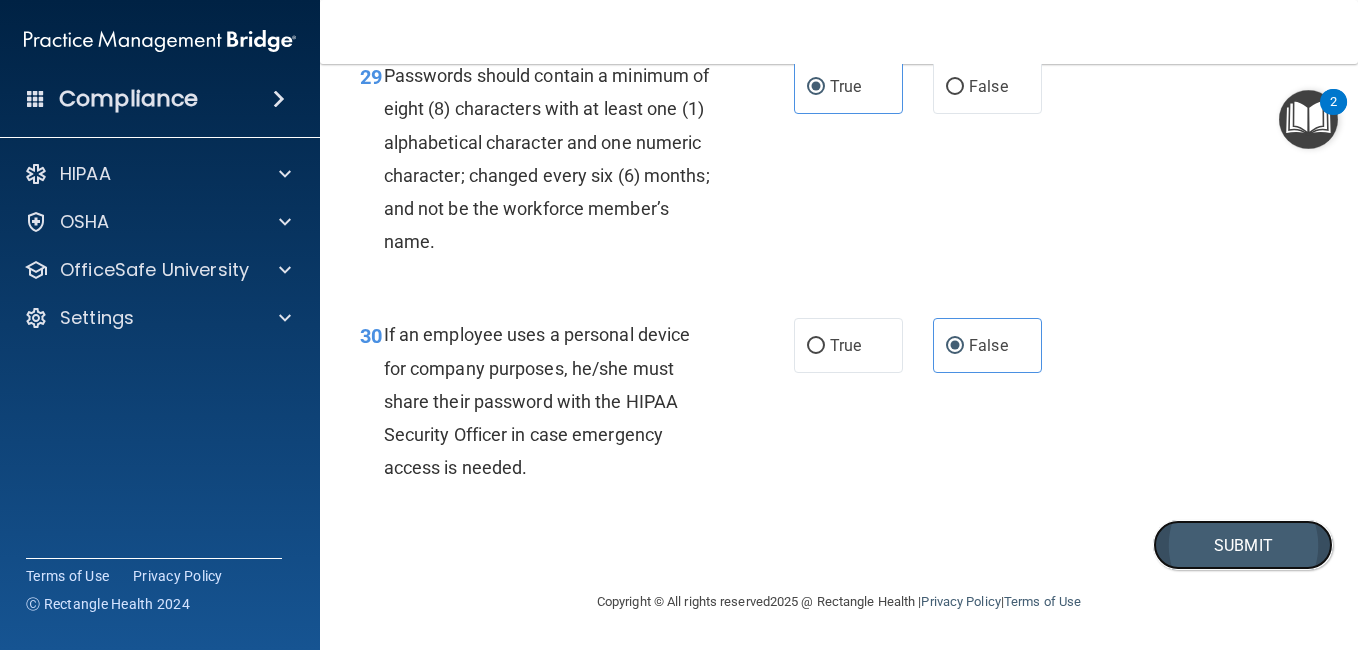 click on "Submit" at bounding box center [1243, 545] 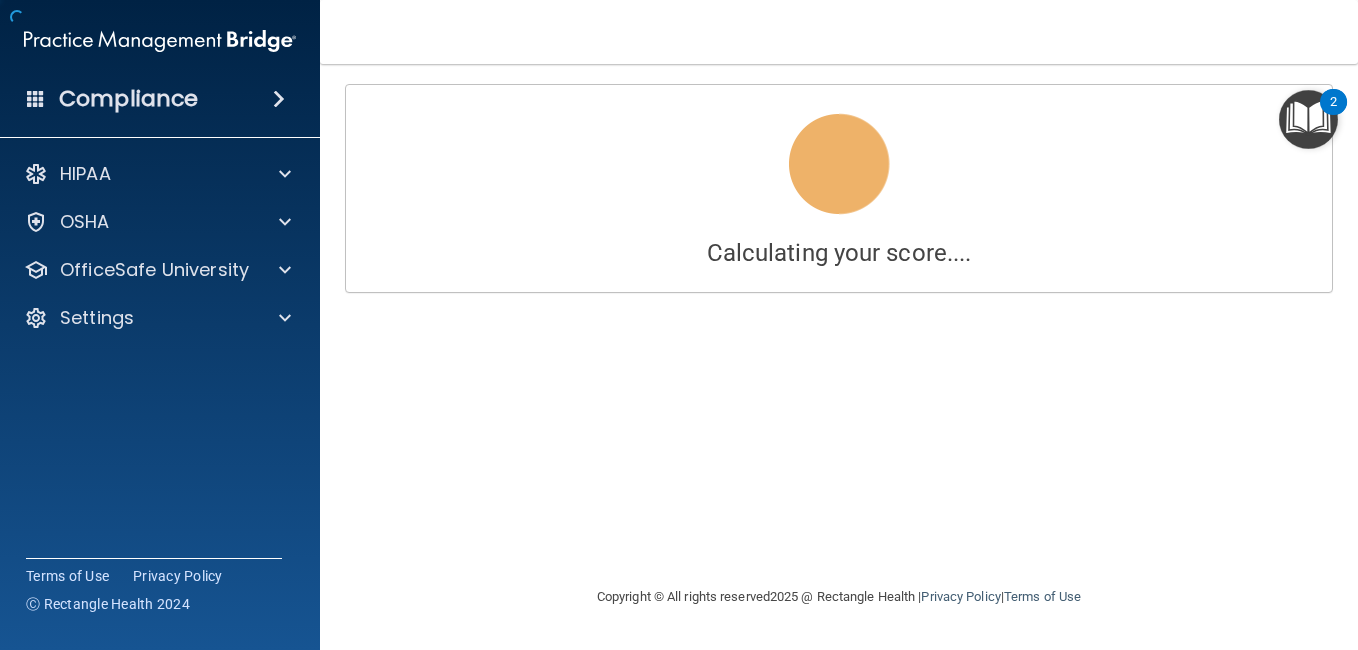 scroll, scrollTop: 0, scrollLeft: 0, axis: both 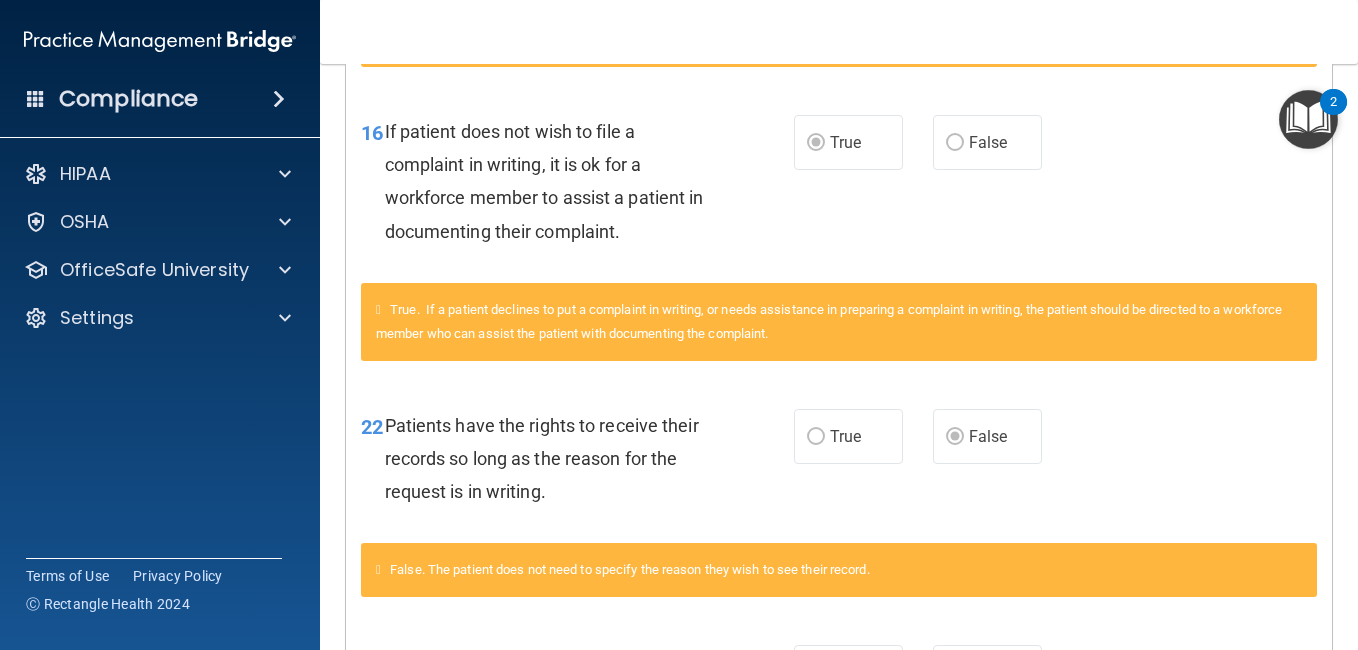 drag, startPoint x: 1337, startPoint y: 456, endPoint x: 1339, endPoint y: 516, distance: 60.033325 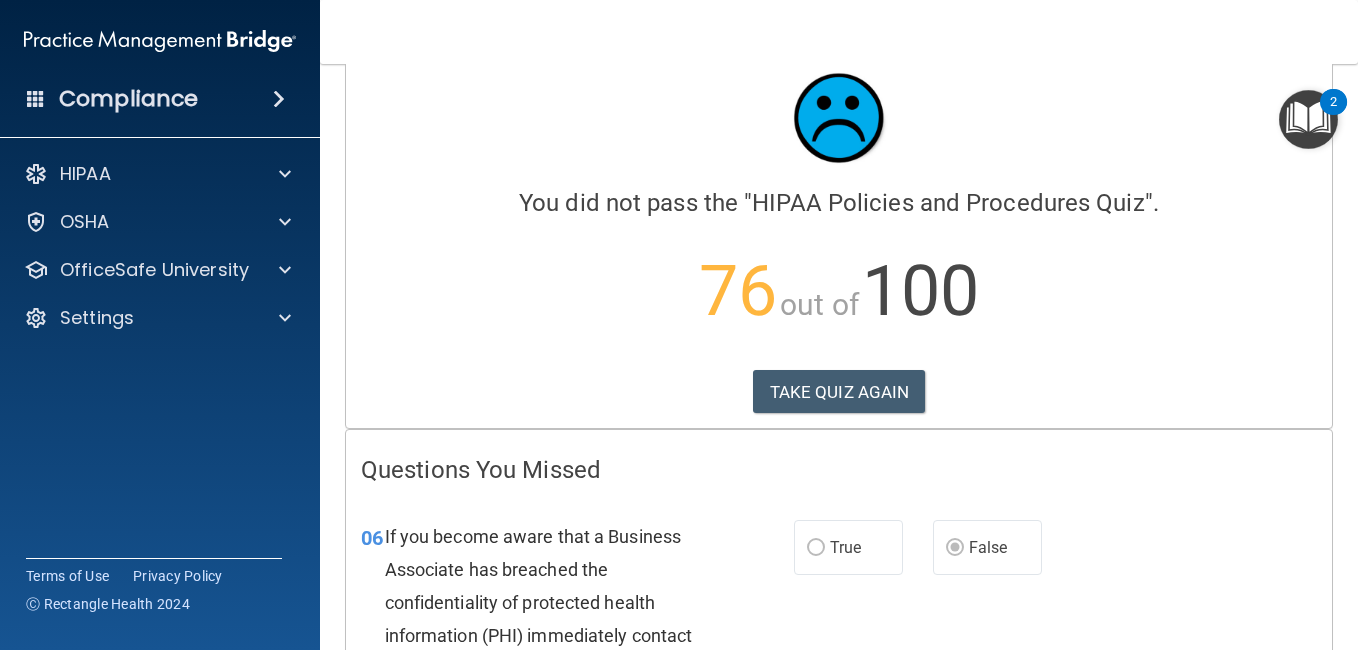 scroll, scrollTop: 23, scrollLeft: 0, axis: vertical 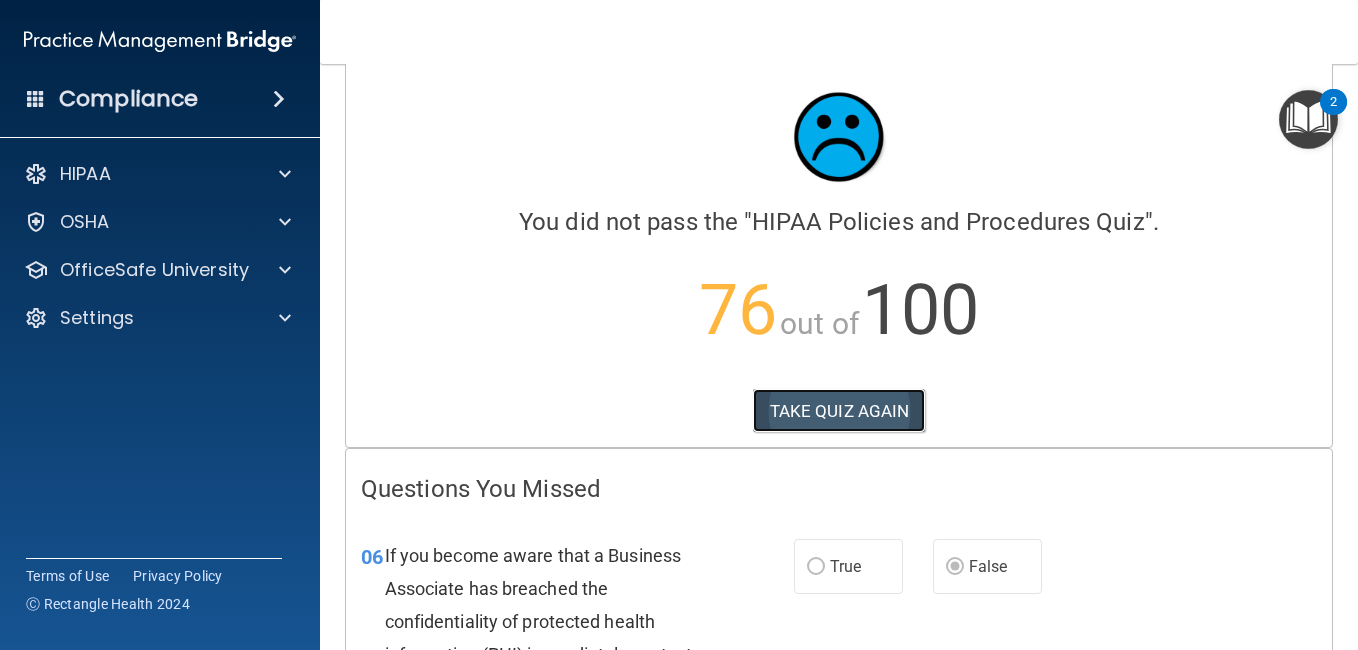 click on "TAKE QUIZ AGAIN" at bounding box center (839, 411) 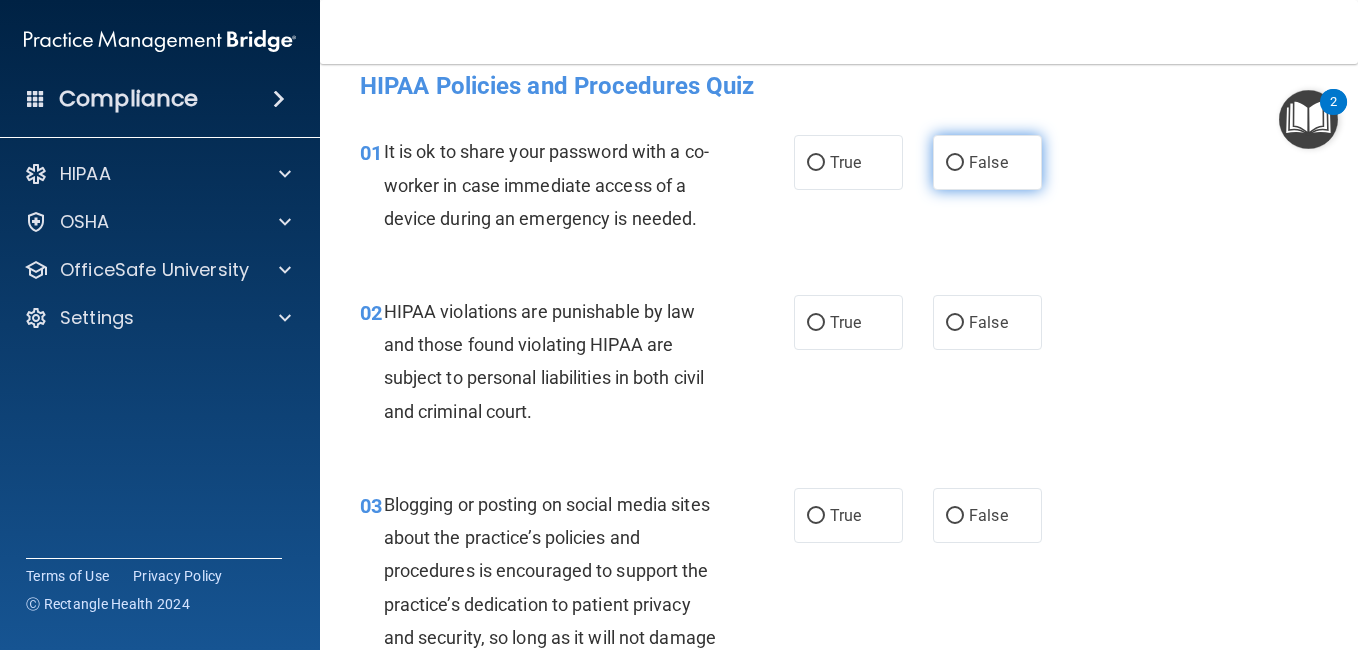 click on "False" at bounding box center [955, 163] 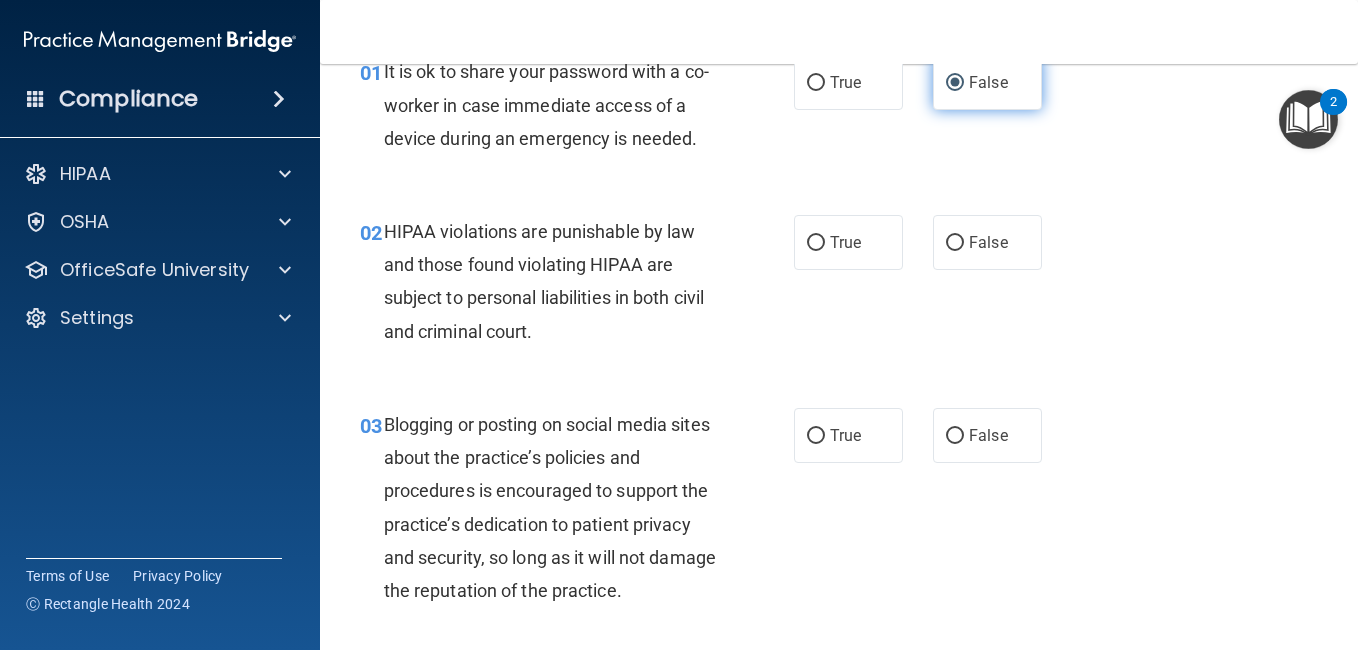 scroll, scrollTop: 143, scrollLeft: 0, axis: vertical 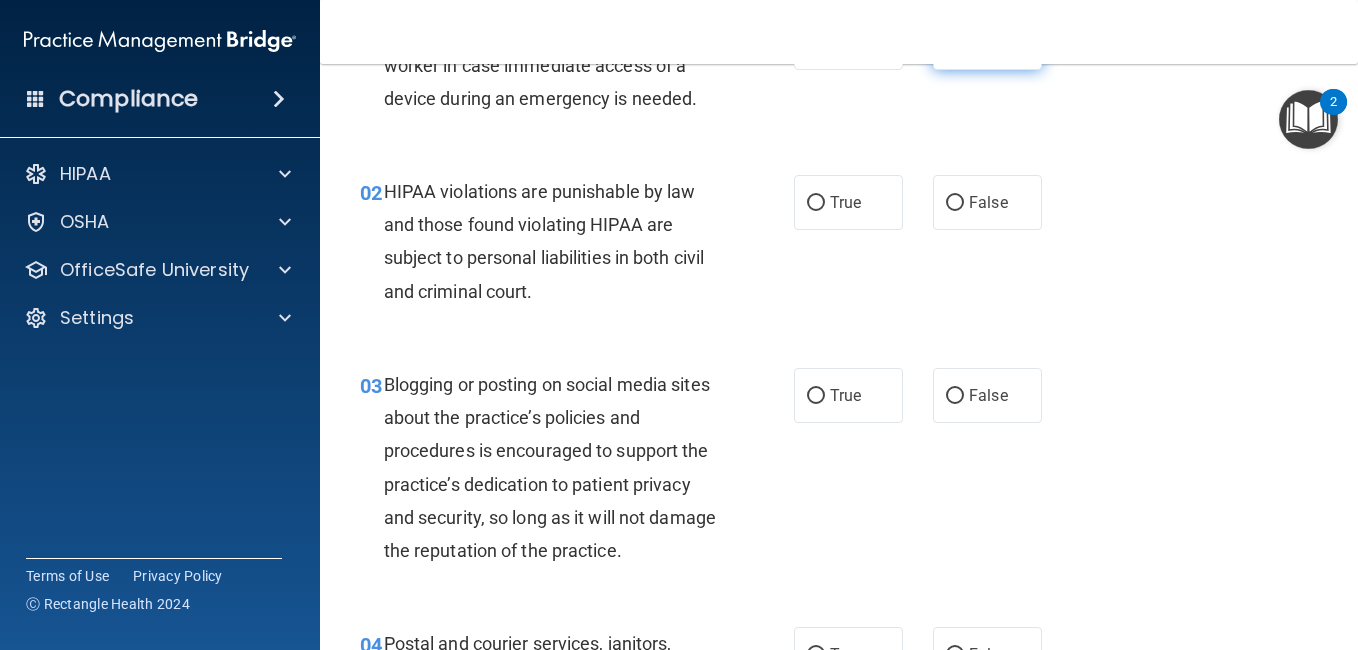 click on "01       It is ok to share your password with a co-worker in case immediate access of a device during an emergency is needed.                 True           False" at bounding box center [839, 70] 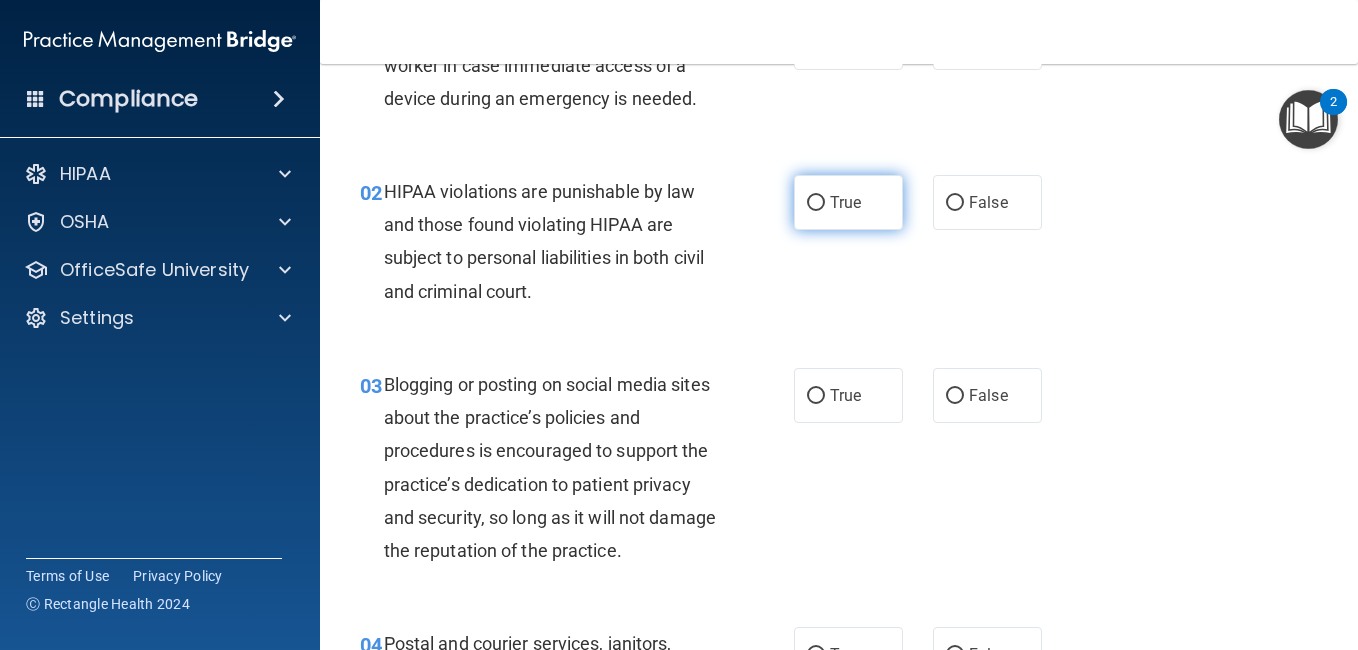 click on "True" at bounding box center (848, 202) 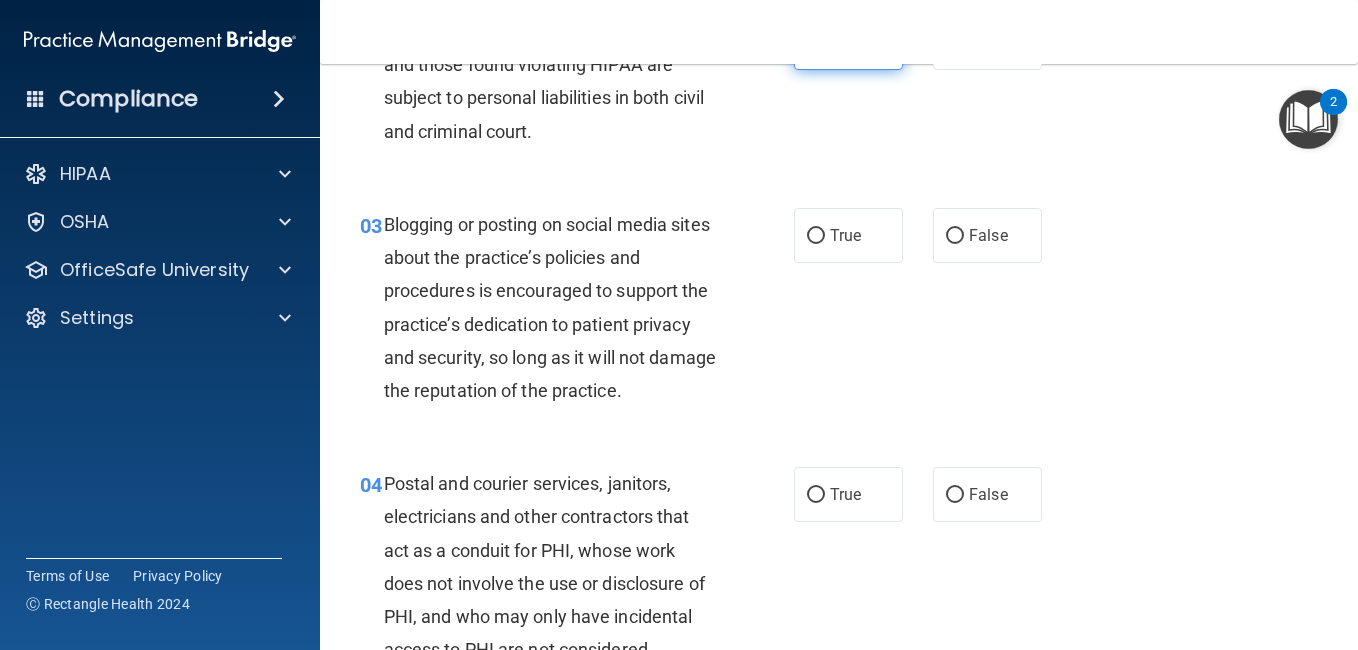 scroll, scrollTop: 343, scrollLeft: 0, axis: vertical 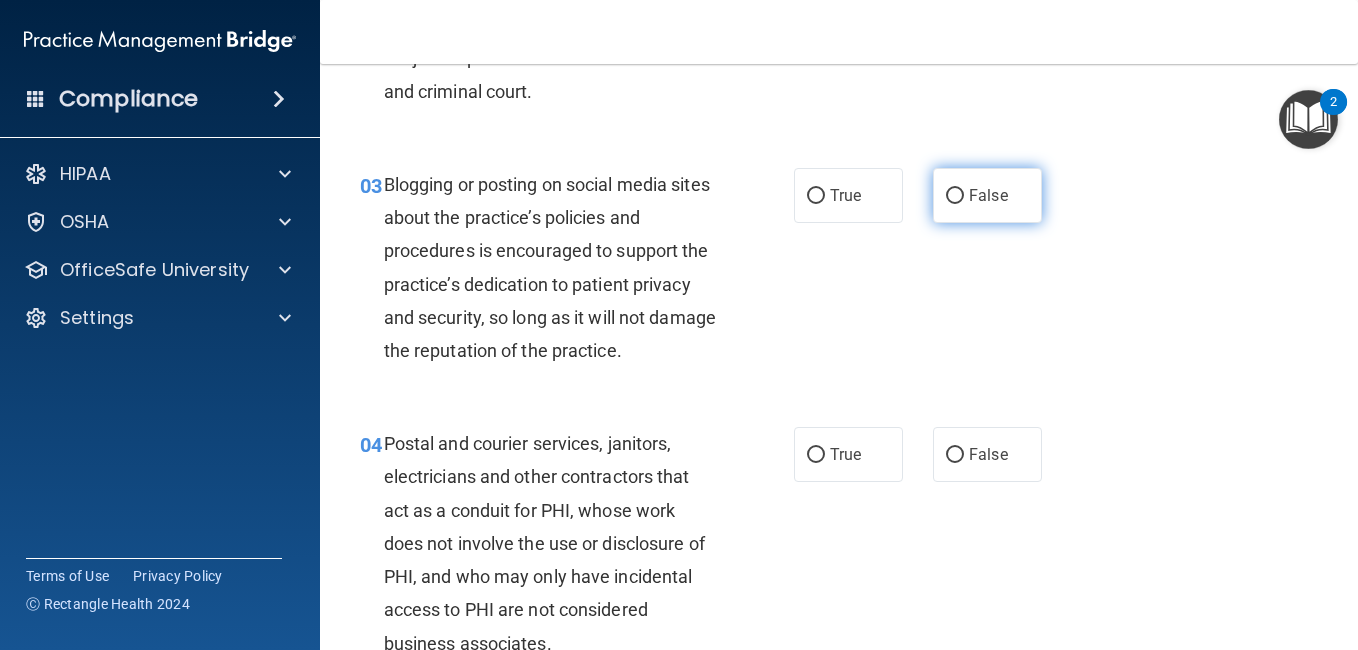 click on "False" at bounding box center (987, 195) 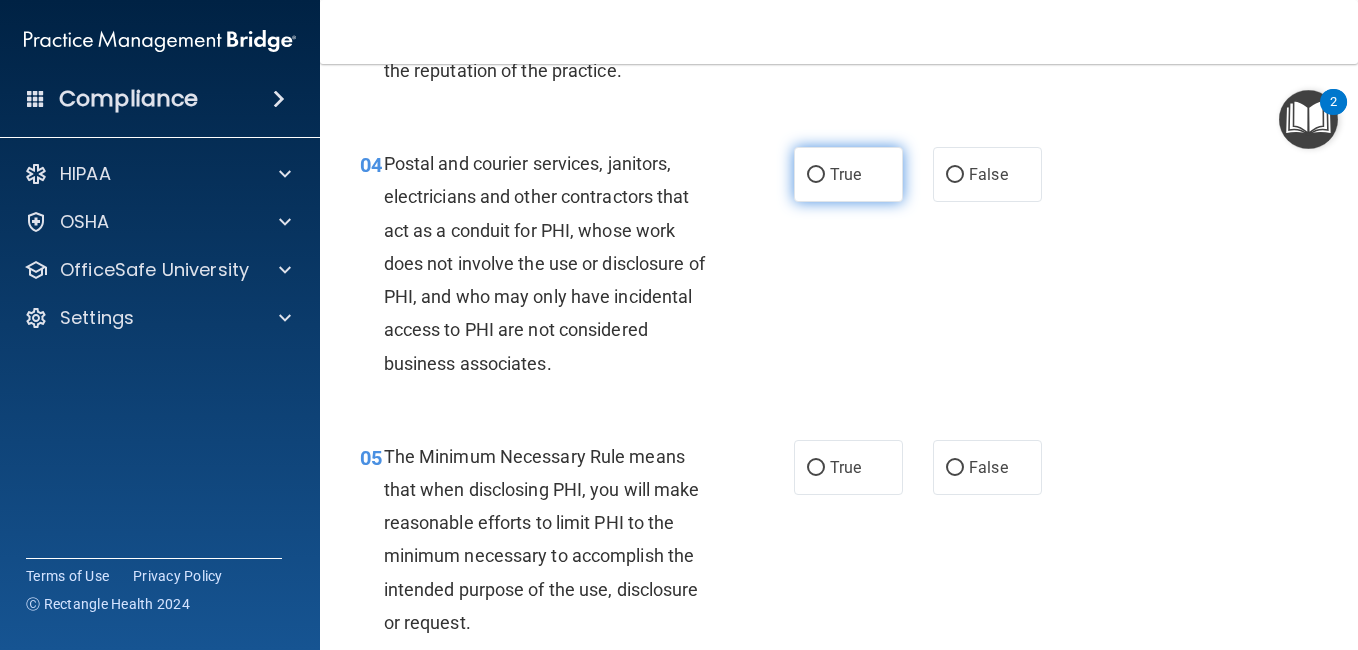 scroll, scrollTop: 663, scrollLeft: 0, axis: vertical 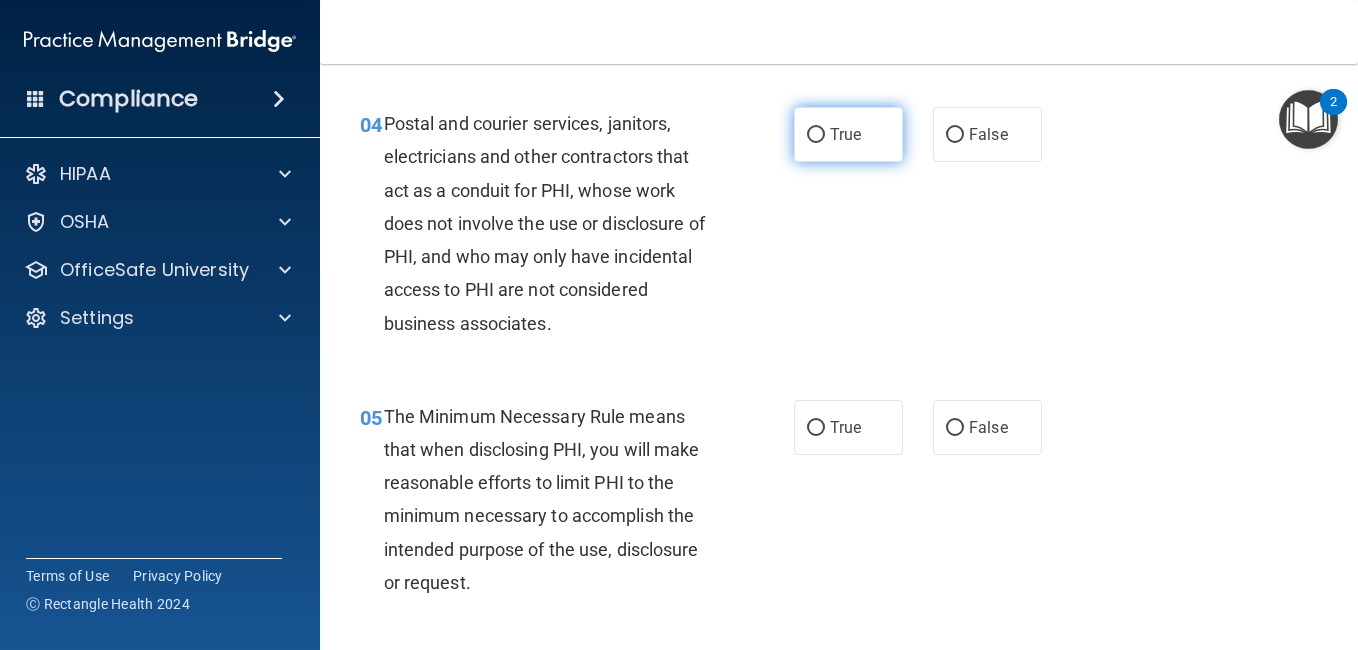 click on "True" at bounding box center [848, 134] 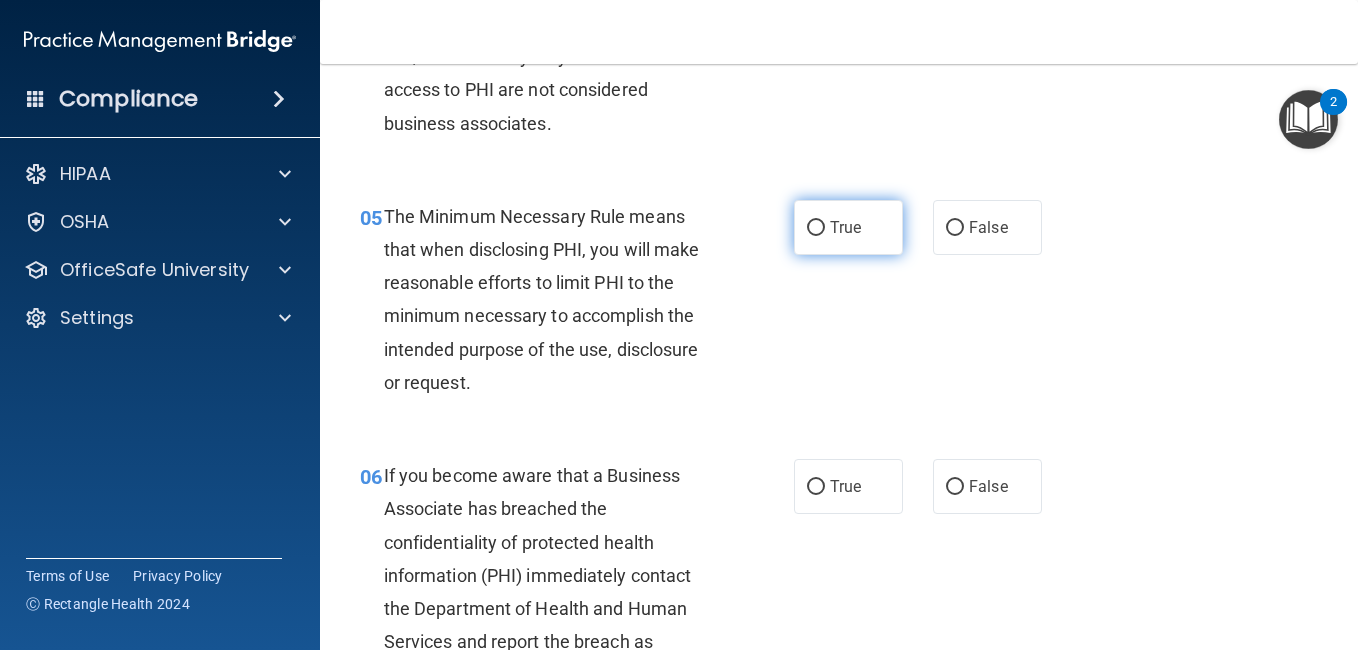 scroll, scrollTop: 903, scrollLeft: 0, axis: vertical 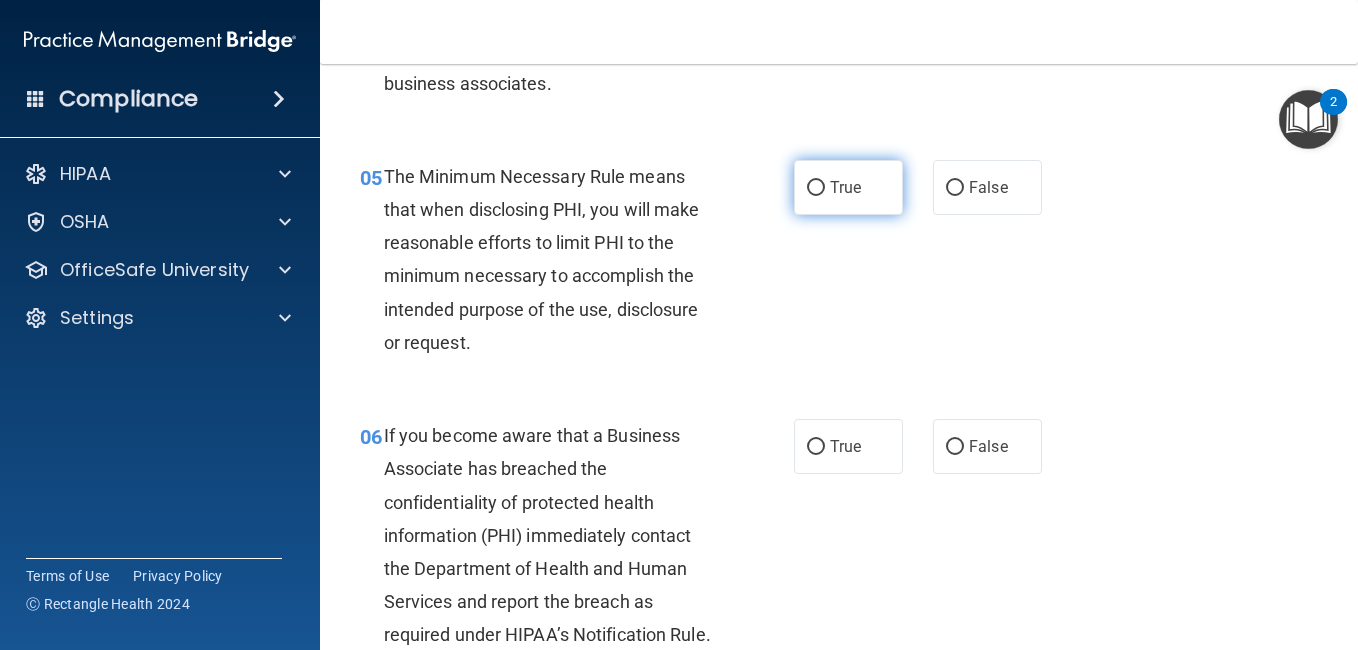 click on "True" at bounding box center (845, 187) 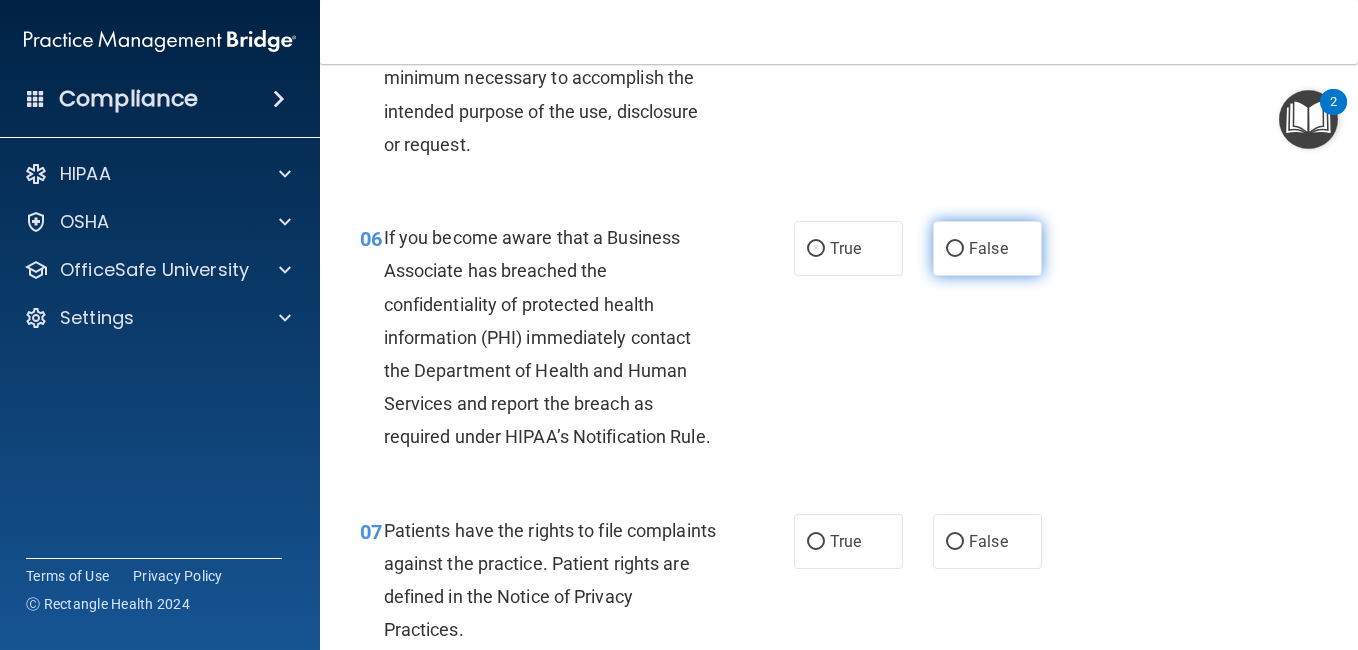 scroll, scrollTop: 1103, scrollLeft: 0, axis: vertical 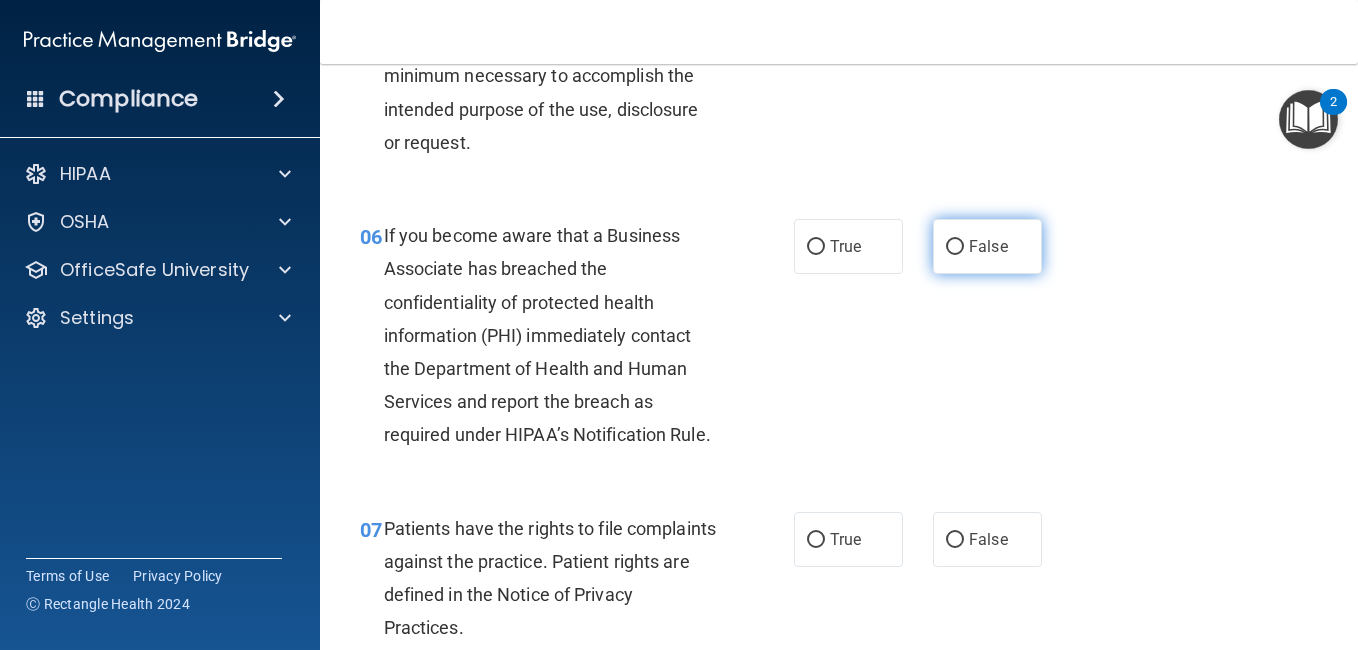 click on "False" at bounding box center (987, 246) 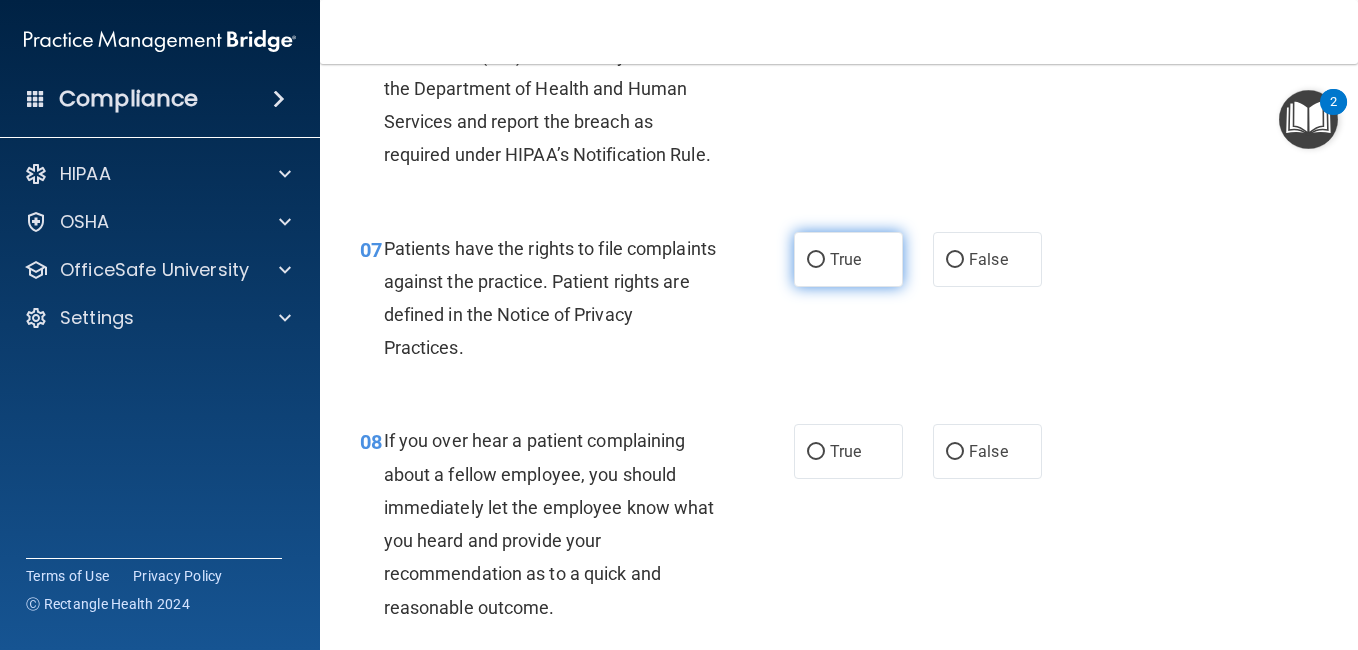 scroll, scrollTop: 1423, scrollLeft: 0, axis: vertical 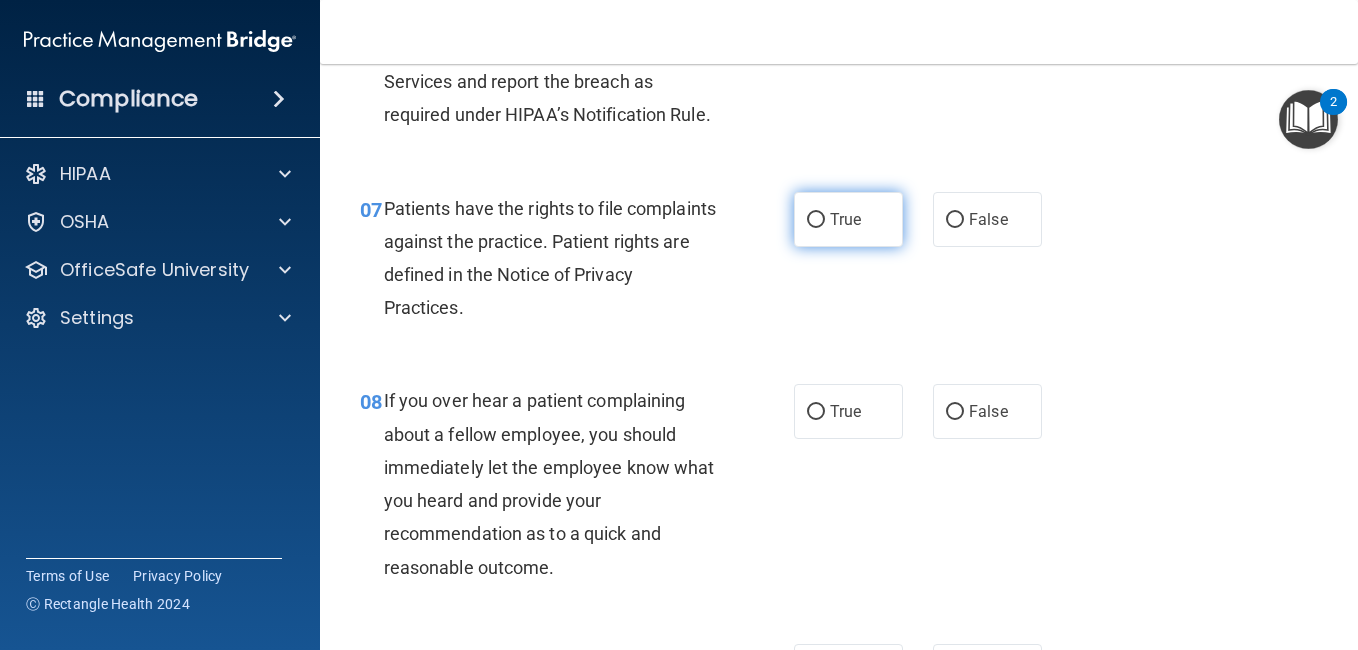 click on "True" at bounding box center [848, 219] 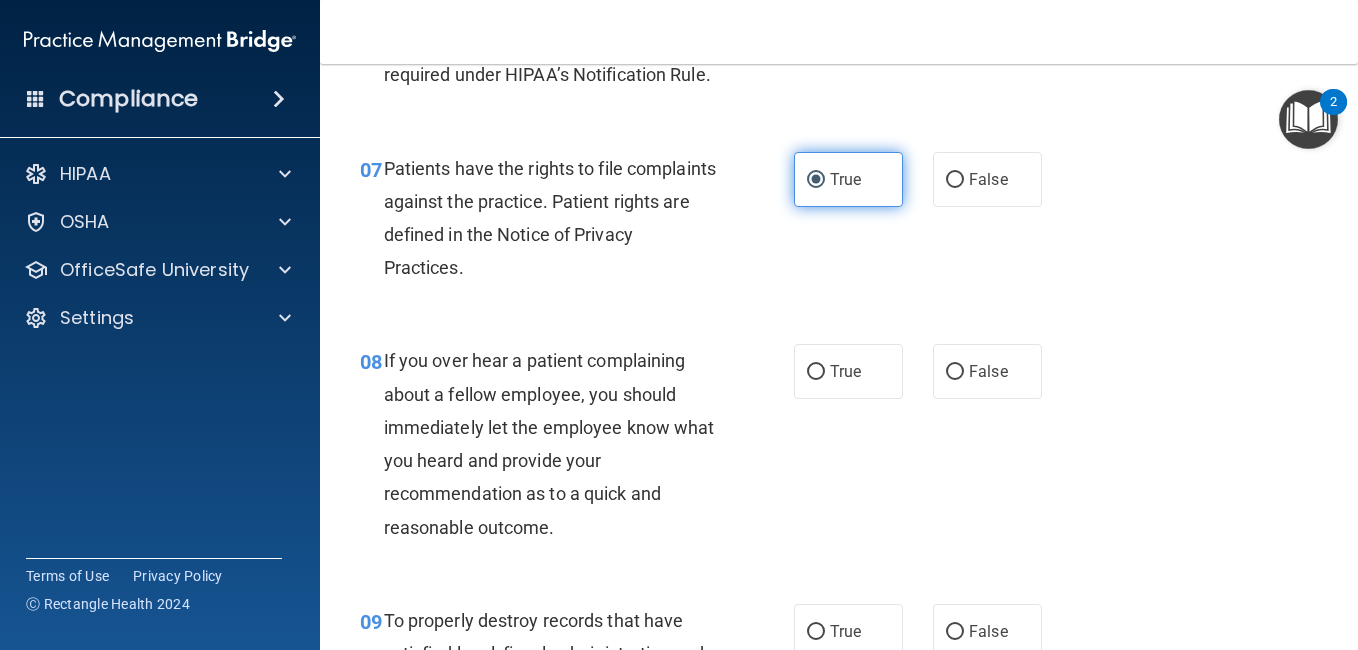 scroll, scrollTop: 1503, scrollLeft: 0, axis: vertical 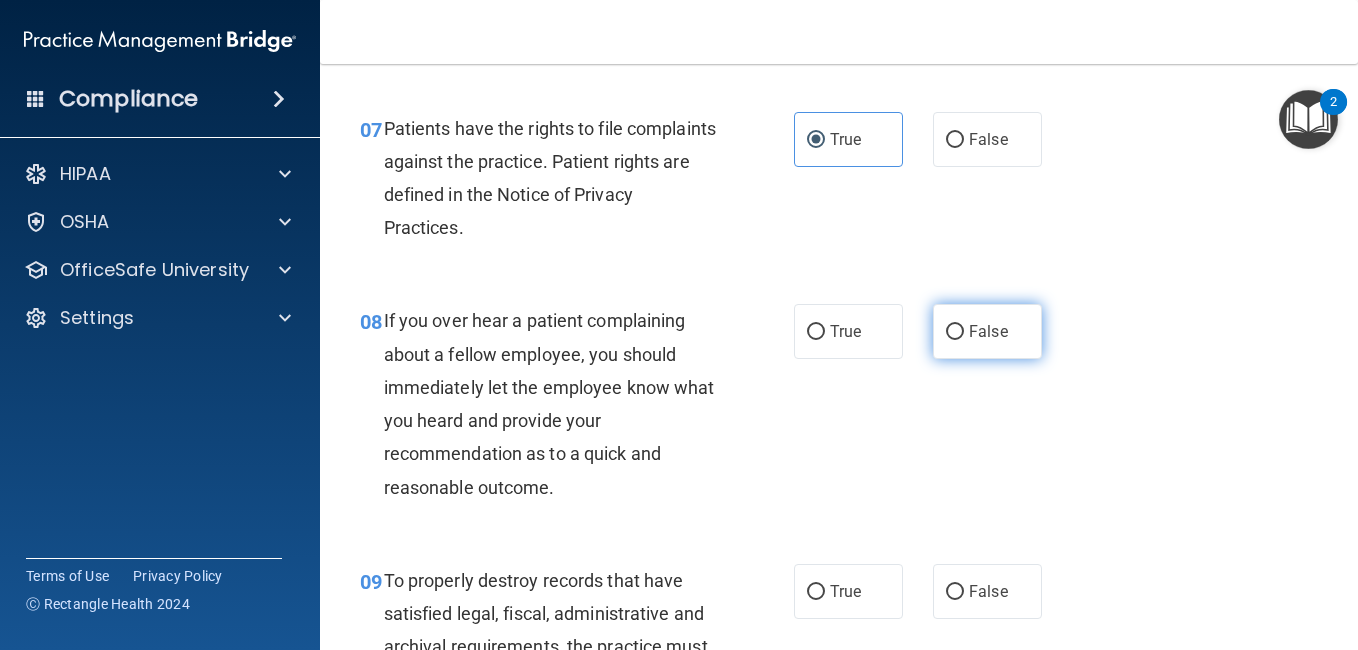 click on "False" at bounding box center [955, 332] 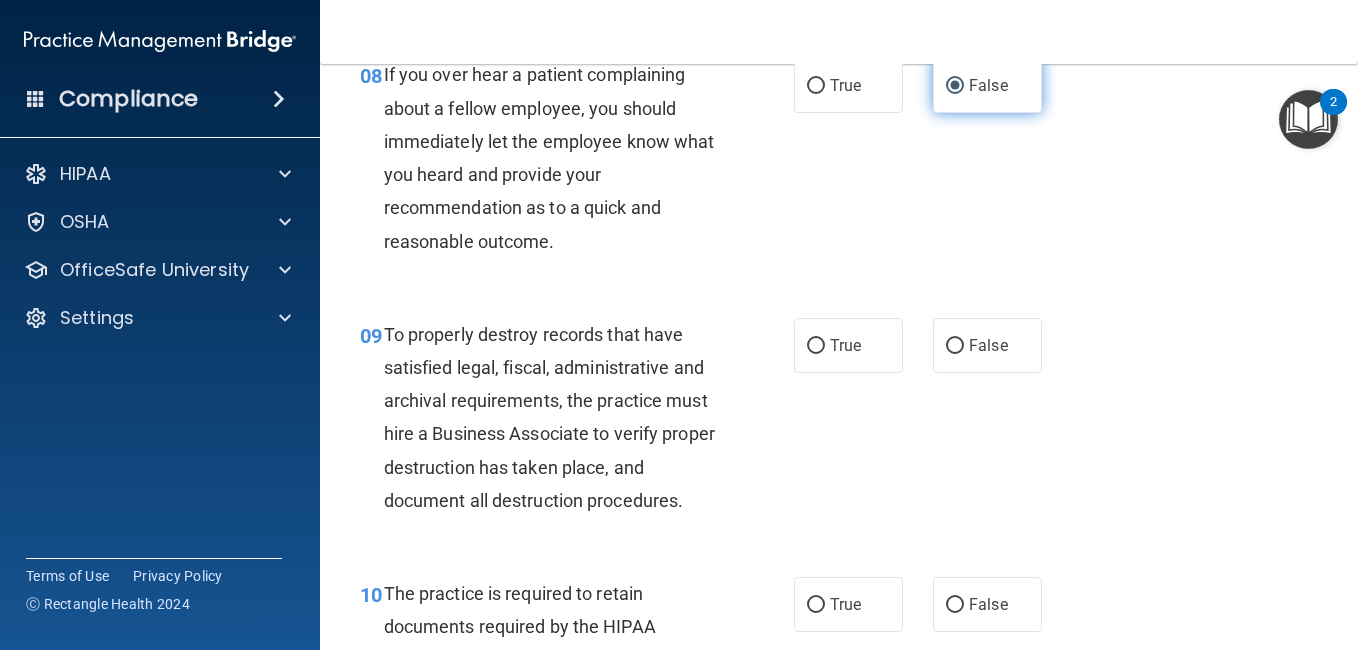 scroll, scrollTop: 1783, scrollLeft: 0, axis: vertical 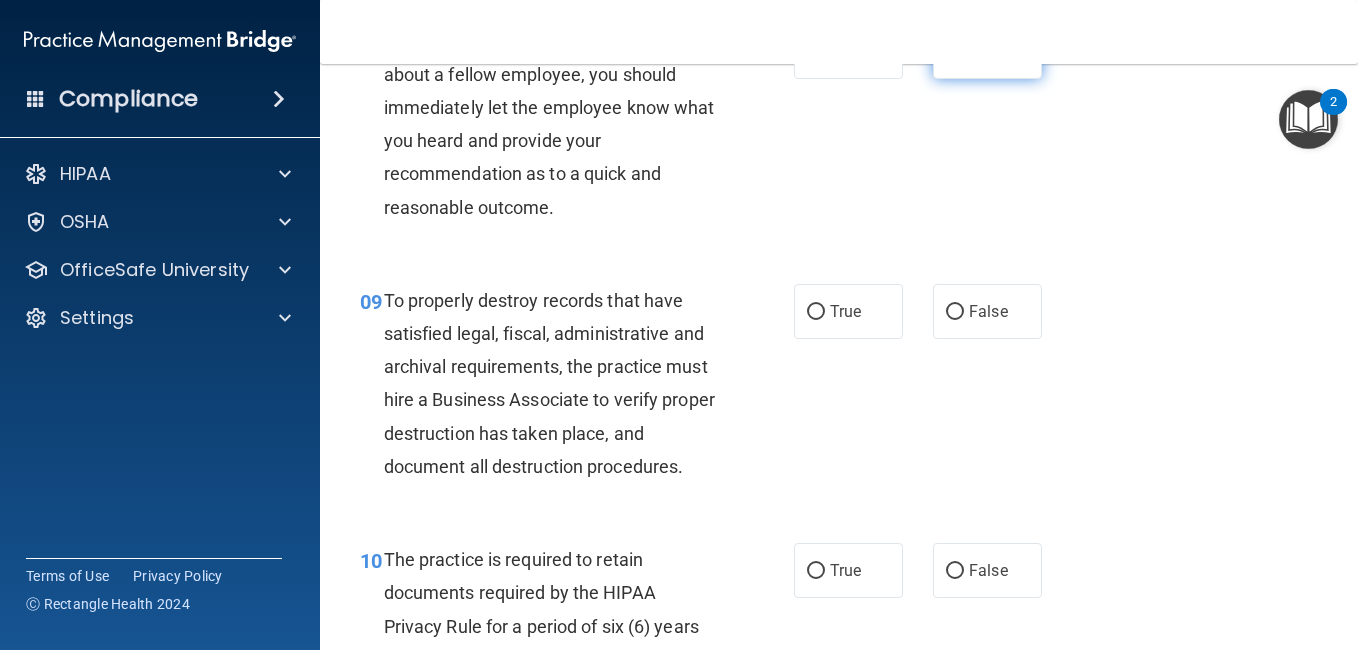 click on "False" at bounding box center (987, 311) 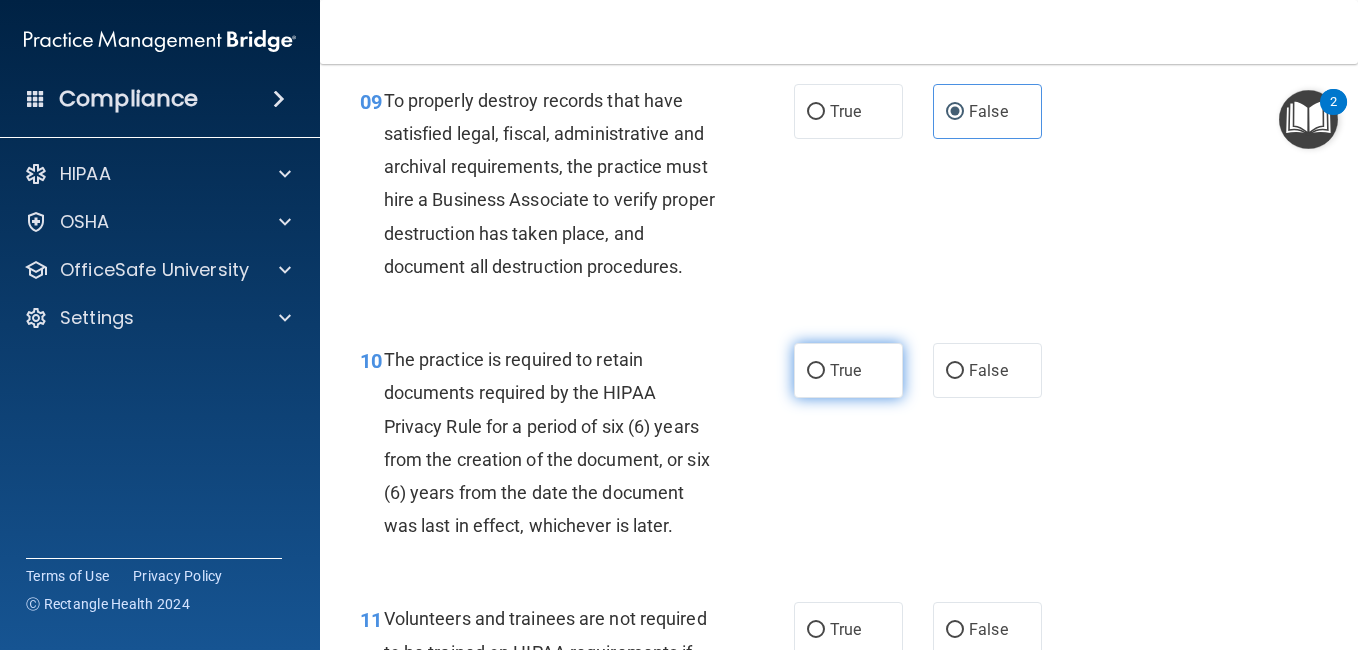 scroll, scrollTop: 2023, scrollLeft: 0, axis: vertical 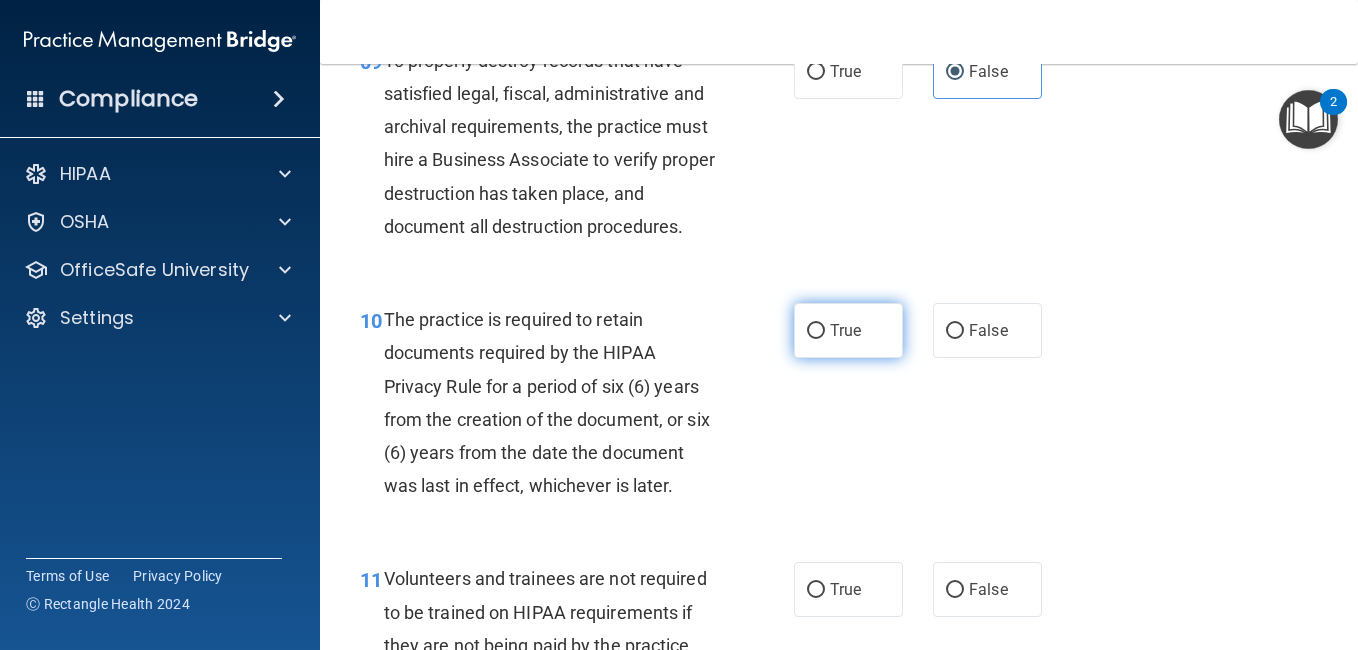 click on "True" at bounding box center [848, 330] 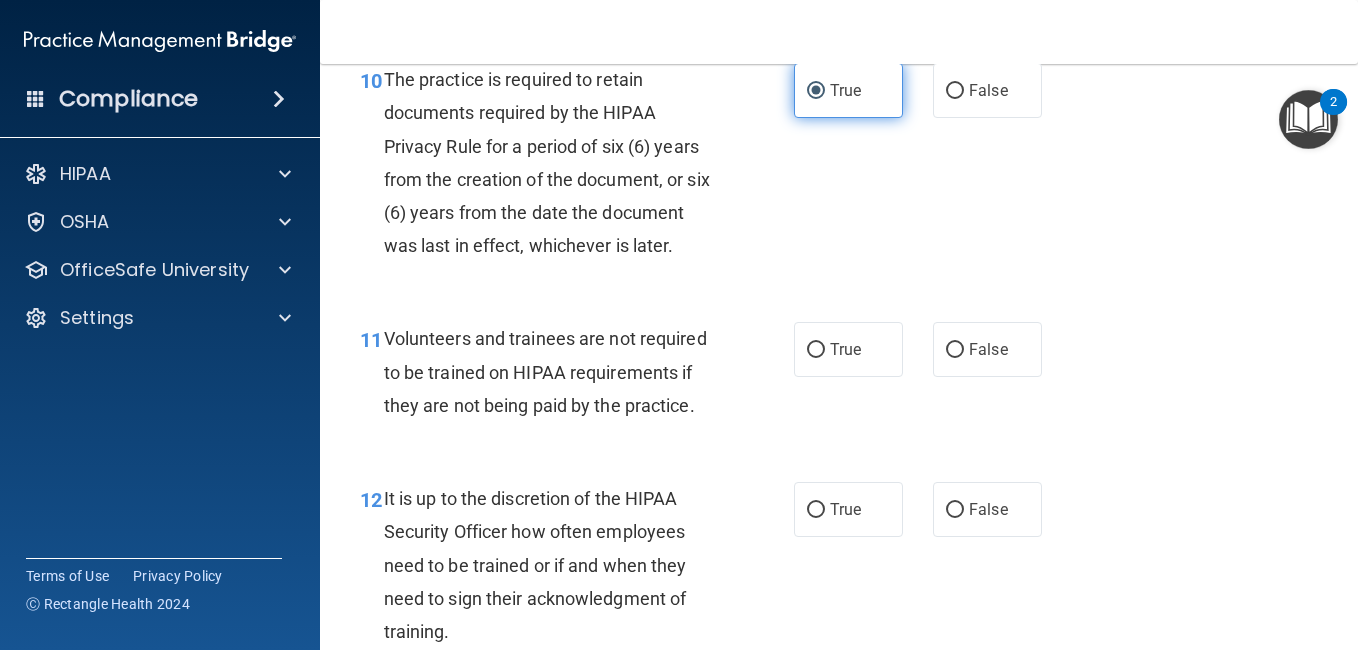 scroll, scrollTop: 2303, scrollLeft: 0, axis: vertical 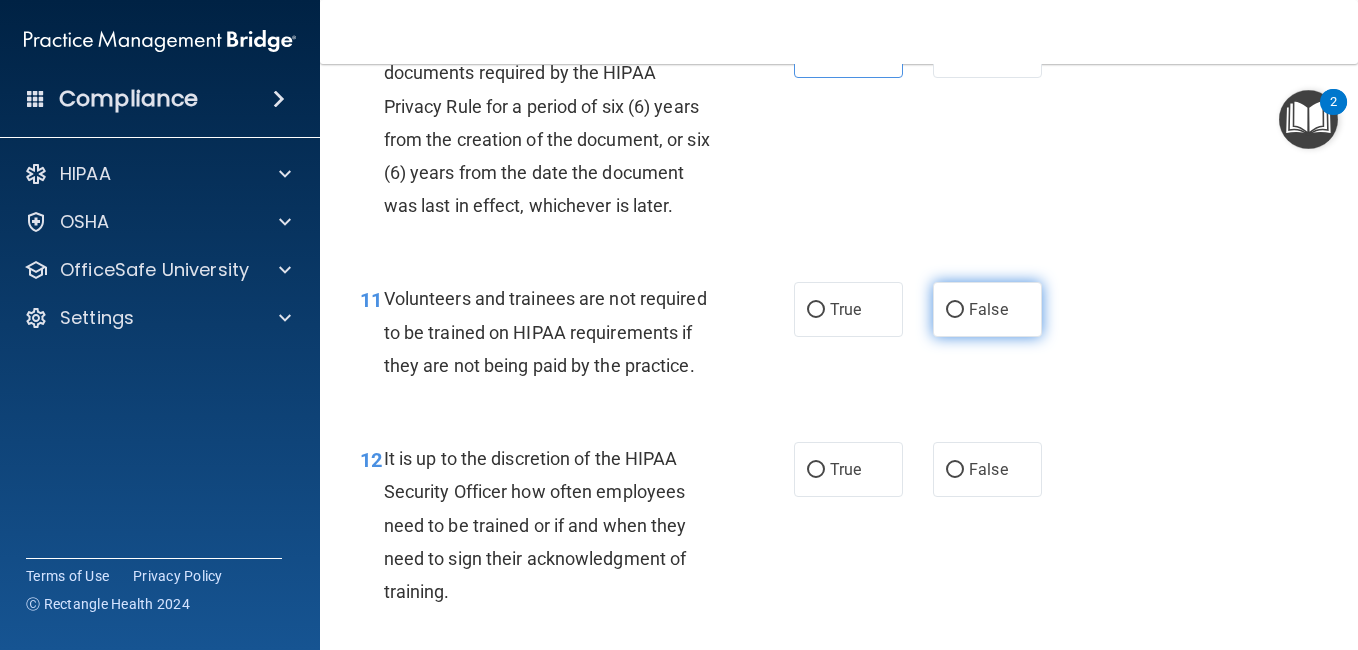click on "False" at bounding box center [987, 309] 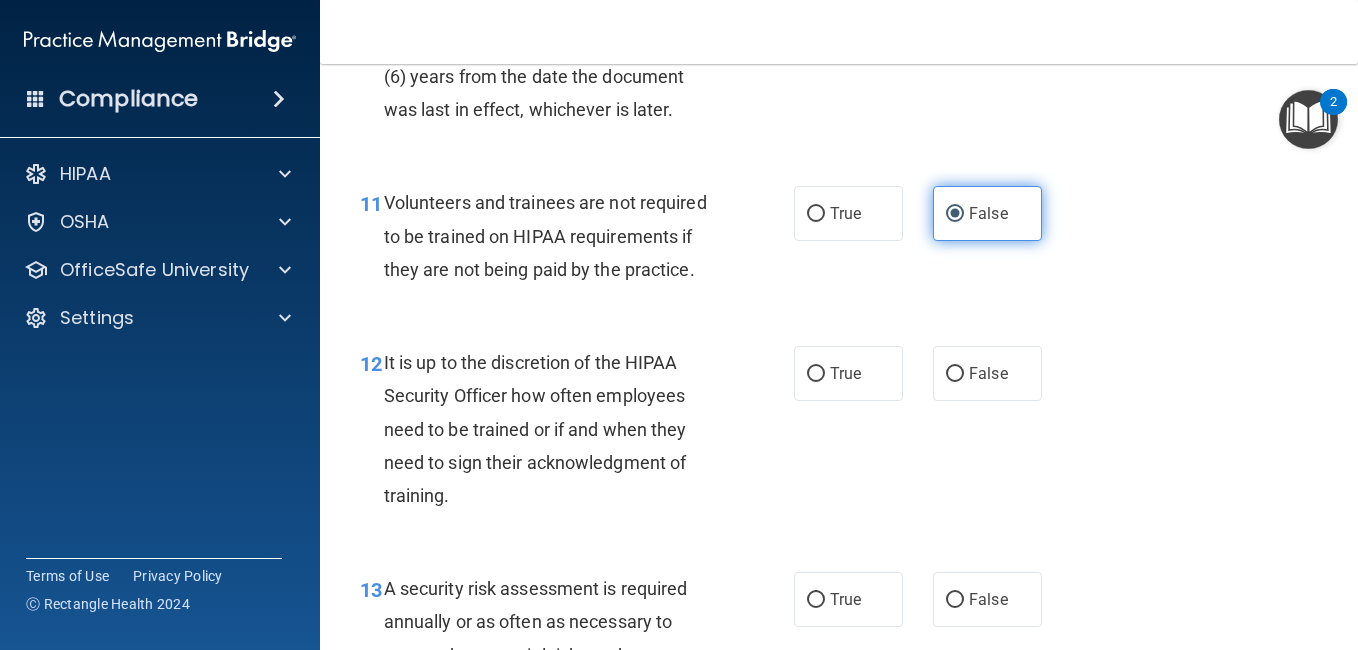 scroll, scrollTop: 2423, scrollLeft: 0, axis: vertical 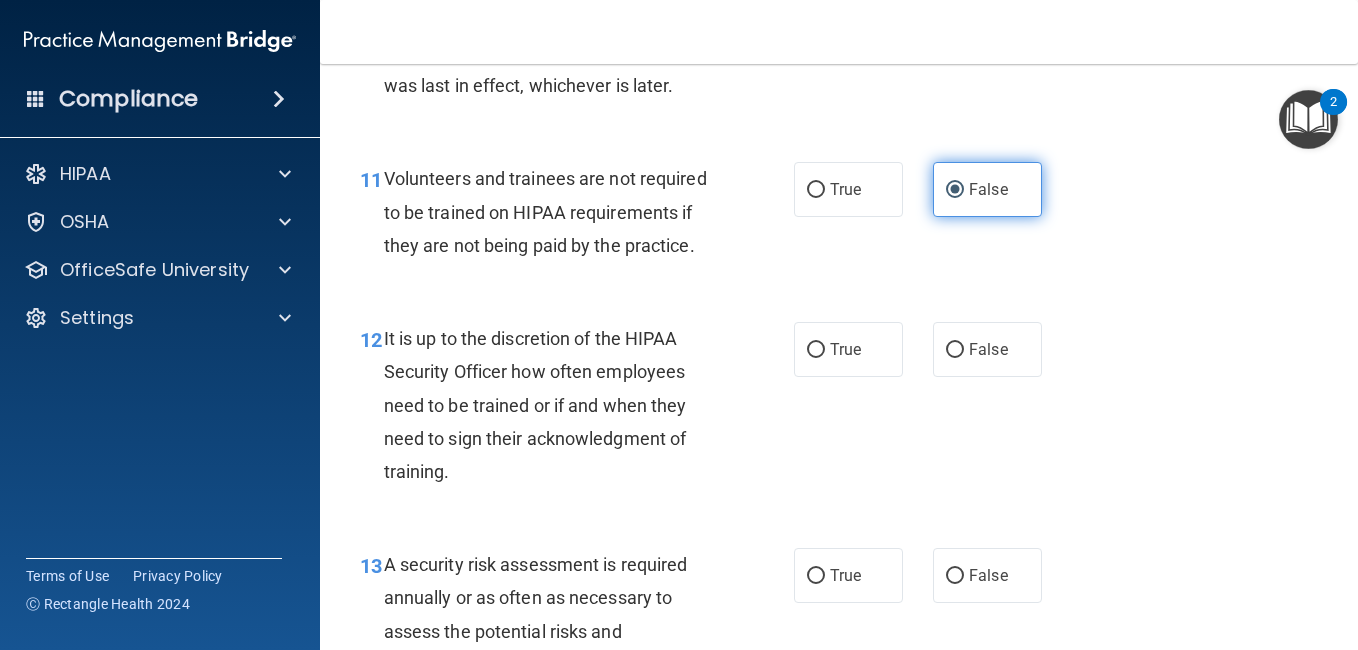 click on "False" at bounding box center [987, 349] 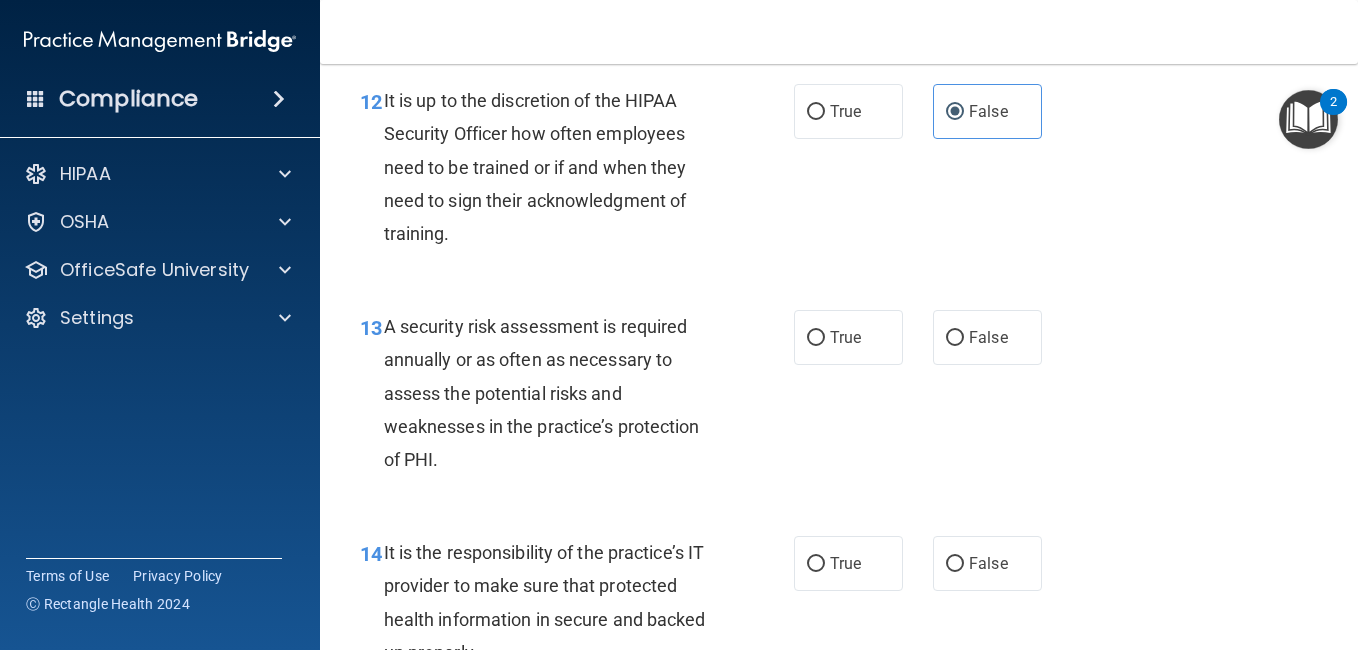 scroll, scrollTop: 2663, scrollLeft: 0, axis: vertical 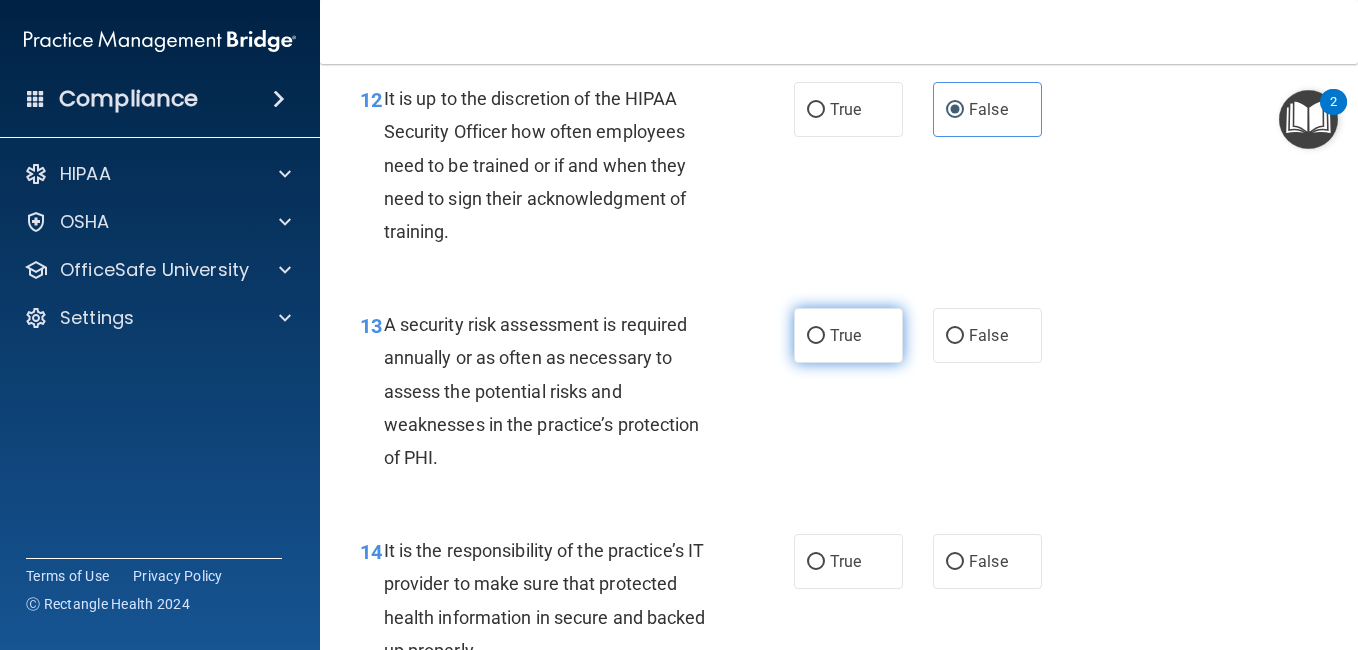 click on "True" at bounding box center [845, 335] 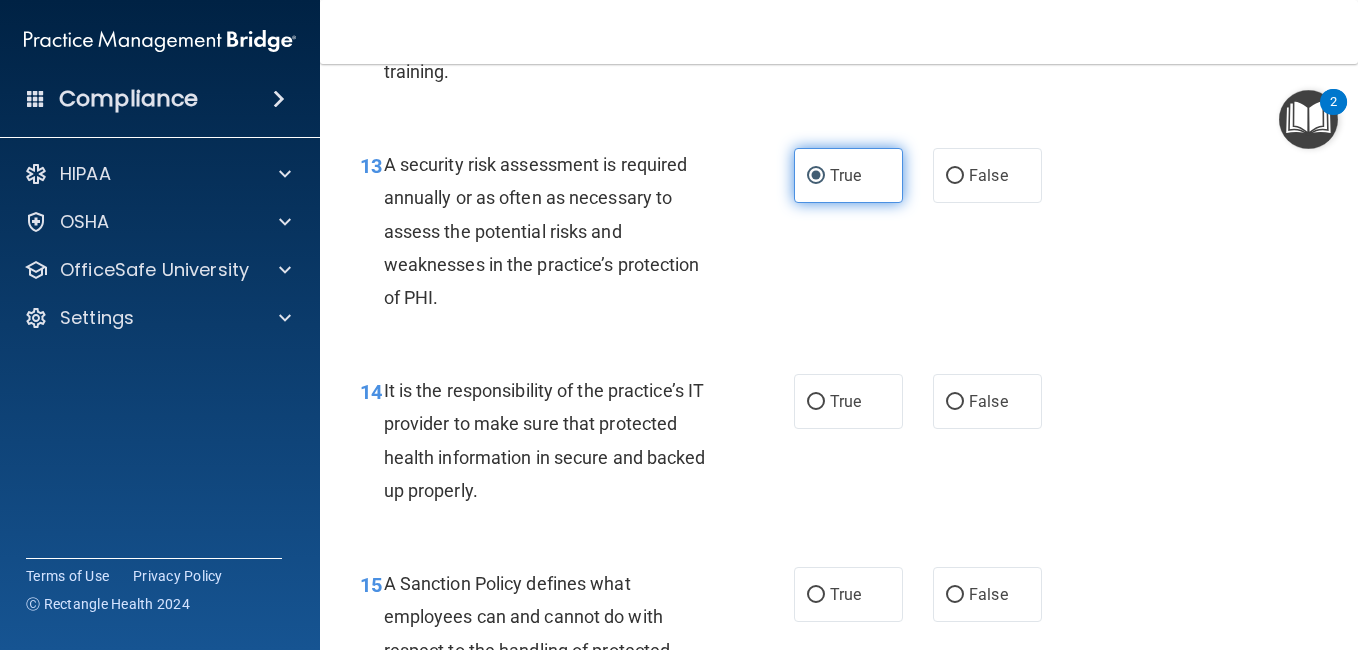 scroll, scrollTop: 2863, scrollLeft: 0, axis: vertical 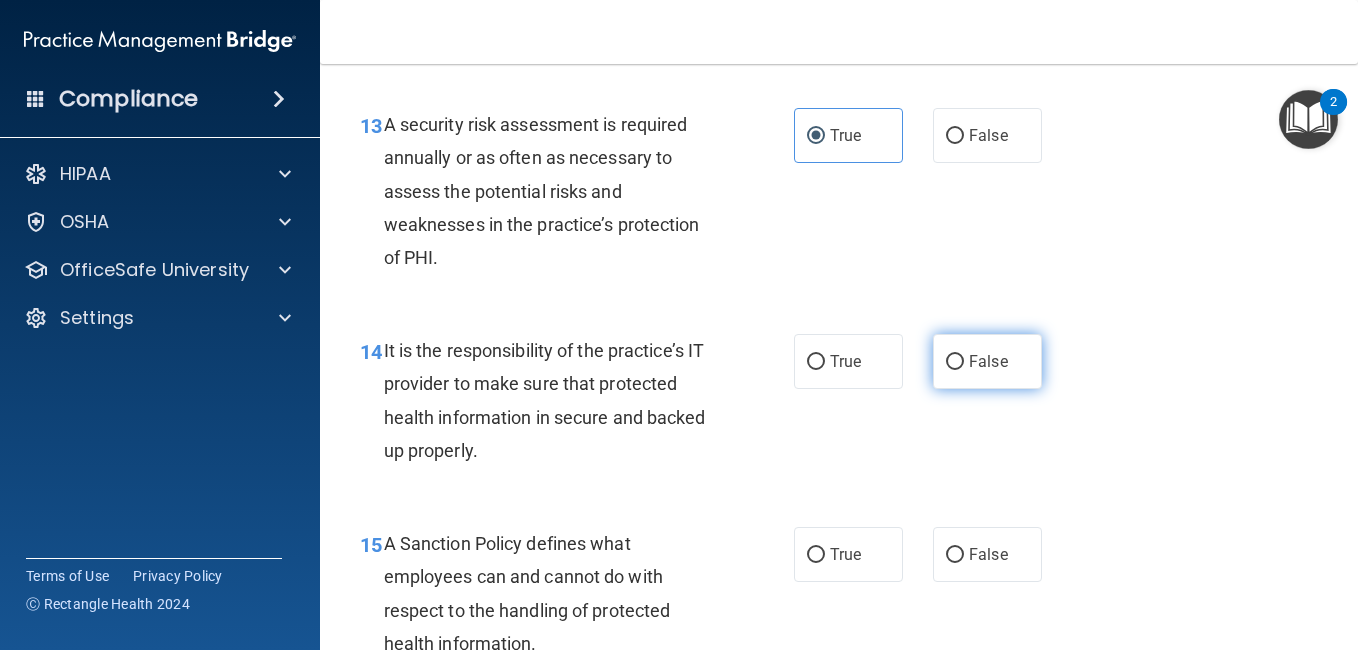 click on "False" at bounding box center [987, 361] 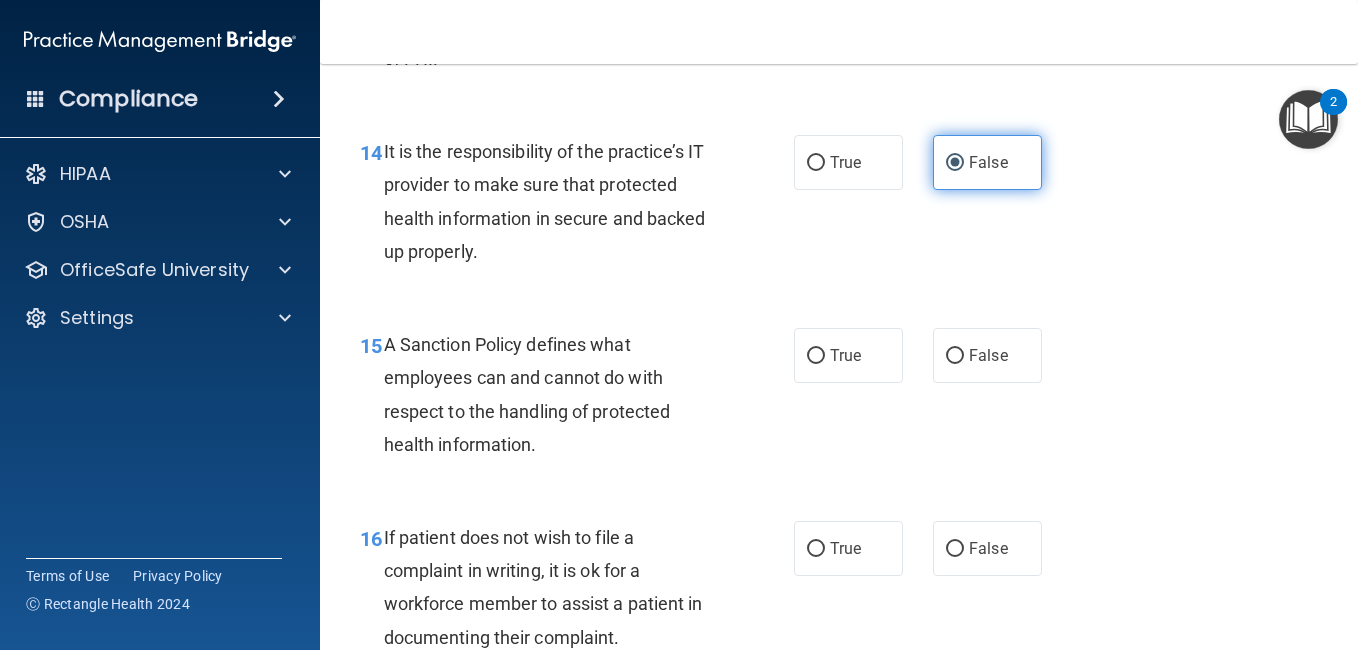 scroll, scrollTop: 3063, scrollLeft: 0, axis: vertical 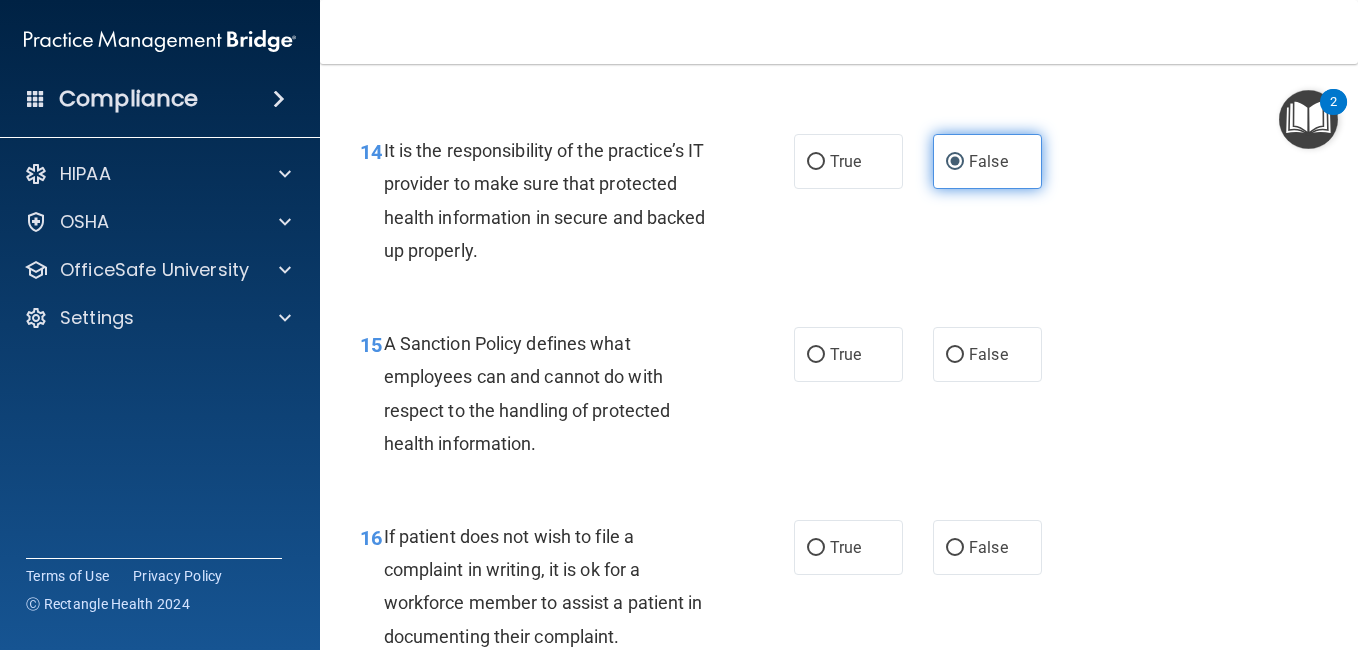 click on "False" at bounding box center [955, 355] 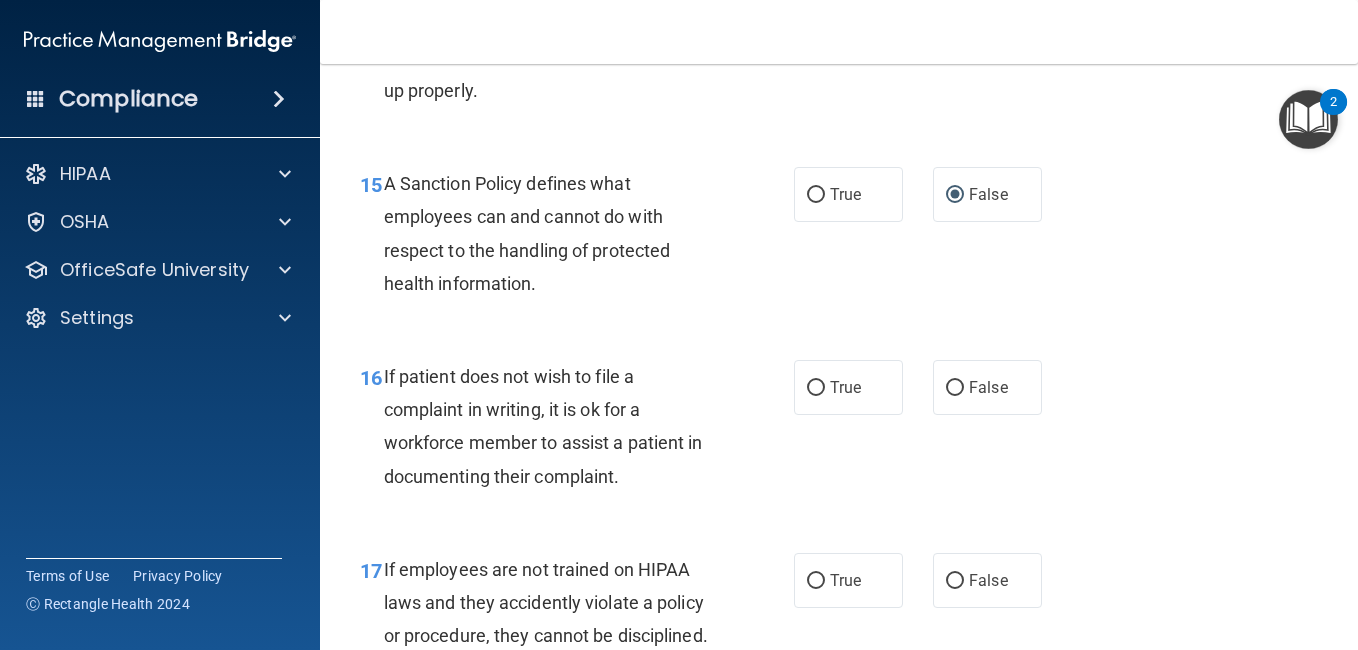 scroll, scrollTop: 3263, scrollLeft: 0, axis: vertical 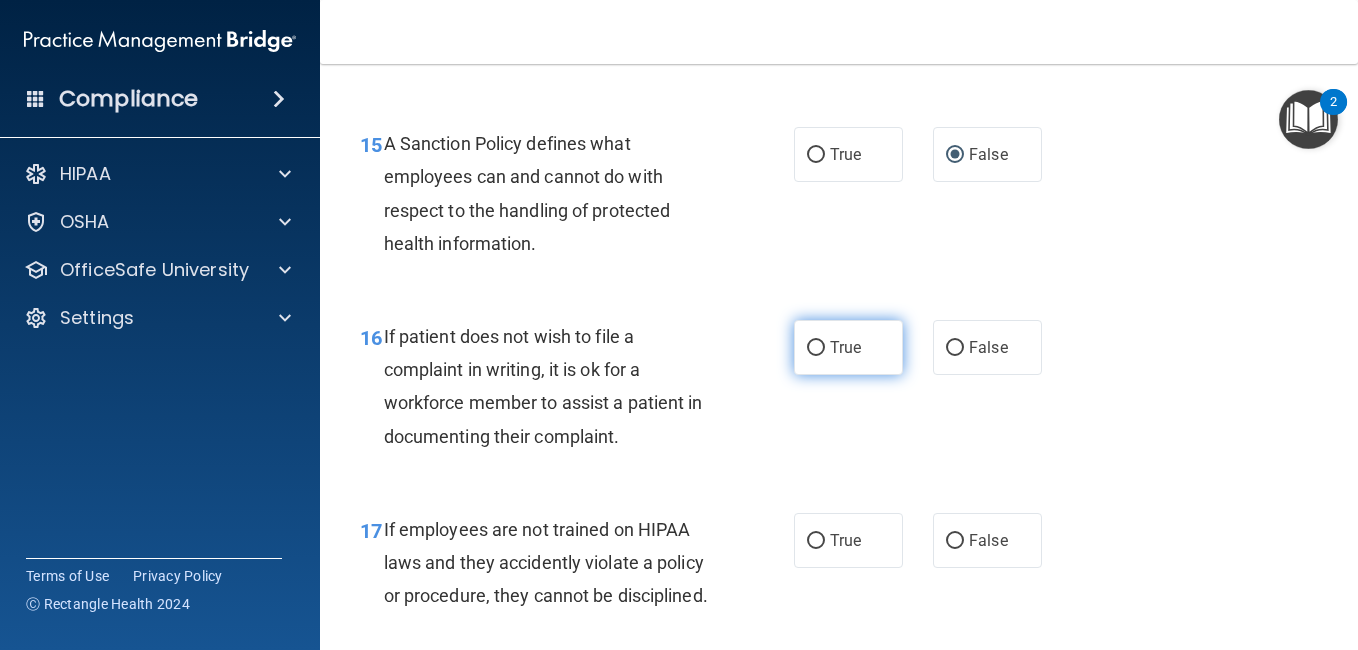 click on "True" at bounding box center [848, 347] 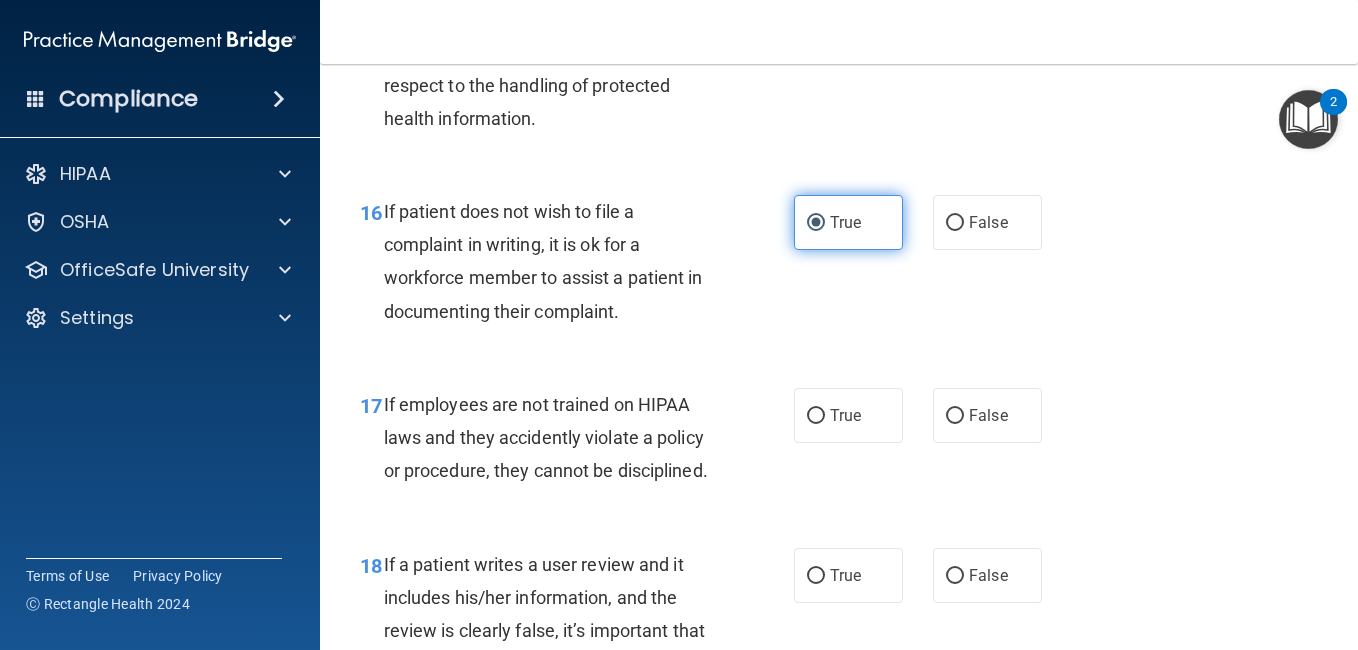scroll, scrollTop: 3423, scrollLeft: 0, axis: vertical 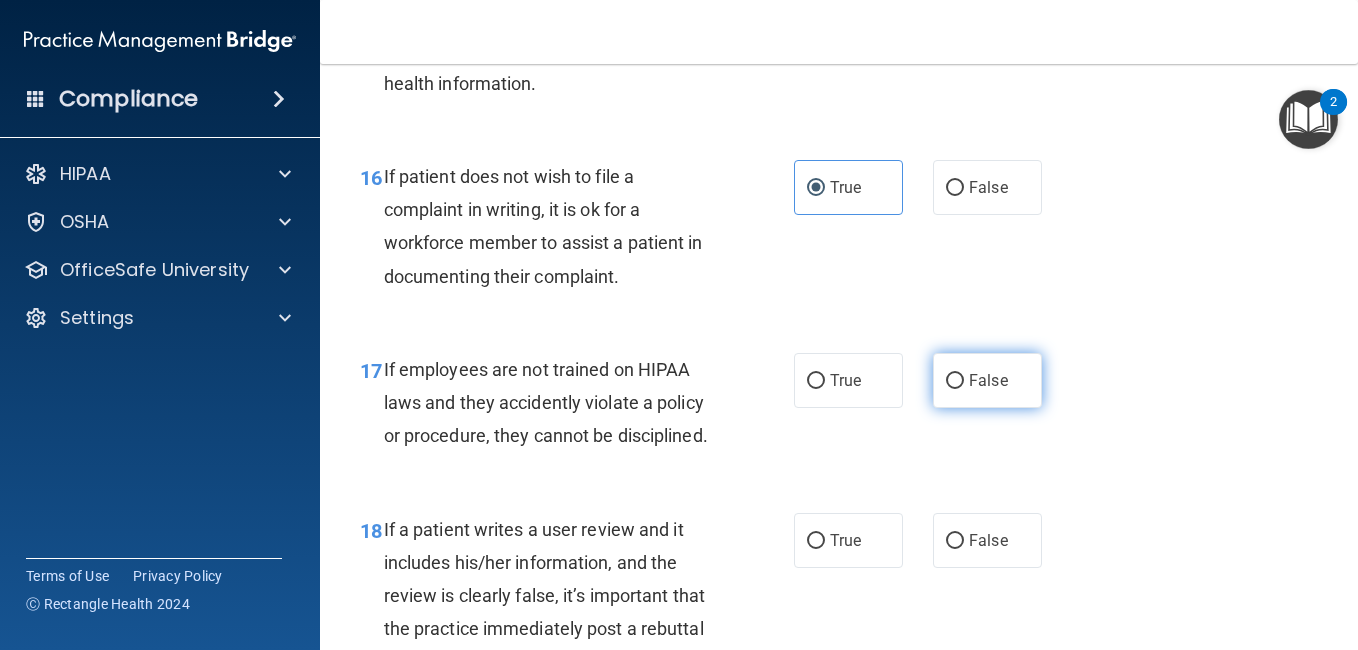 click on "False" at bounding box center (987, 380) 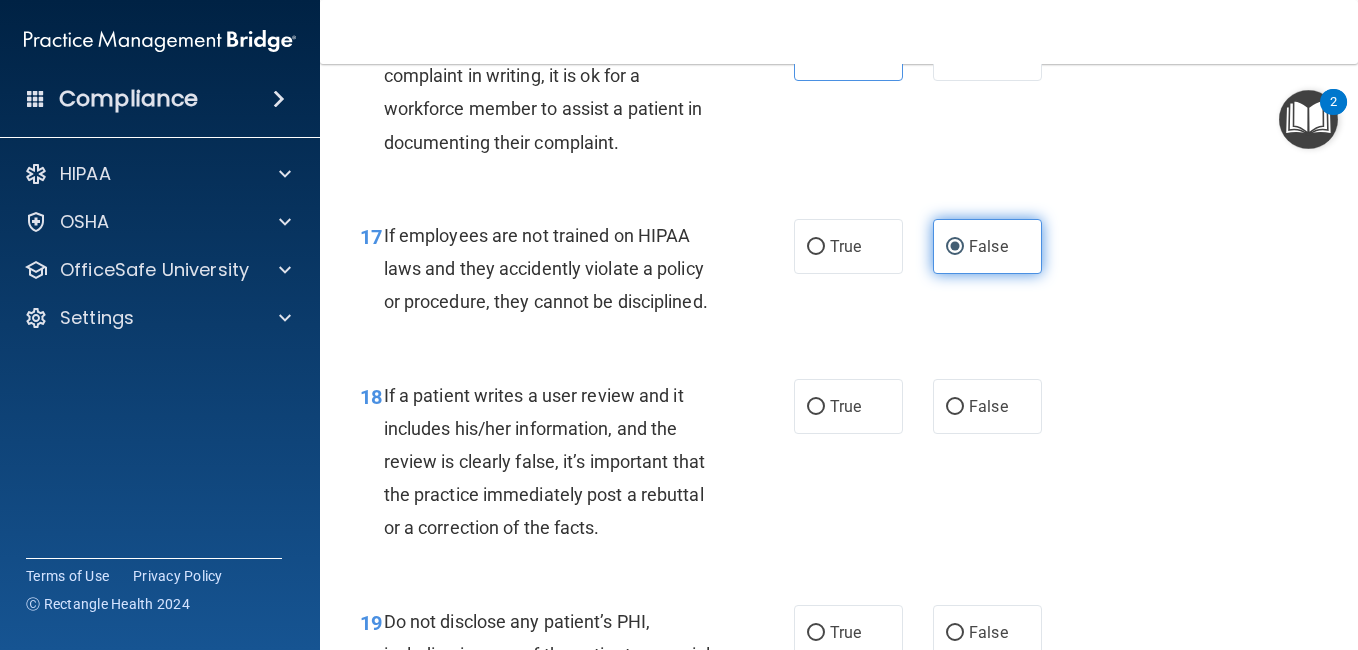 scroll, scrollTop: 3583, scrollLeft: 0, axis: vertical 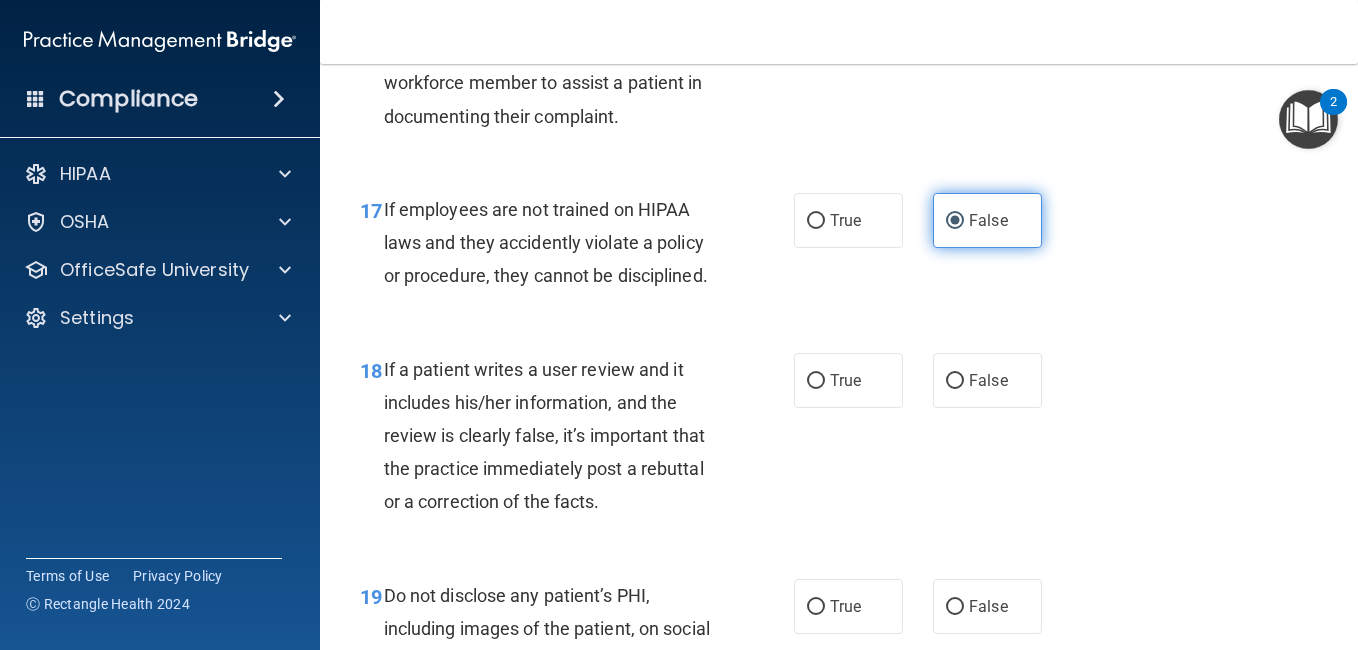 click on "False" at bounding box center [987, 380] 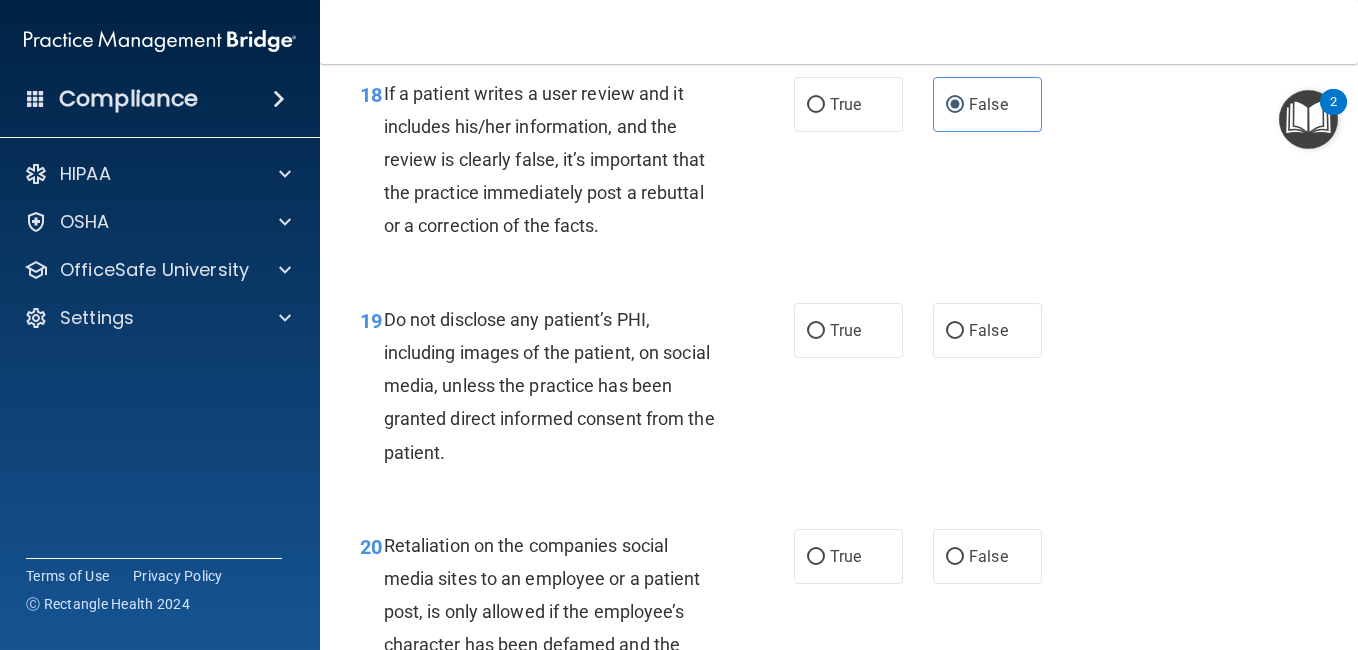scroll, scrollTop: 3863, scrollLeft: 0, axis: vertical 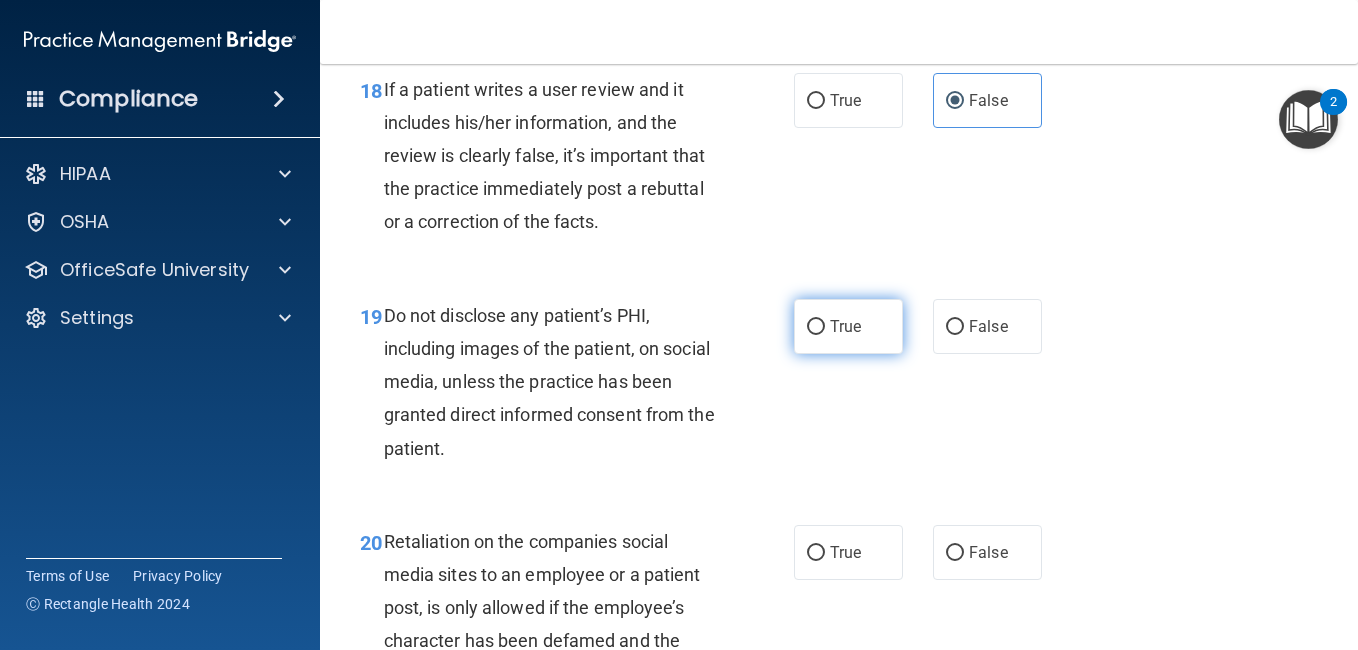 click on "True" at bounding box center [848, 326] 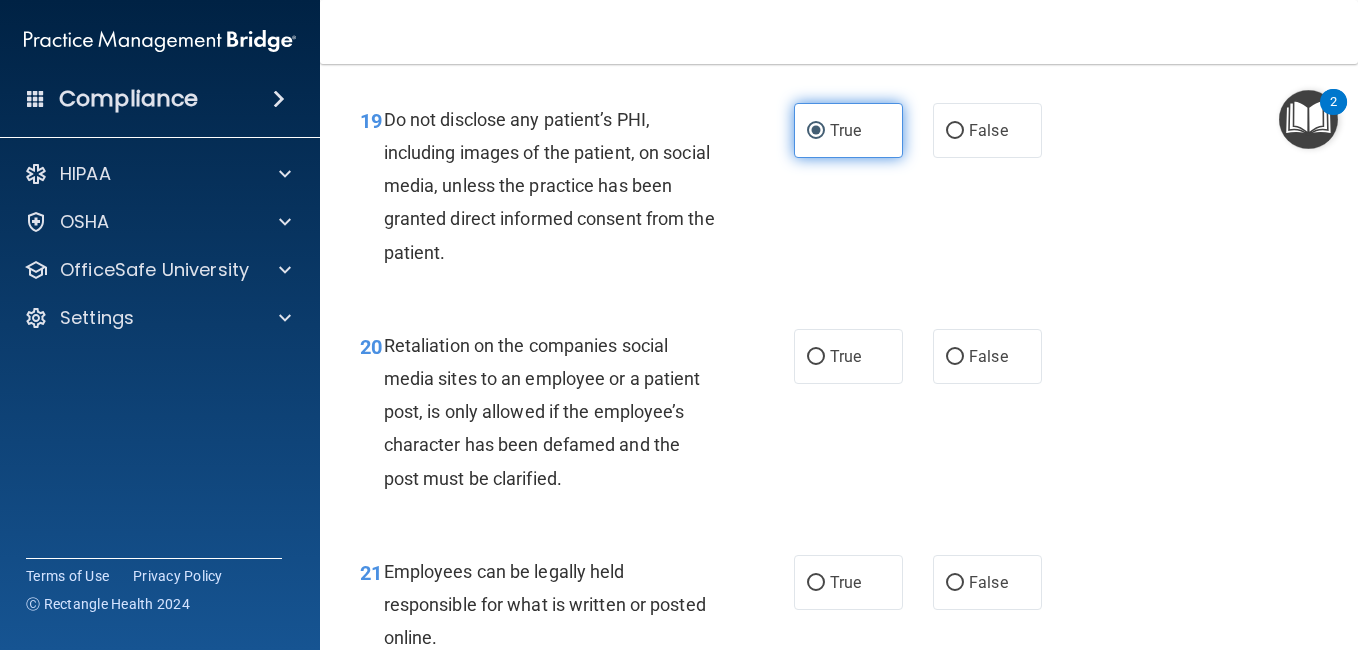 scroll, scrollTop: 4063, scrollLeft: 0, axis: vertical 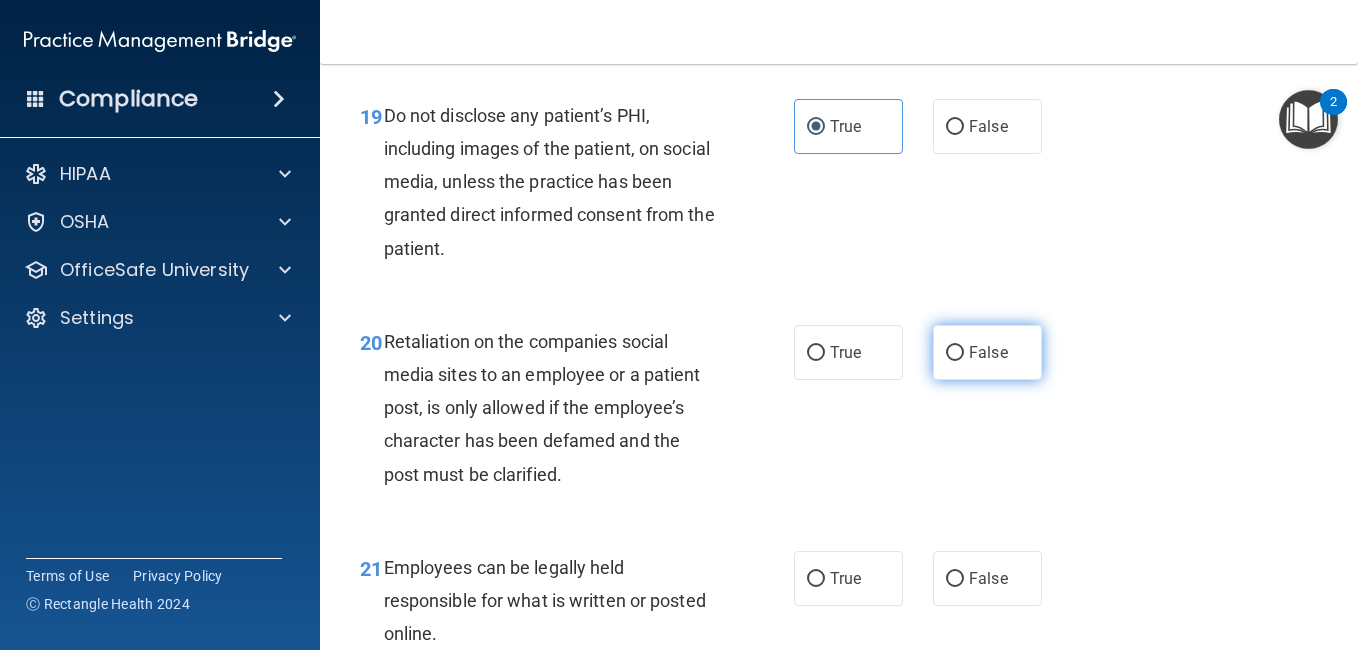 click on "False" at bounding box center (987, 352) 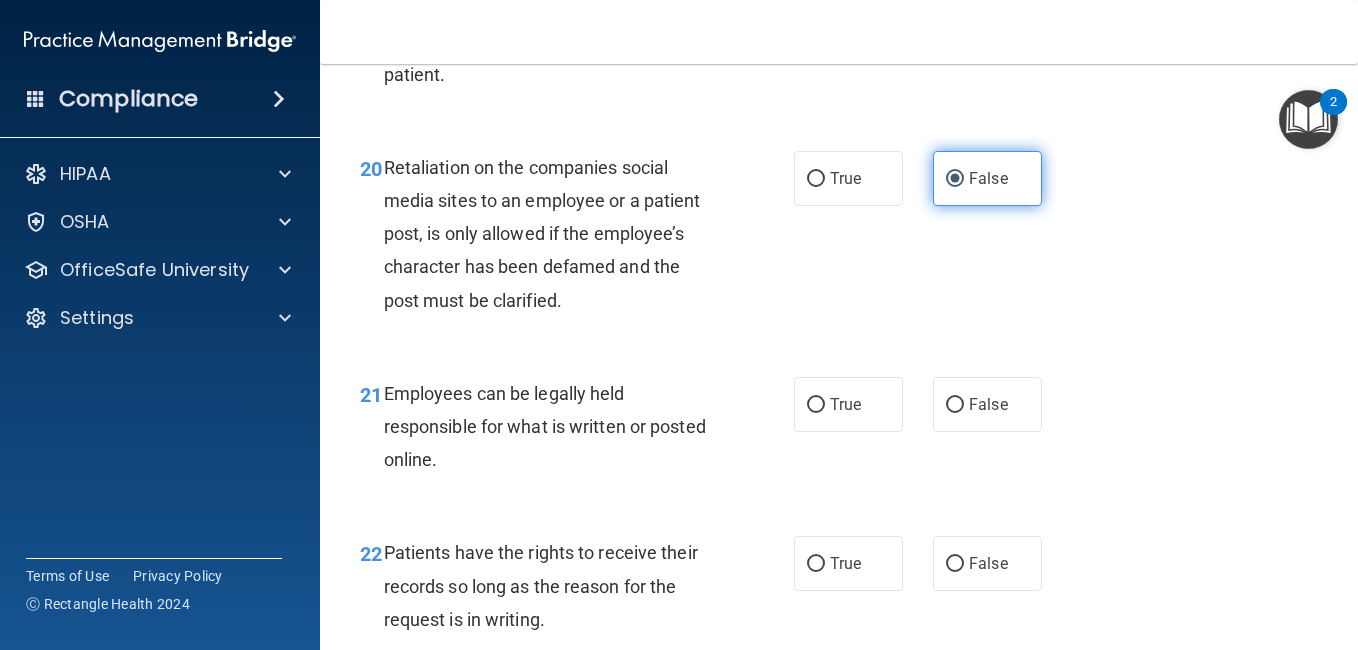 scroll, scrollTop: 4263, scrollLeft: 0, axis: vertical 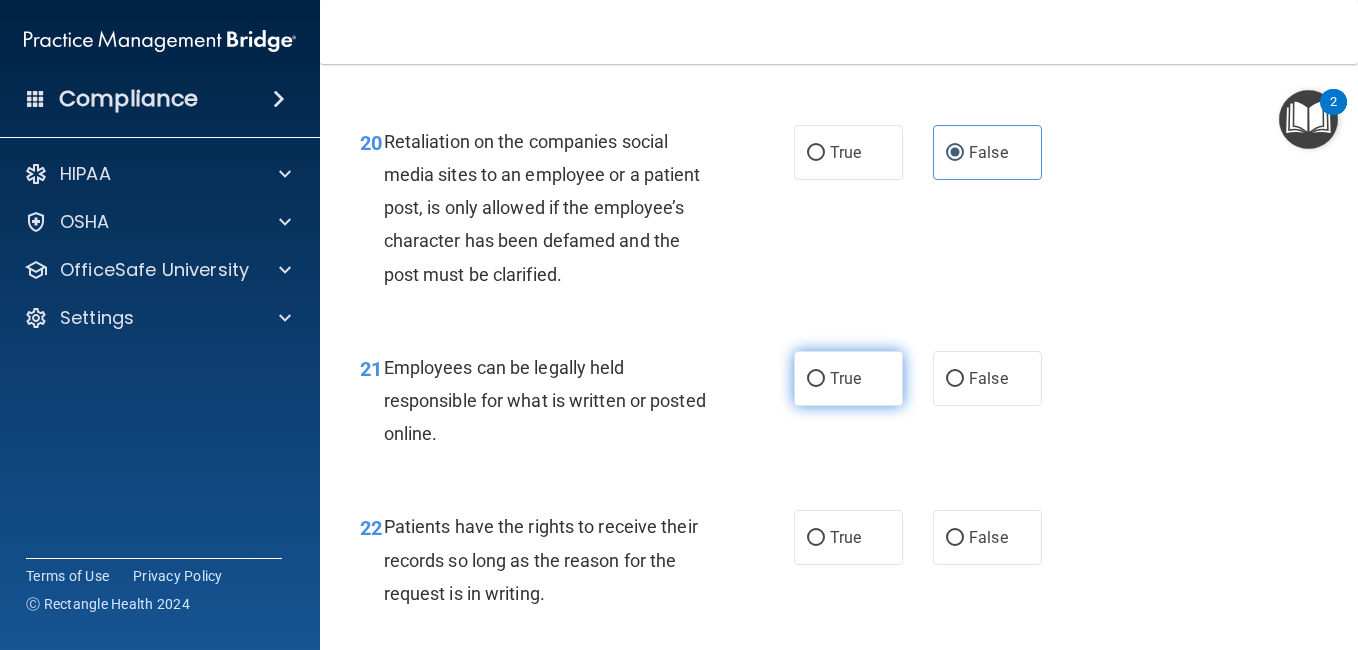 click on "True" at bounding box center [848, 378] 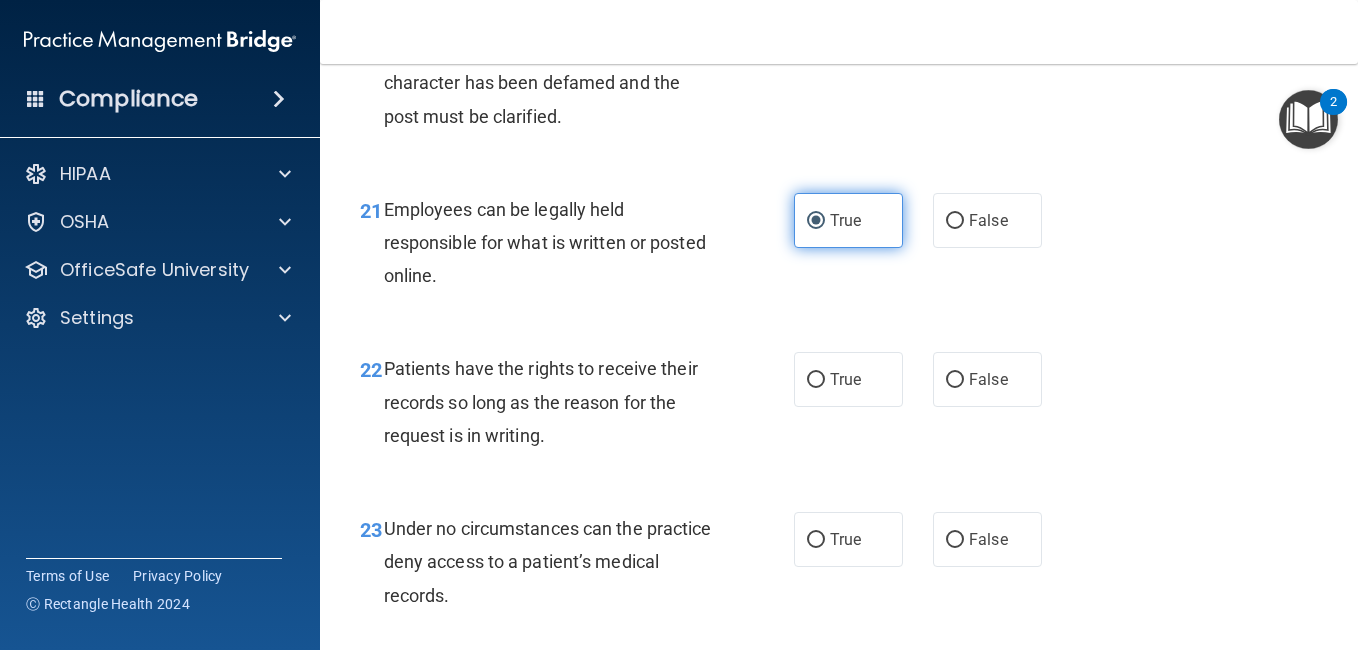 scroll, scrollTop: 4423, scrollLeft: 0, axis: vertical 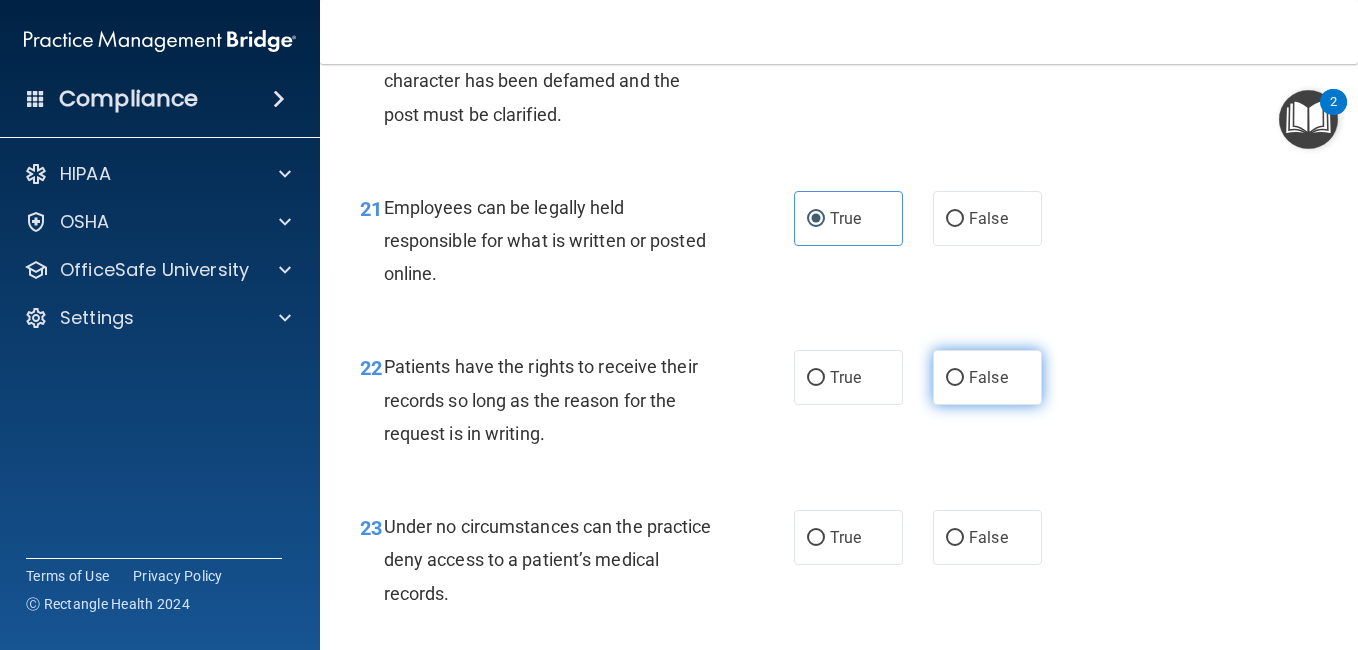 click on "False" at bounding box center [987, 377] 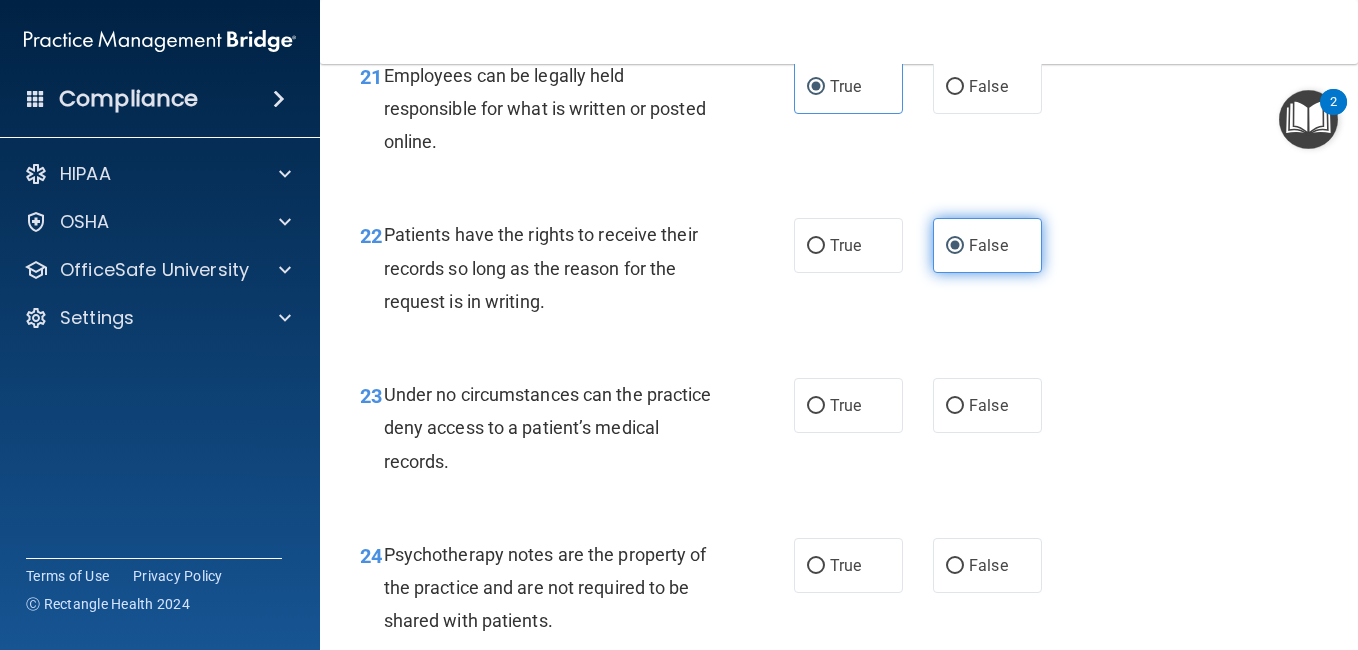 scroll, scrollTop: 4583, scrollLeft: 0, axis: vertical 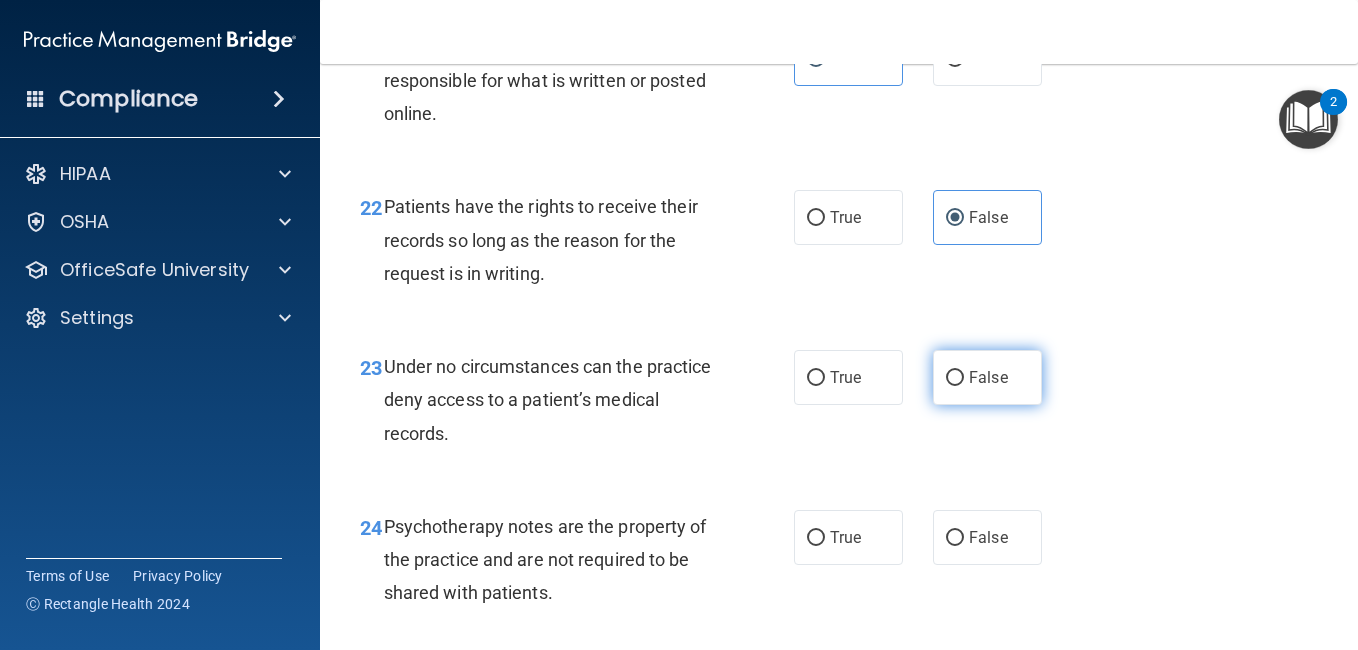 click on "False" at bounding box center [987, 377] 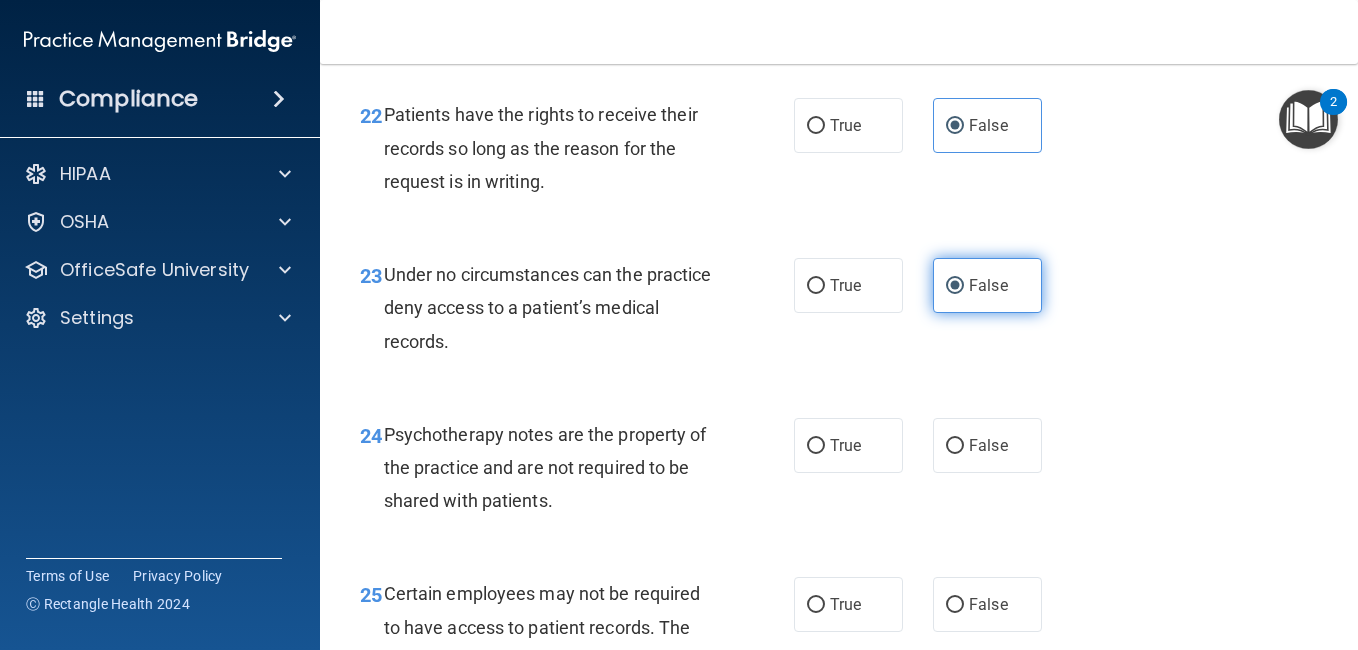 scroll, scrollTop: 4703, scrollLeft: 0, axis: vertical 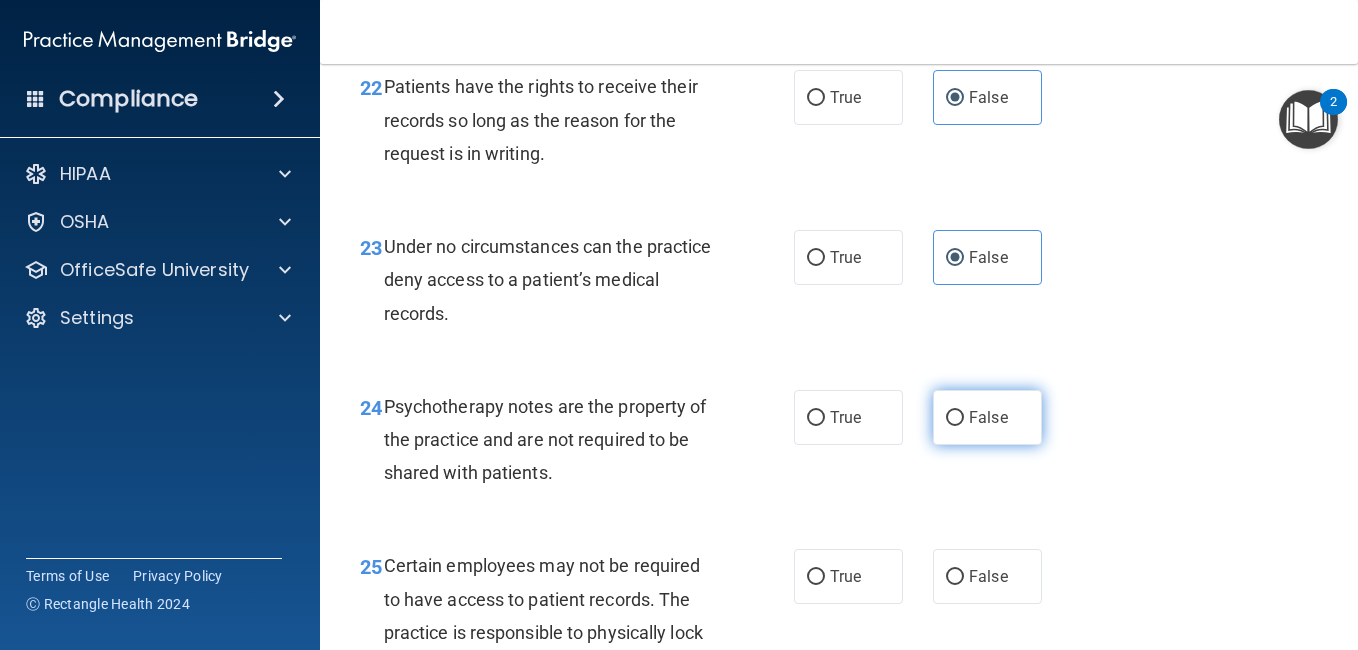 click on "False" at bounding box center (987, 417) 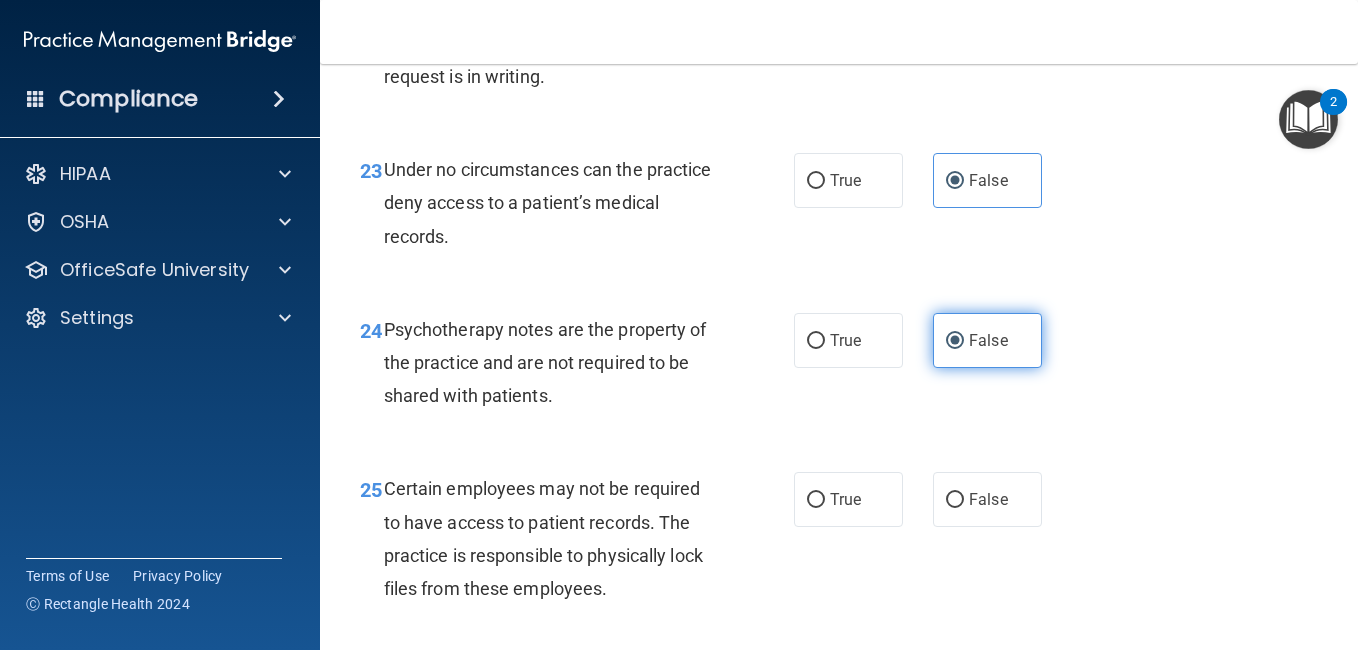scroll, scrollTop: 4783, scrollLeft: 0, axis: vertical 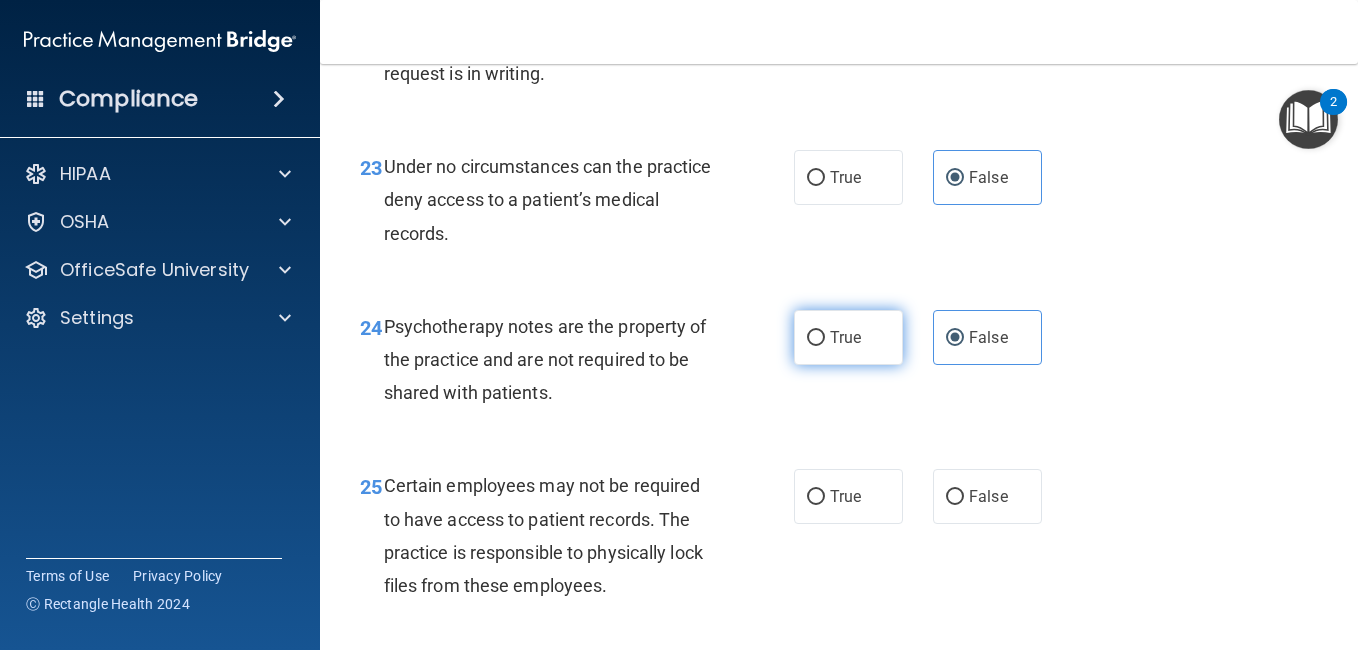click on "True" at bounding box center [848, 337] 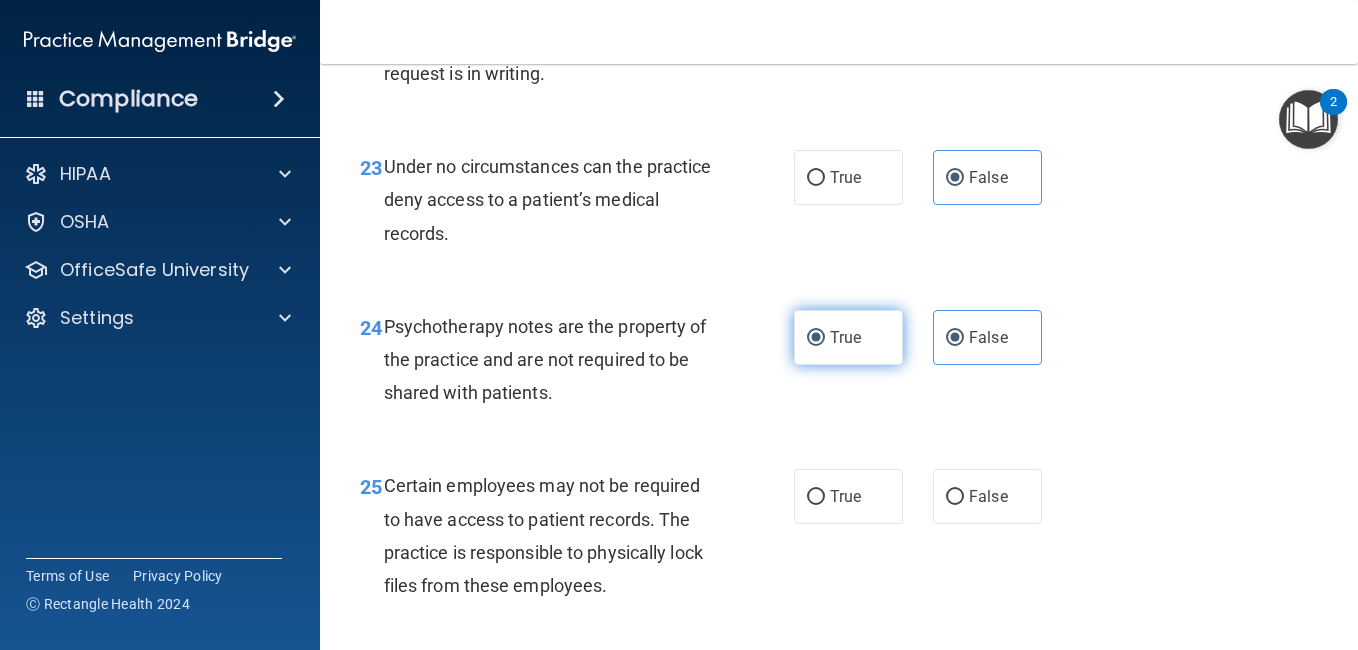radio on "false" 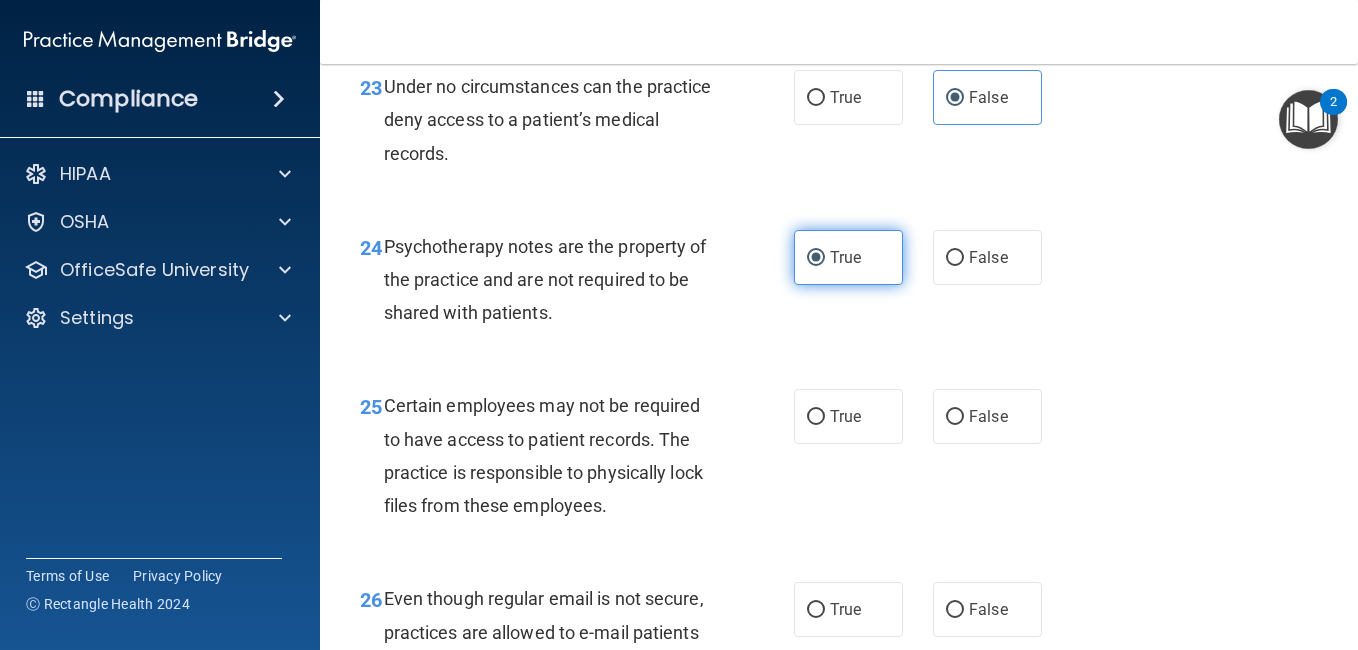 scroll, scrollTop: 4903, scrollLeft: 0, axis: vertical 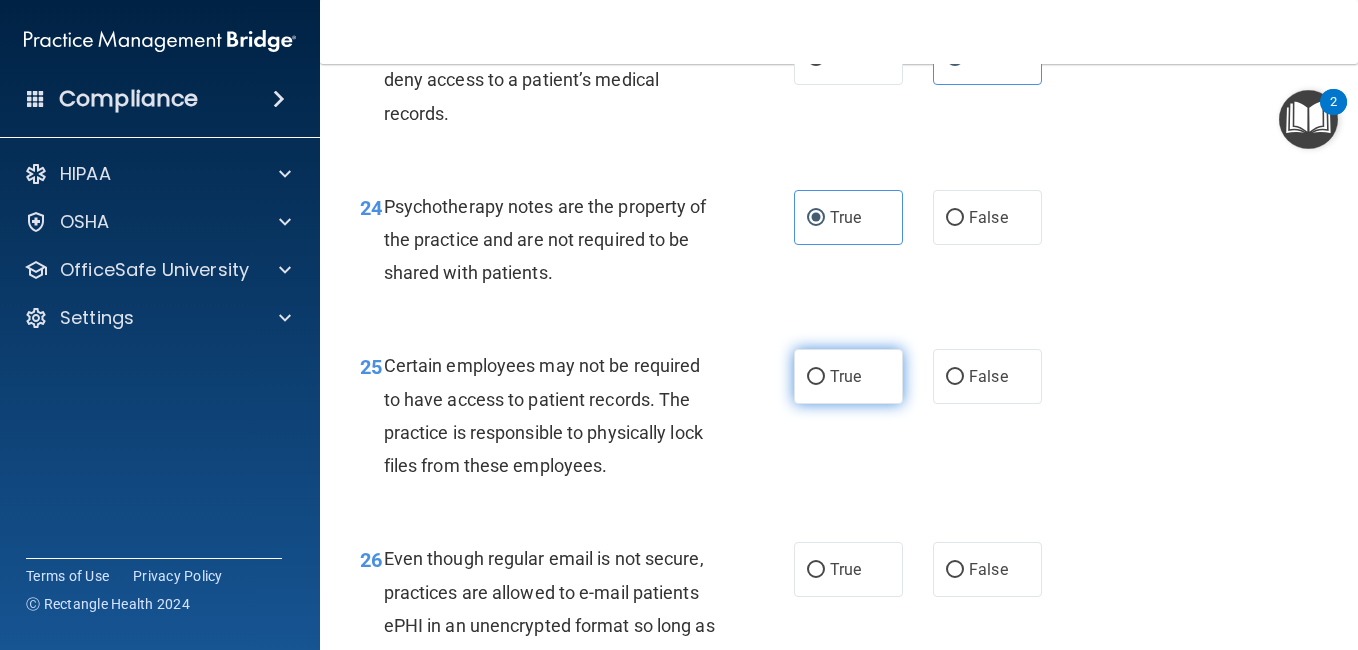 click on "True" at bounding box center [845, 376] 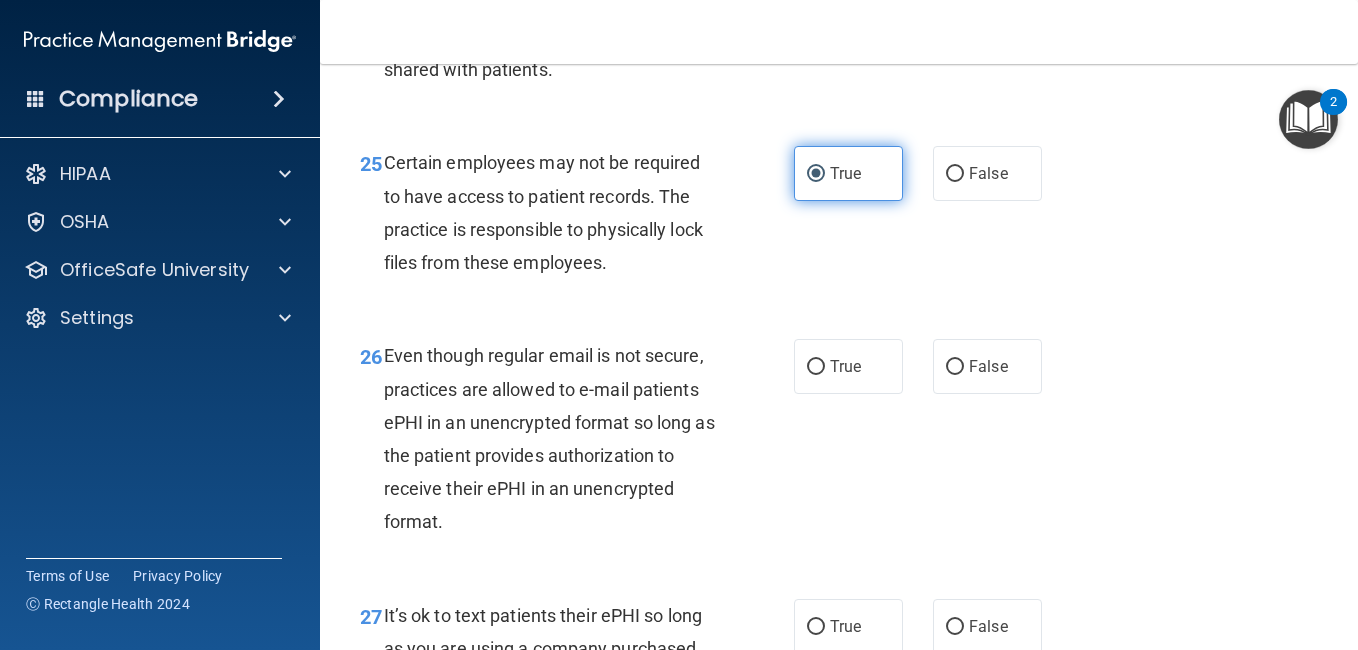 scroll, scrollTop: 5143, scrollLeft: 0, axis: vertical 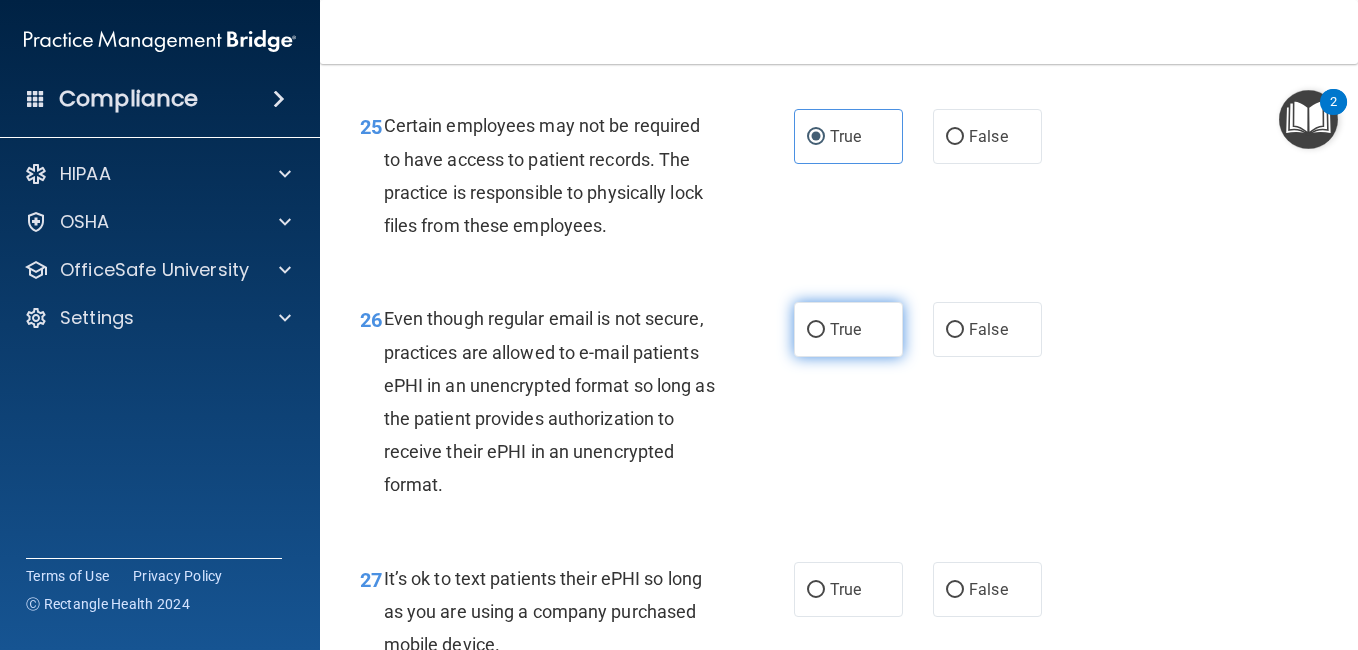 click on "True" at bounding box center [845, 329] 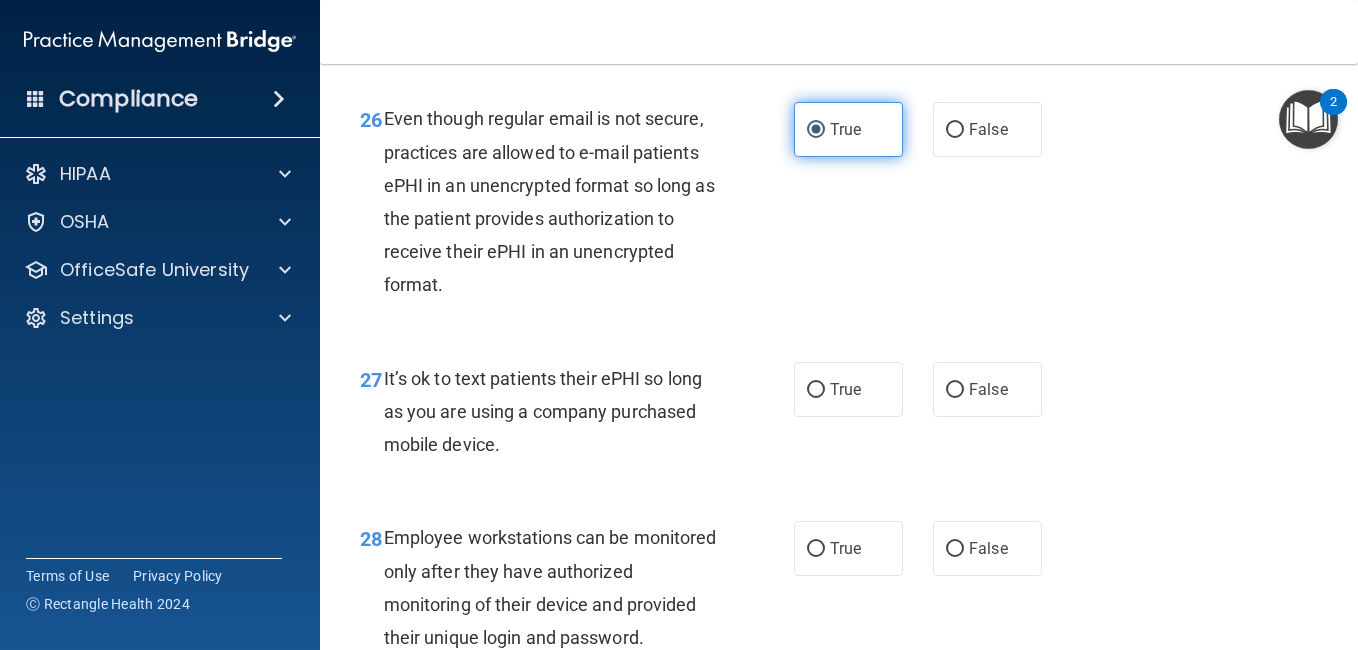 scroll, scrollTop: 5383, scrollLeft: 0, axis: vertical 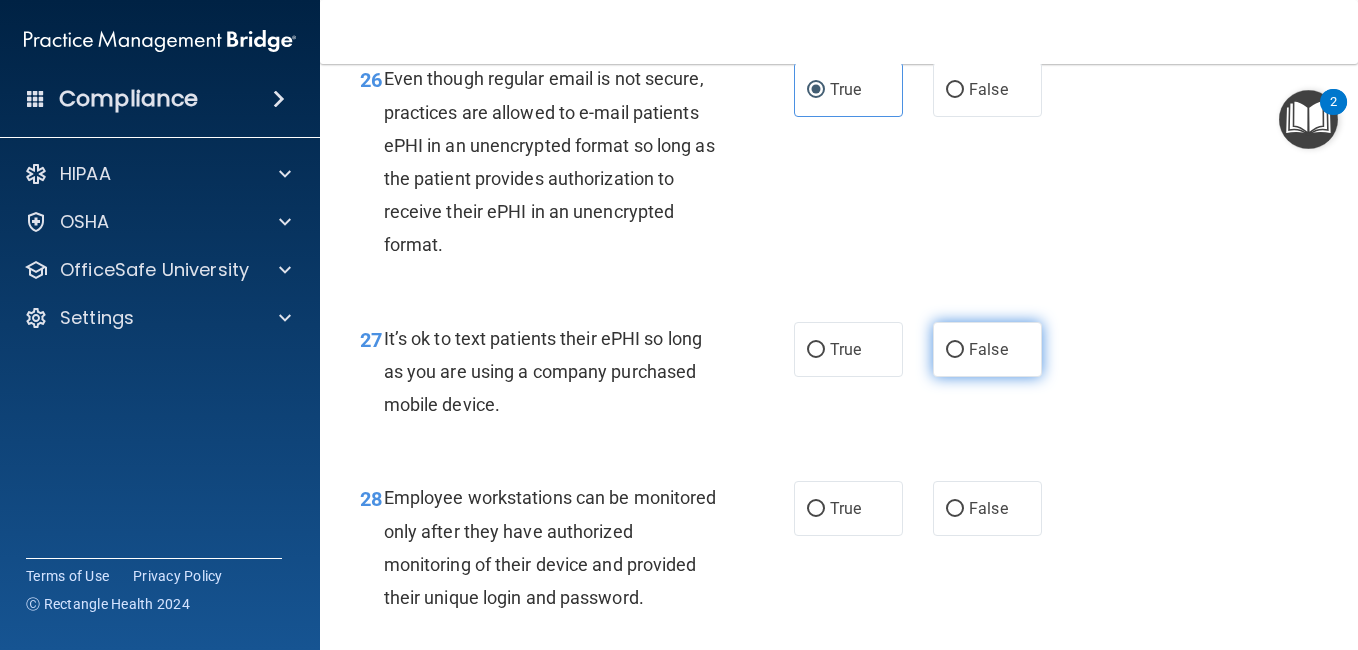 click on "False" at bounding box center (987, 349) 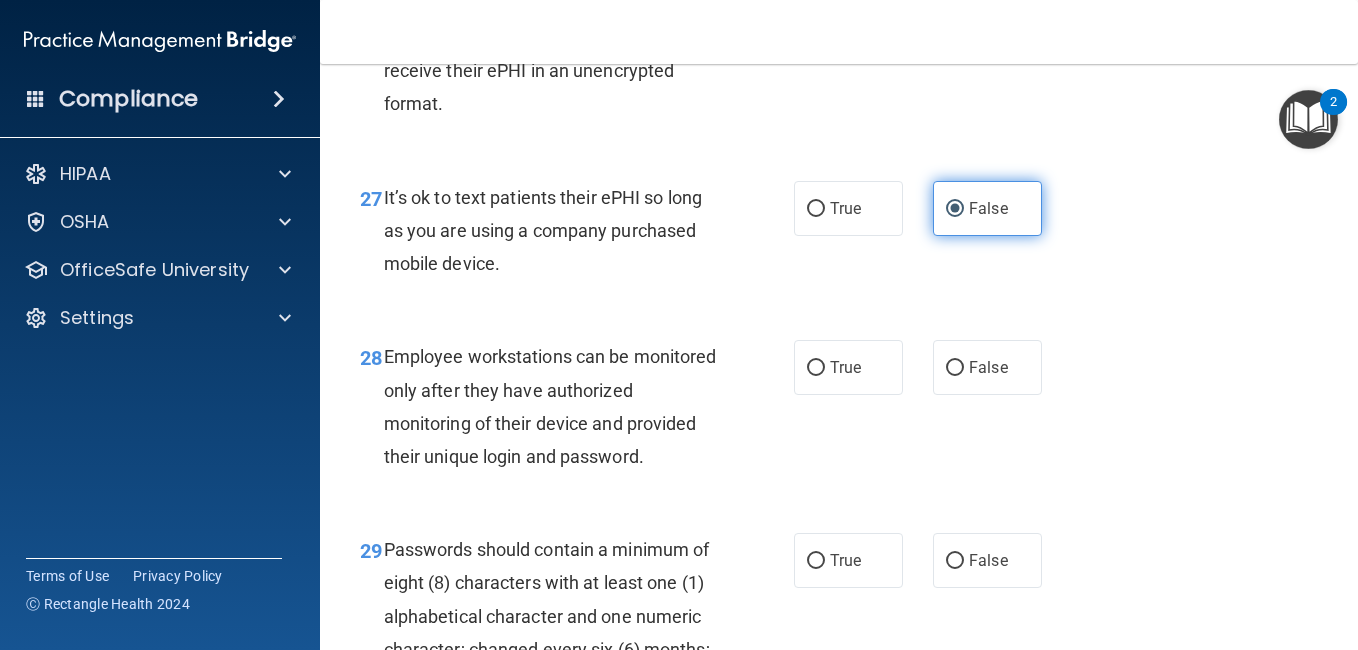 scroll, scrollTop: 5543, scrollLeft: 0, axis: vertical 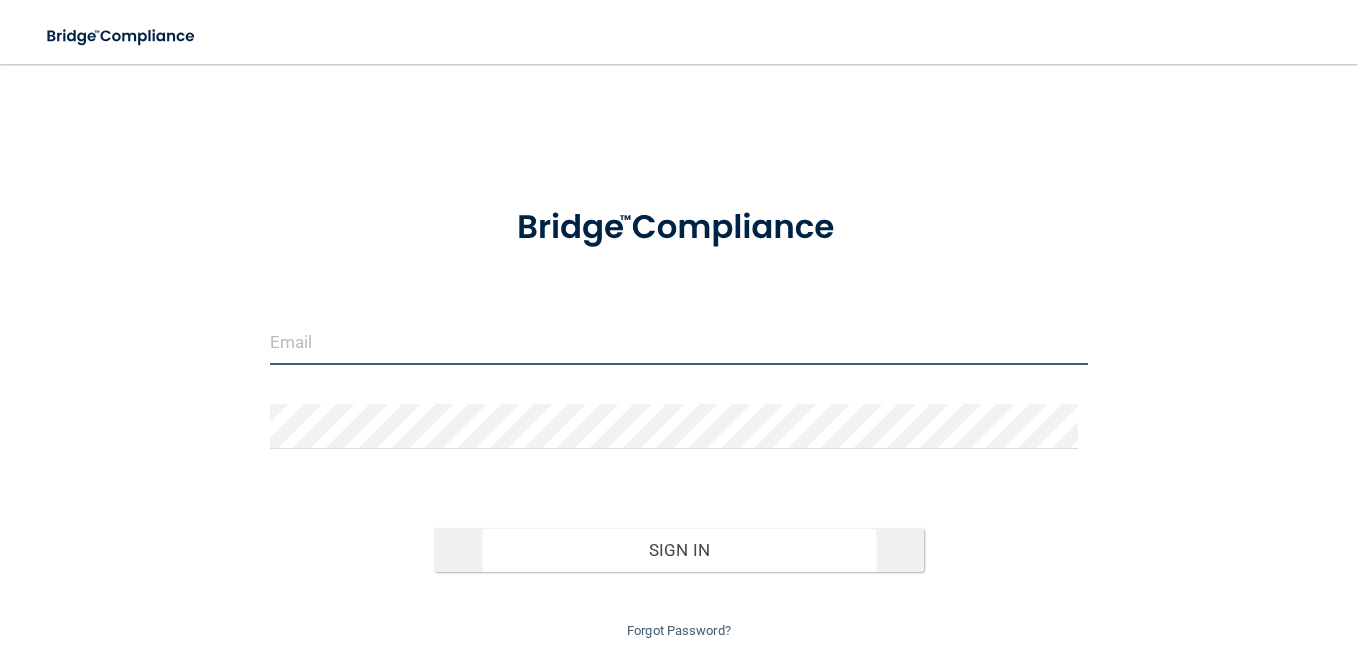 type on "[EMAIL_ADDRESS][DOMAIN_NAME]" 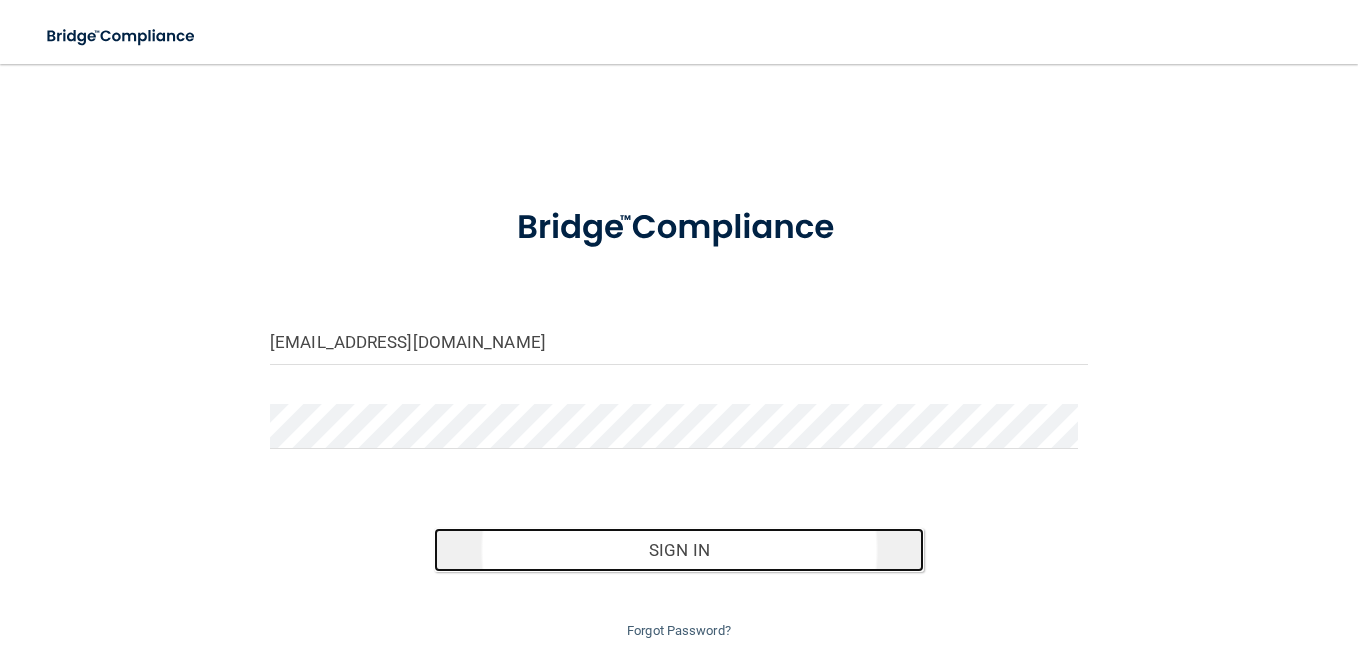 click on "Sign In" at bounding box center [679, 550] 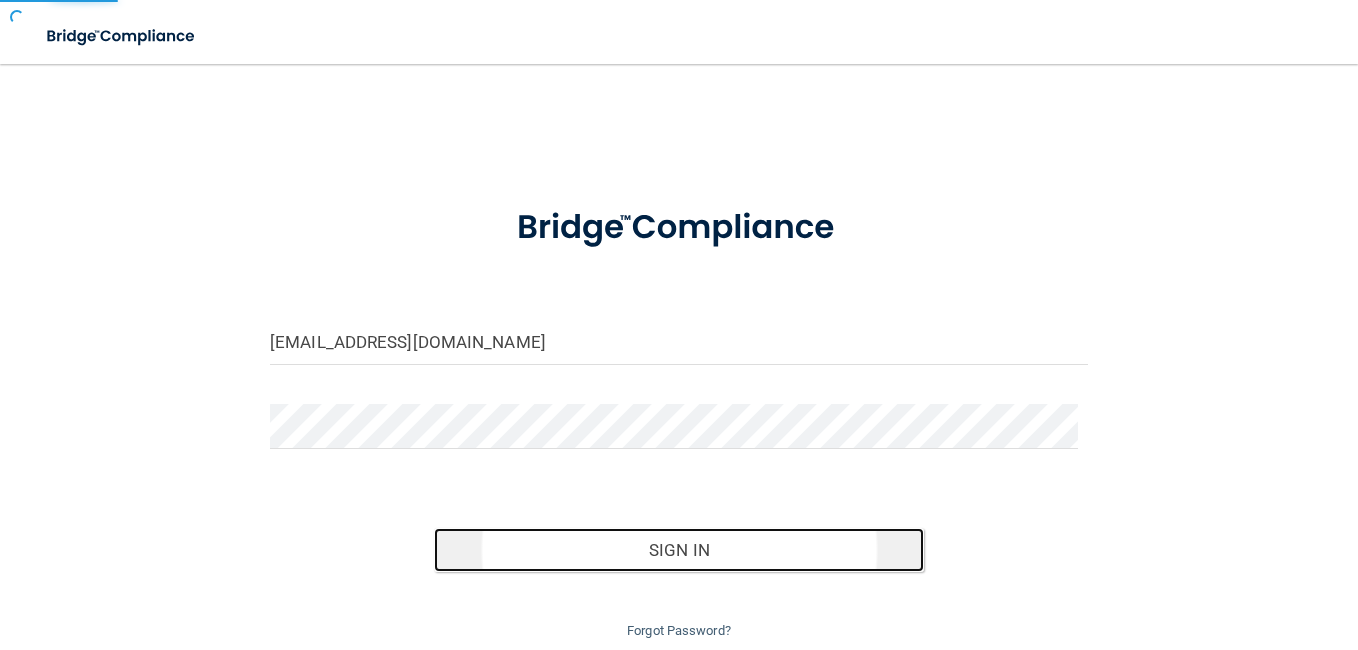 click on "cedfrancis35@gmail.com                                    Invalid email/password.     You don't have permission to access that page.       Sign In            Forgot Password?" at bounding box center [679, 413] 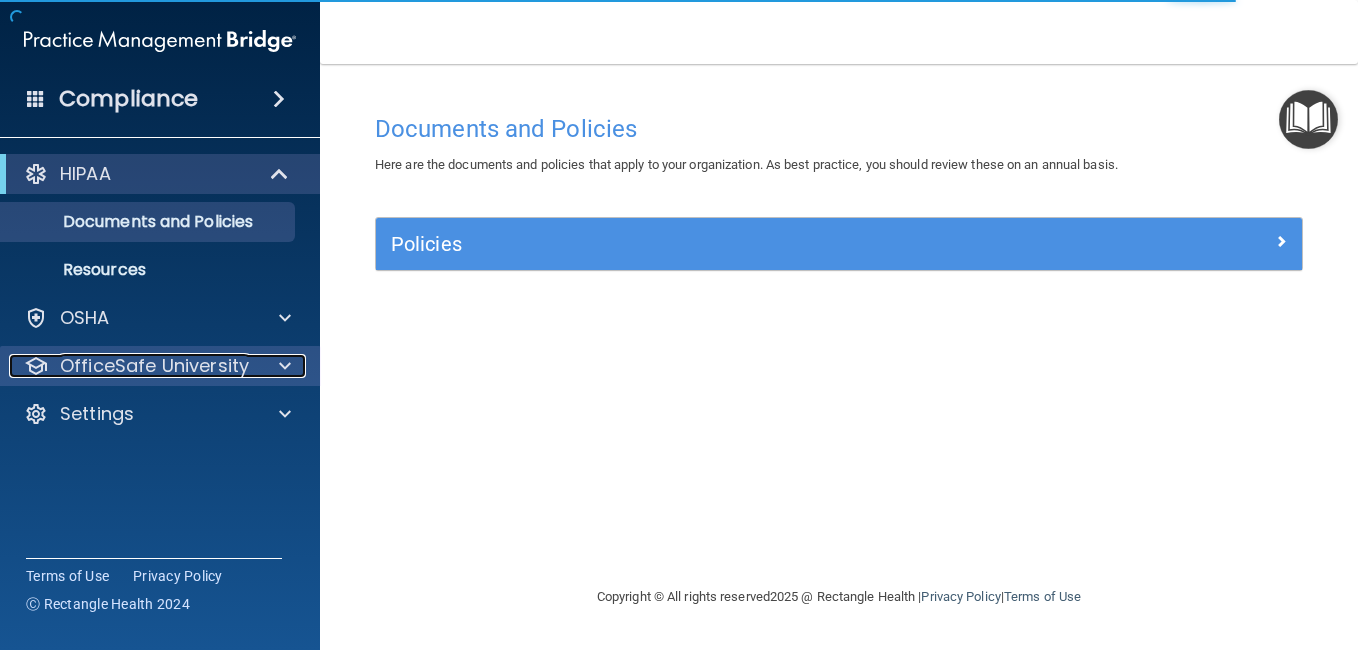 click on "OfficeSafe University" at bounding box center [154, 366] 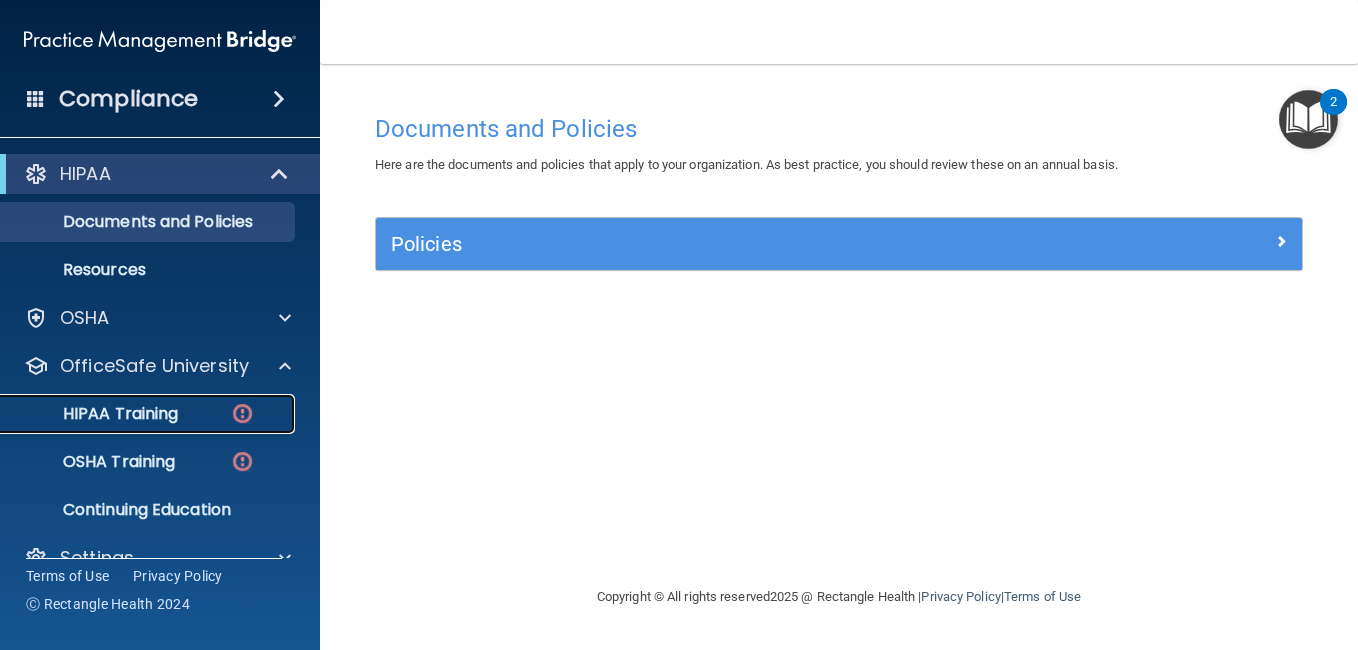 click on "HIPAA Training" at bounding box center (137, 414) 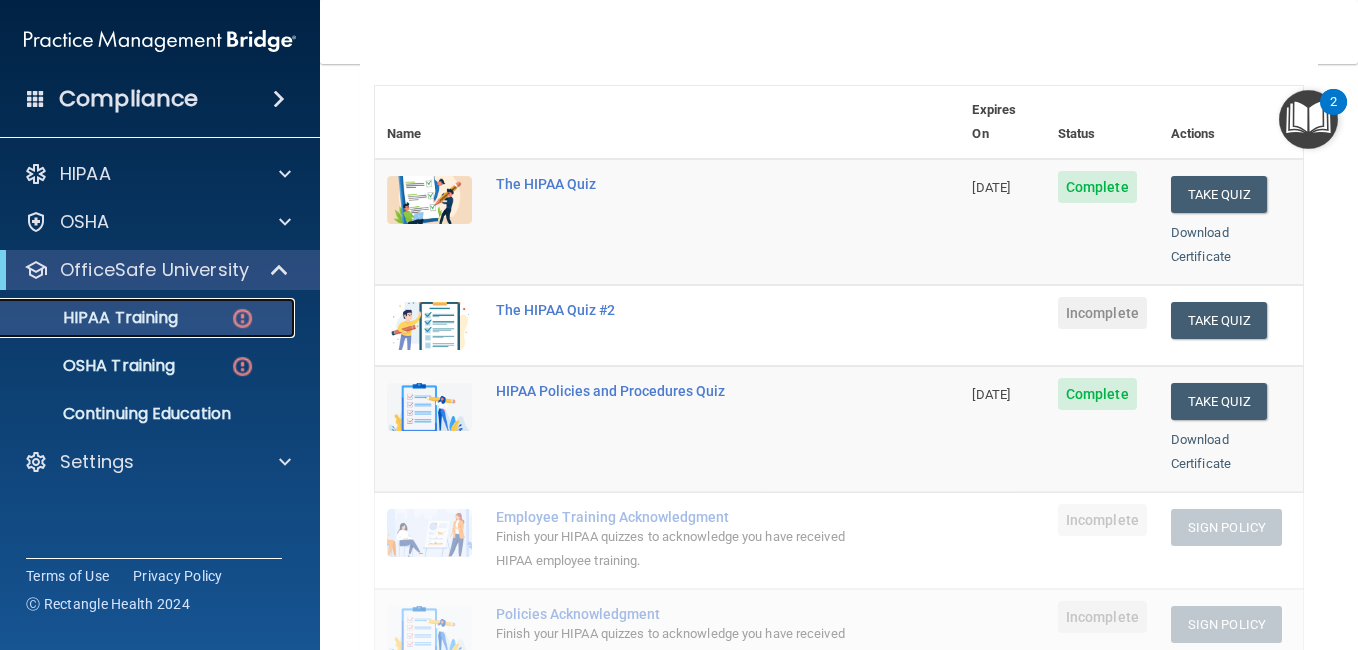 scroll, scrollTop: 0, scrollLeft: 0, axis: both 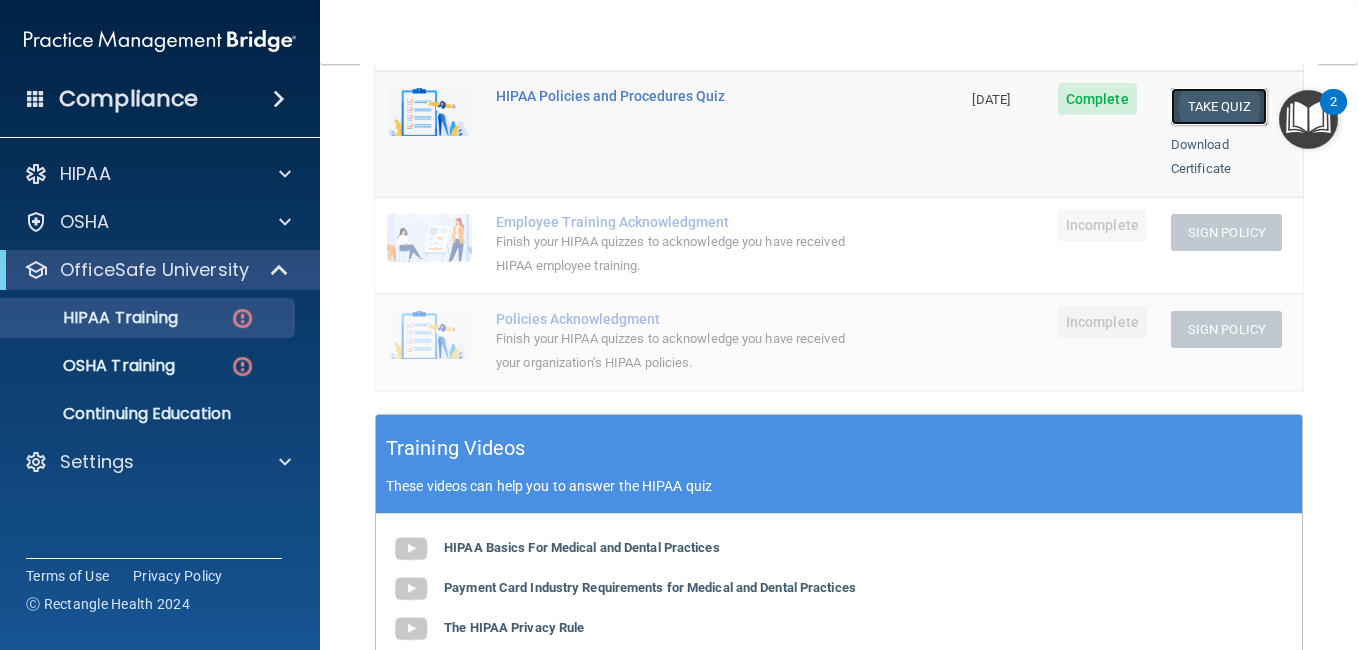 click on "Take Quiz" at bounding box center [1219, 106] 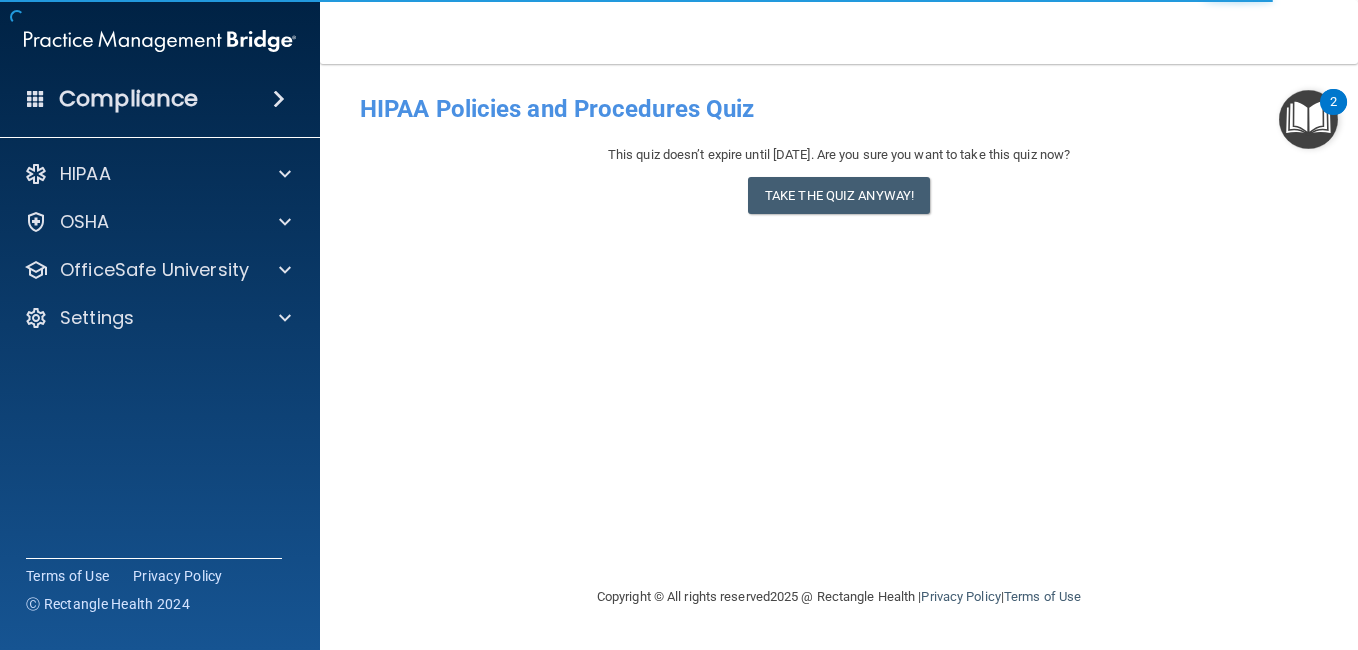 scroll, scrollTop: 0, scrollLeft: 0, axis: both 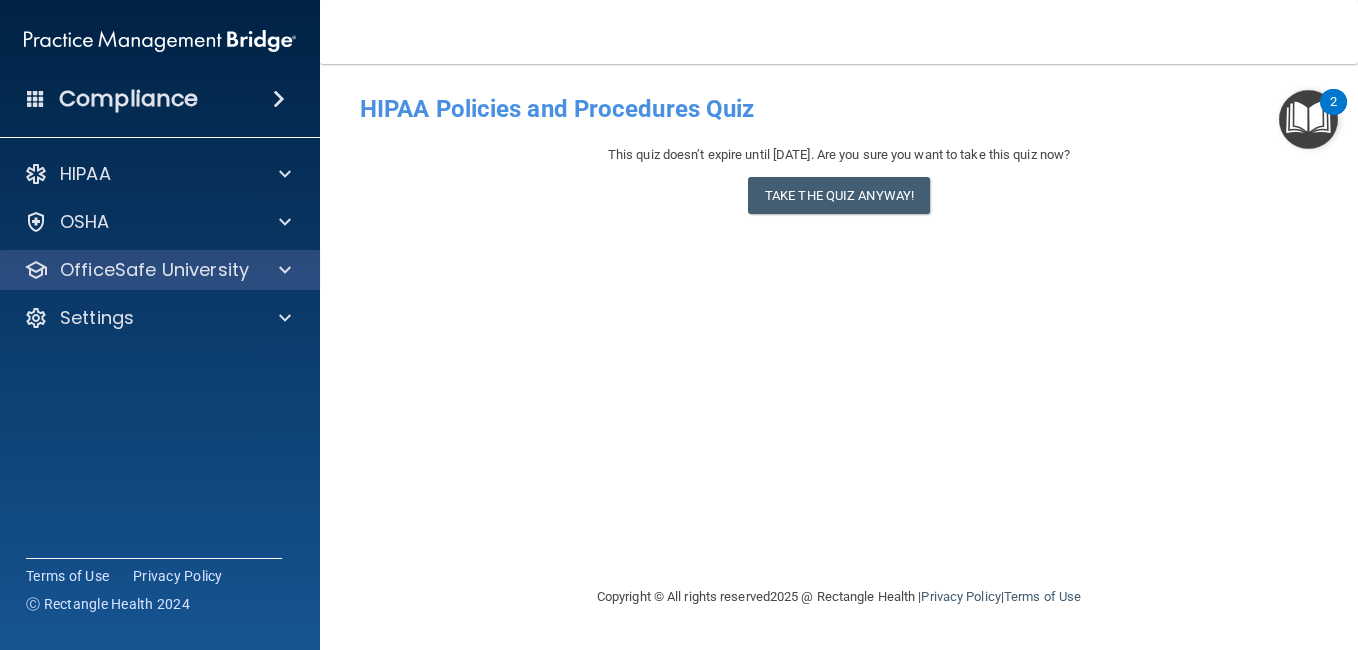 click on "OfficeSafe University" at bounding box center [160, 270] 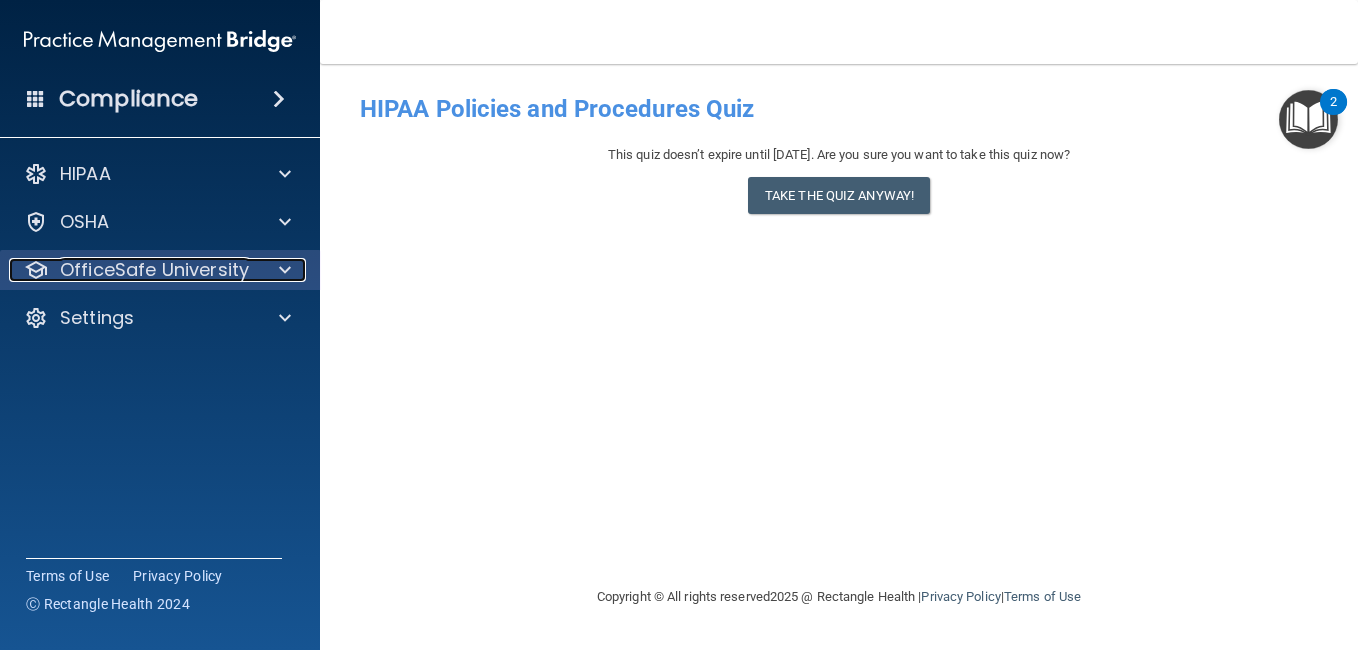 click at bounding box center [282, 270] 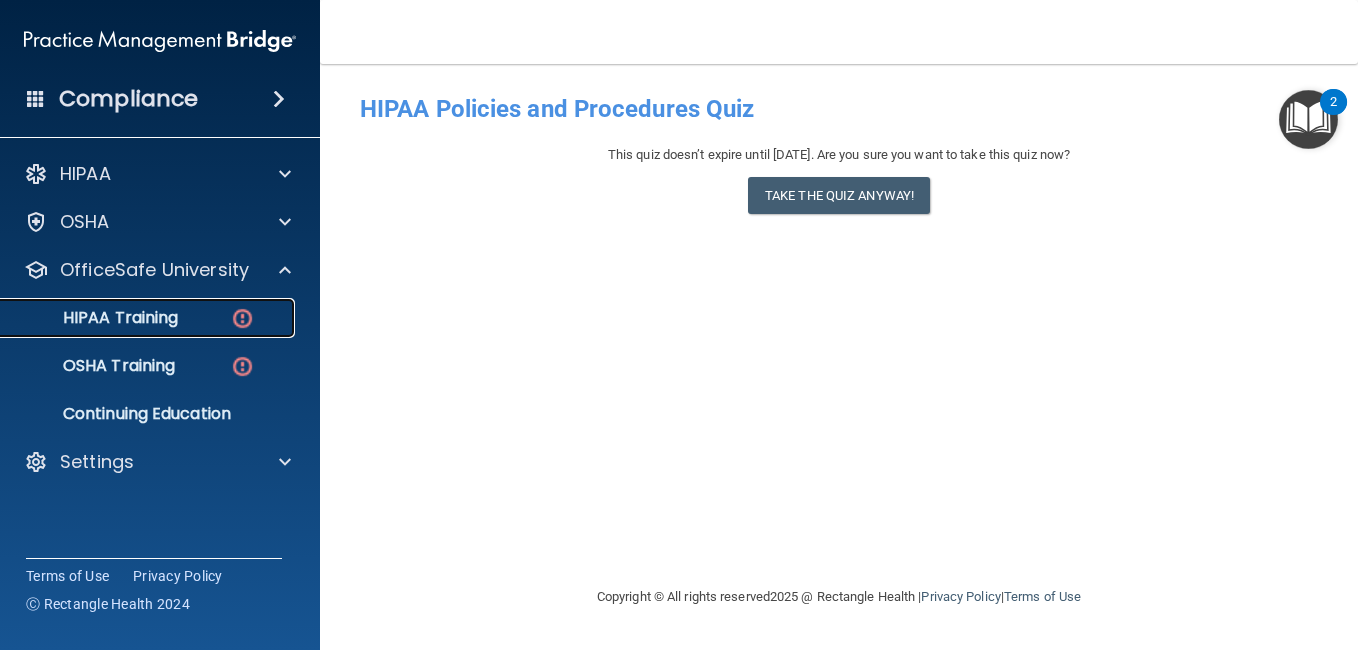 click at bounding box center [242, 318] 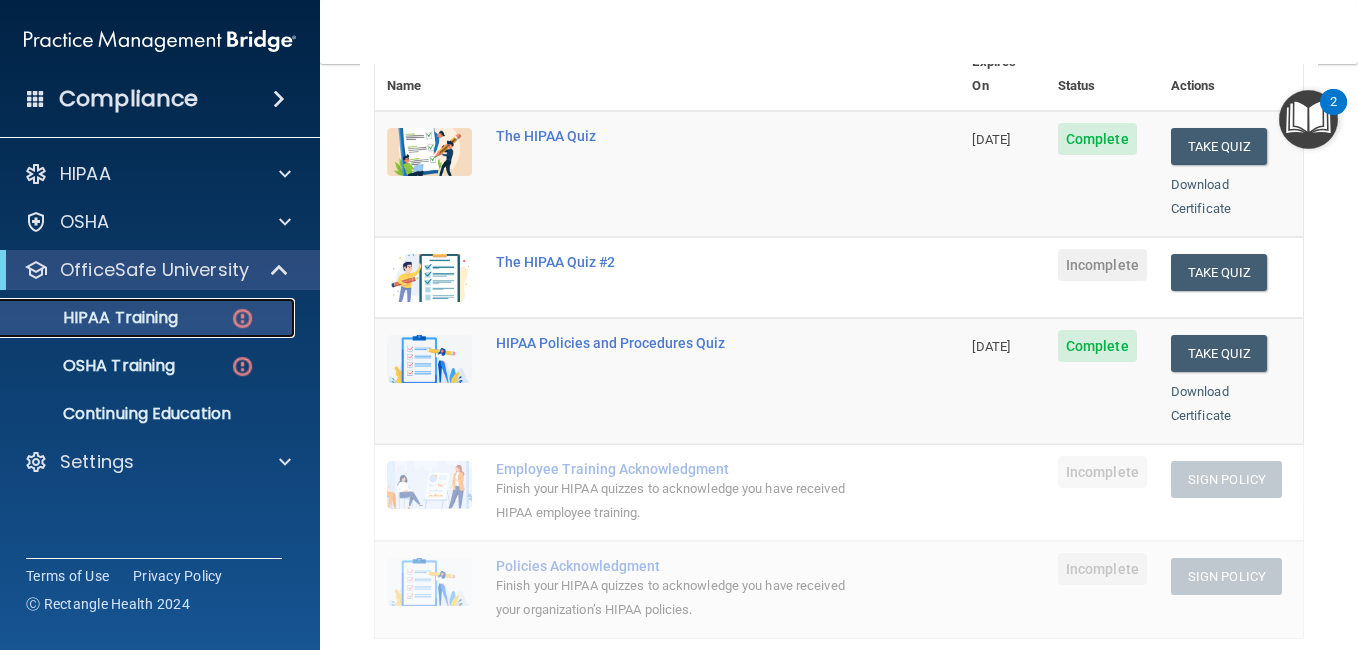 scroll, scrollTop: 268, scrollLeft: 0, axis: vertical 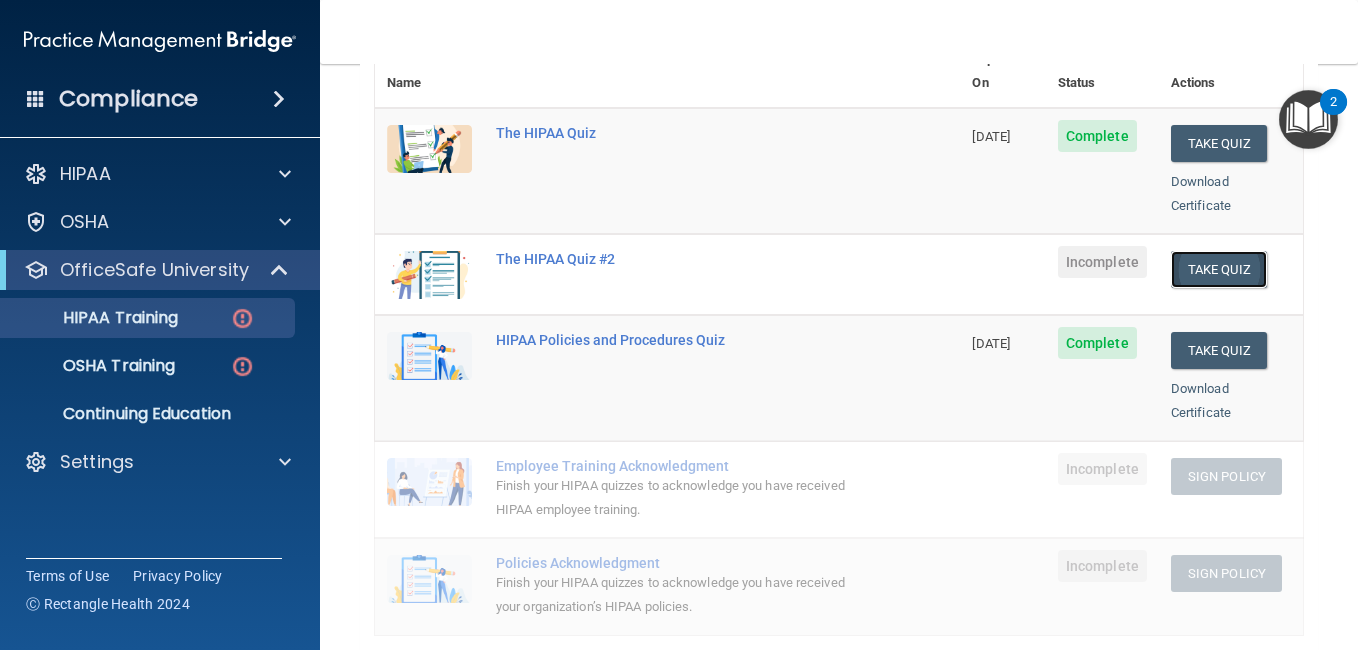 click on "Take Quiz" at bounding box center [1219, 269] 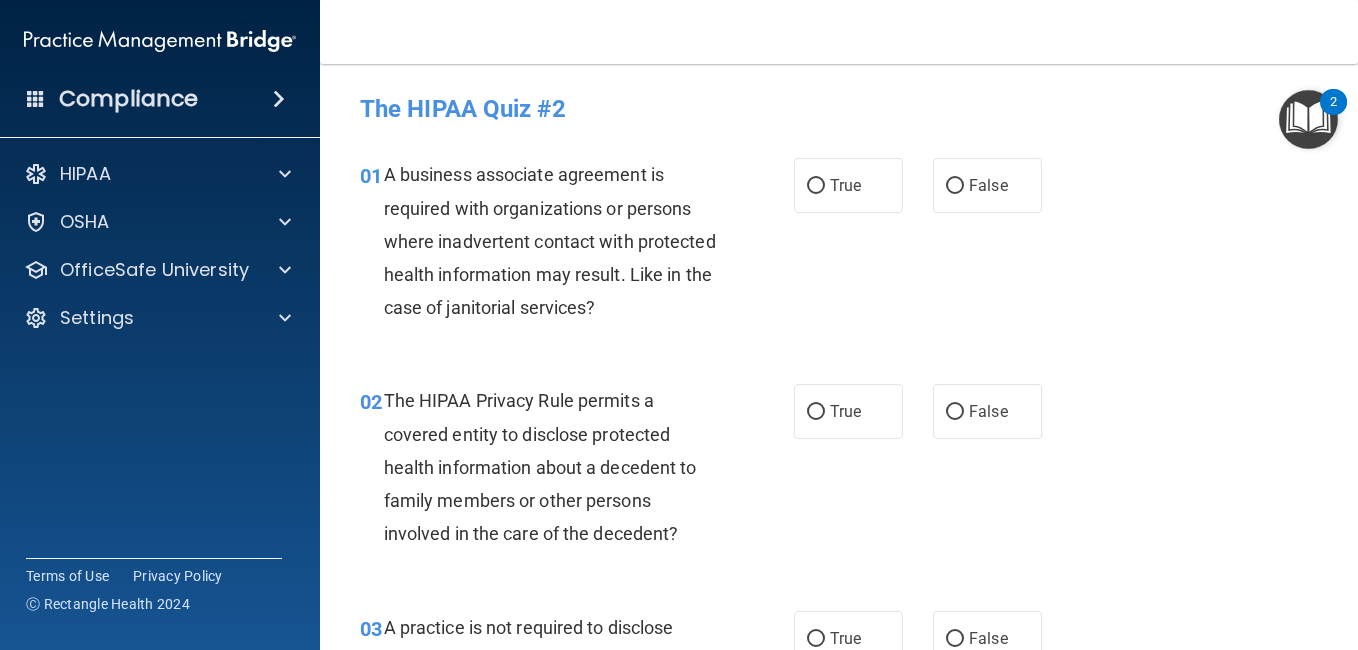 scroll, scrollTop: 268, scrollLeft: 0, axis: vertical 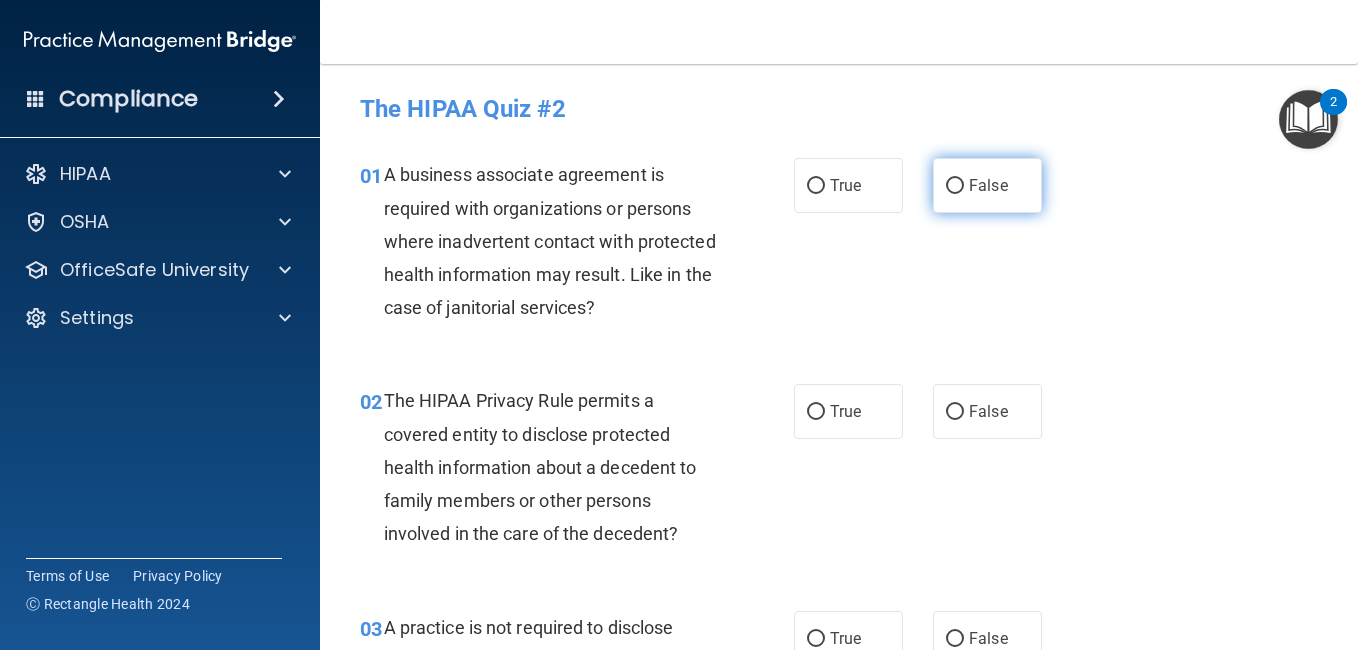 click on "False" at bounding box center (987, 185) 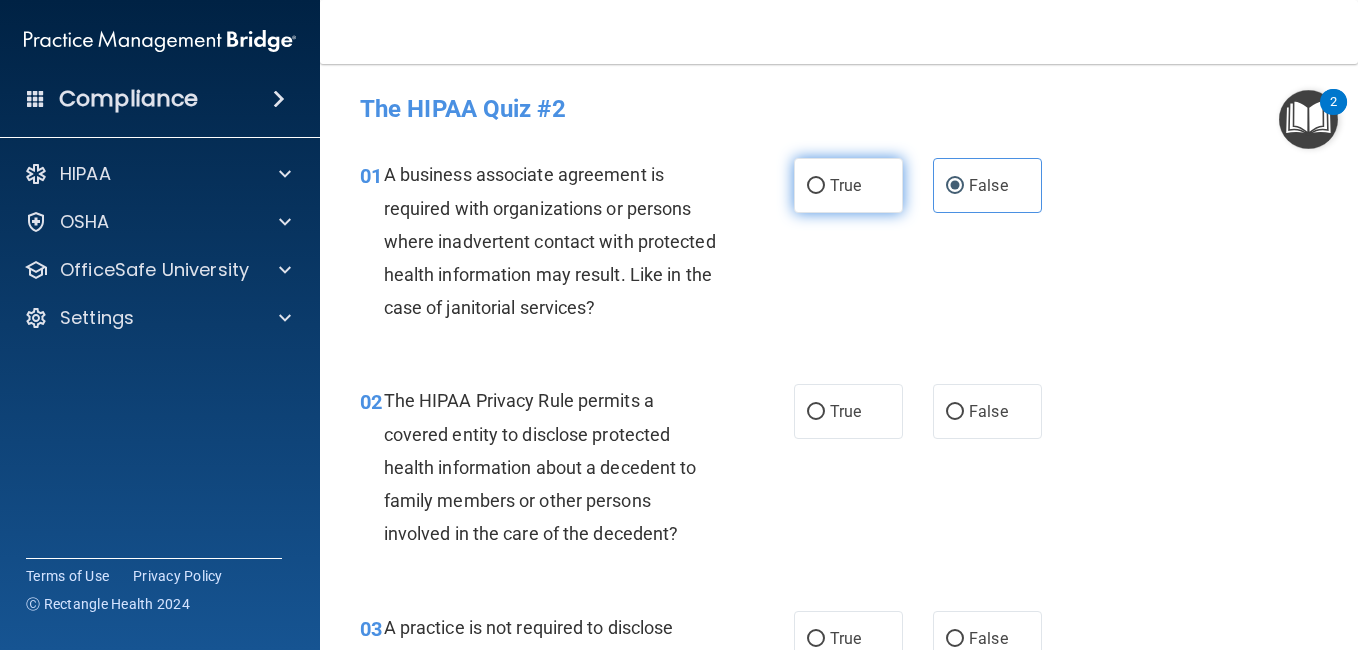 click on "True" at bounding box center [816, 186] 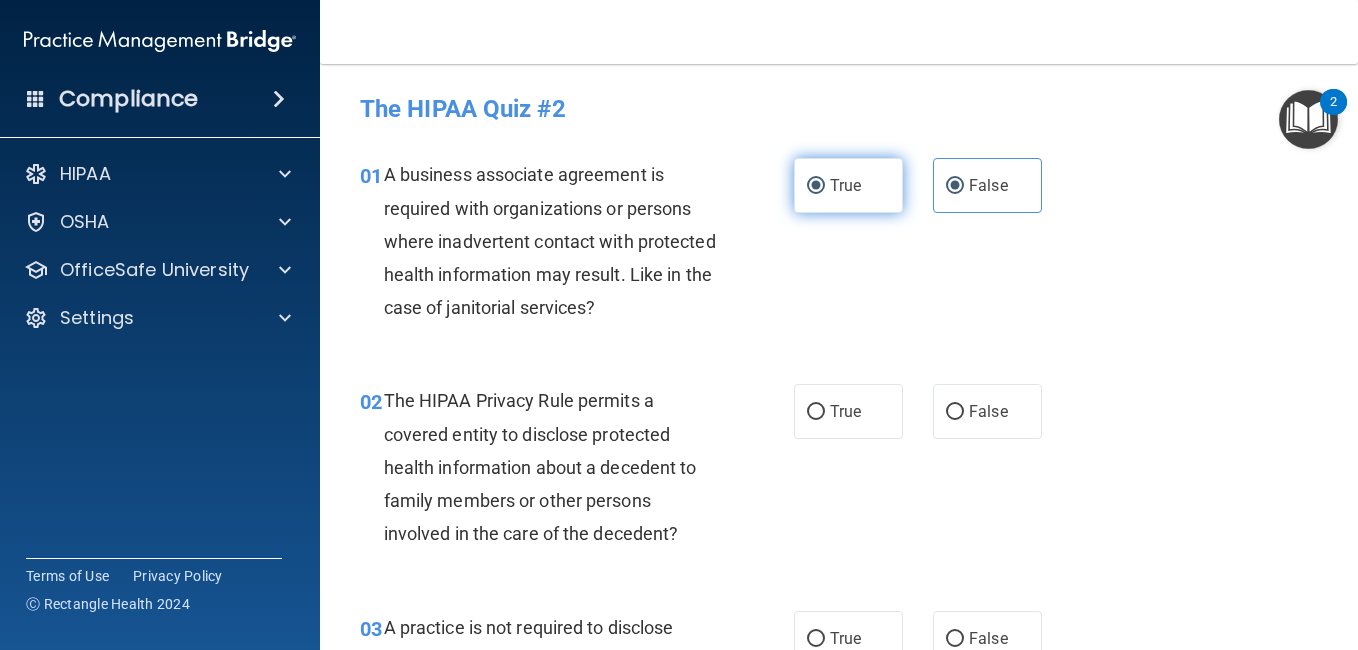 radio on "false" 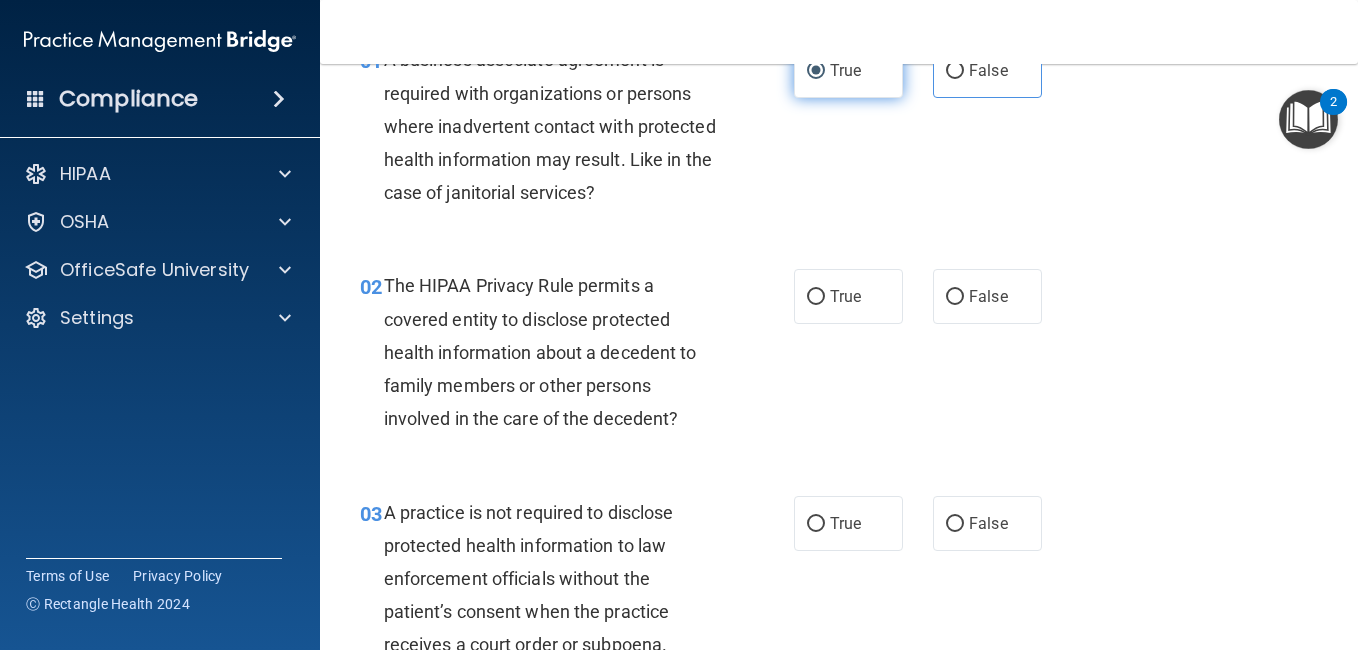 scroll, scrollTop: 120, scrollLeft: 0, axis: vertical 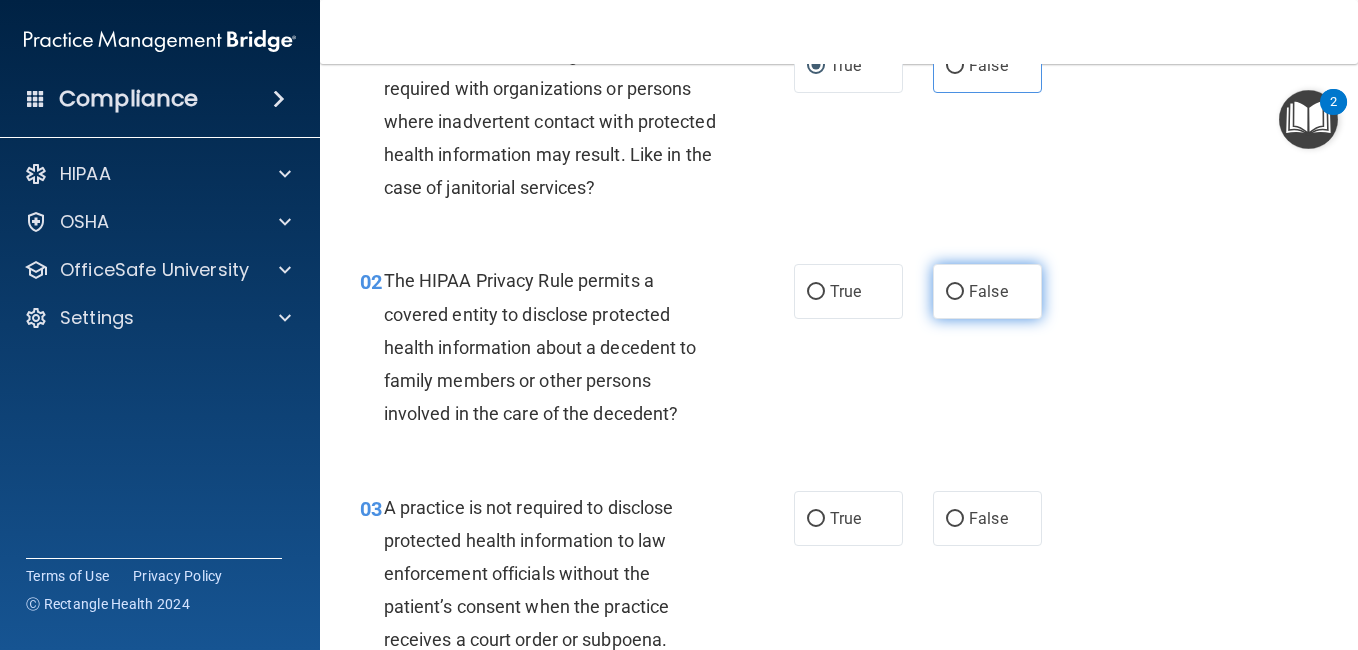 click on "False" at bounding box center (987, 291) 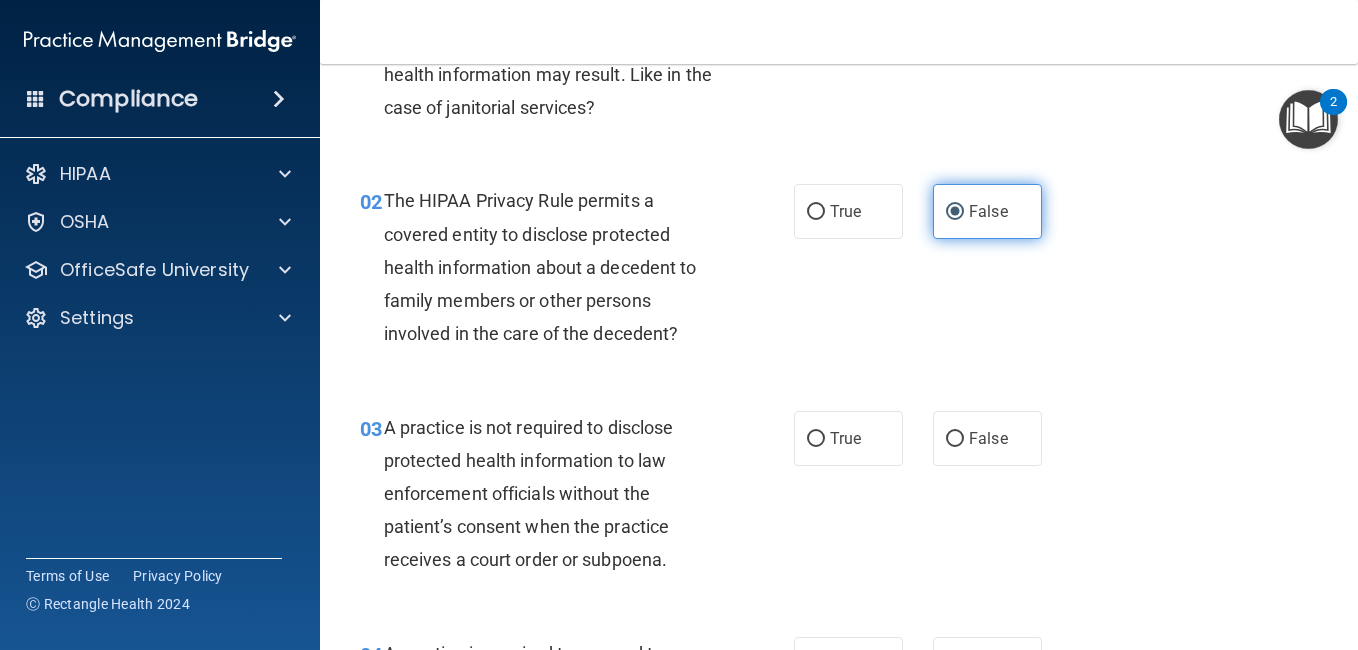 scroll, scrollTop: 240, scrollLeft: 0, axis: vertical 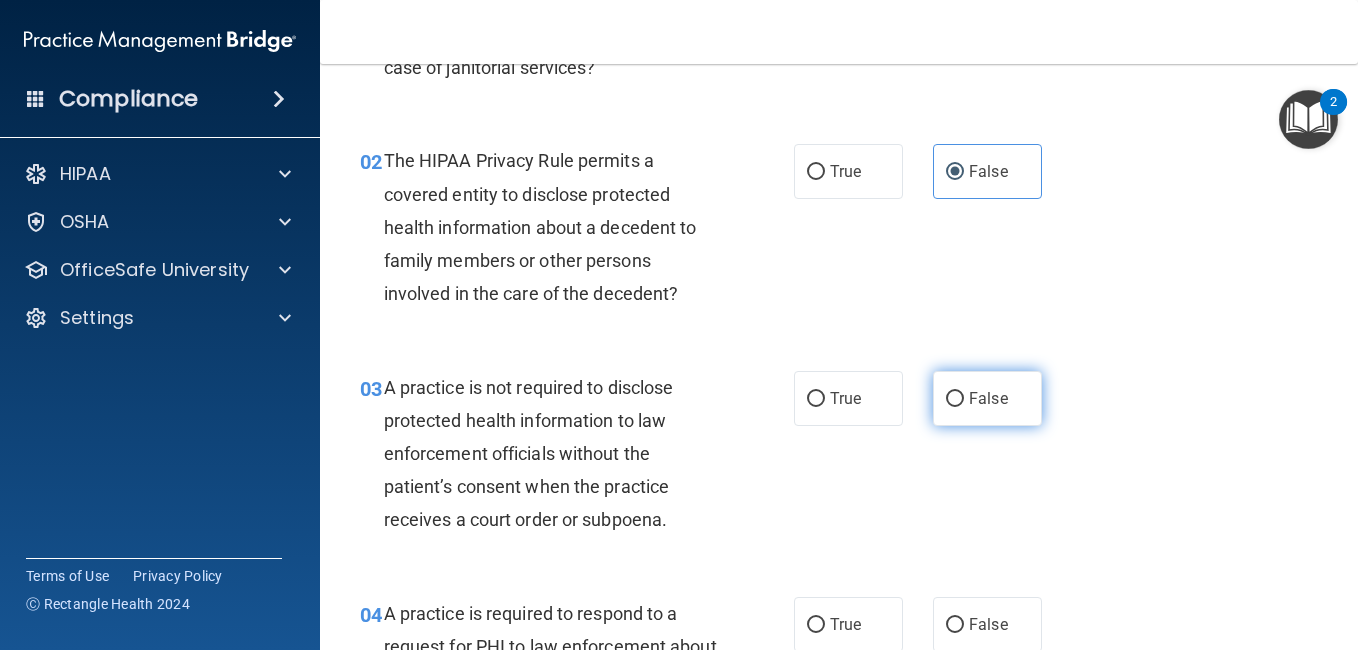 click on "False" at bounding box center [987, 398] 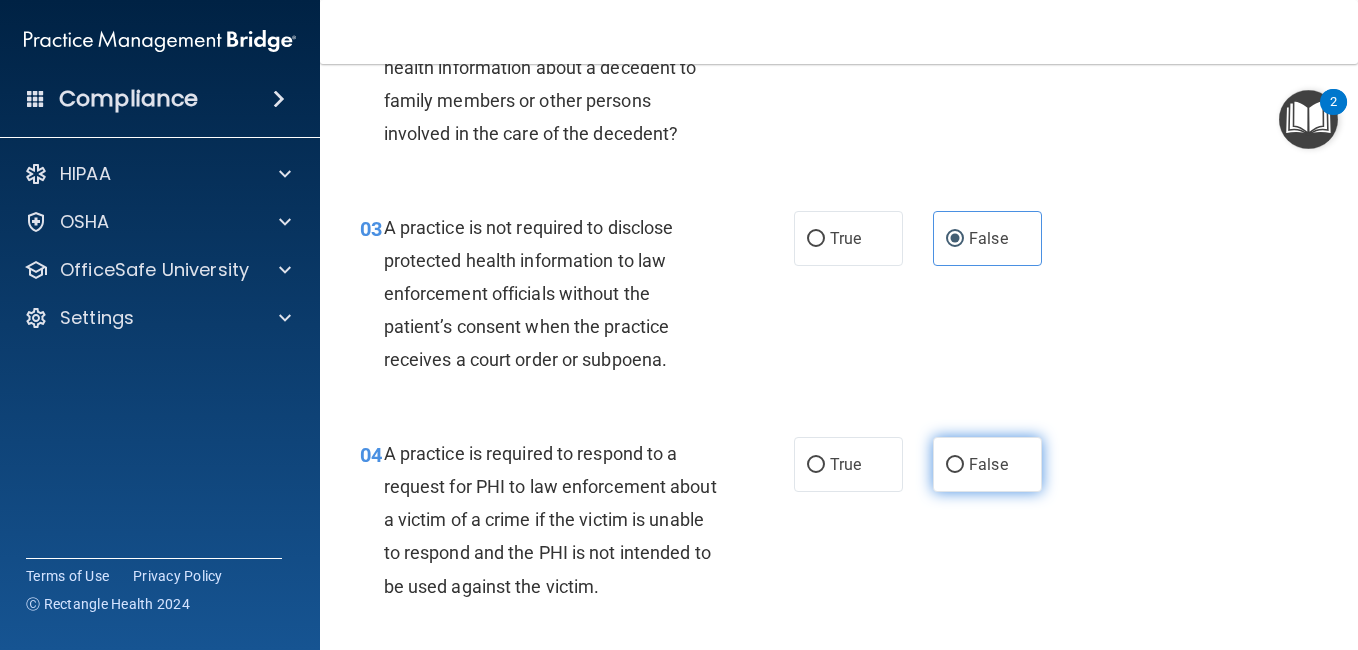 scroll, scrollTop: 440, scrollLeft: 0, axis: vertical 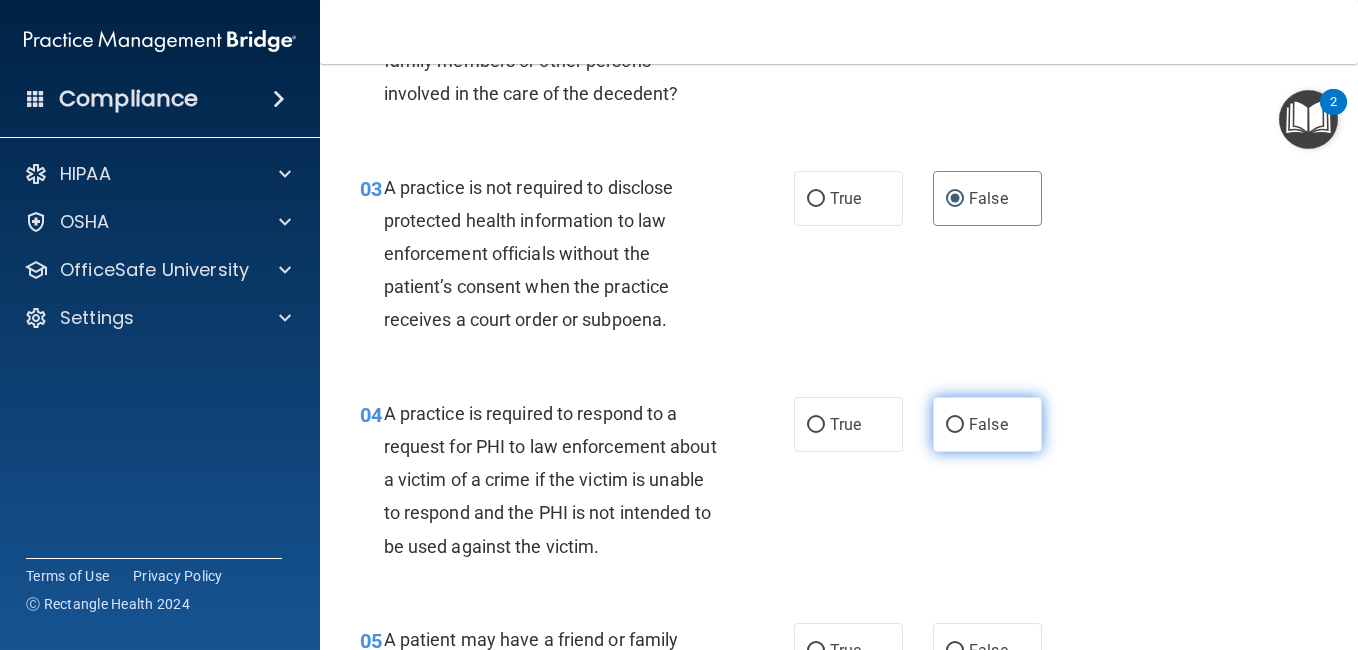 click on "False" at bounding box center (955, 425) 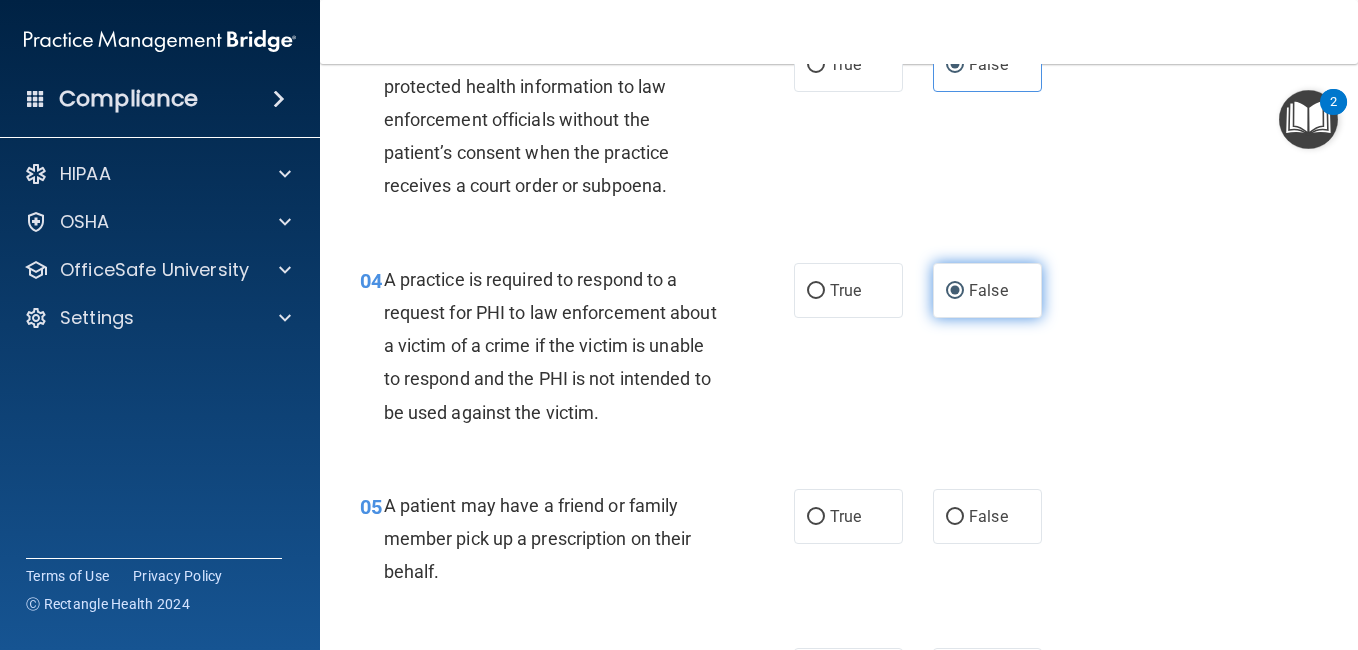 scroll, scrollTop: 600, scrollLeft: 0, axis: vertical 